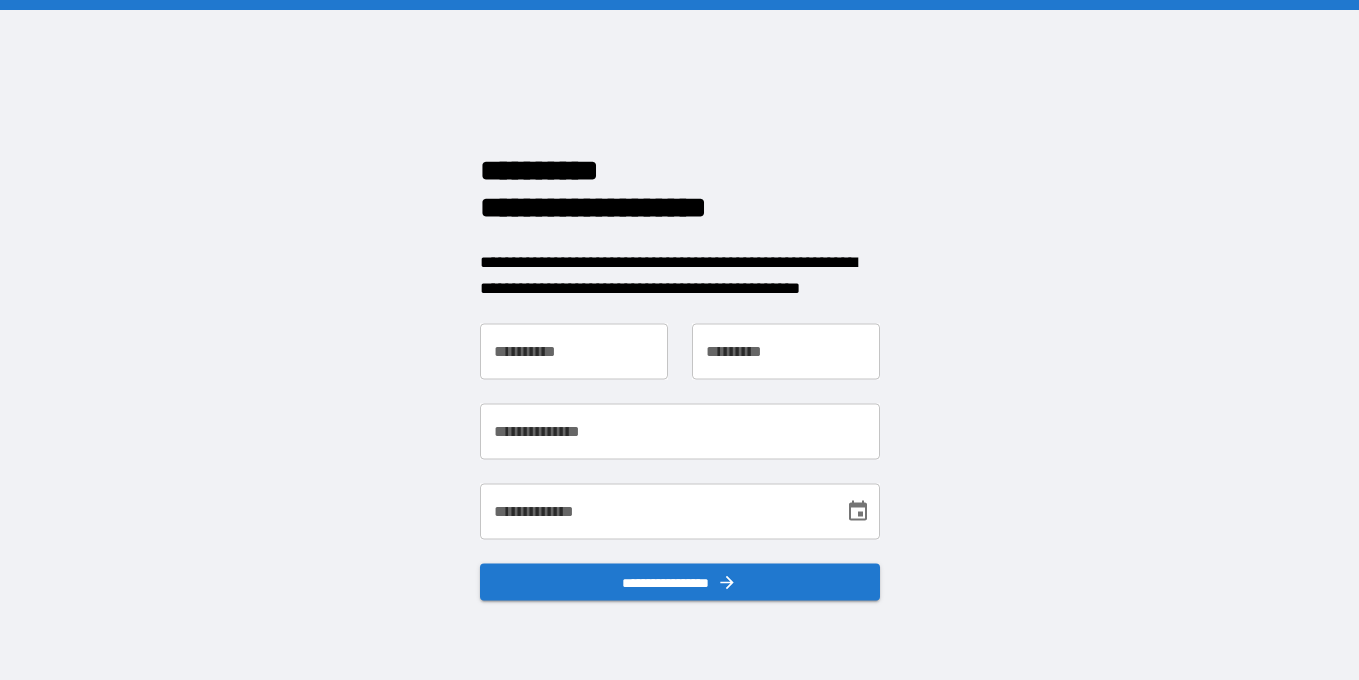 scroll, scrollTop: 0, scrollLeft: 0, axis: both 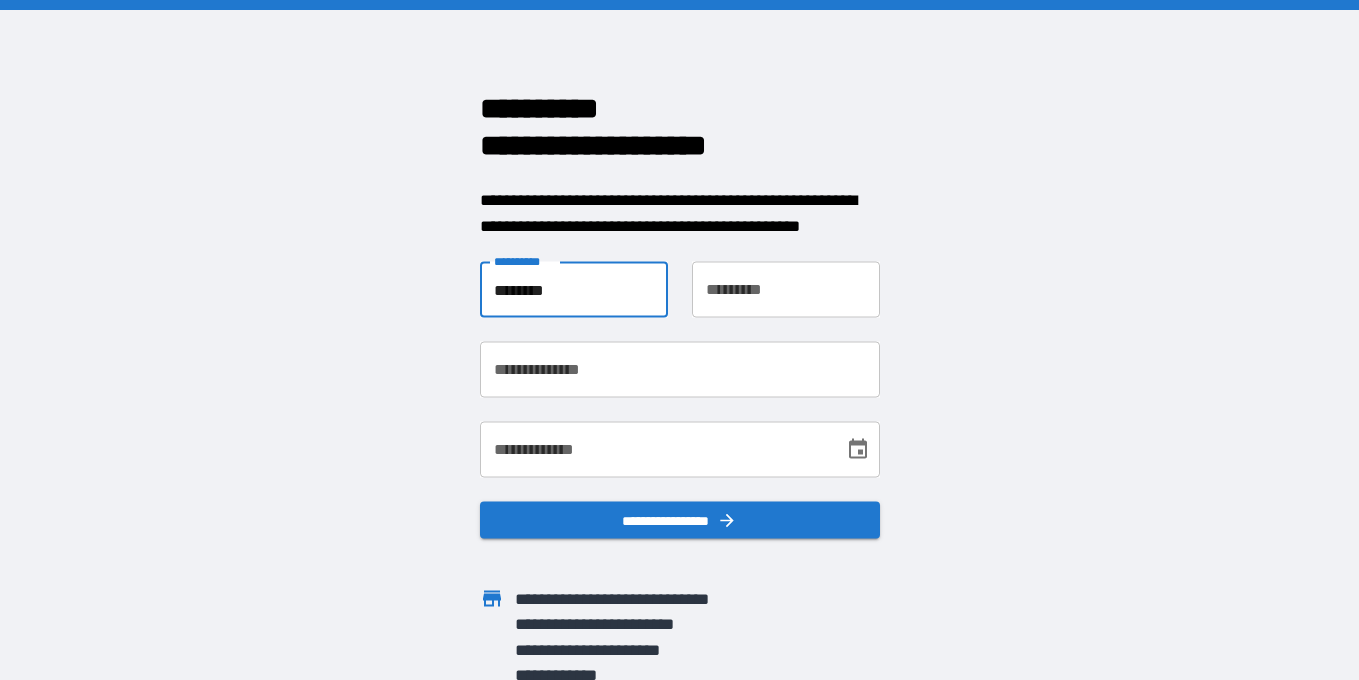 type on "********" 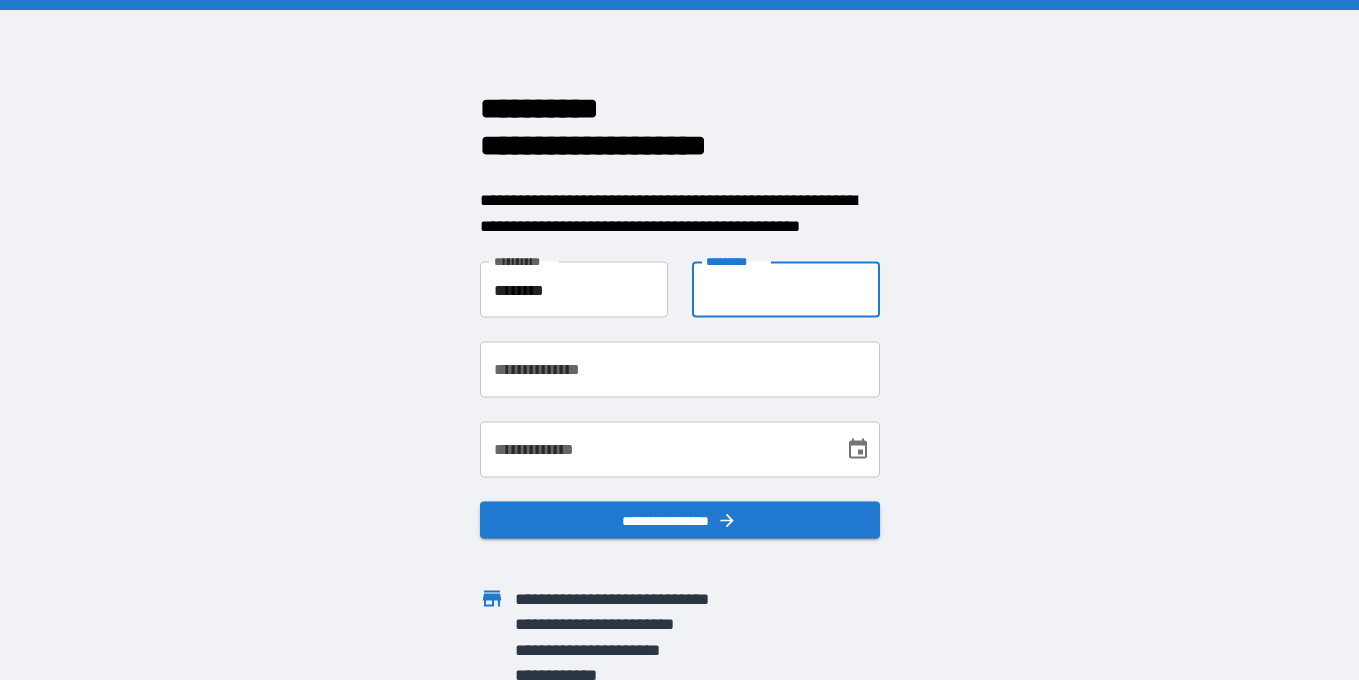 type on "*" 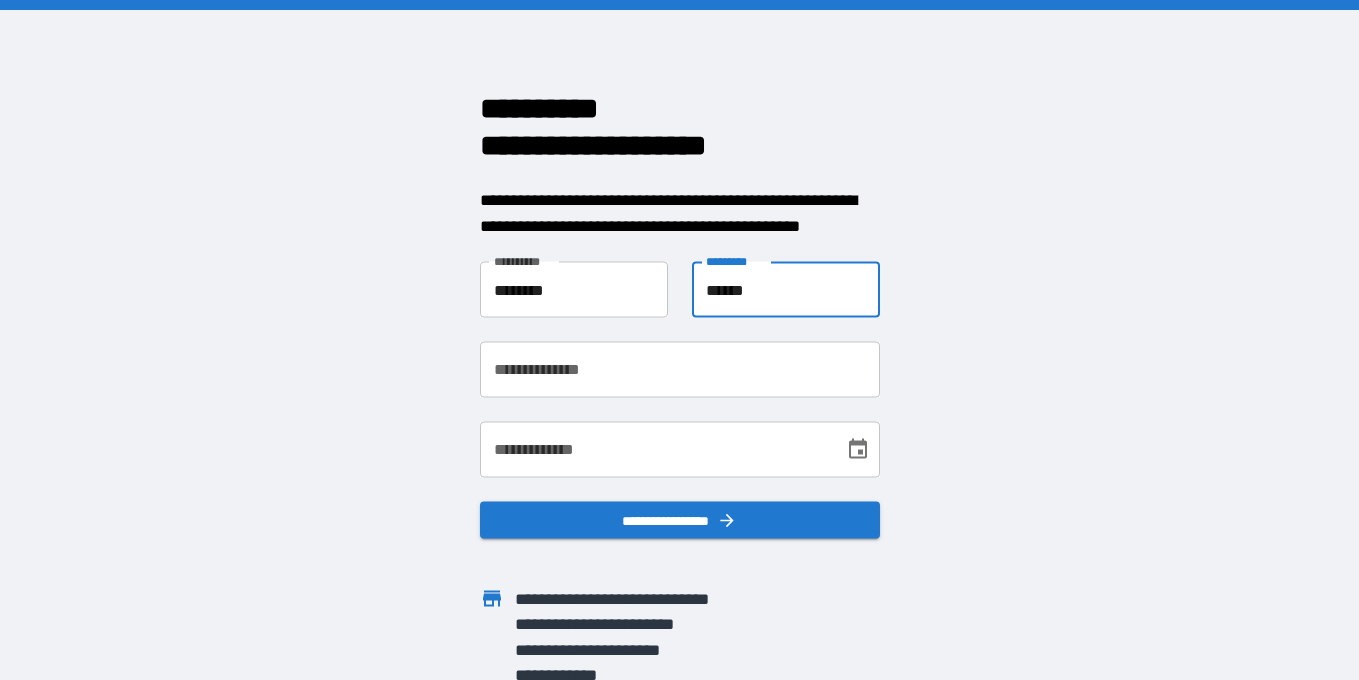 type on "******" 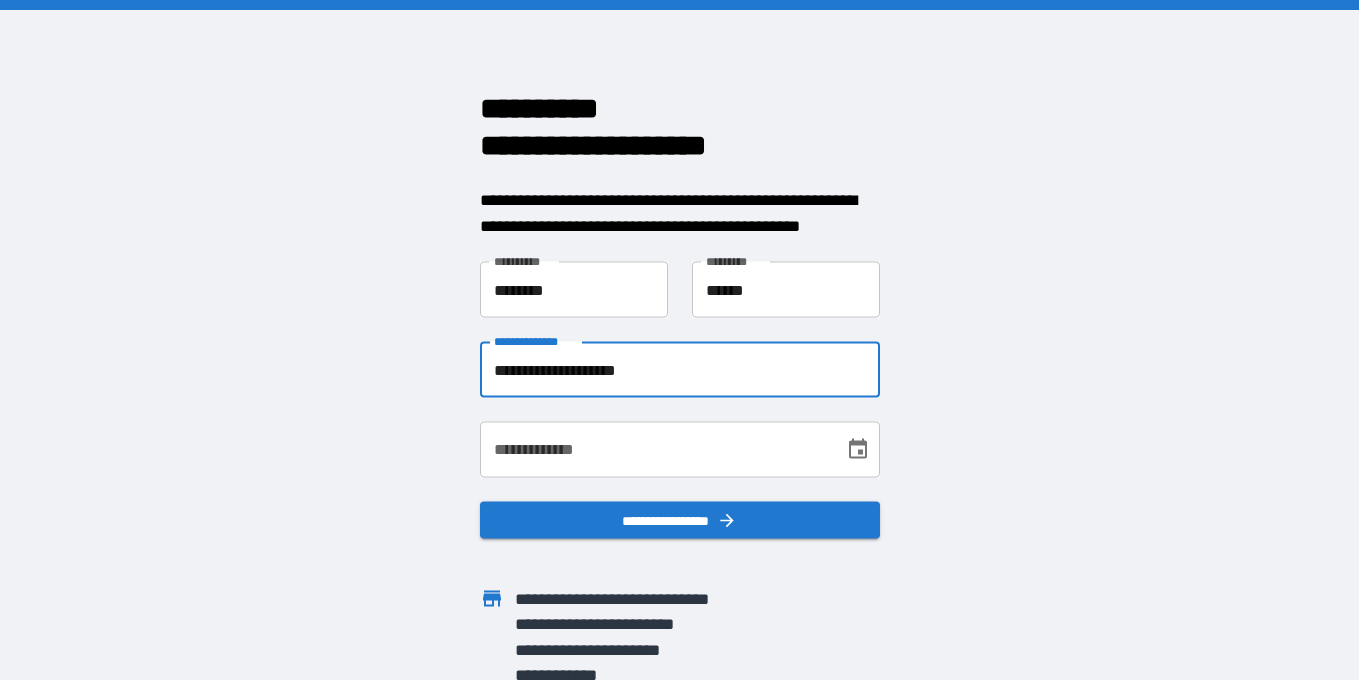 type on "**********" 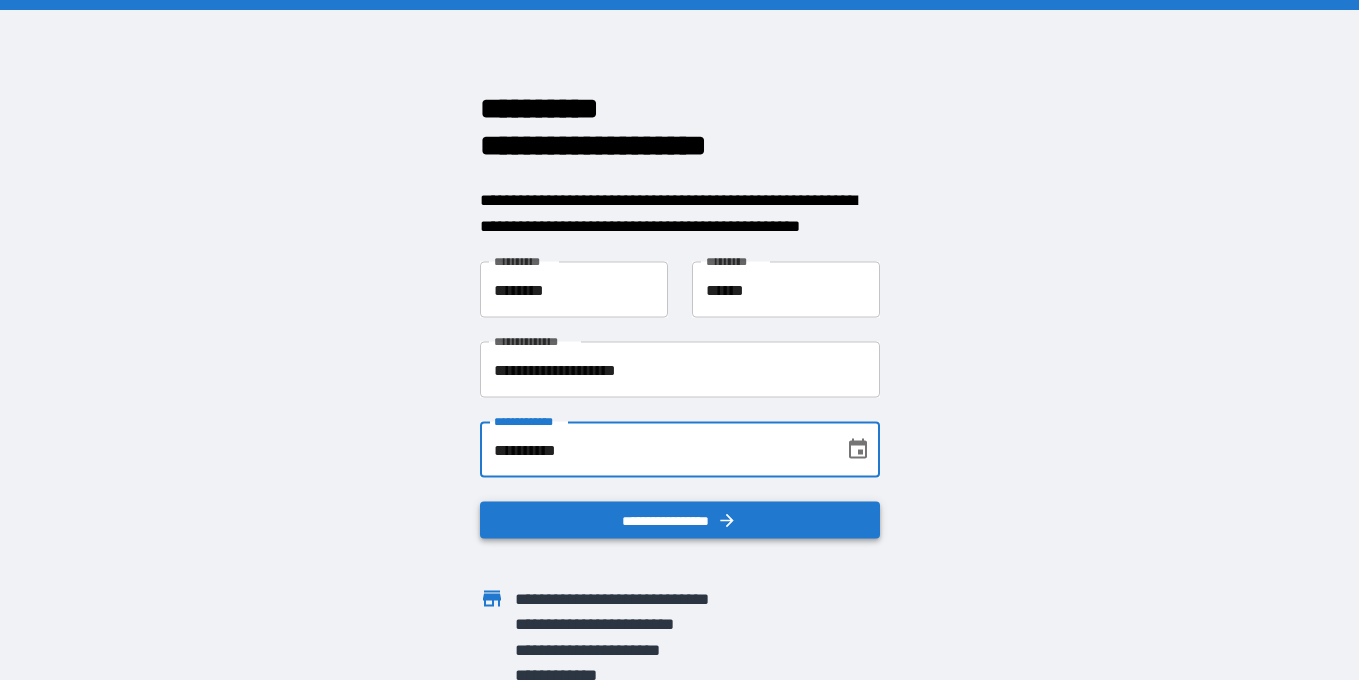 type on "**********" 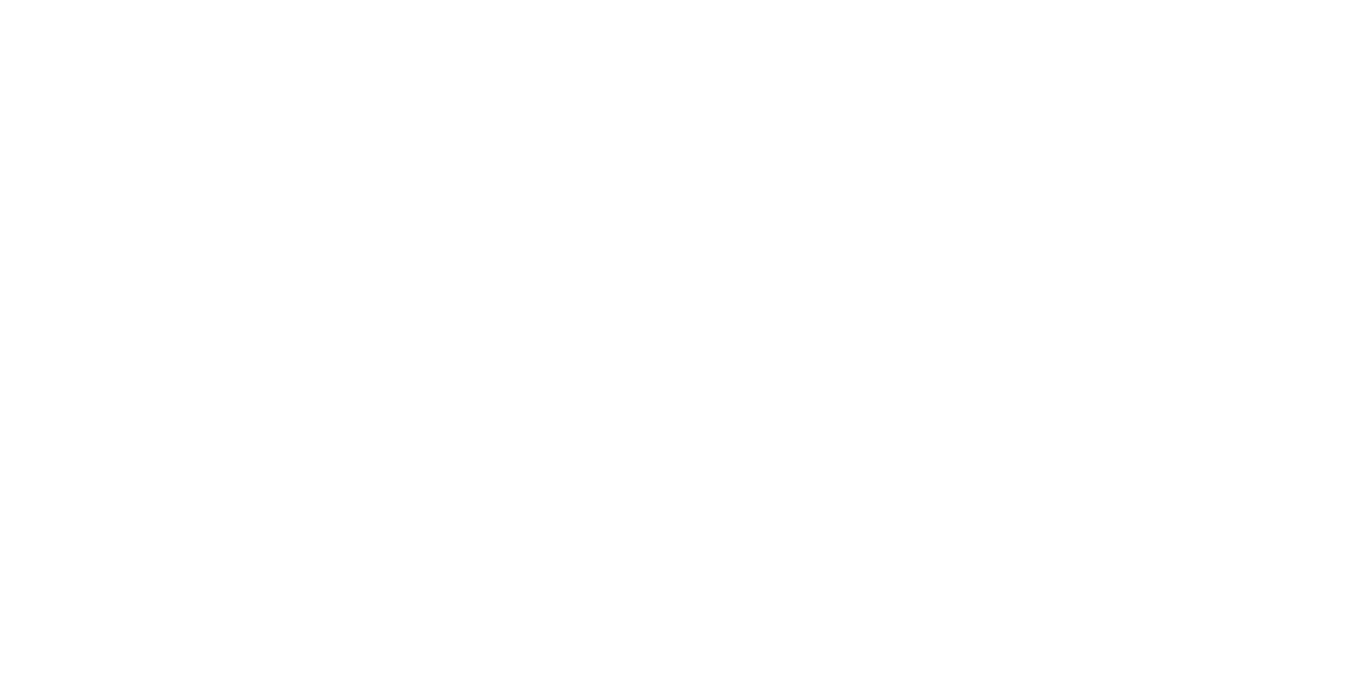 scroll, scrollTop: 0, scrollLeft: 0, axis: both 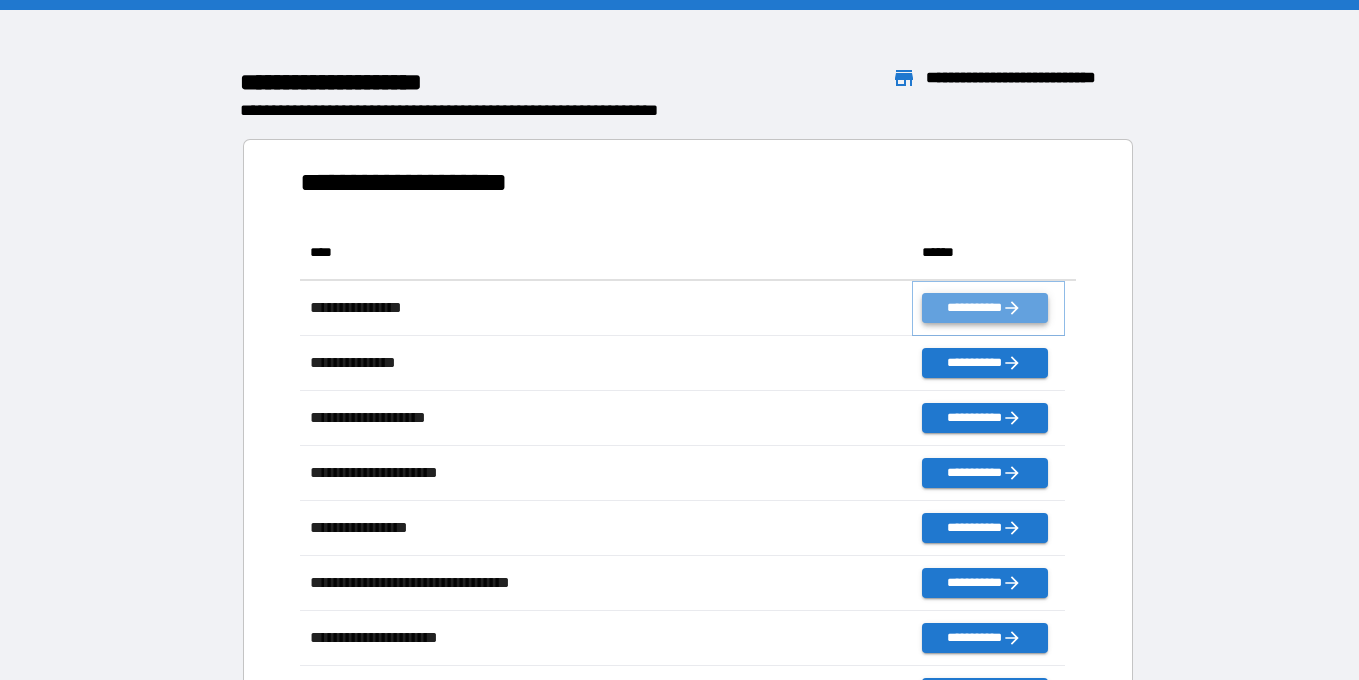 click on "**********" at bounding box center (984, 308) 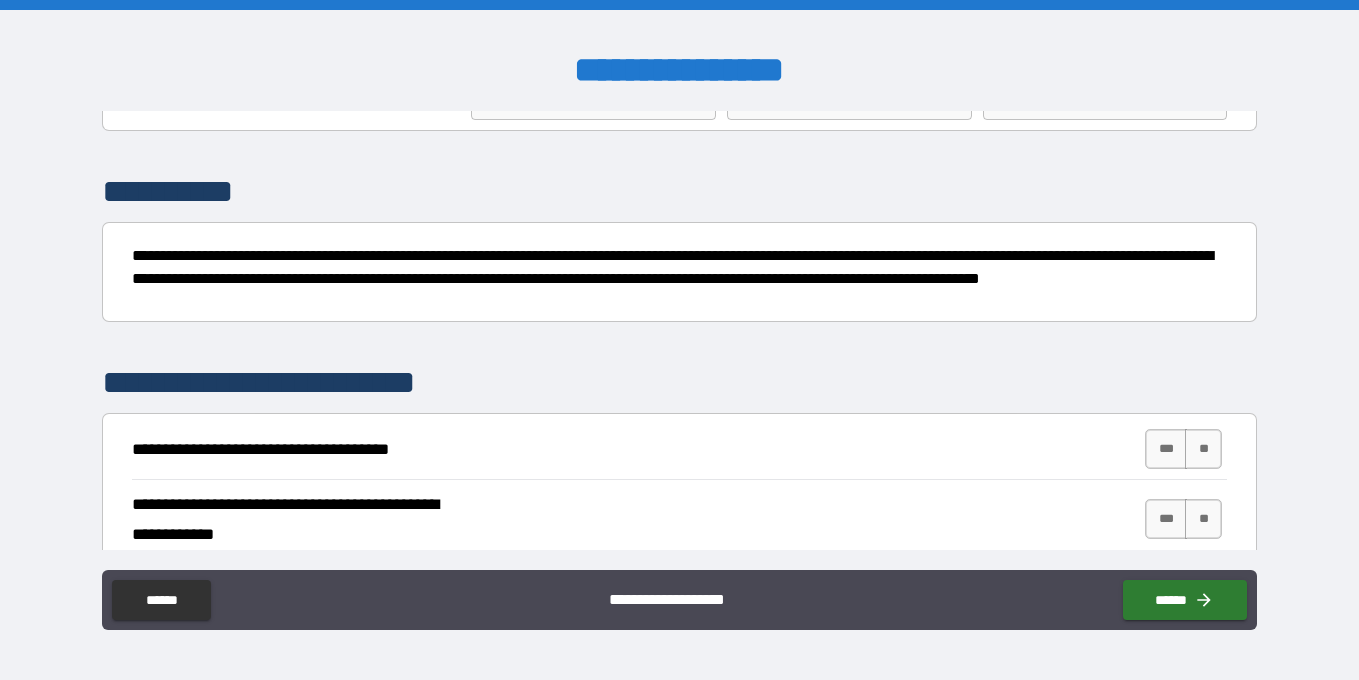 scroll, scrollTop: 118, scrollLeft: 0, axis: vertical 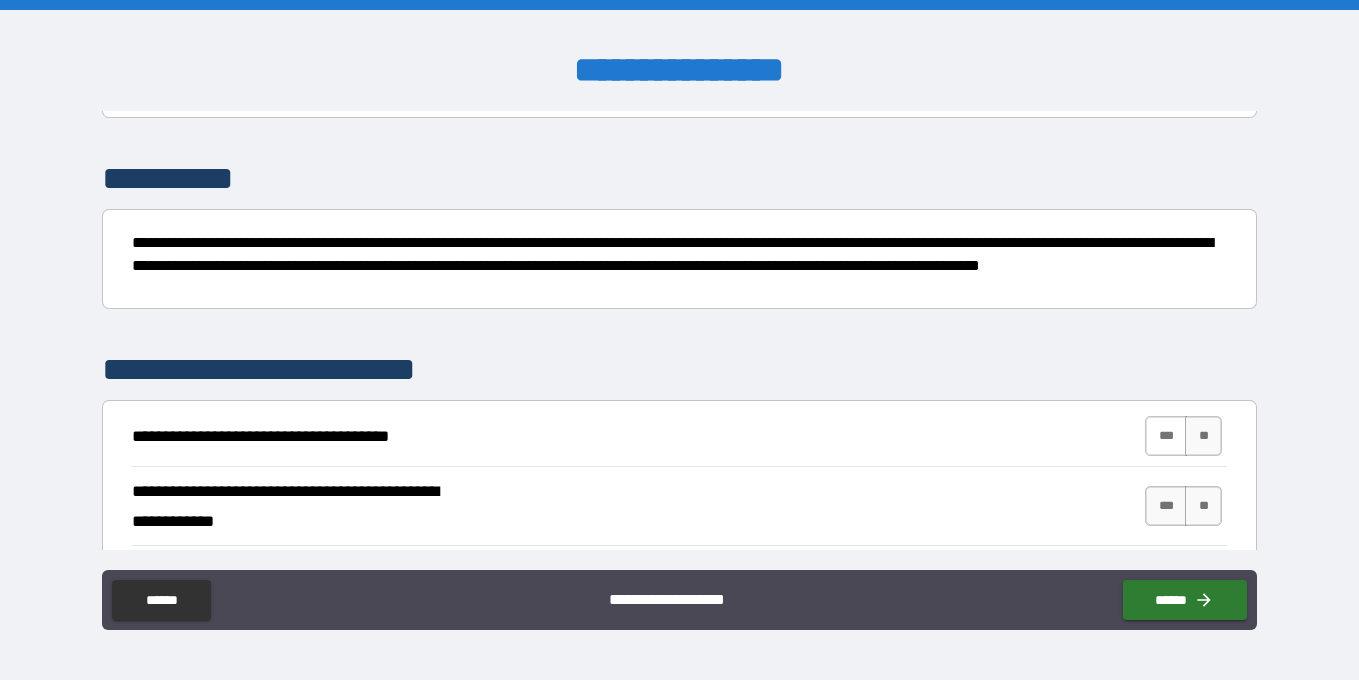 click on "***" at bounding box center [1166, 436] 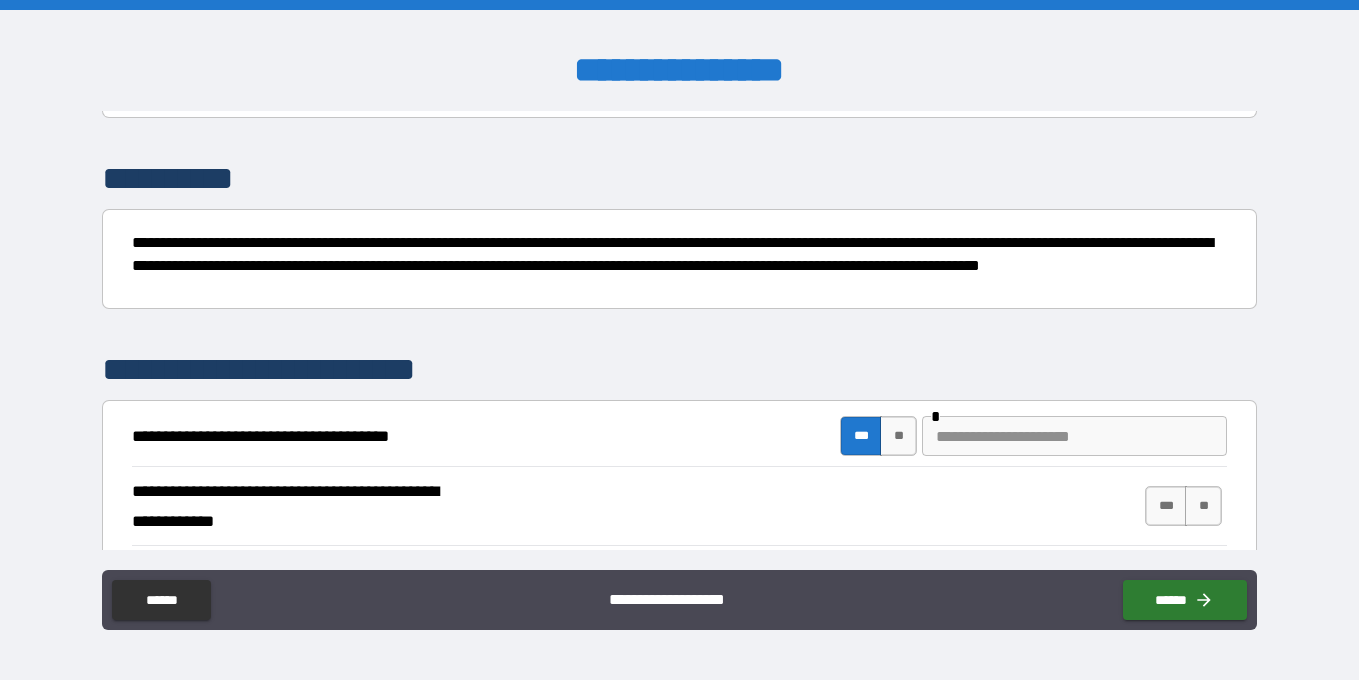 click at bounding box center [1074, 436] 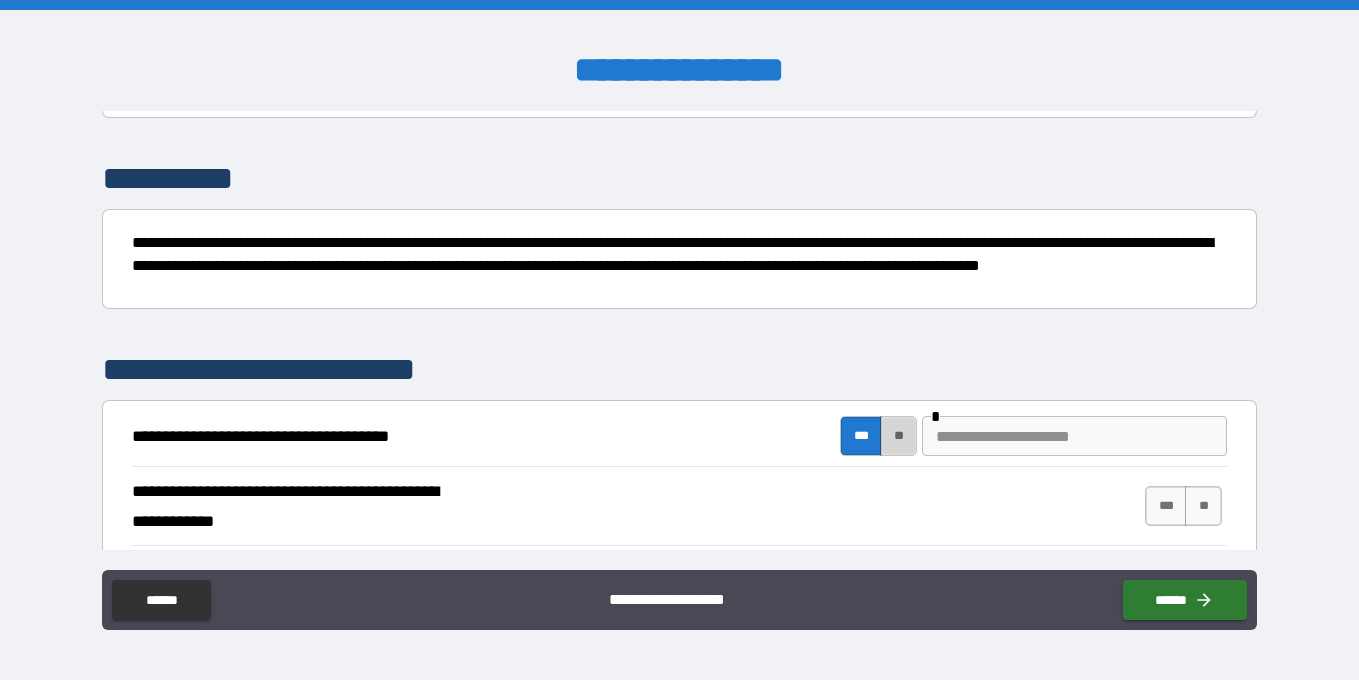 click on "**" at bounding box center (898, 436) 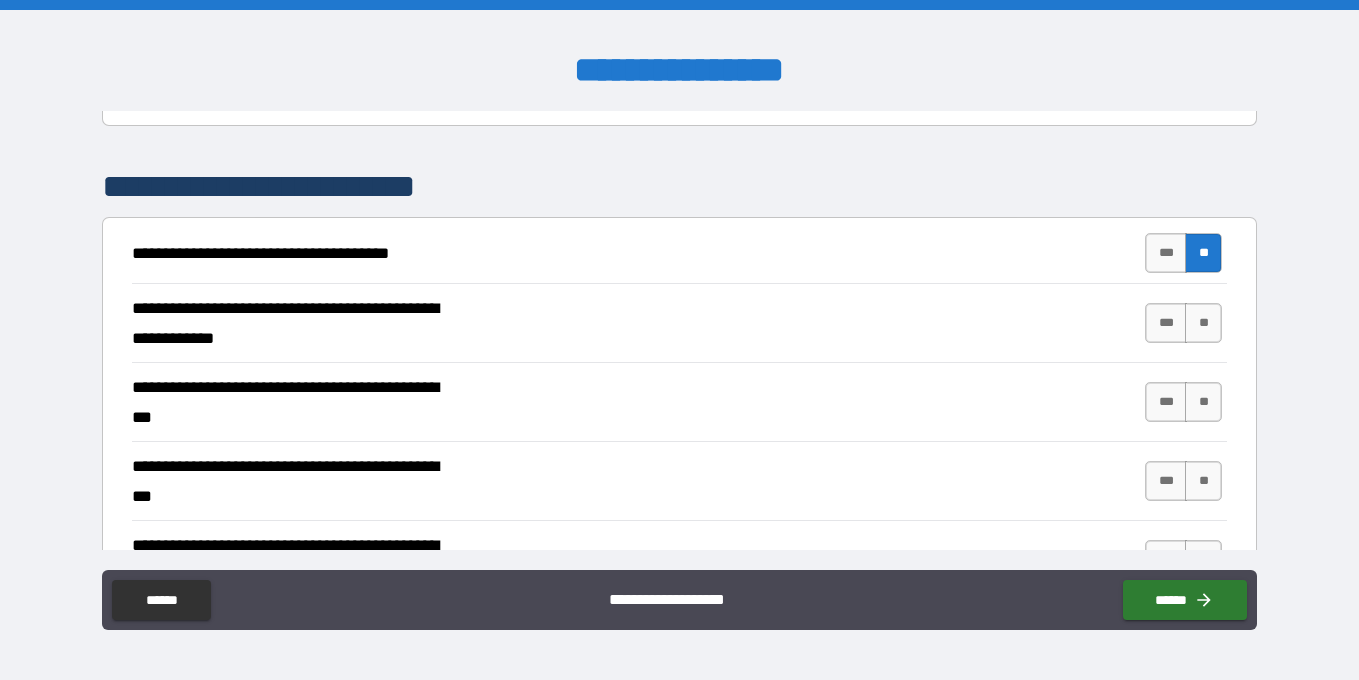 scroll, scrollTop: 305, scrollLeft: 0, axis: vertical 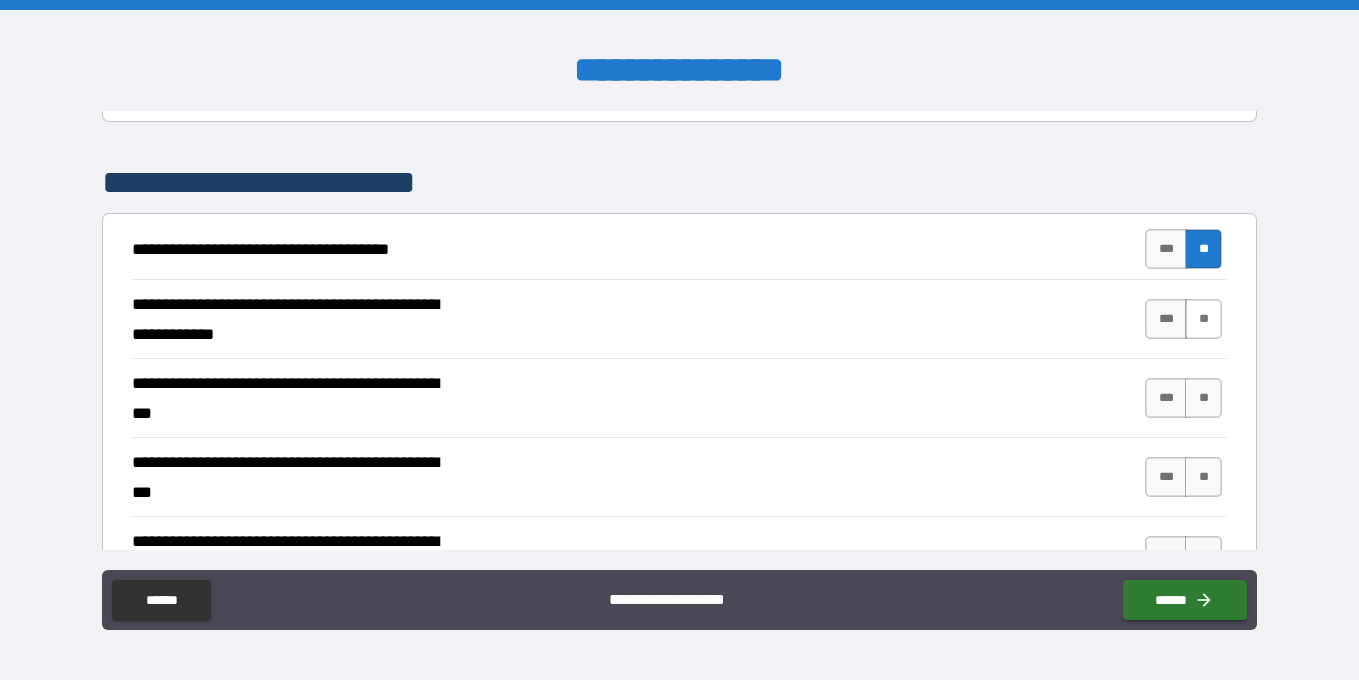 click on "**" at bounding box center [1203, 319] 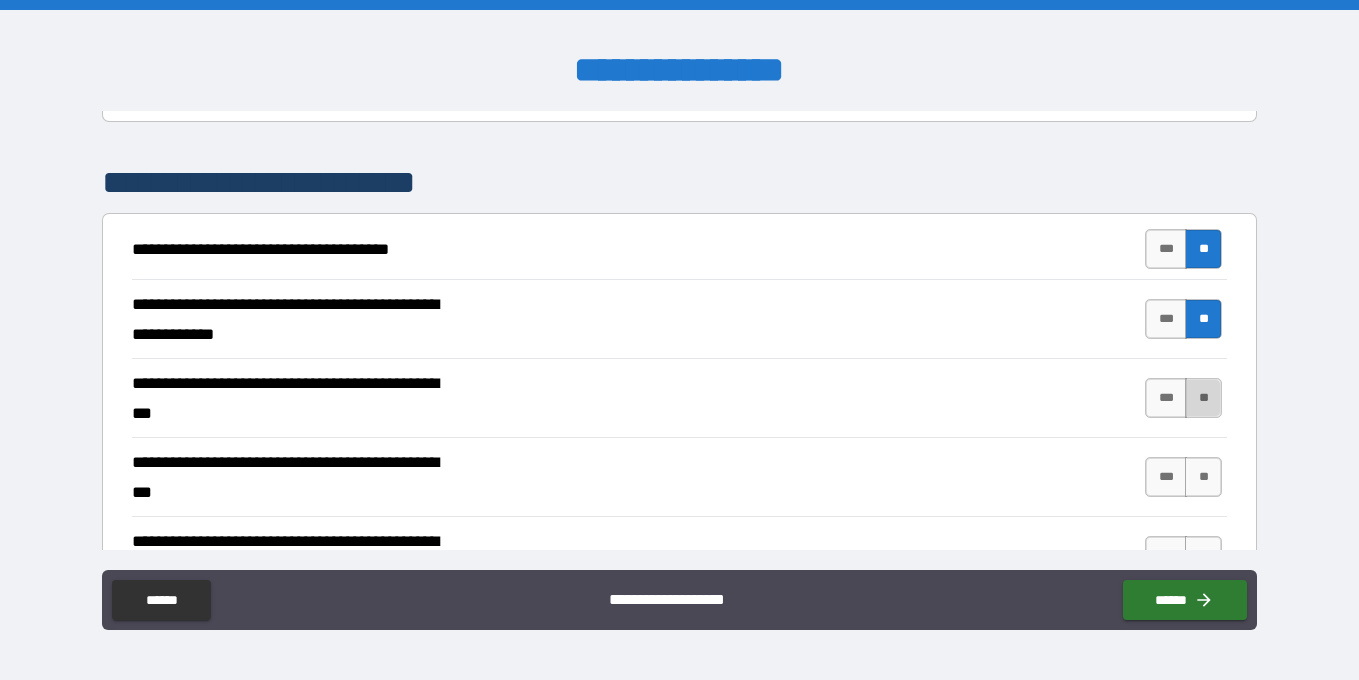 click on "**" at bounding box center (1203, 398) 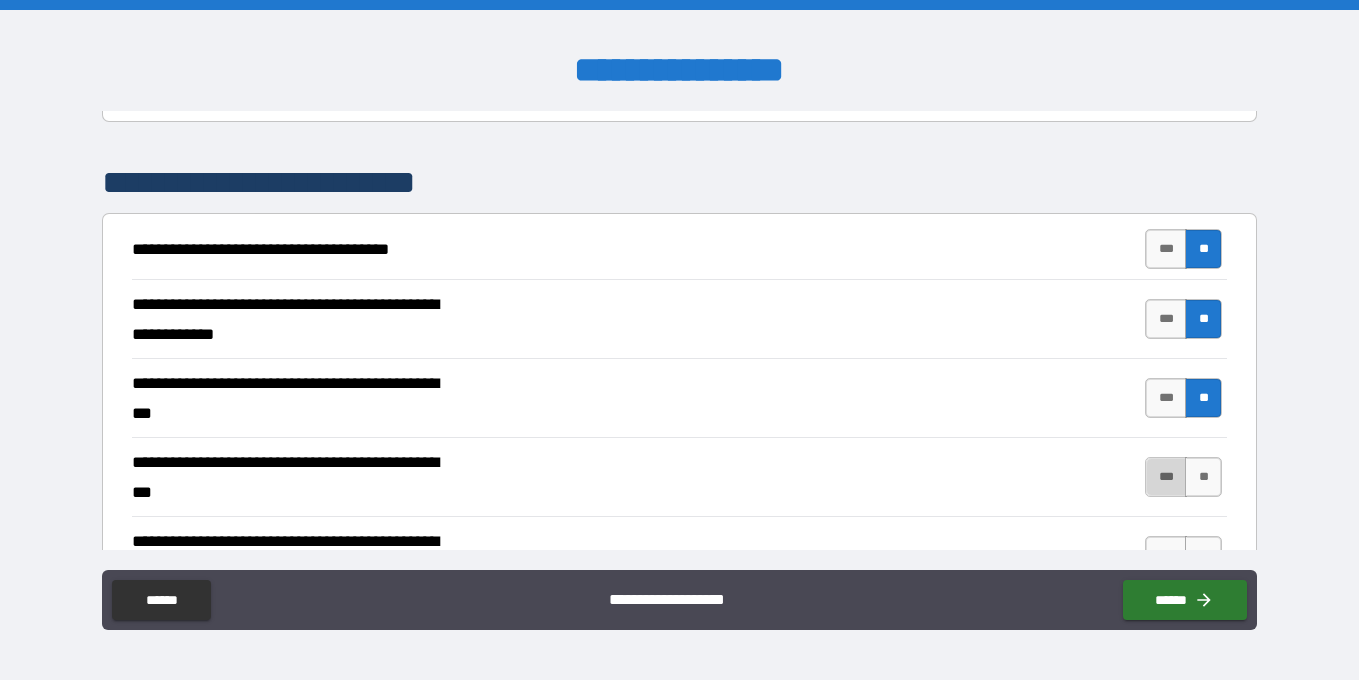 click on "***" at bounding box center [1166, 477] 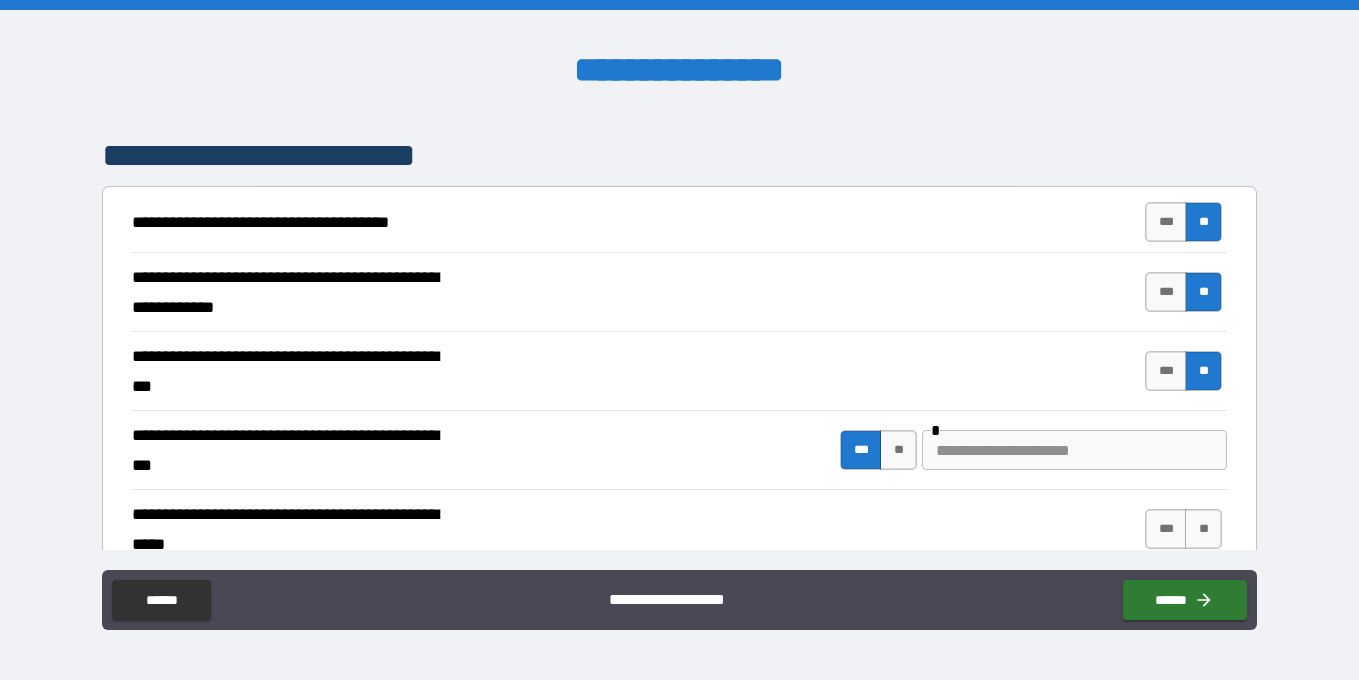 scroll, scrollTop: 396, scrollLeft: 0, axis: vertical 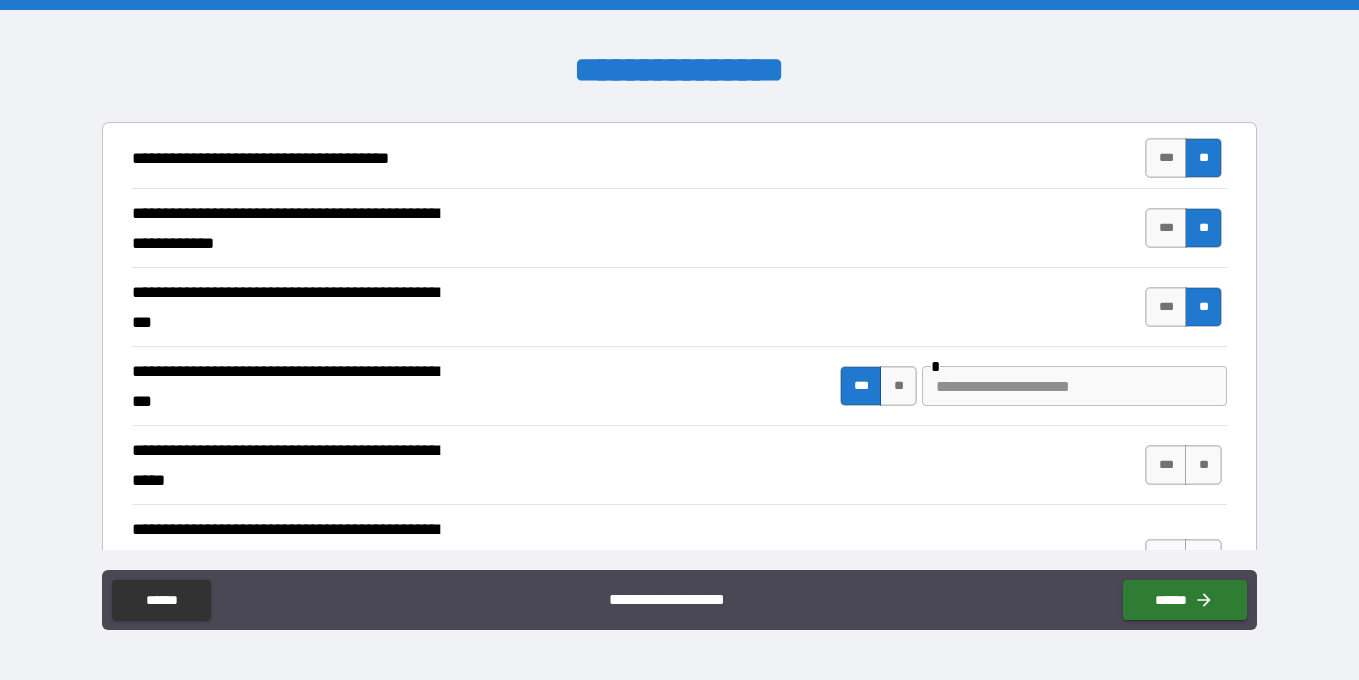 click at bounding box center (1074, 386) 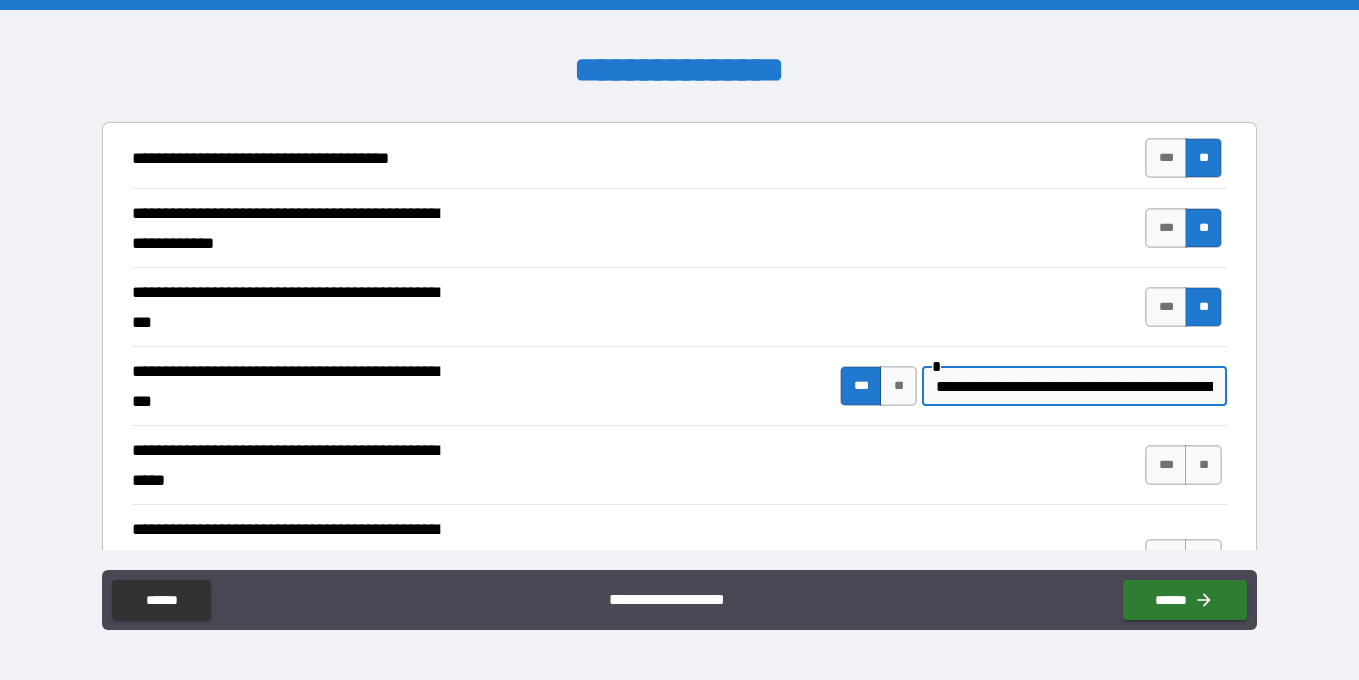 type on "**********" 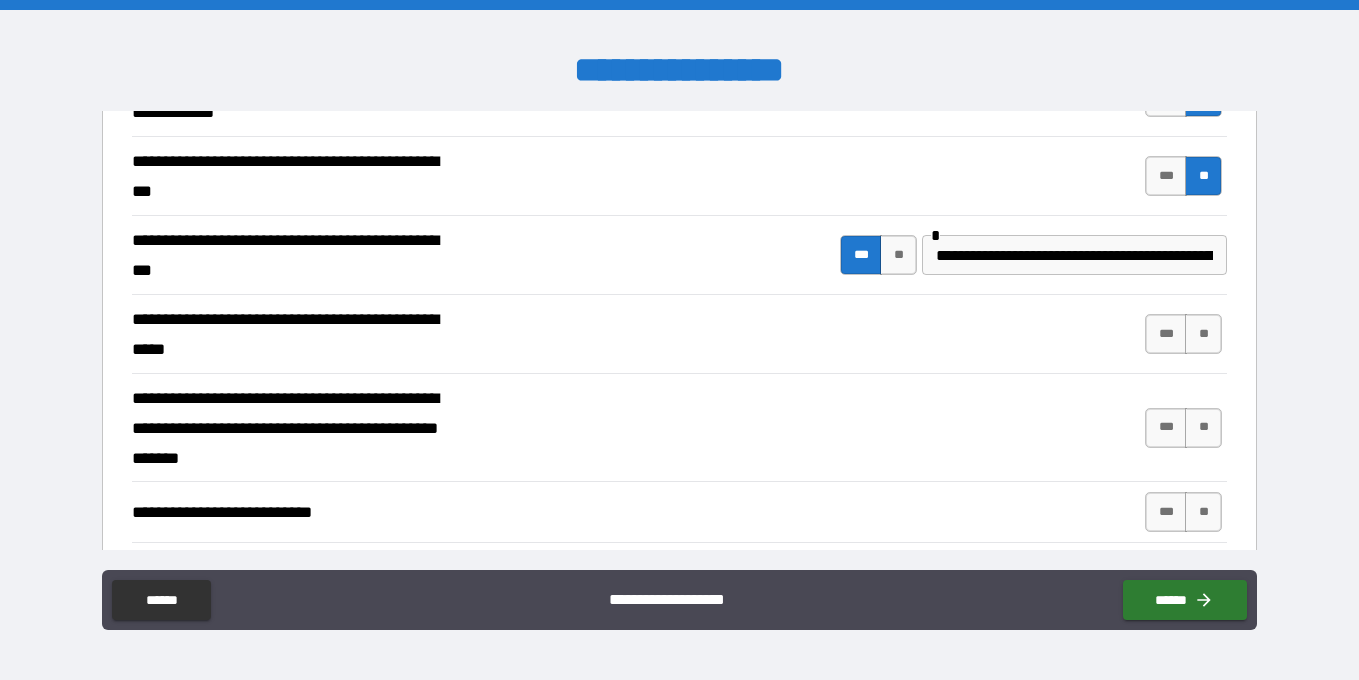 scroll, scrollTop: 530, scrollLeft: 0, axis: vertical 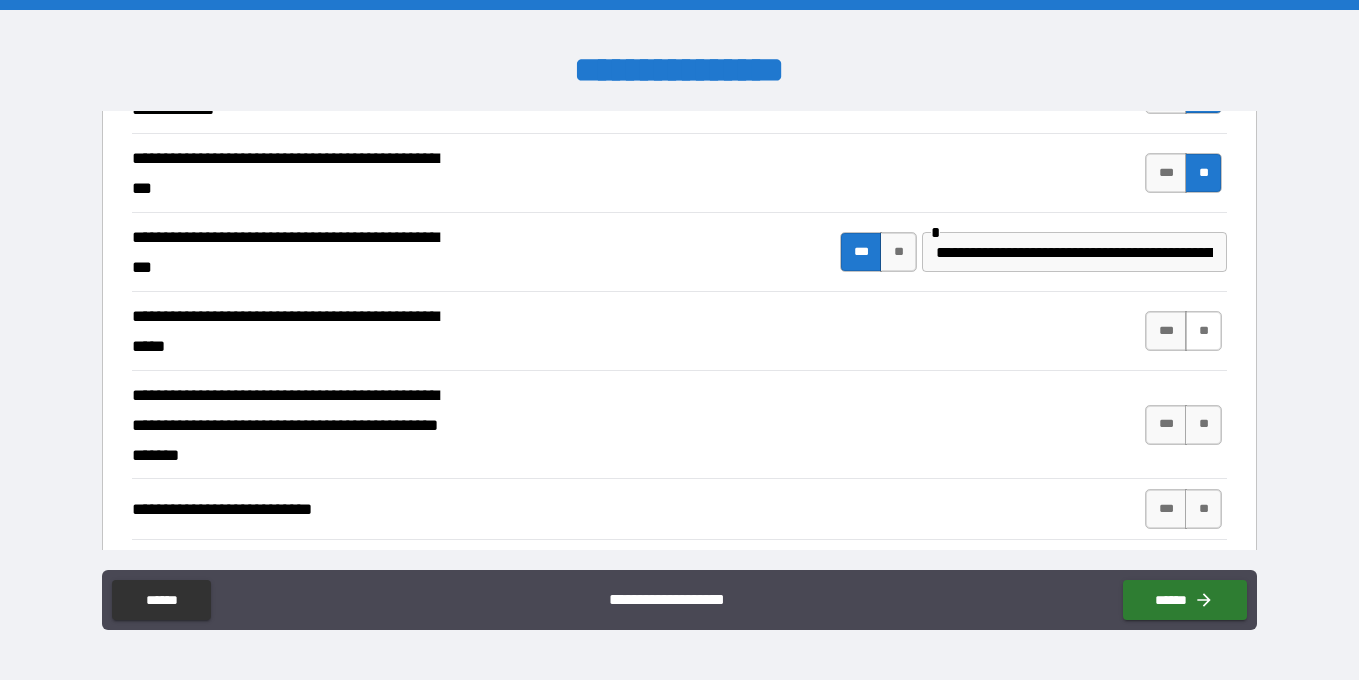 click on "**" at bounding box center (1203, 331) 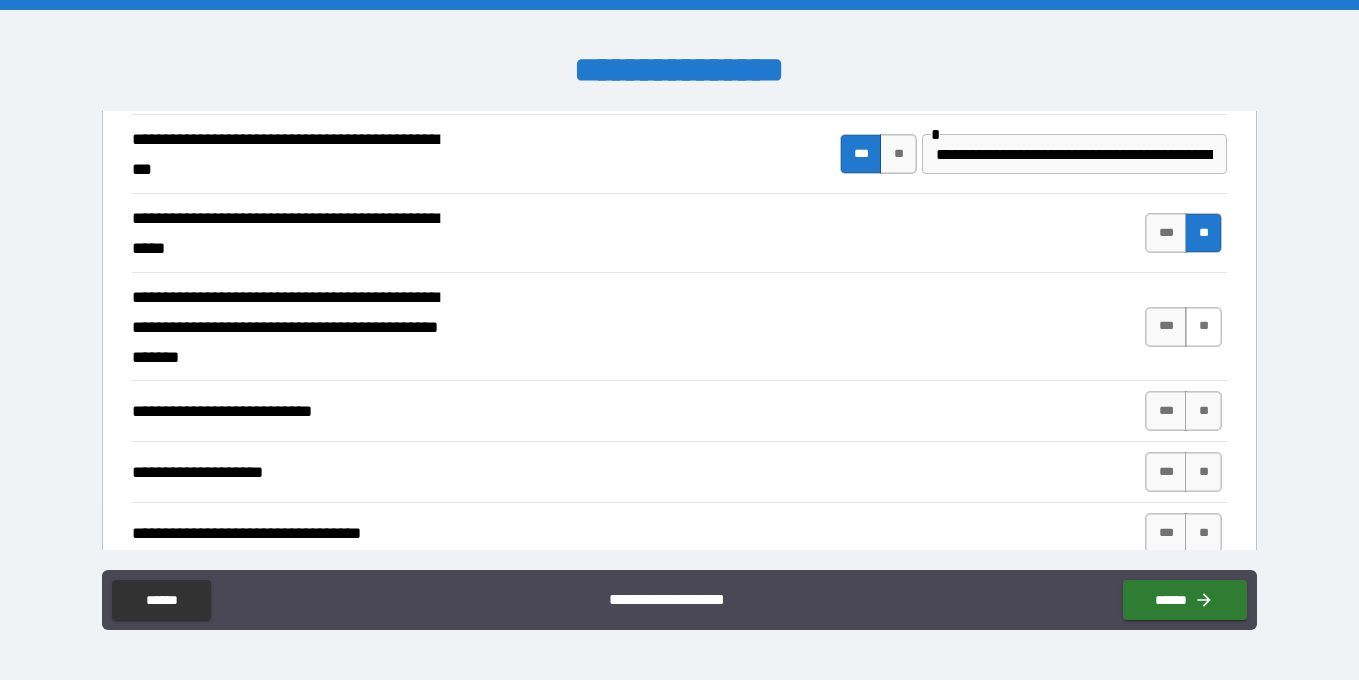 scroll, scrollTop: 625, scrollLeft: 0, axis: vertical 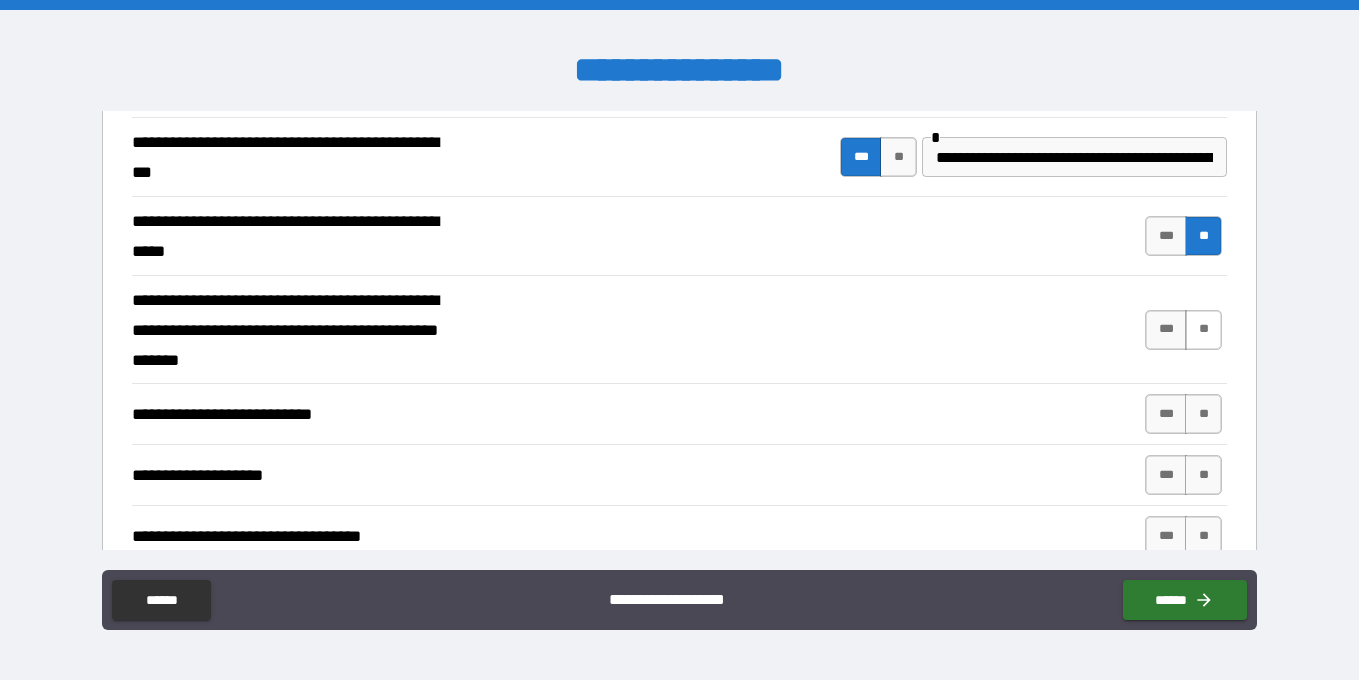 click on "**" at bounding box center (1203, 330) 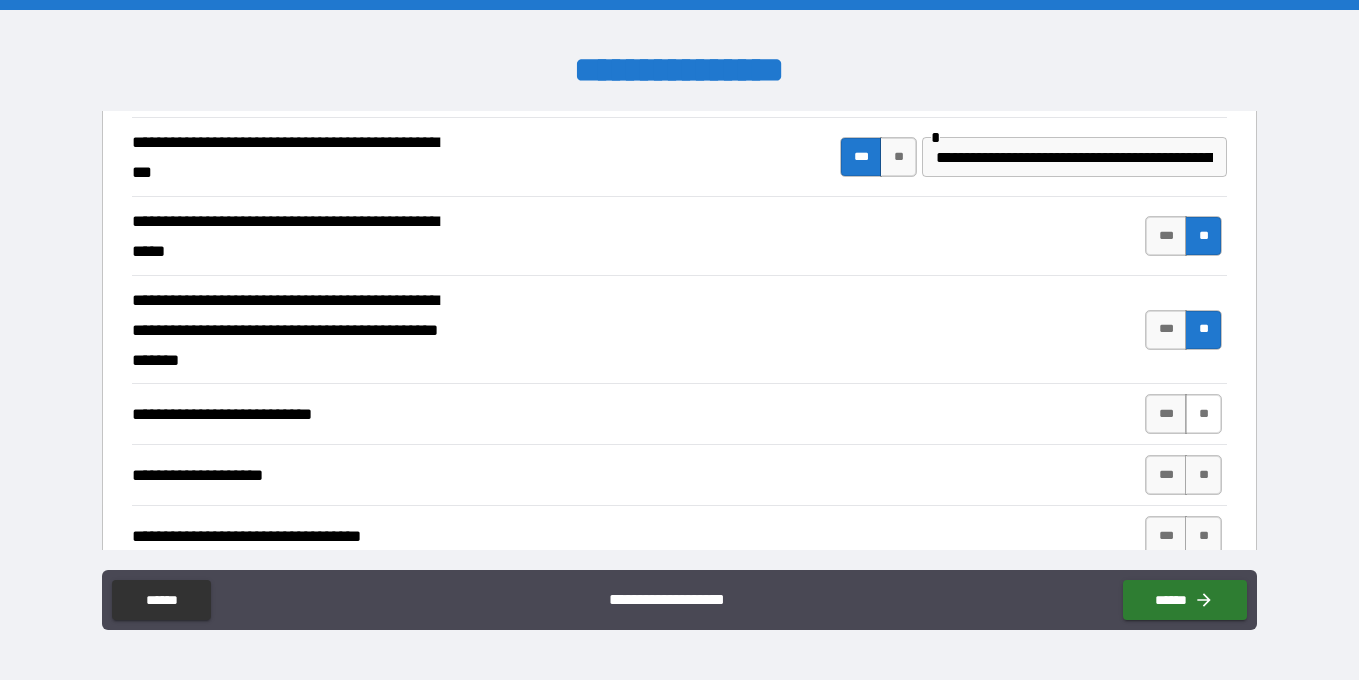 click on "**" at bounding box center (1203, 414) 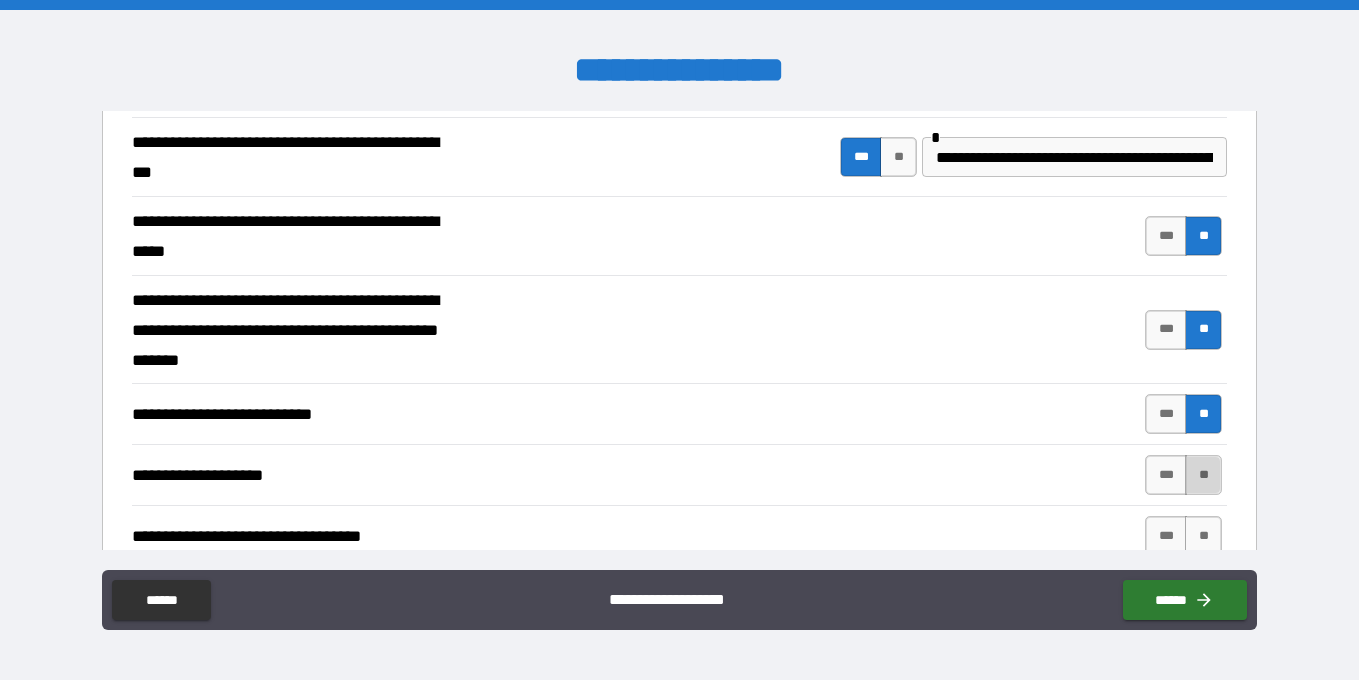 click on "**" at bounding box center [1203, 475] 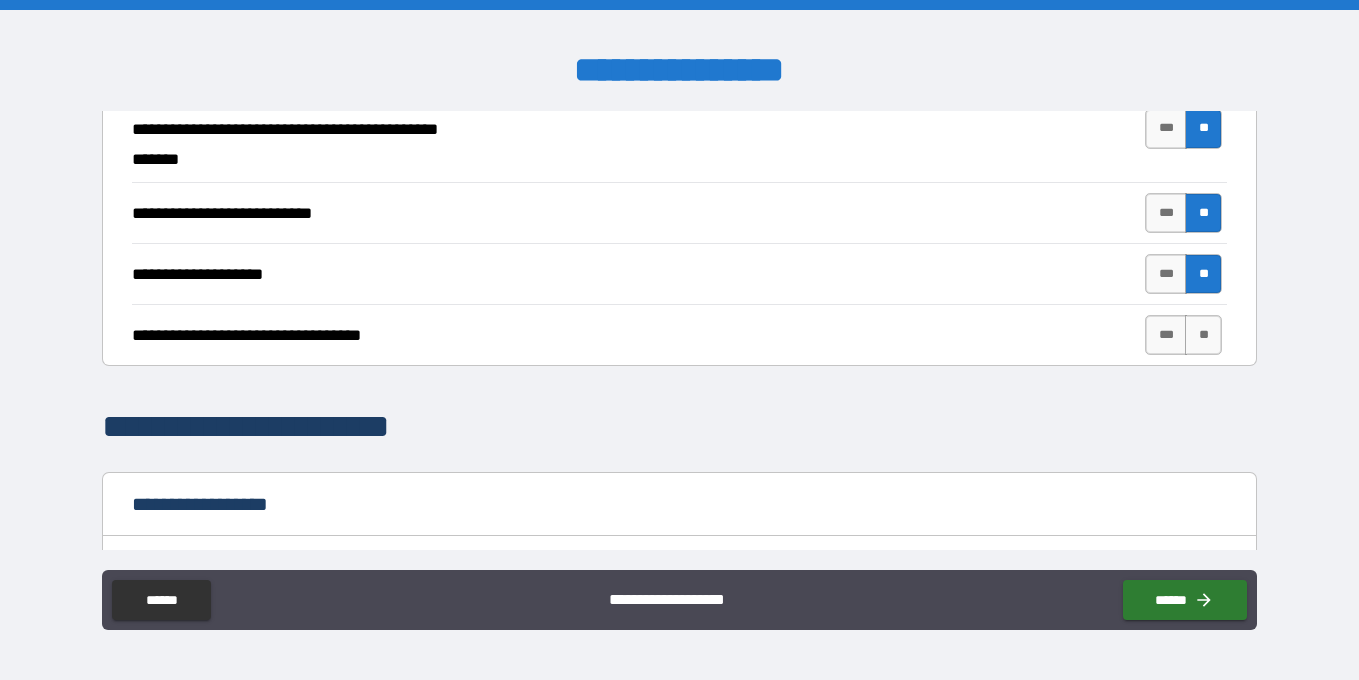 scroll, scrollTop: 831, scrollLeft: 0, axis: vertical 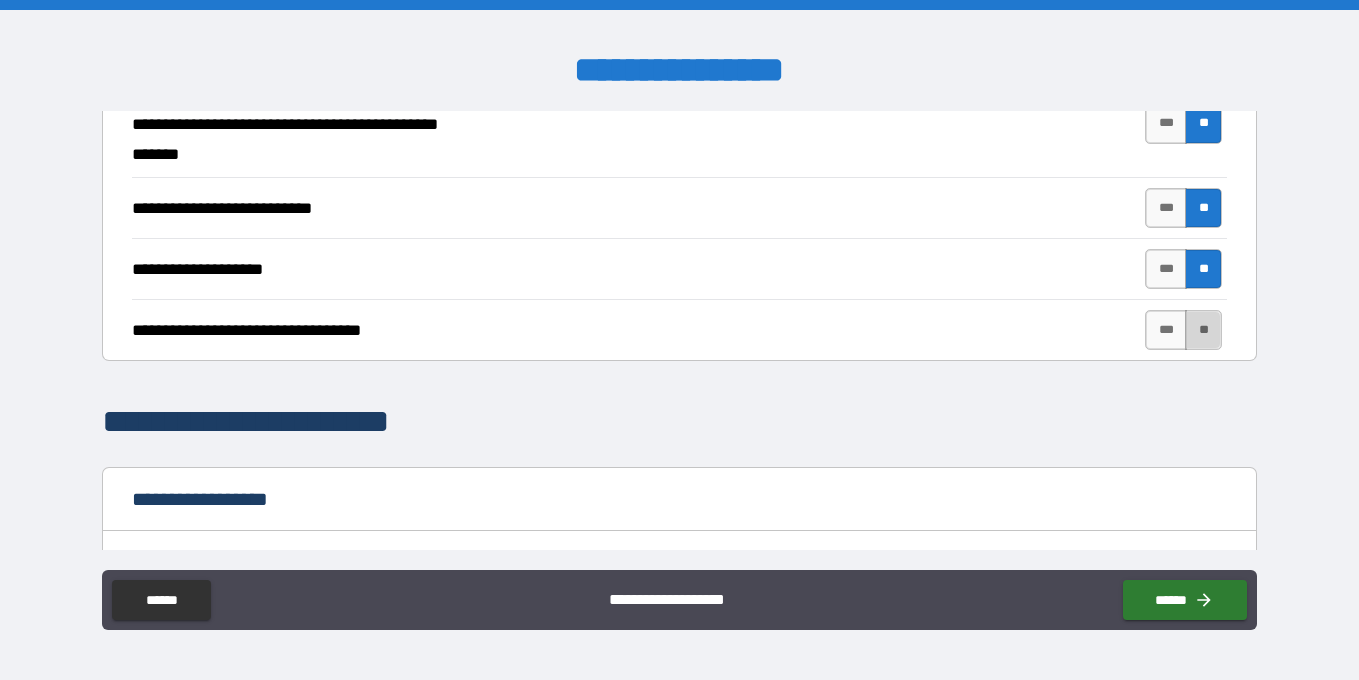 click on "**" at bounding box center [1203, 330] 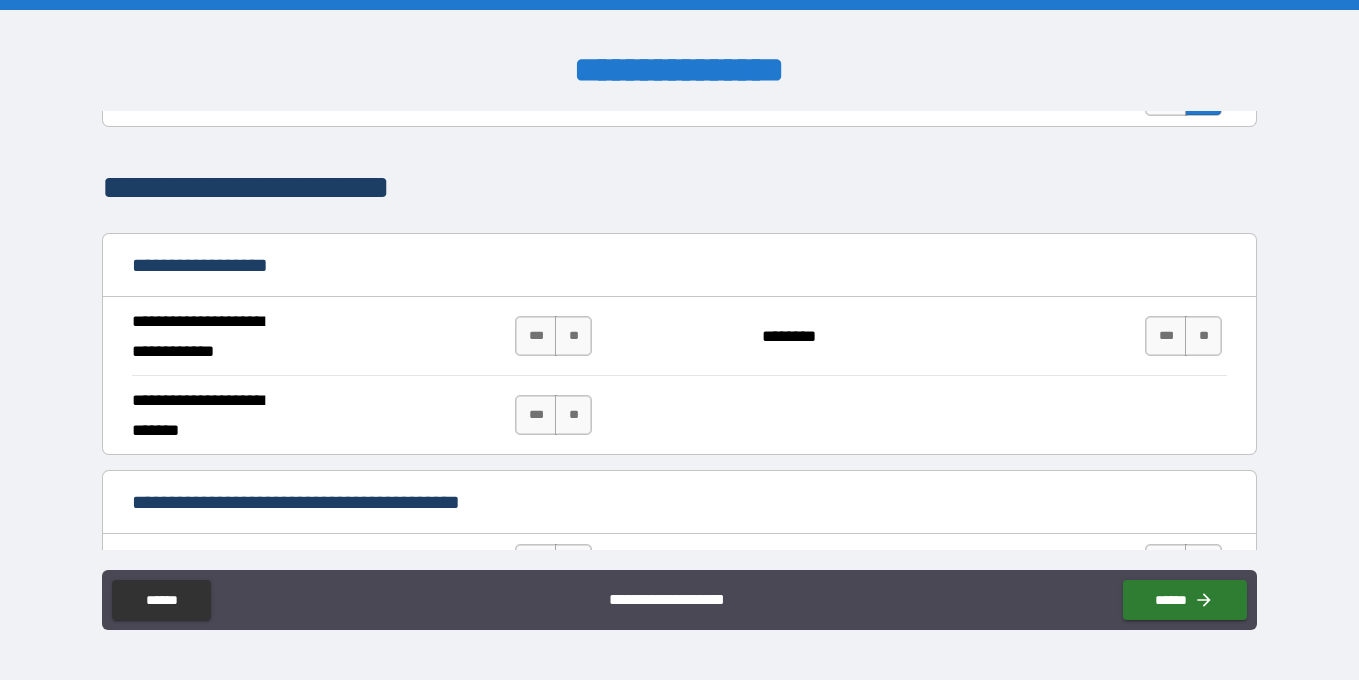 scroll, scrollTop: 1069, scrollLeft: 0, axis: vertical 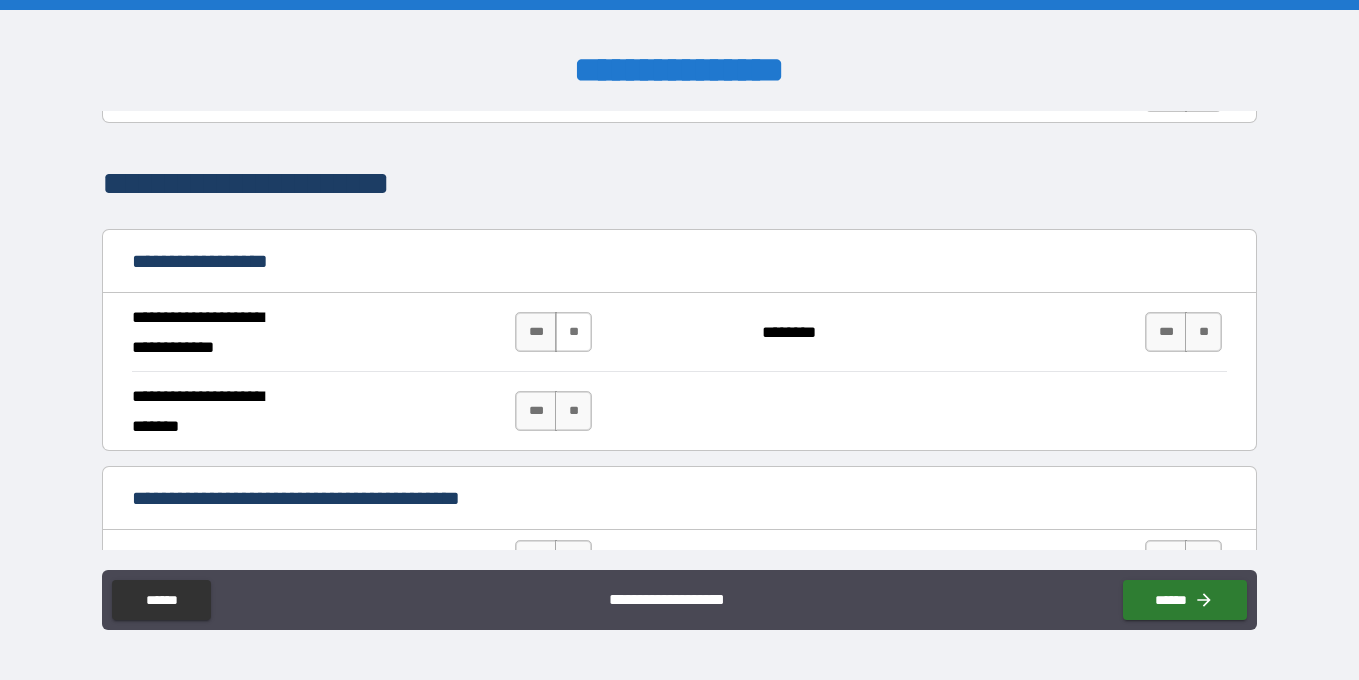 click on "**" at bounding box center (573, 332) 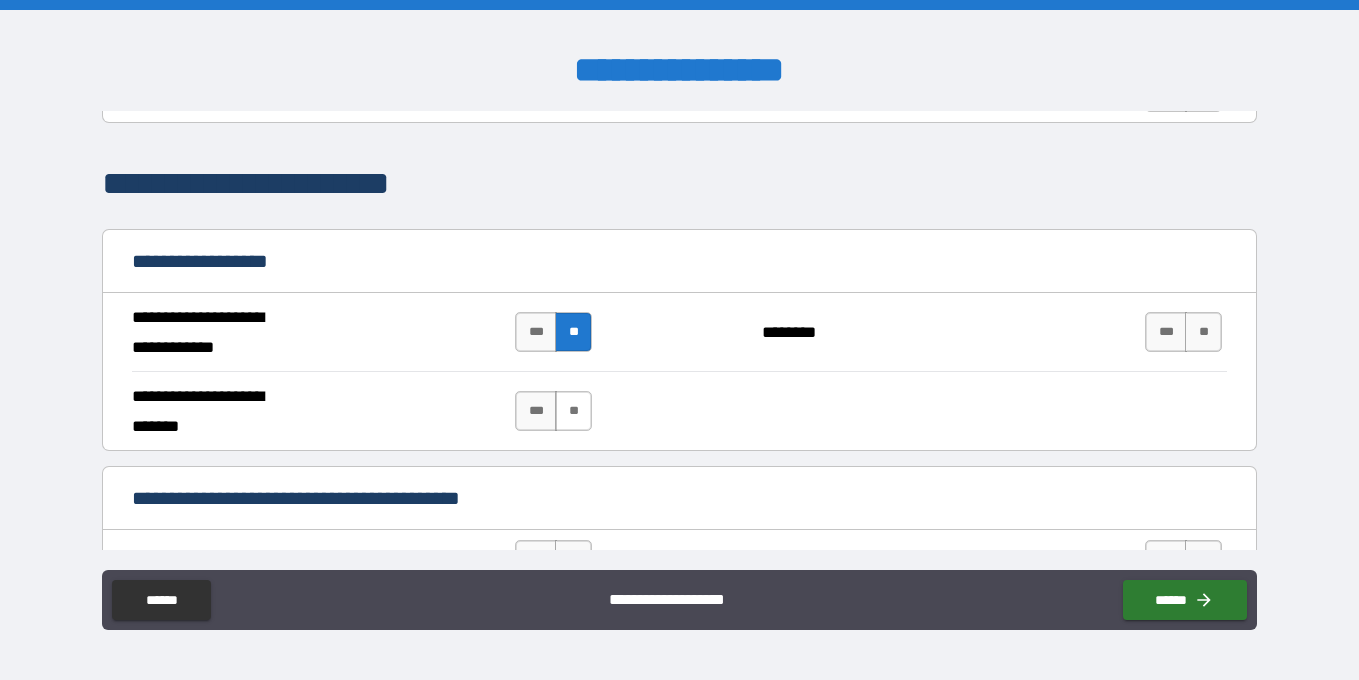 click on "**" at bounding box center [573, 411] 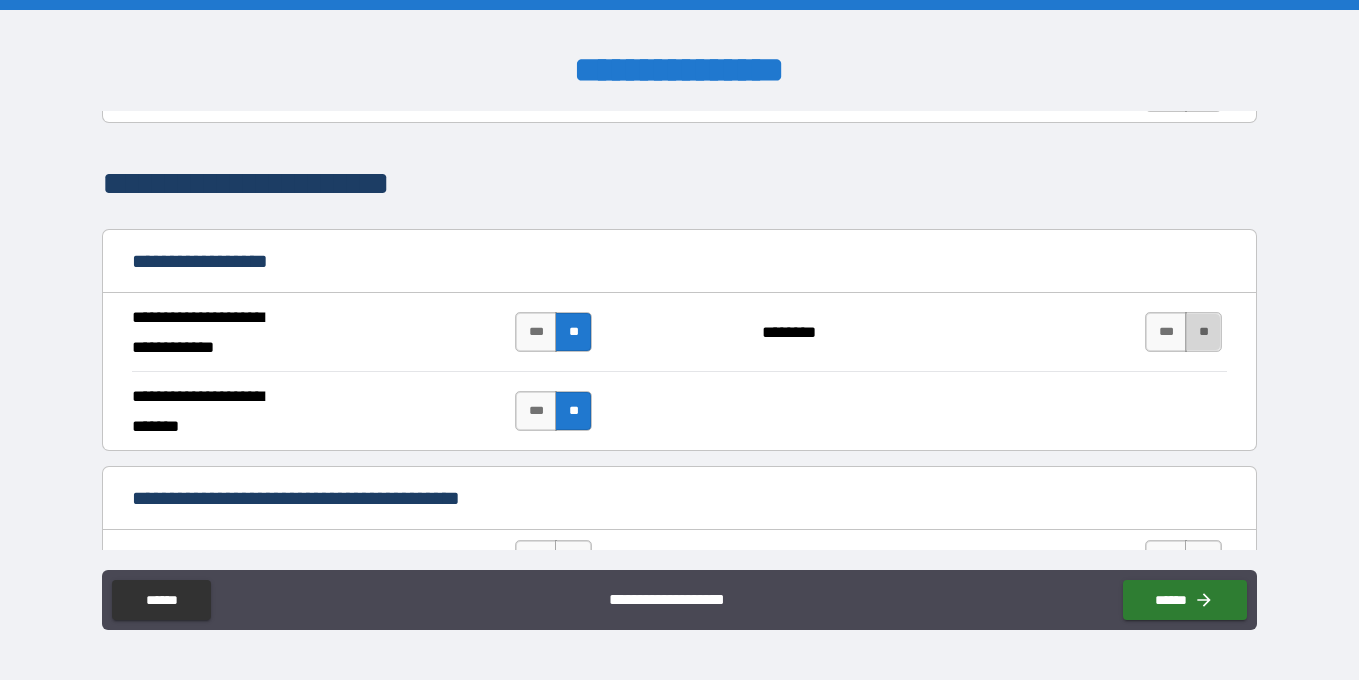 click on "**" at bounding box center [1203, 332] 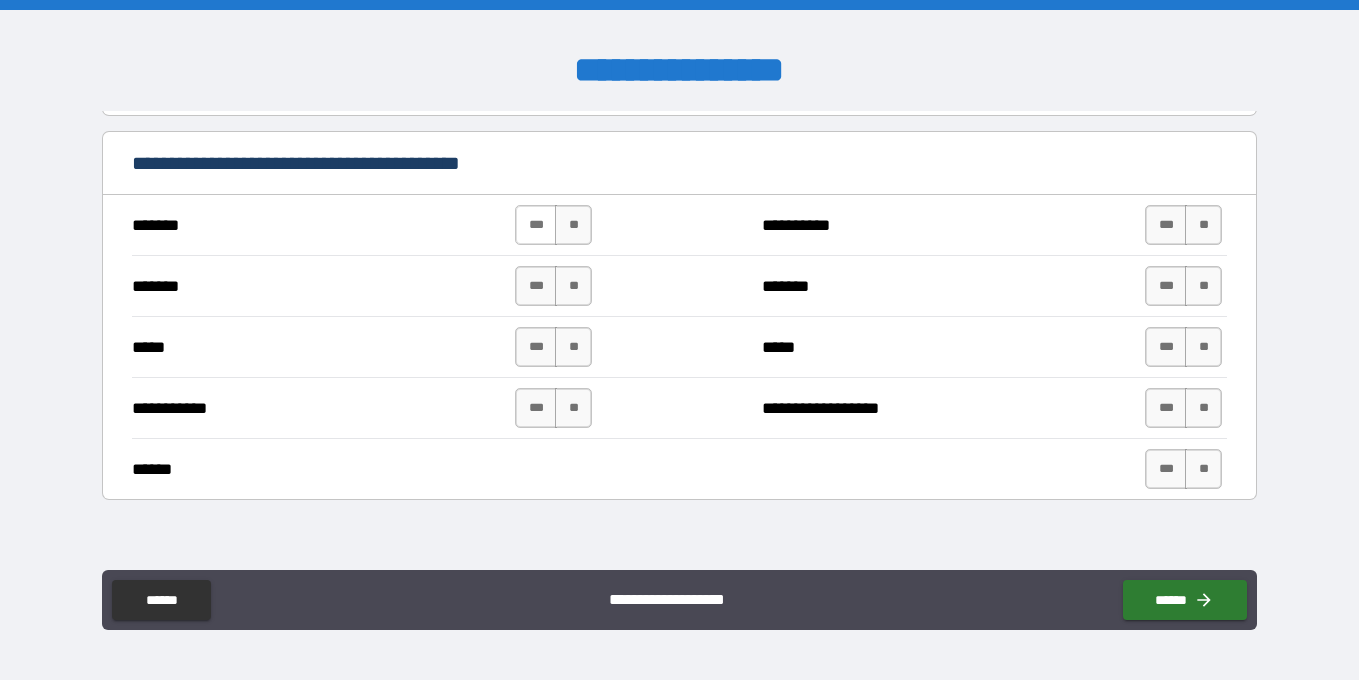 scroll, scrollTop: 1407, scrollLeft: 0, axis: vertical 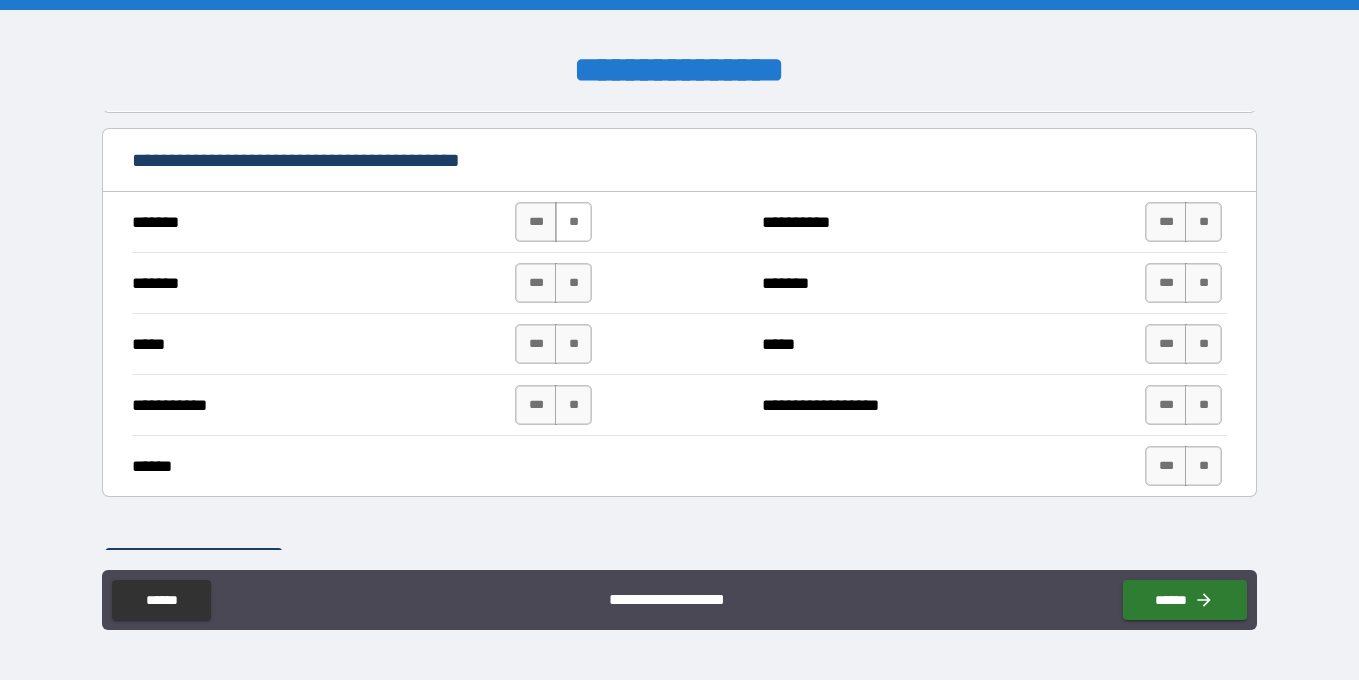 click on "**" at bounding box center (573, 222) 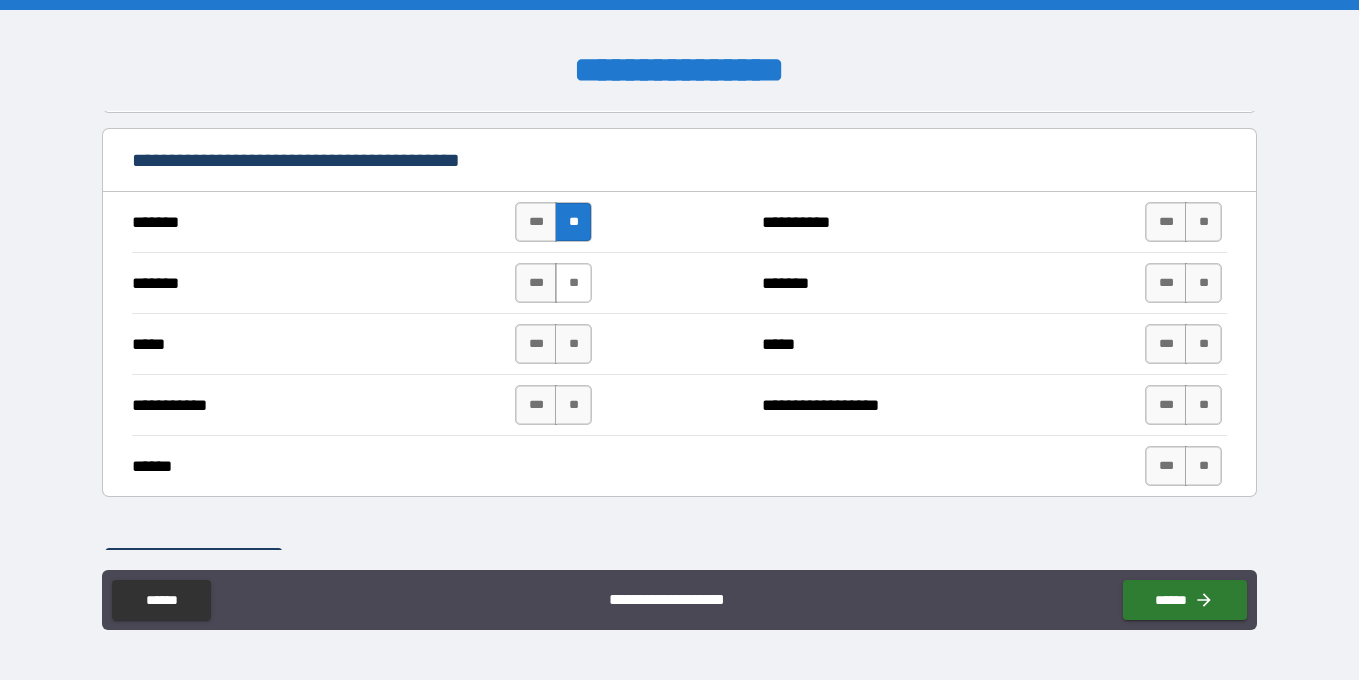 click on "**" at bounding box center (573, 283) 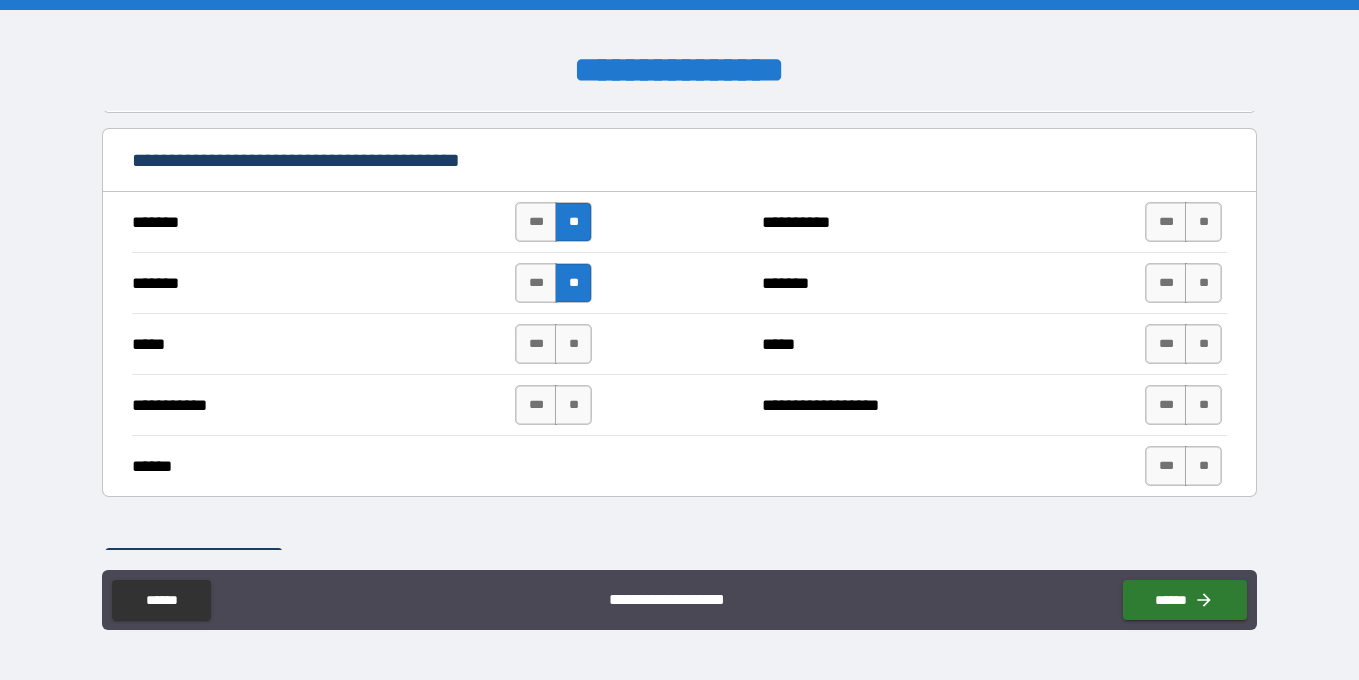 click on "***** *** ** ***** *** **" at bounding box center (679, 343) 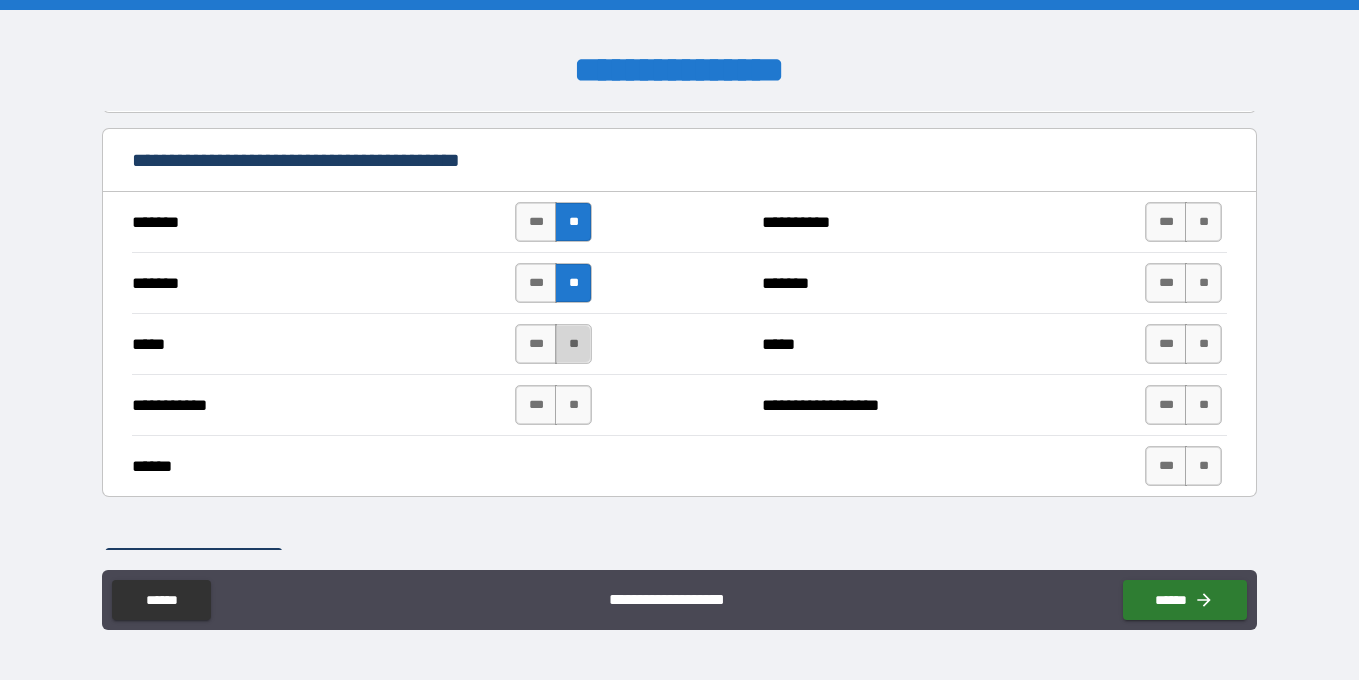 click on "**" at bounding box center (573, 344) 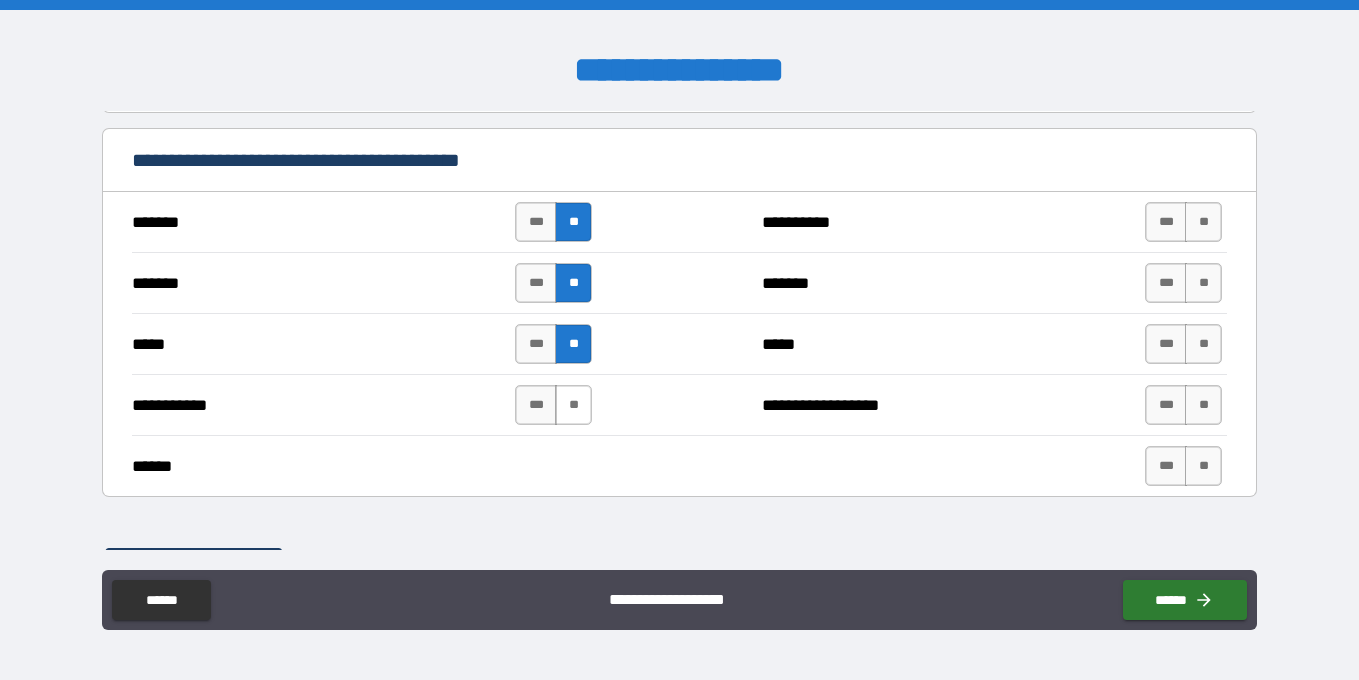 click on "**" at bounding box center (573, 405) 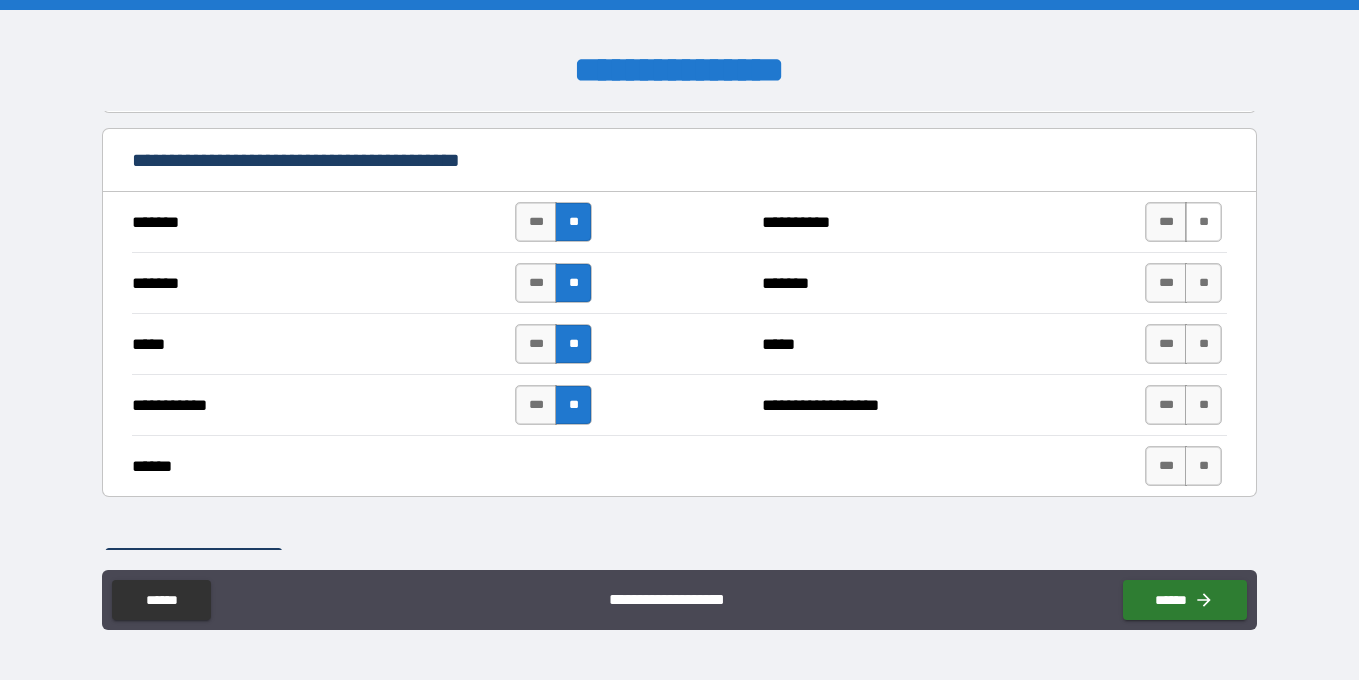 click on "**" at bounding box center [1203, 222] 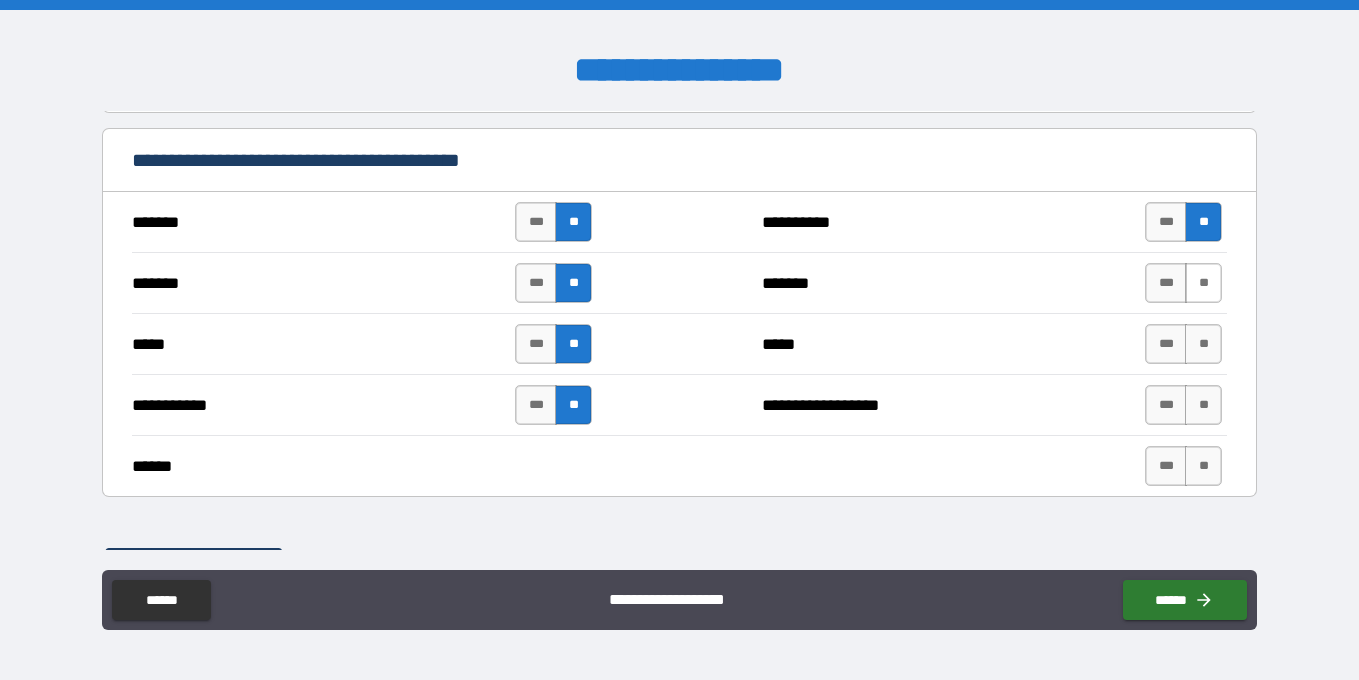 click on "**" at bounding box center [1203, 283] 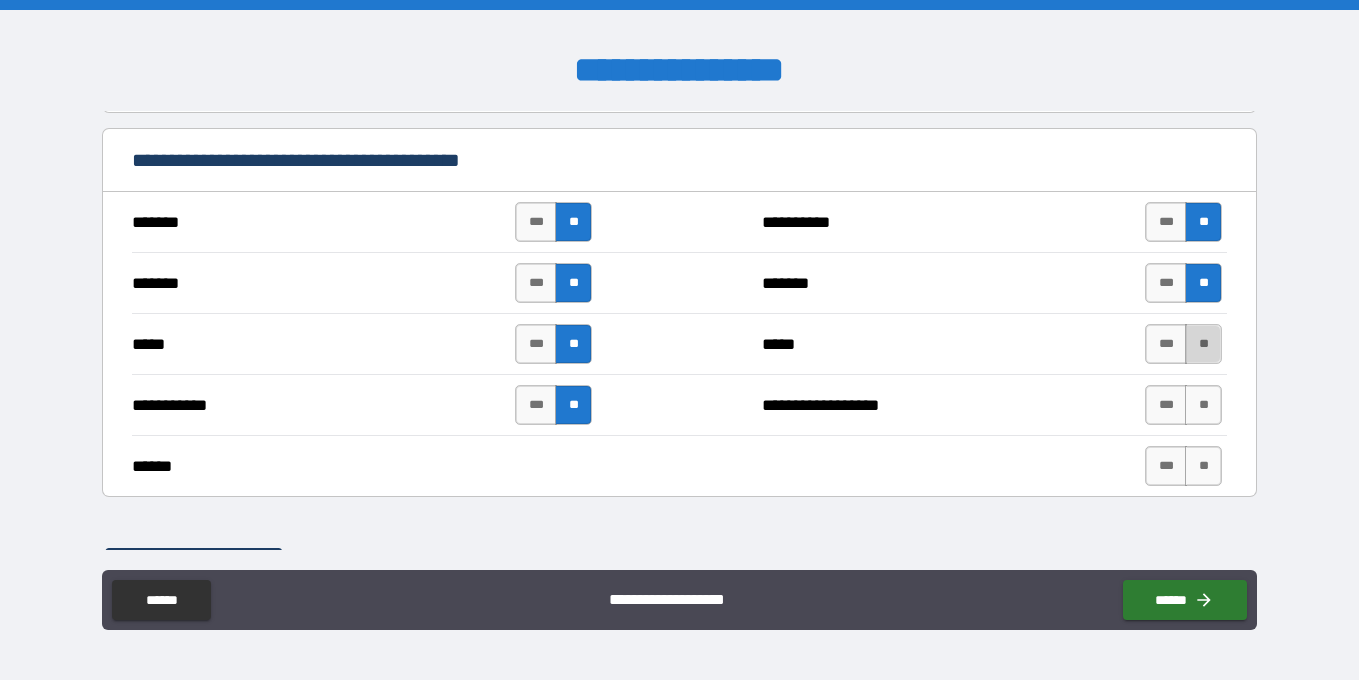 click on "**" at bounding box center [1203, 344] 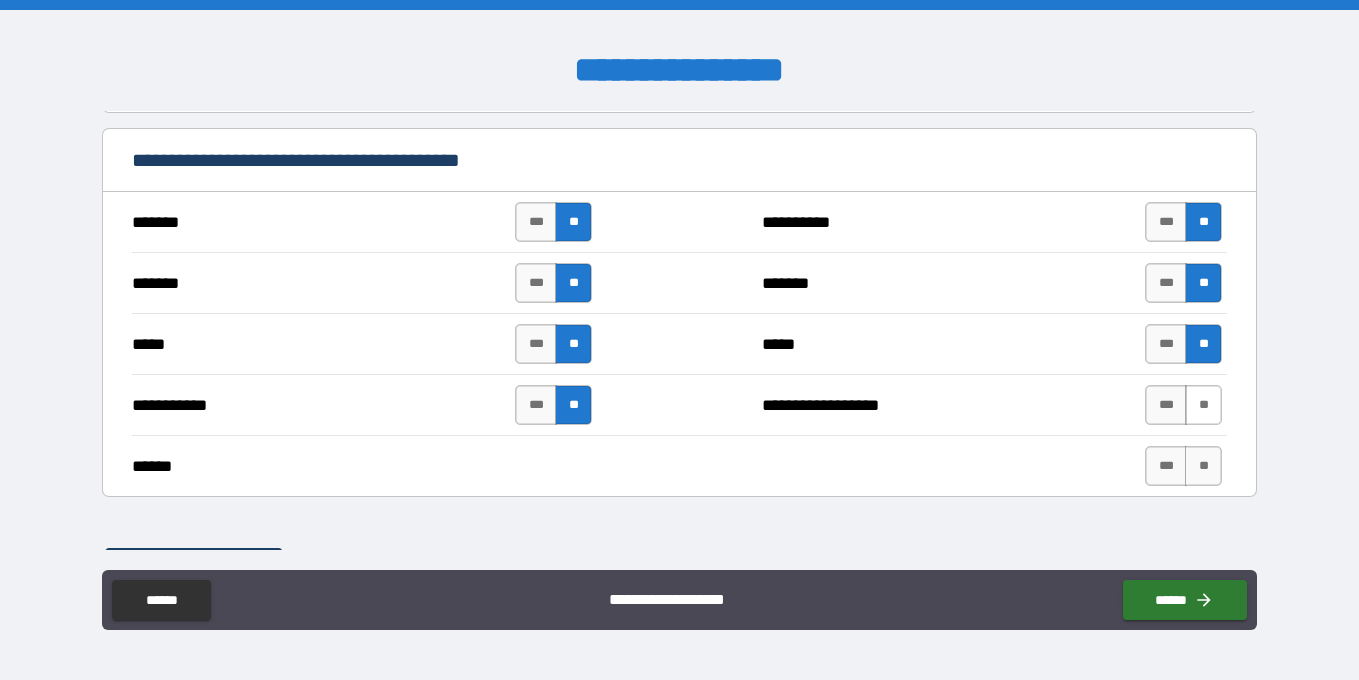 click on "**" at bounding box center [1203, 405] 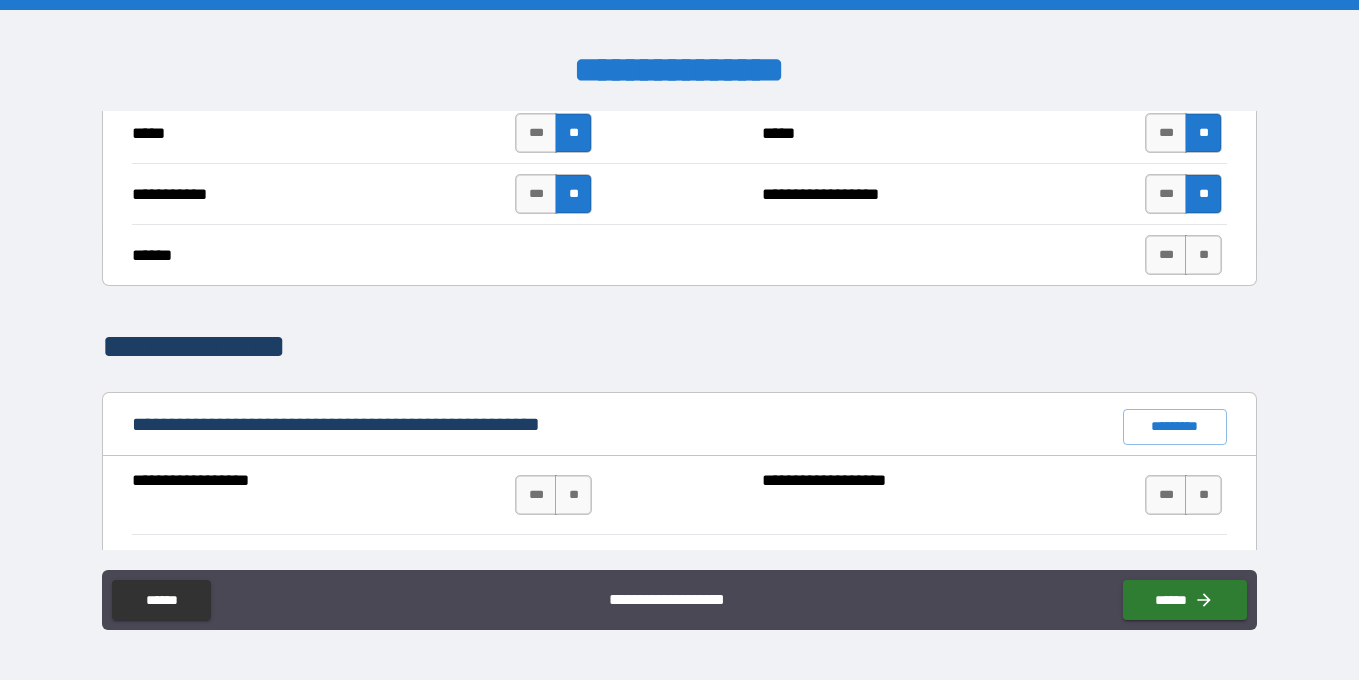 scroll, scrollTop: 1650, scrollLeft: 0, axis: vertical 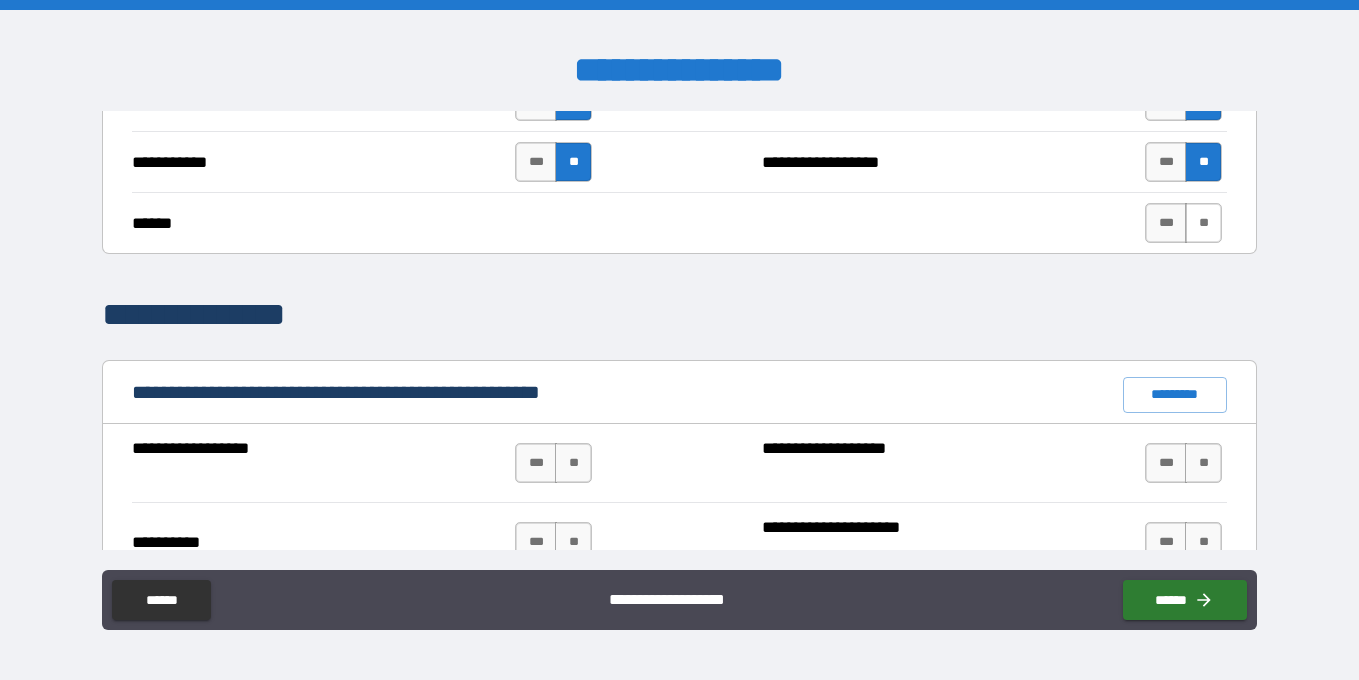 click on "**" at bounding box center [1203, 223] 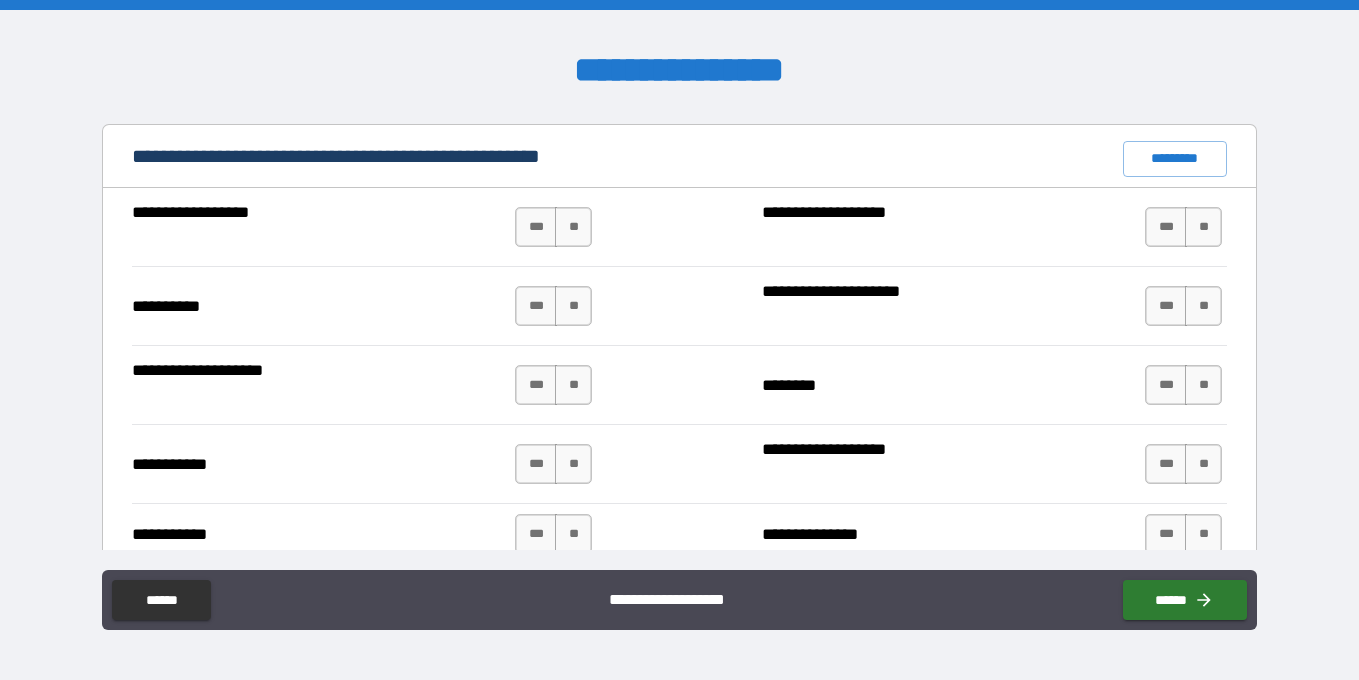 scroll, scrollTop: 1894, scrollLeft: 0, axis: vertical 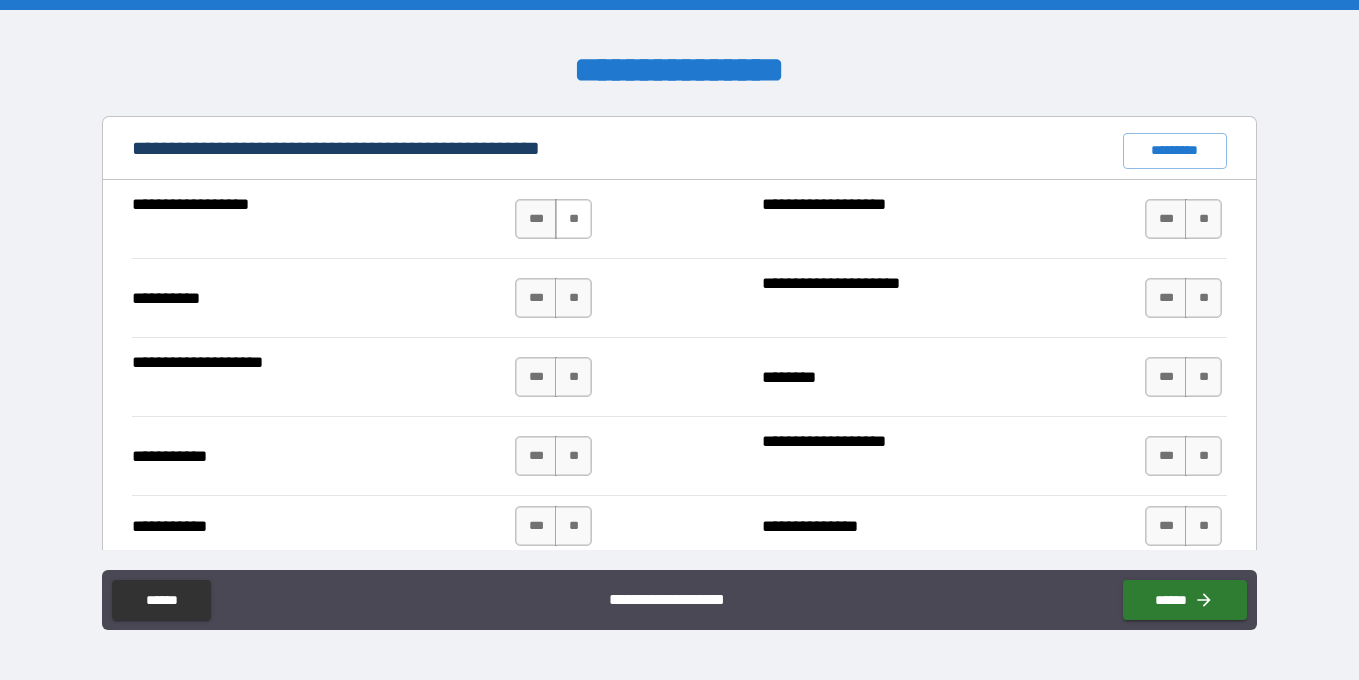 click on "**" at bounding box center (573, 219) 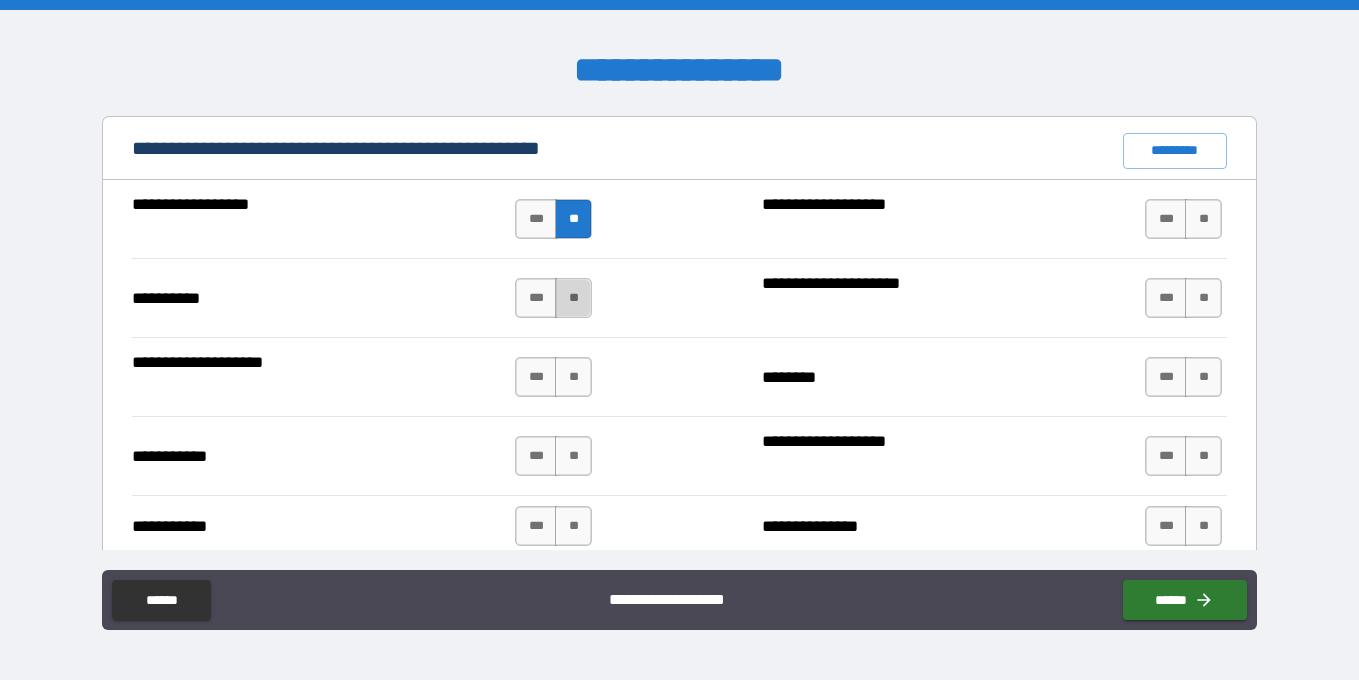 click on "**" at bounding box center (573, 298) 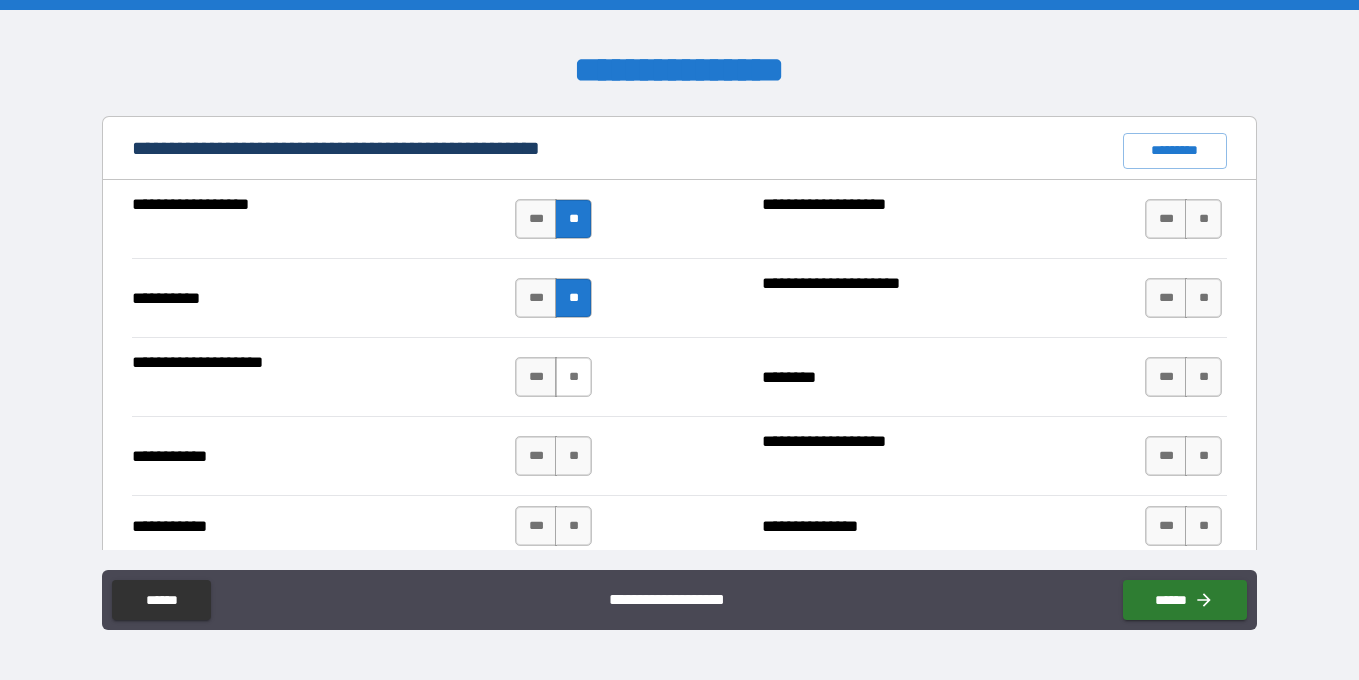 click on "**" at bounding box center (573, 377) 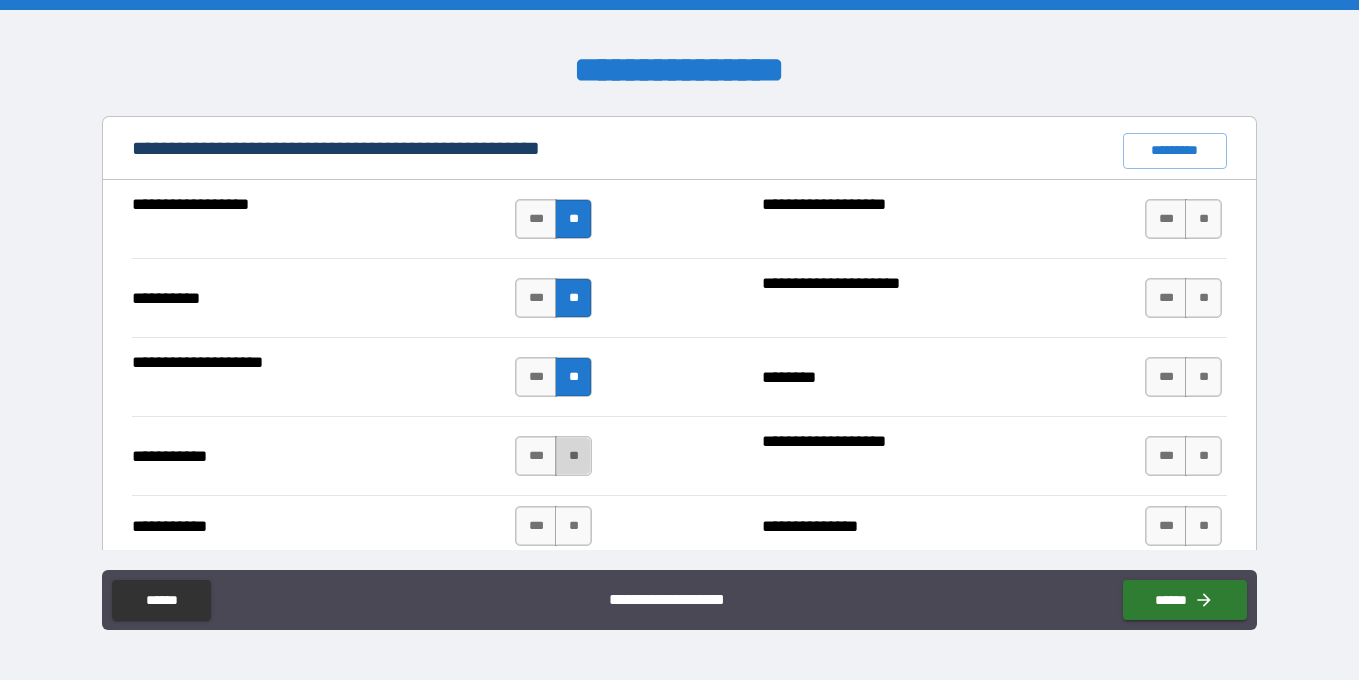 click on "**" at bounding box center (573, 456) 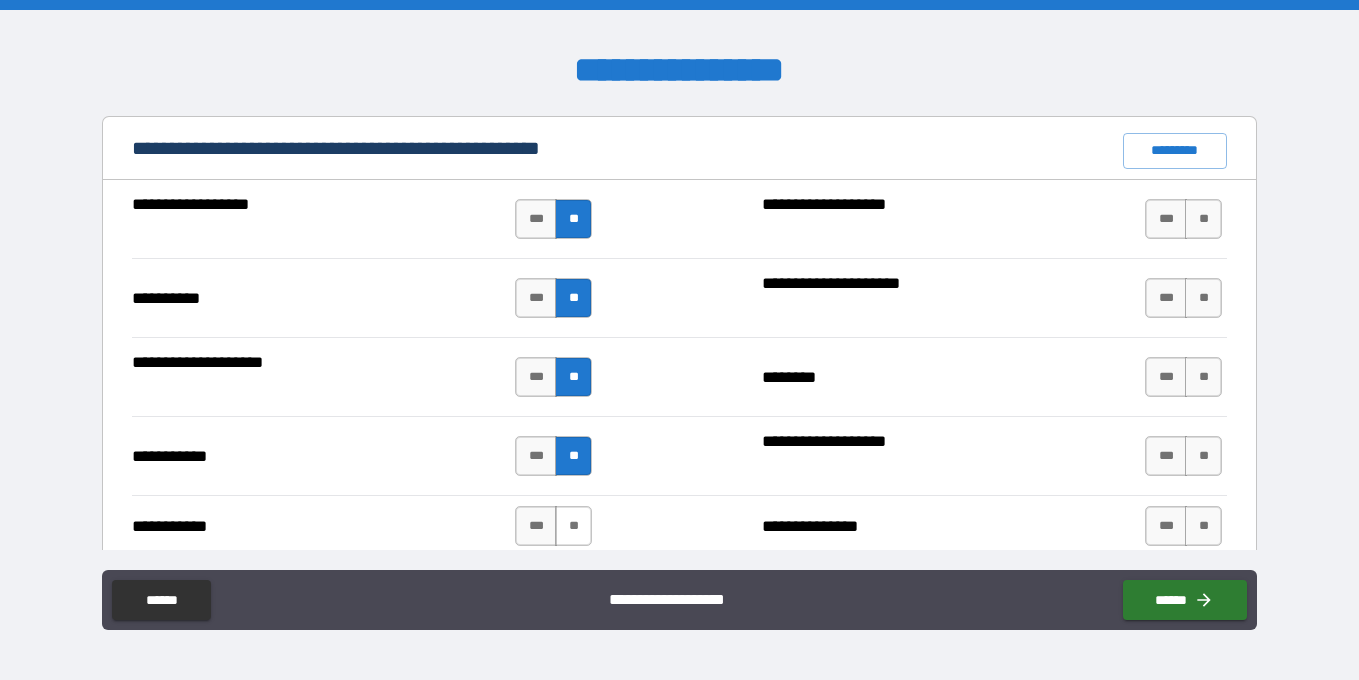 click on "**" at bounding box center (573, 526) 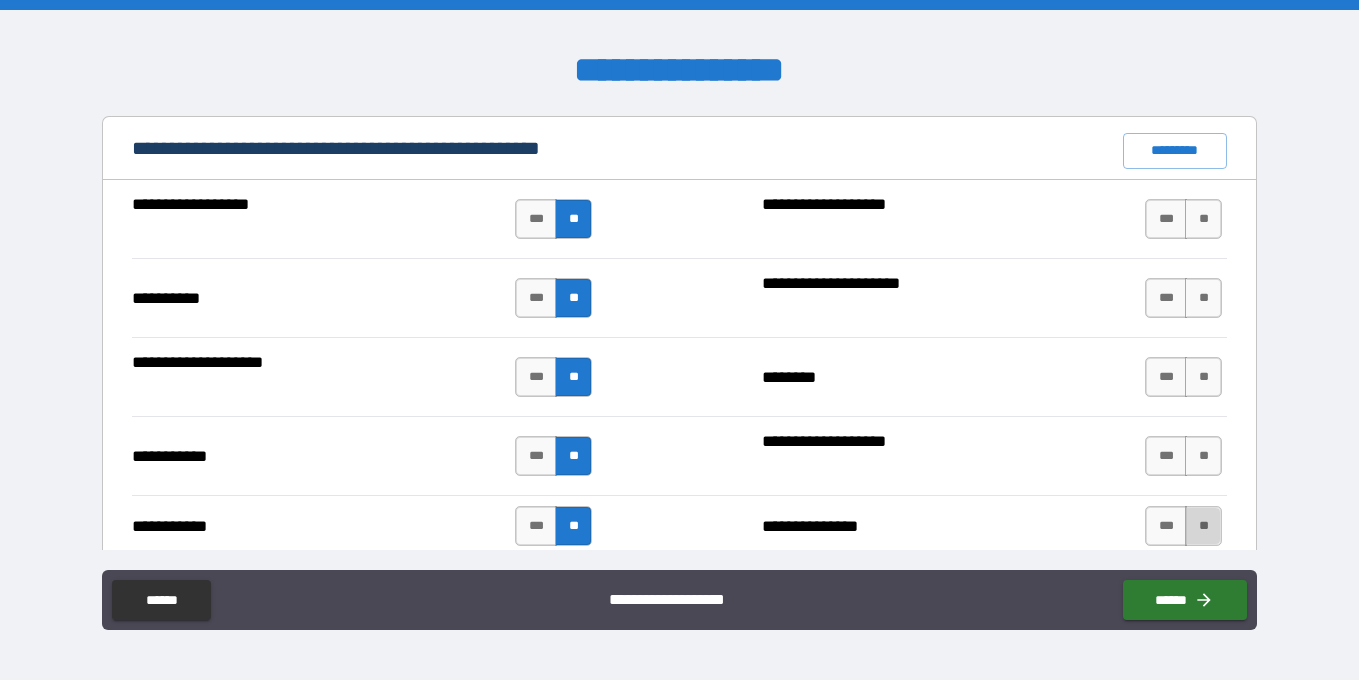 click on "**" at bounding box center (1203, 526) 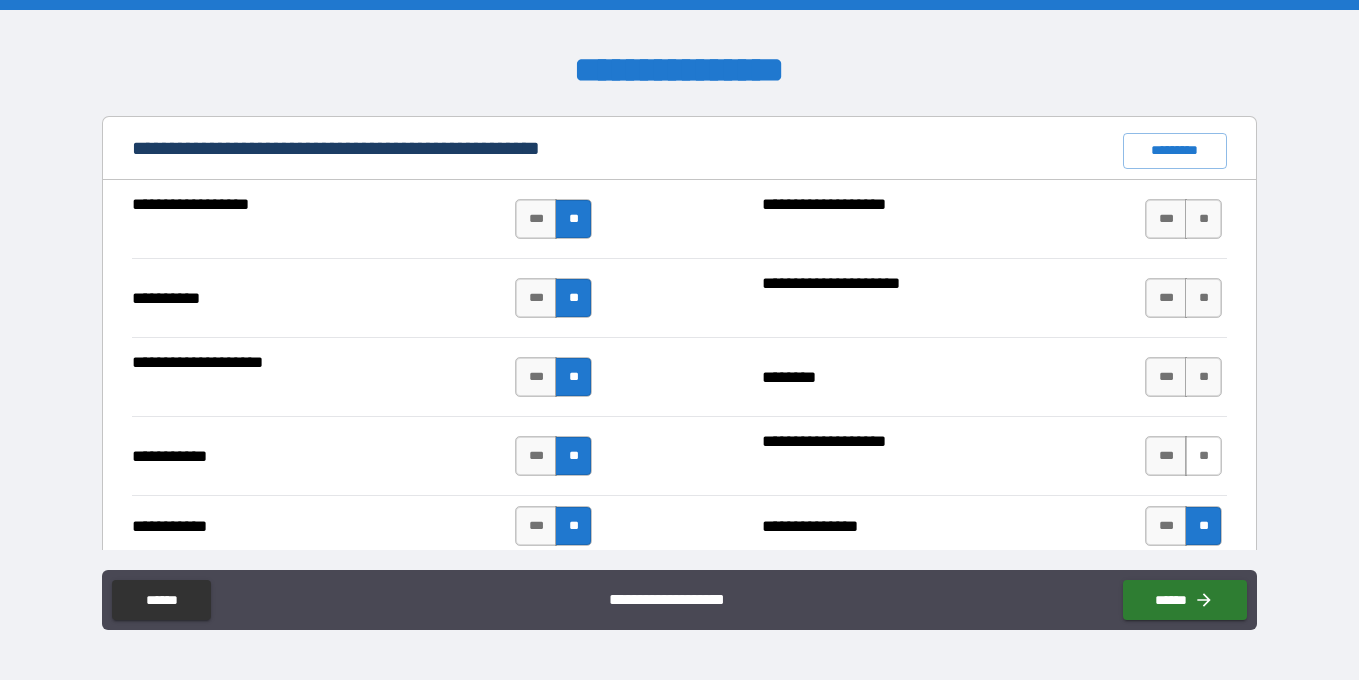 click on "**" at bounding box center (1203, 456) 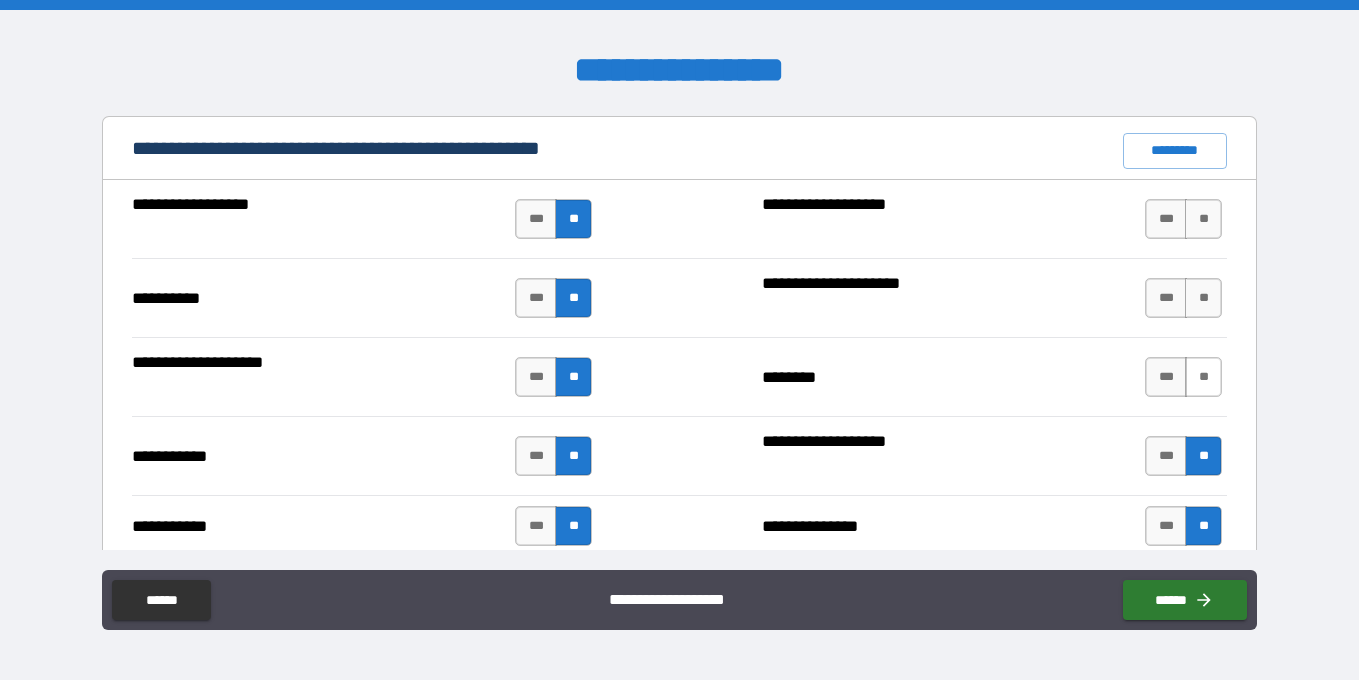 click on "**" at bounding box center [1203, 377] 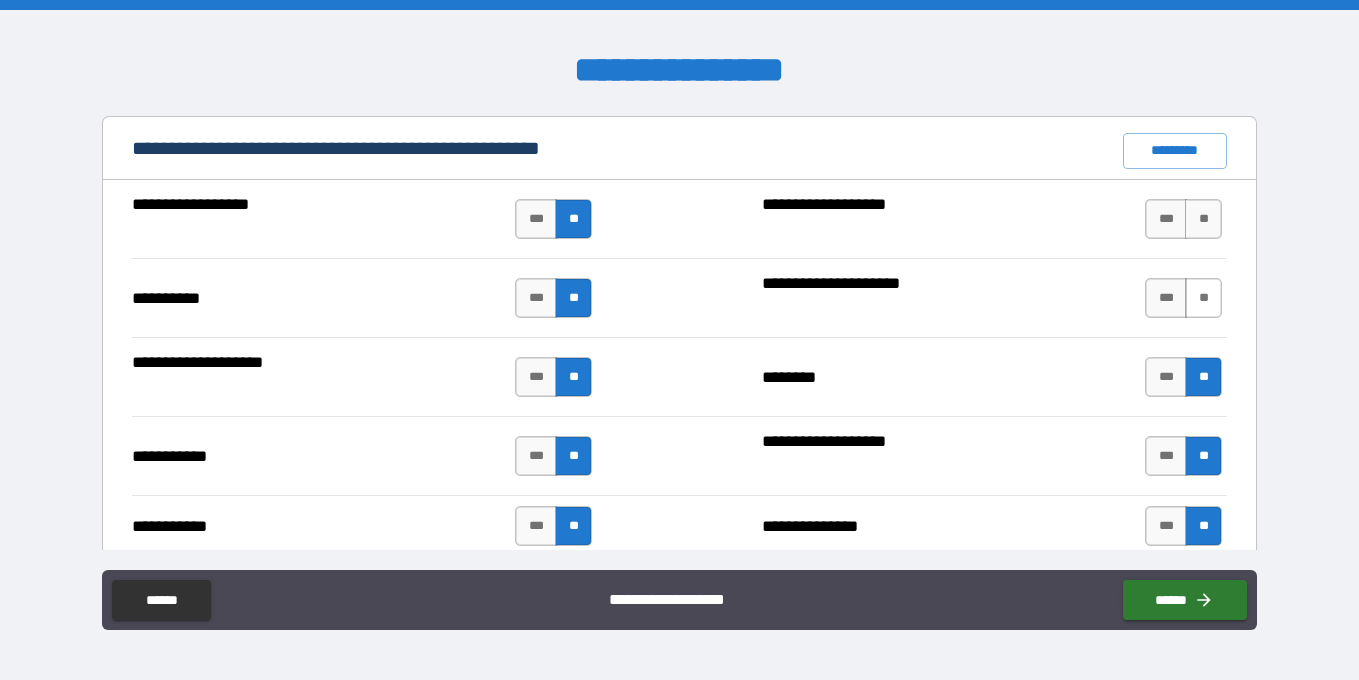 click on "**" at bounding box center [1203, 298] 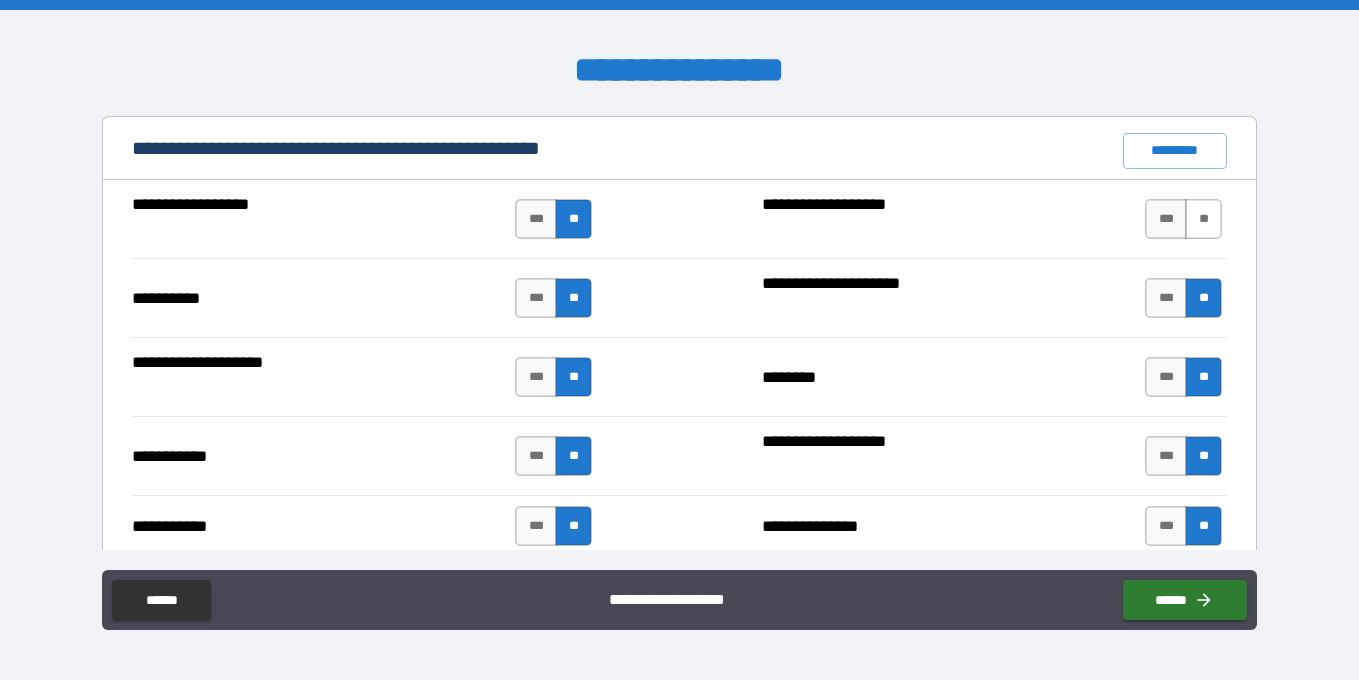 click on "**" at bounding box center [1203, 219] 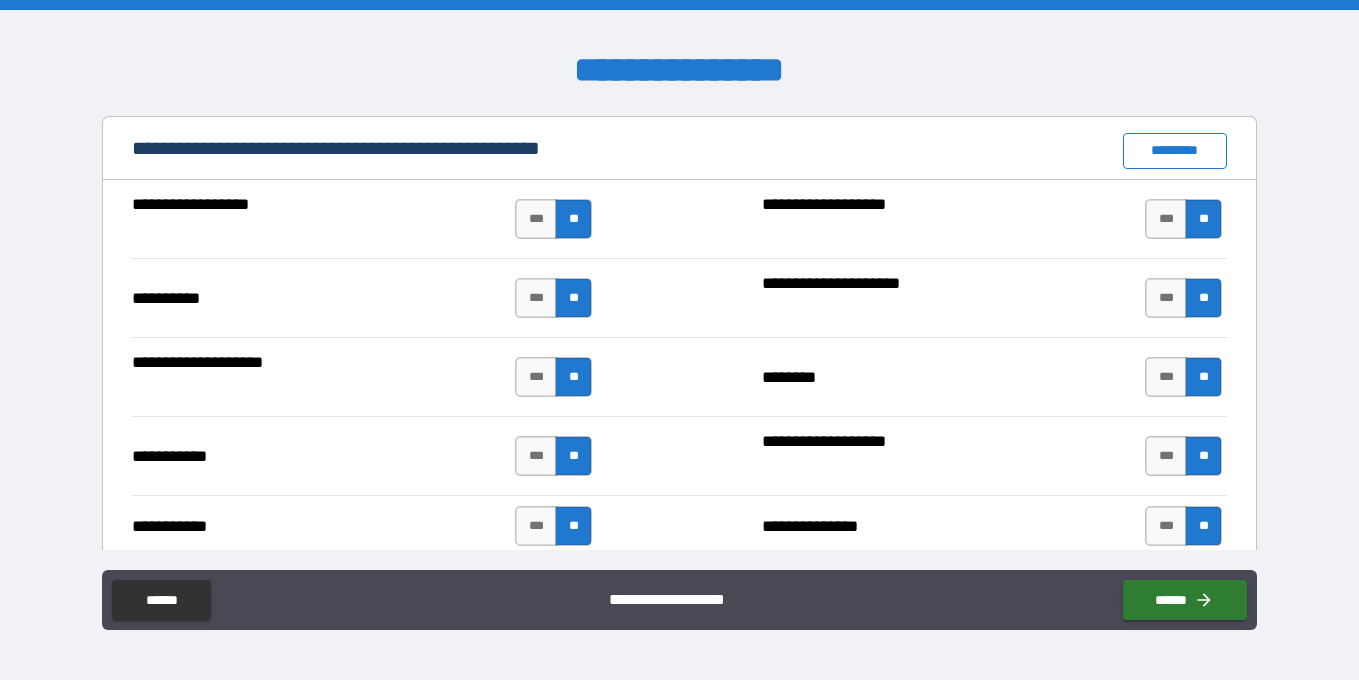 click on "*********" at bounding box center [1175, 151] 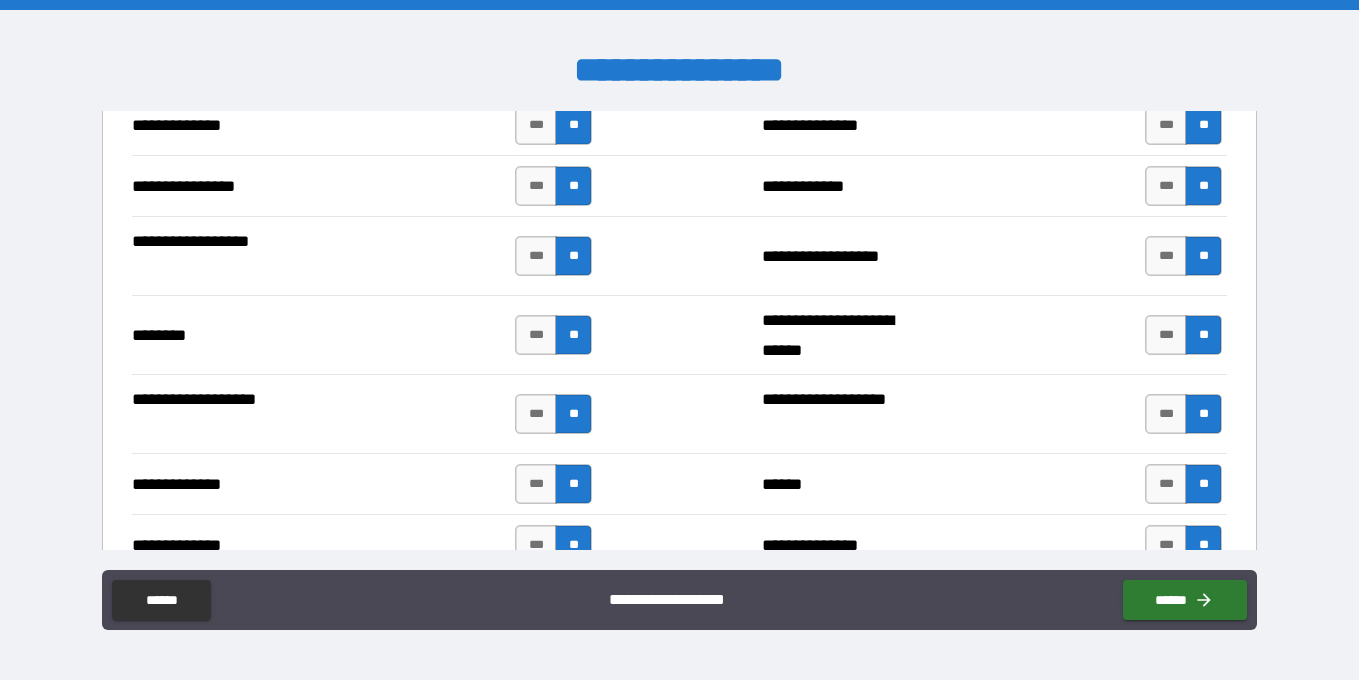 scroll, scrollTop: 3258, scrollLeft: 0, axis: vertical 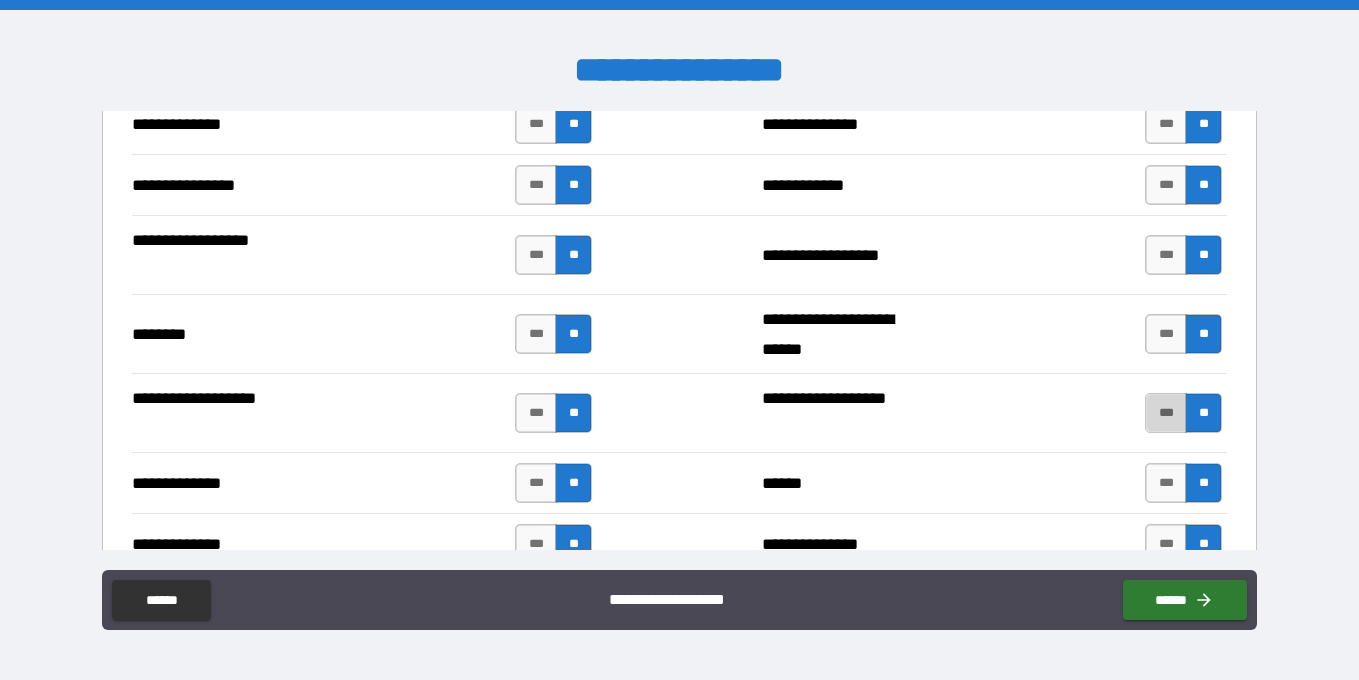 click on "***" at bounding box center [1166, 413] 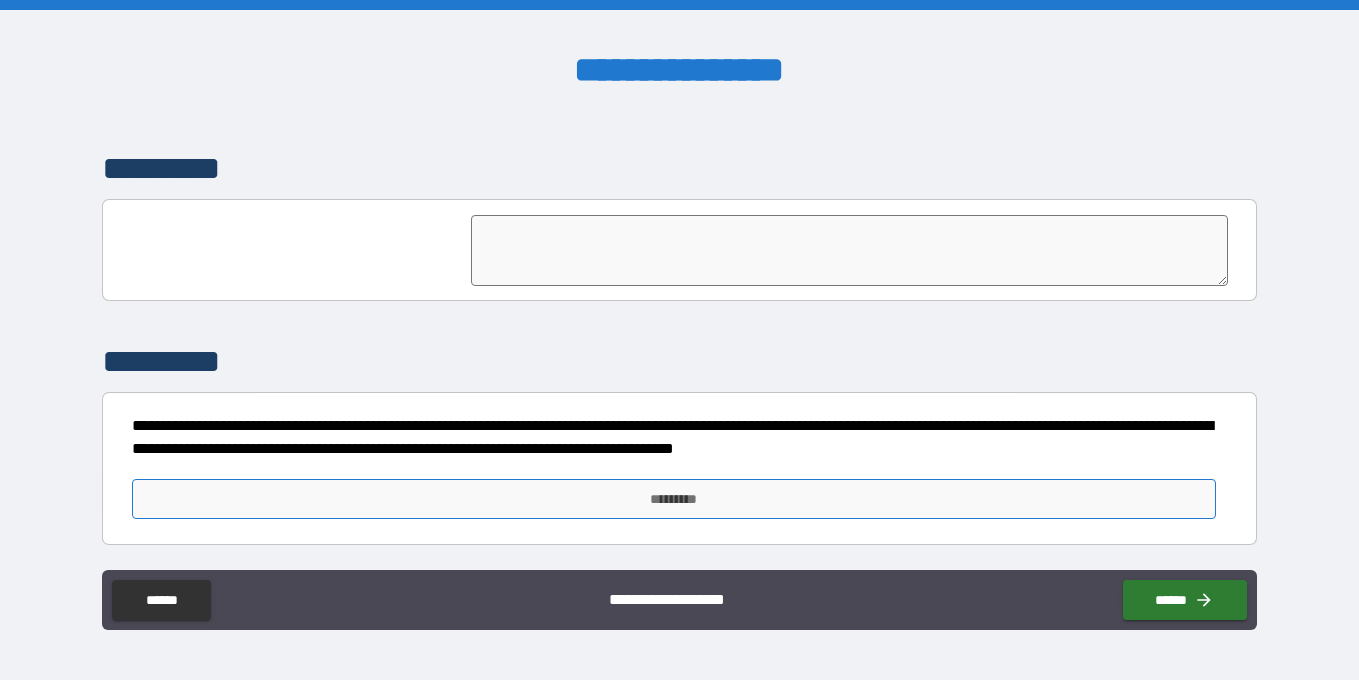 scroll, scrollTop: 4802, scrollLeft: 0, axis: vertical 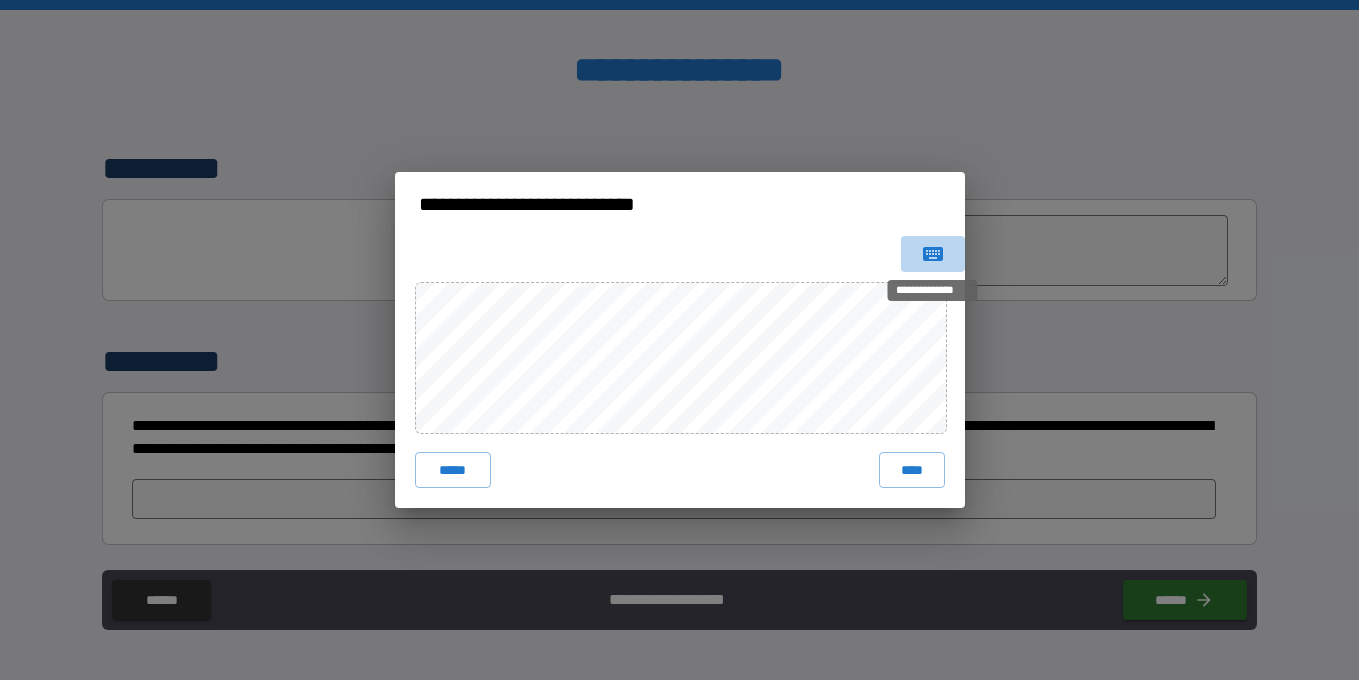 click 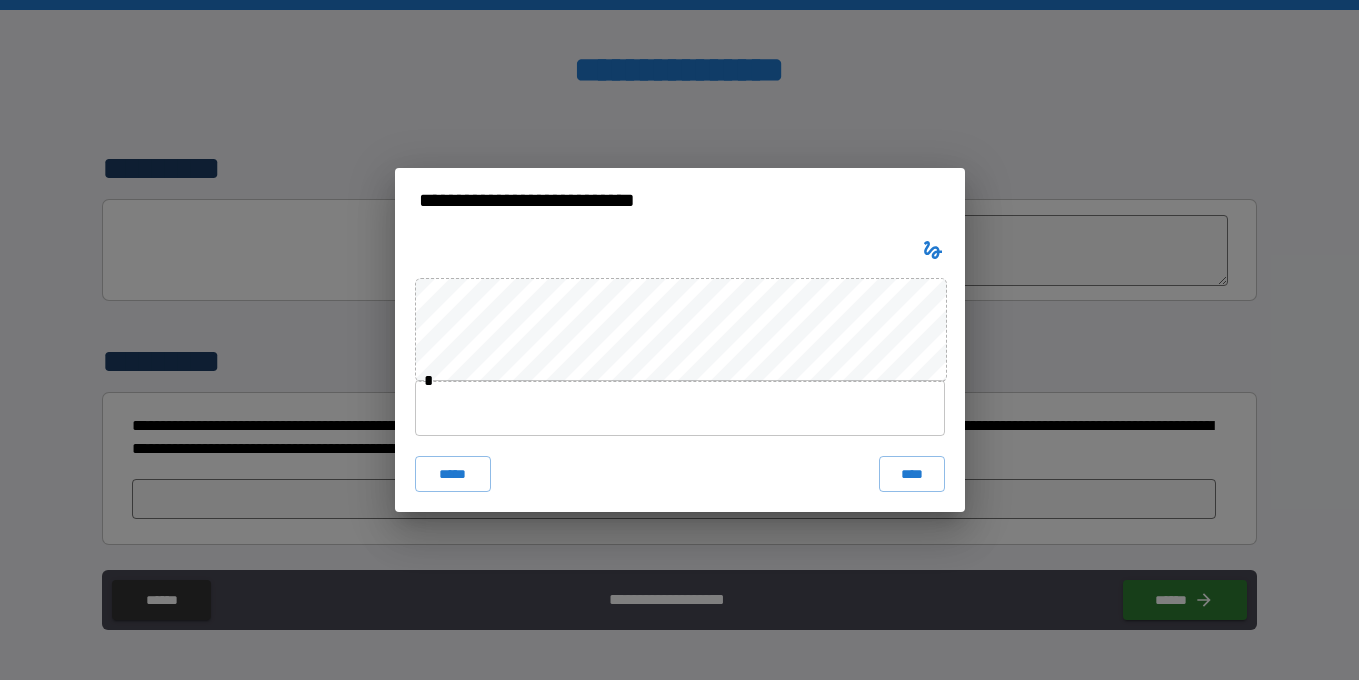 click on "* ***** ****" at bounding box center (680, 372) 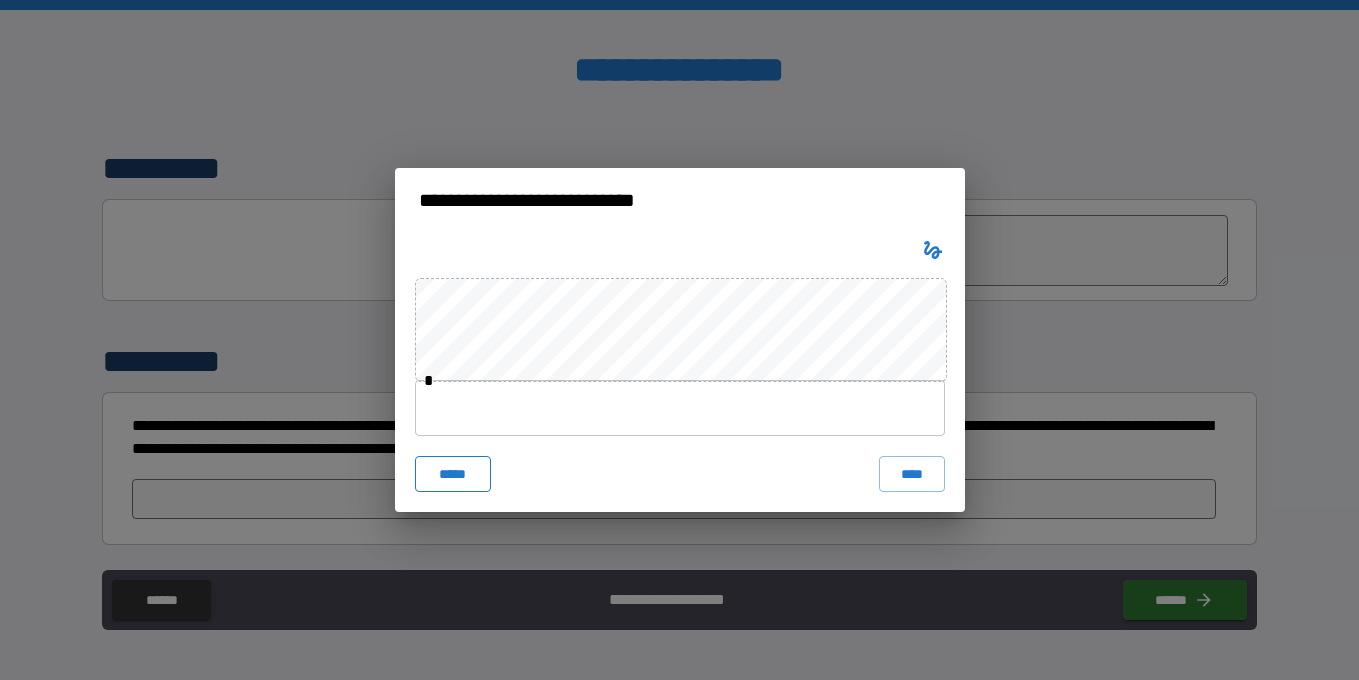 click on "*****" at bounding box center (453, 474) 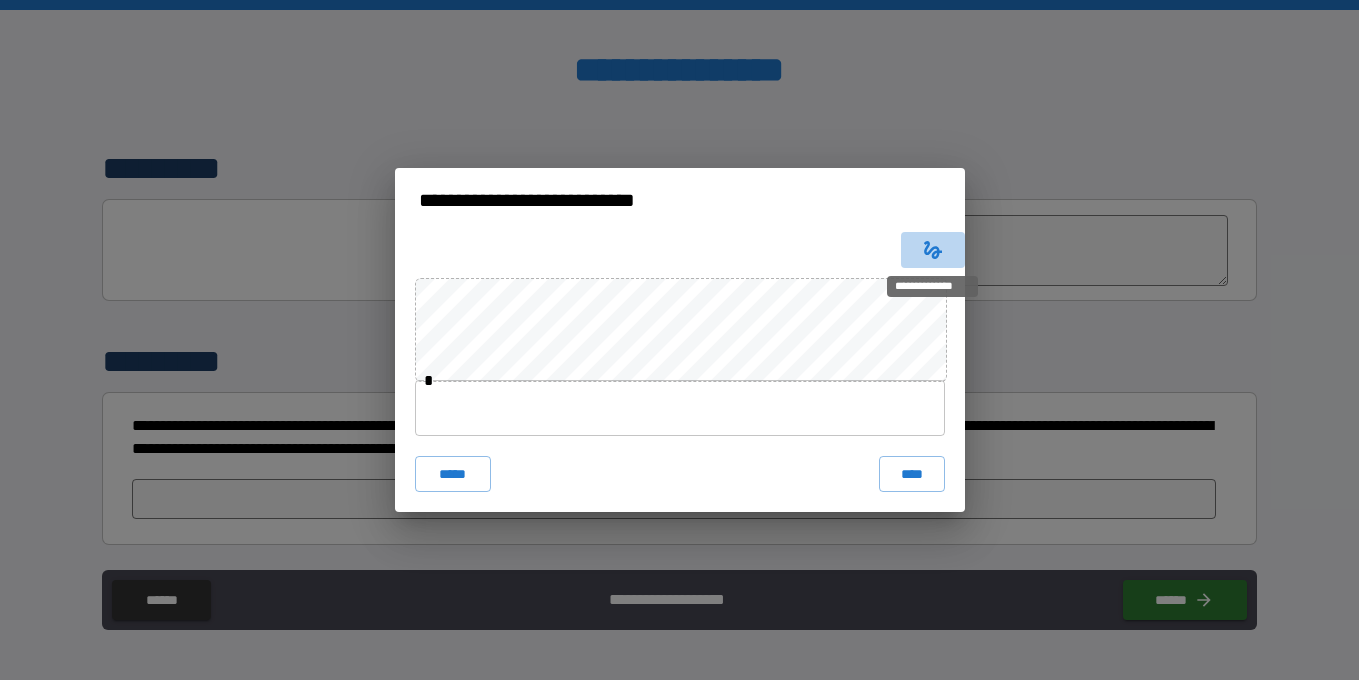 click 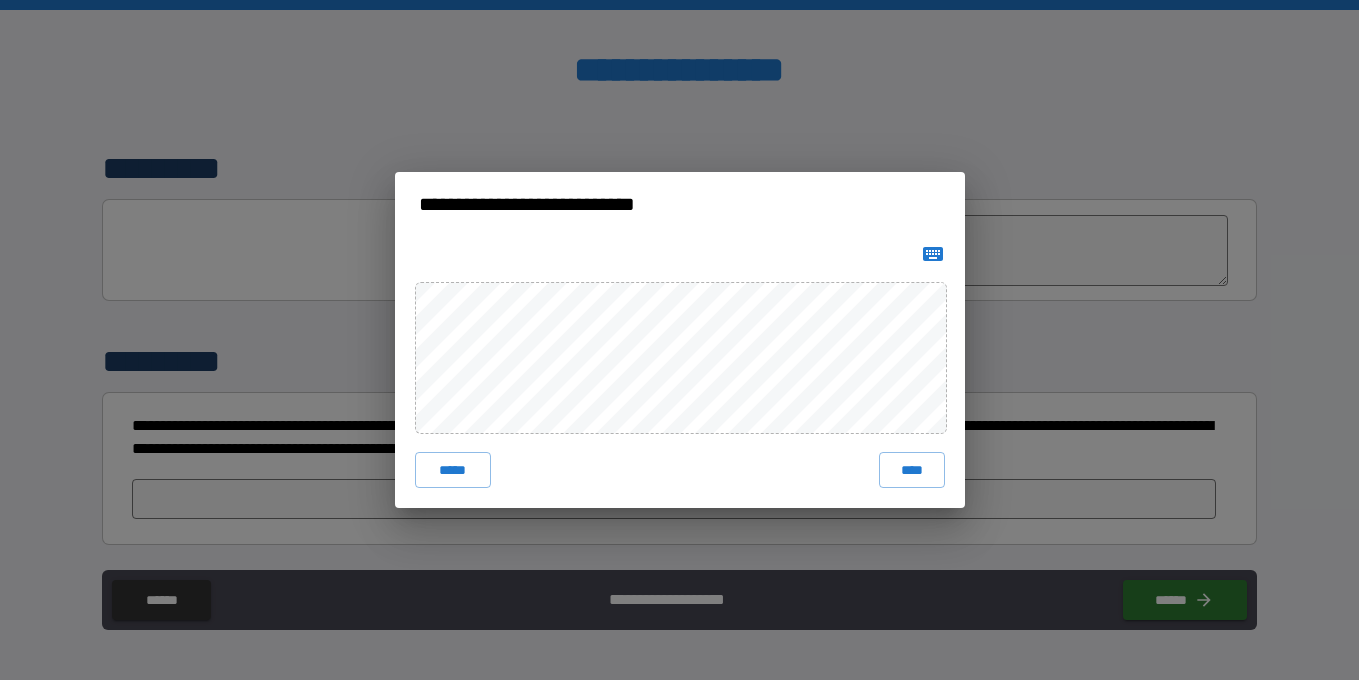 click 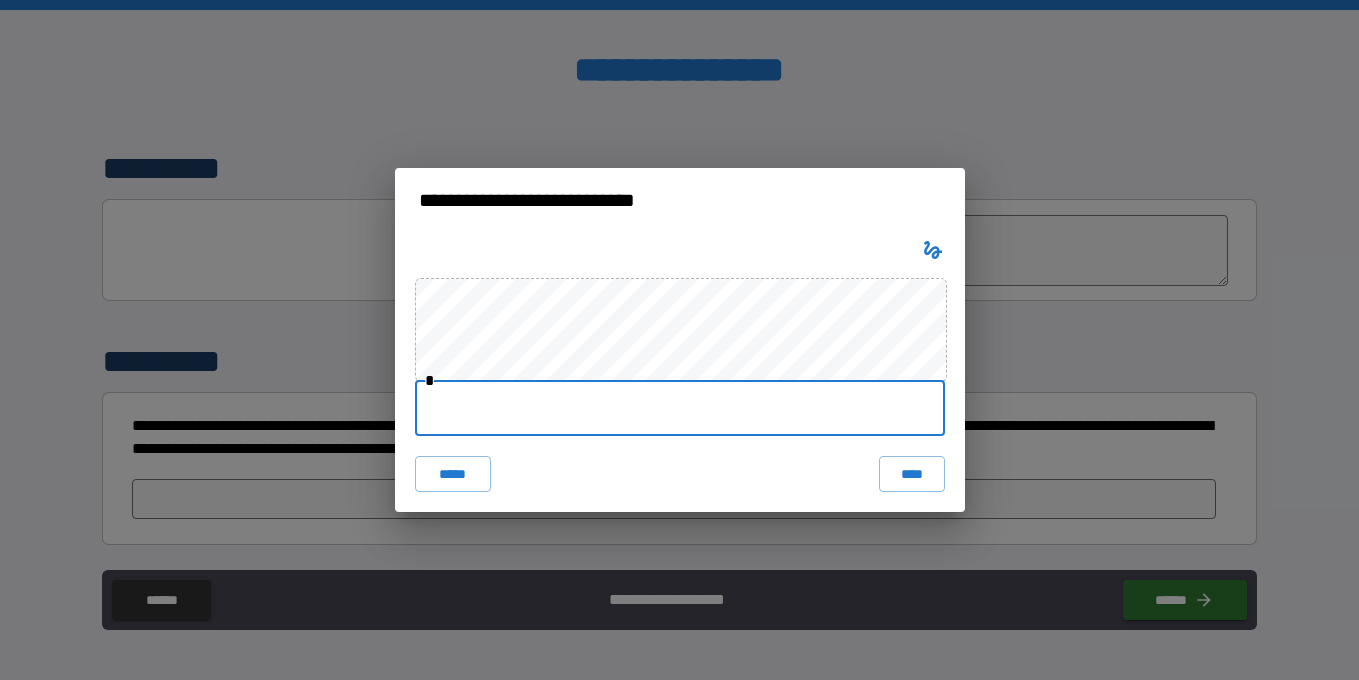 click at bounding box center (680, 408) 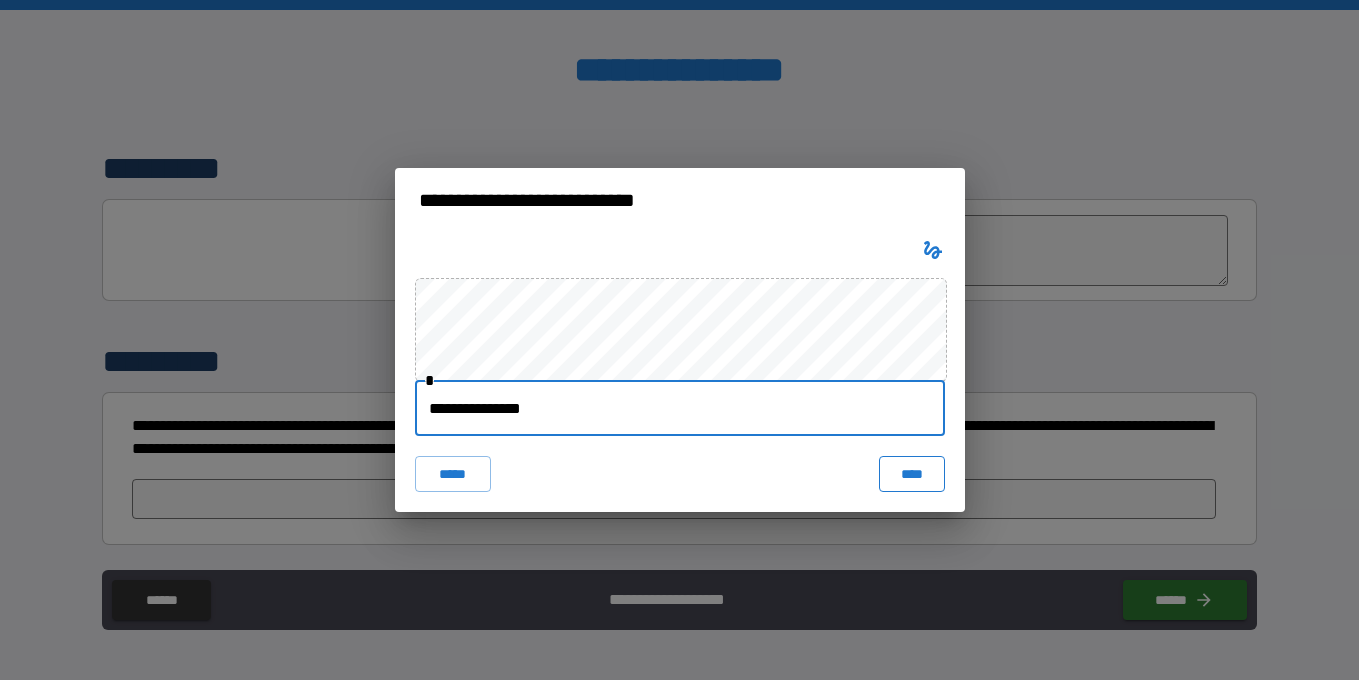 type on "**********" 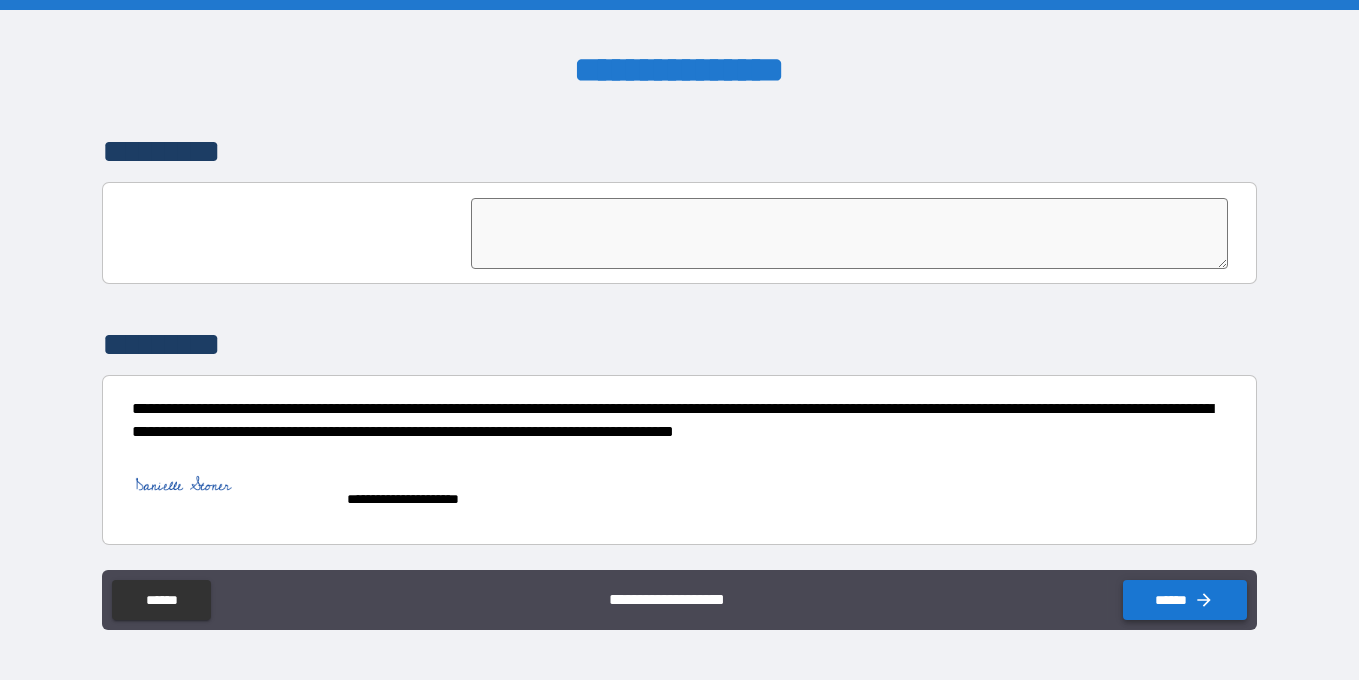 scroll, scrollTop: 4819, scrollLeft: 0, axis: vertical 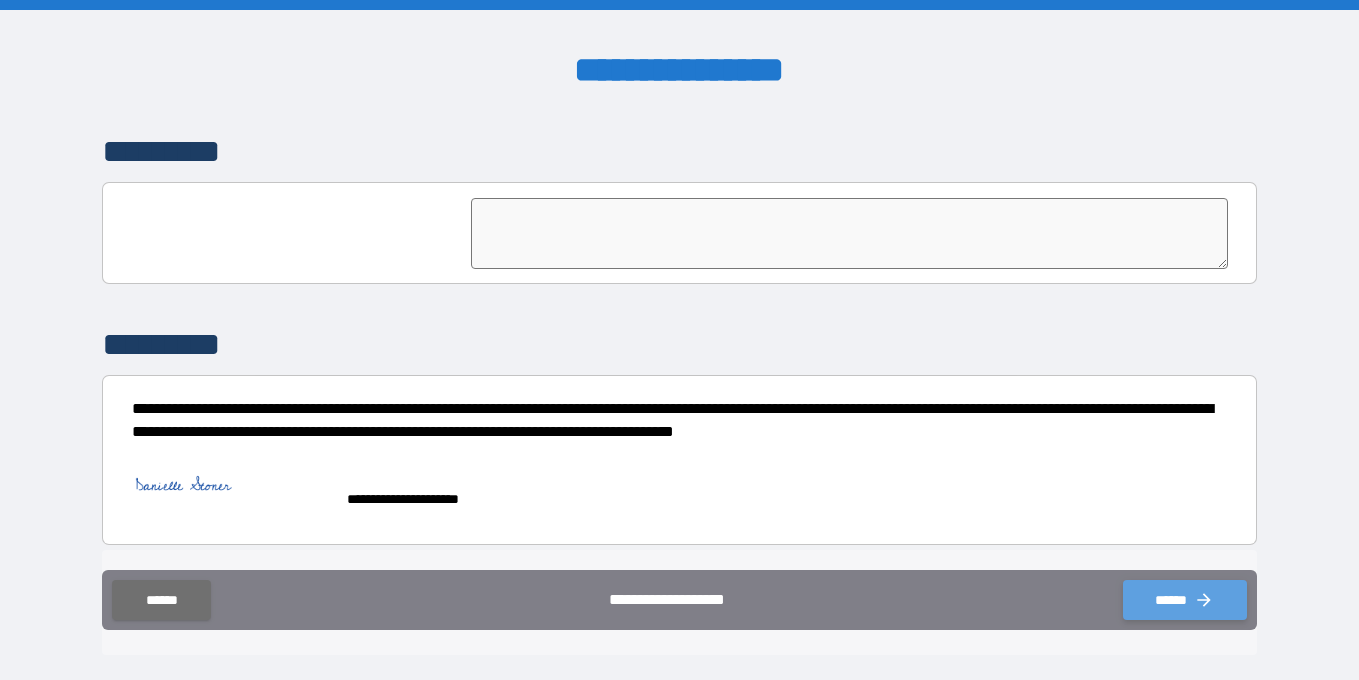 click on "******" at bounding box center (1185, 600) 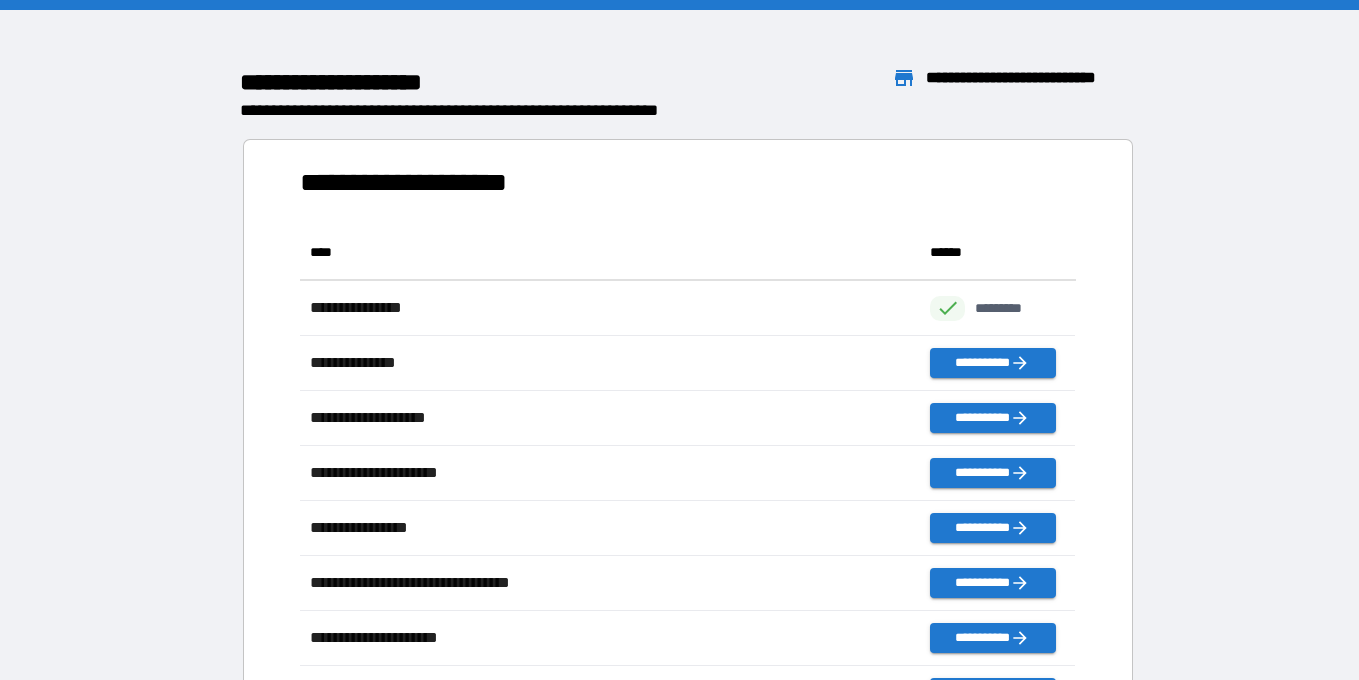 scroll, scrollTop: 16, scrollLeft: 16, axis: both 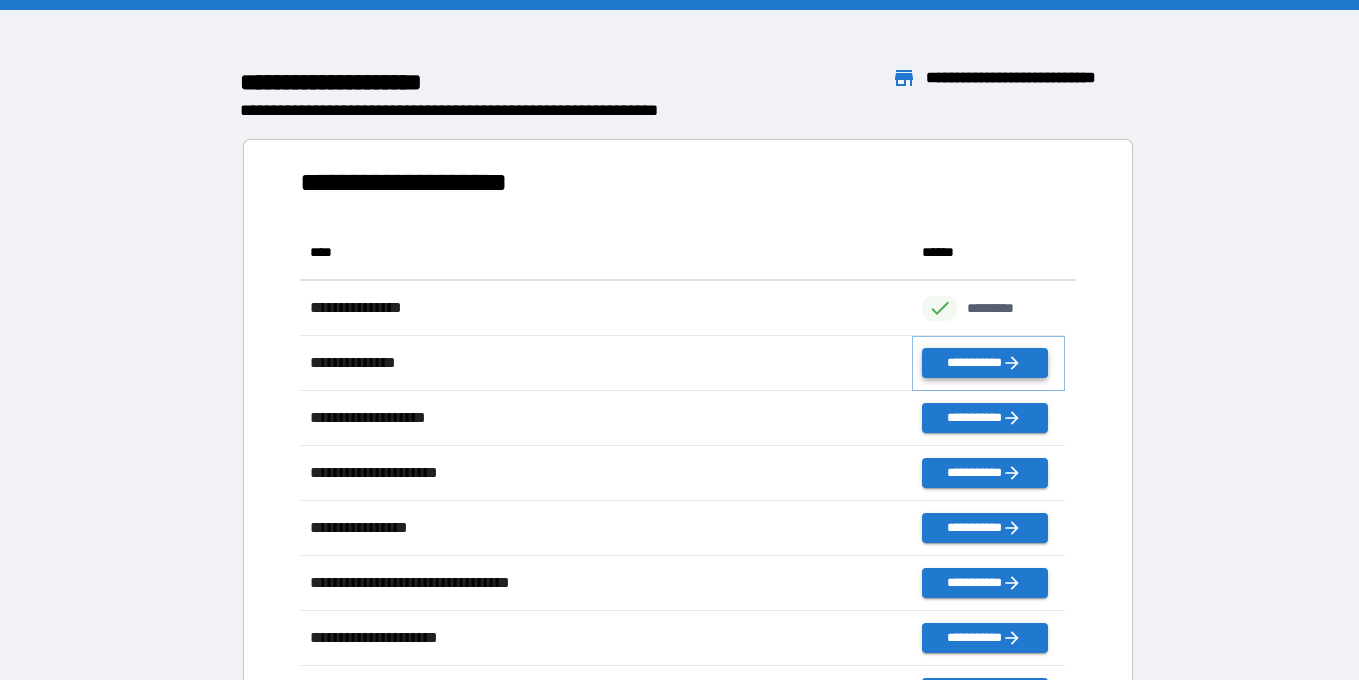 click 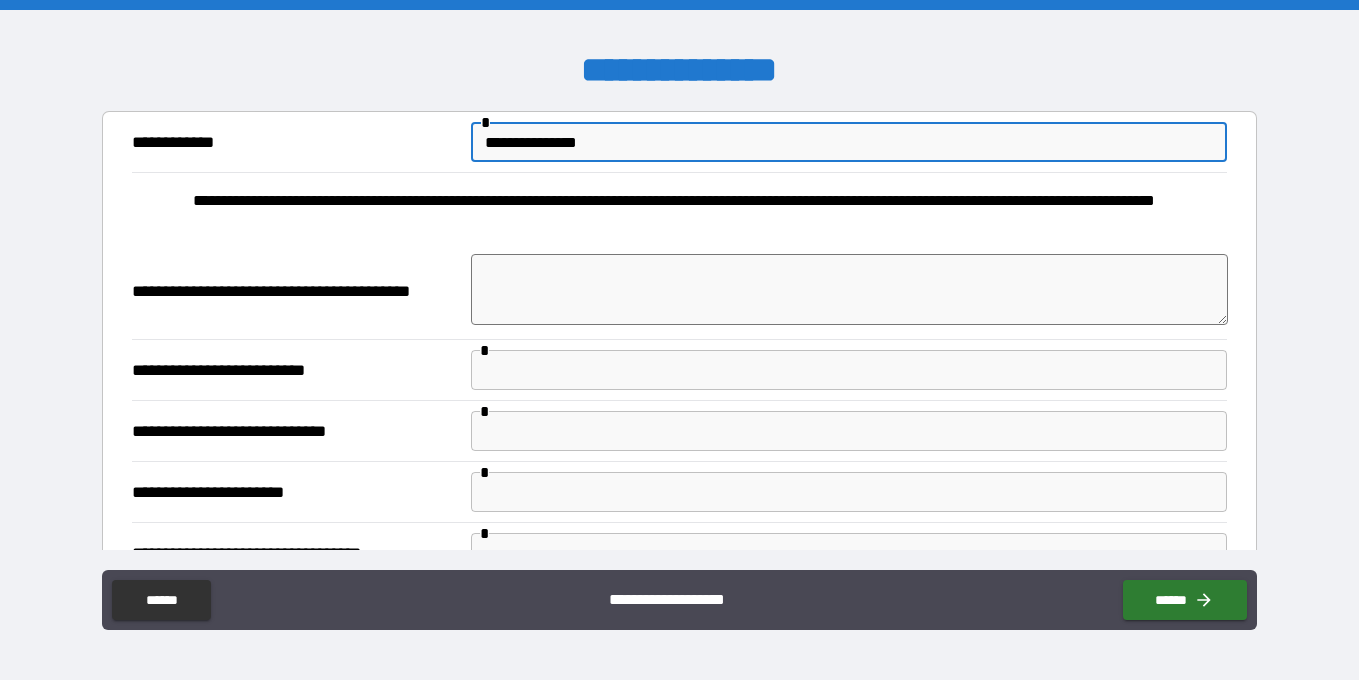 type on "**********" 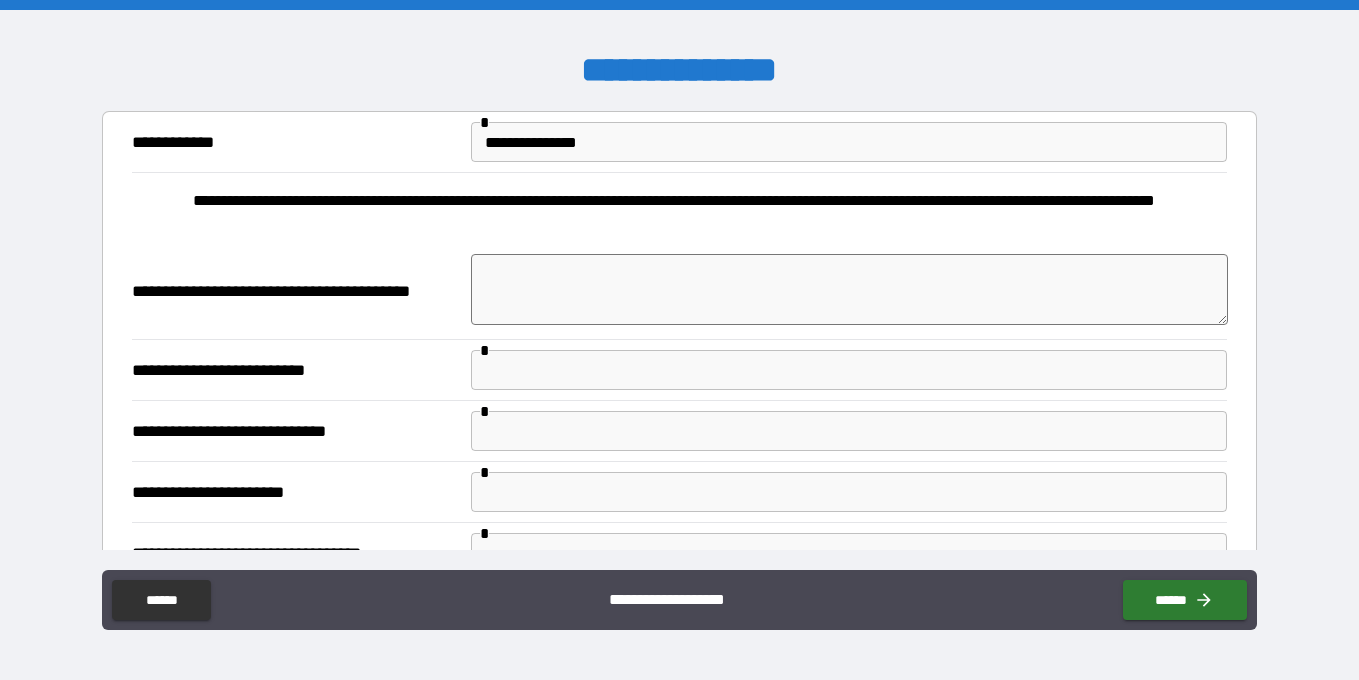 click at bounding box center [849, 289] 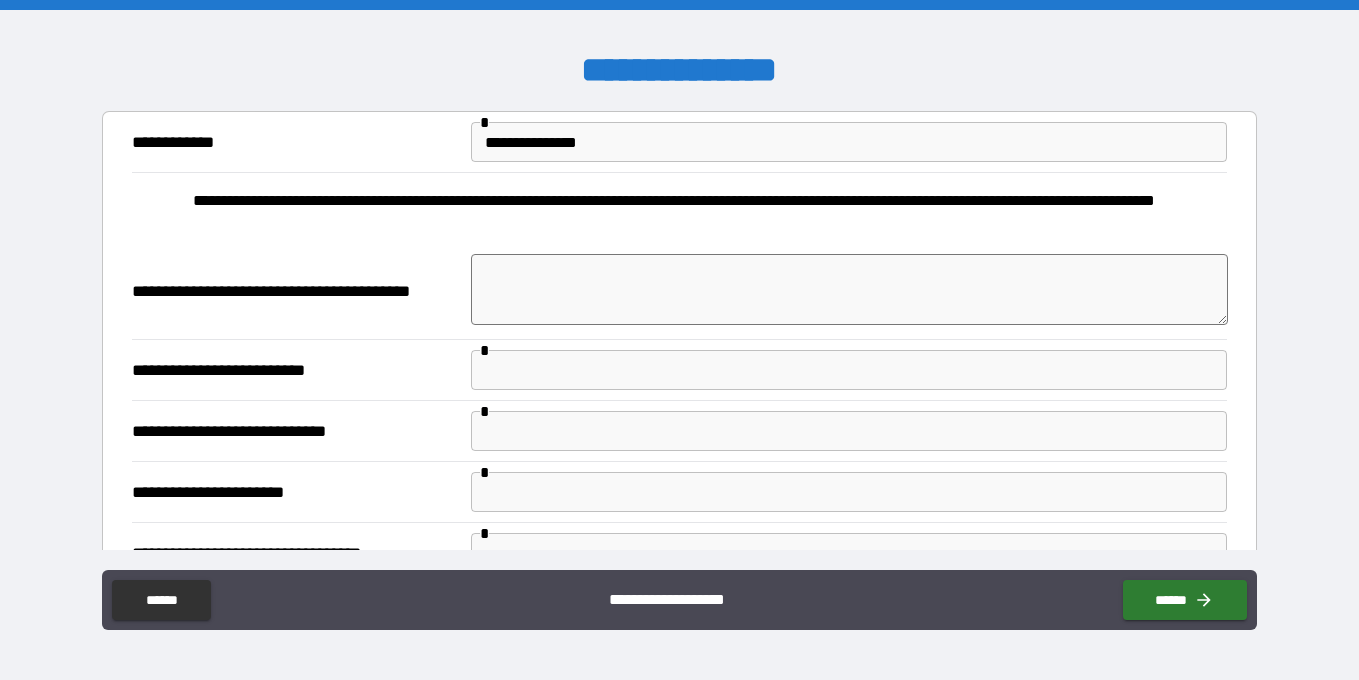 type on "*" 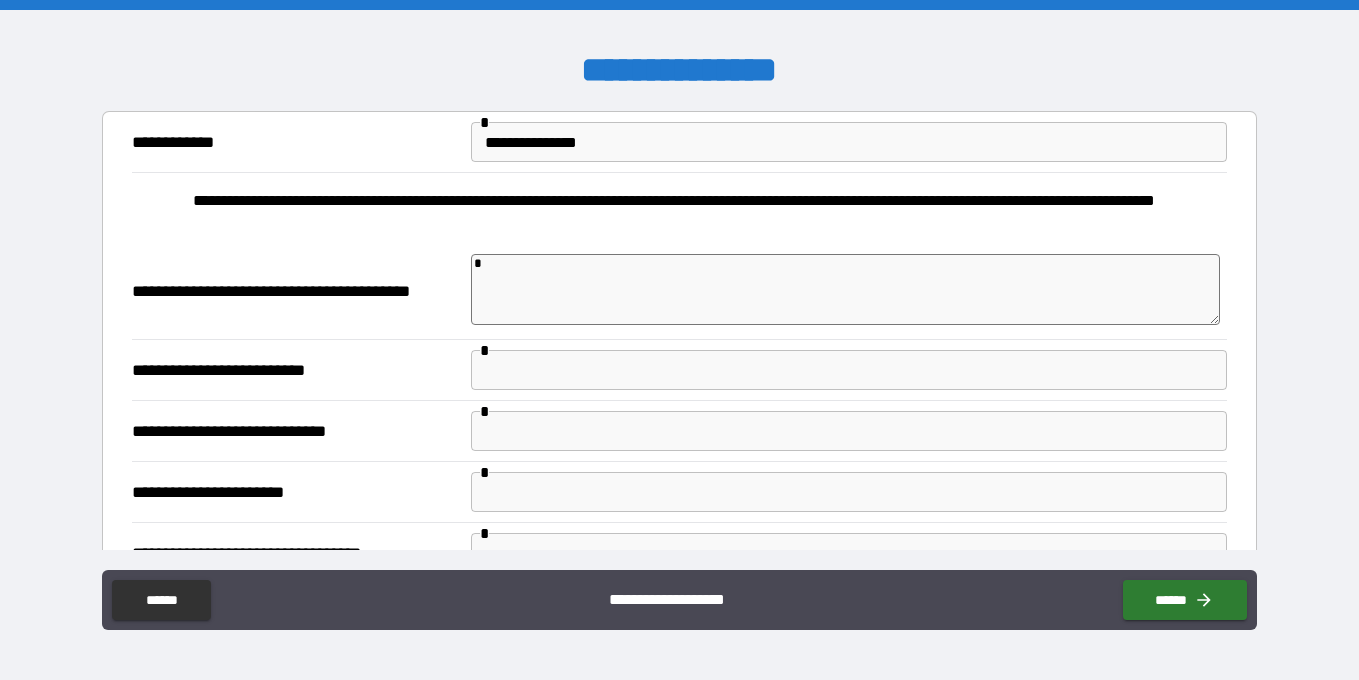 type on "*" 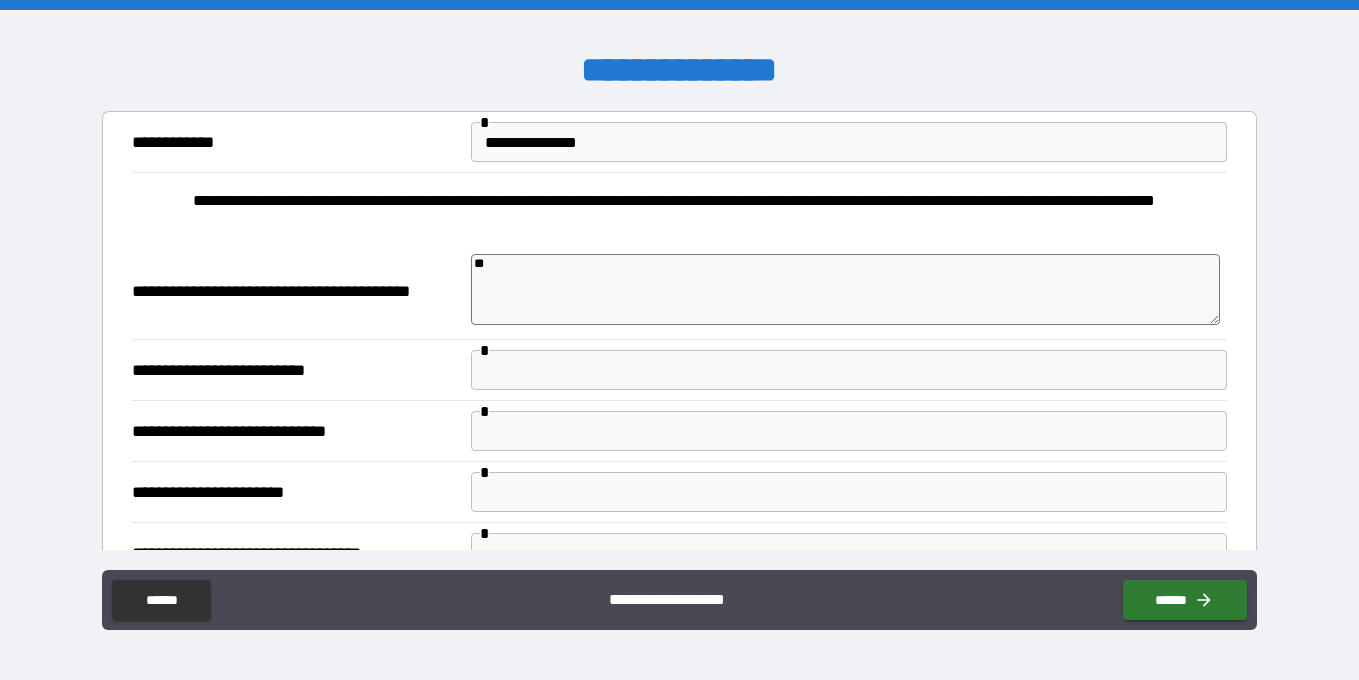 type on "***" 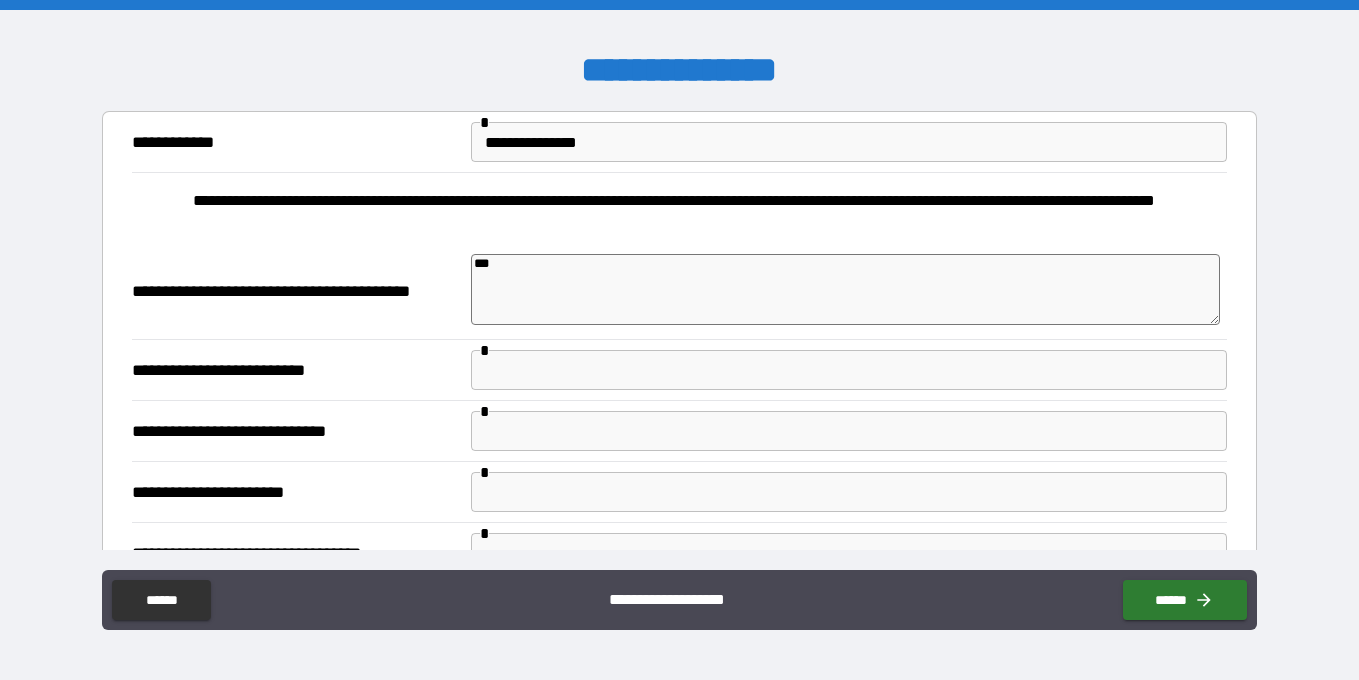 type on "****" 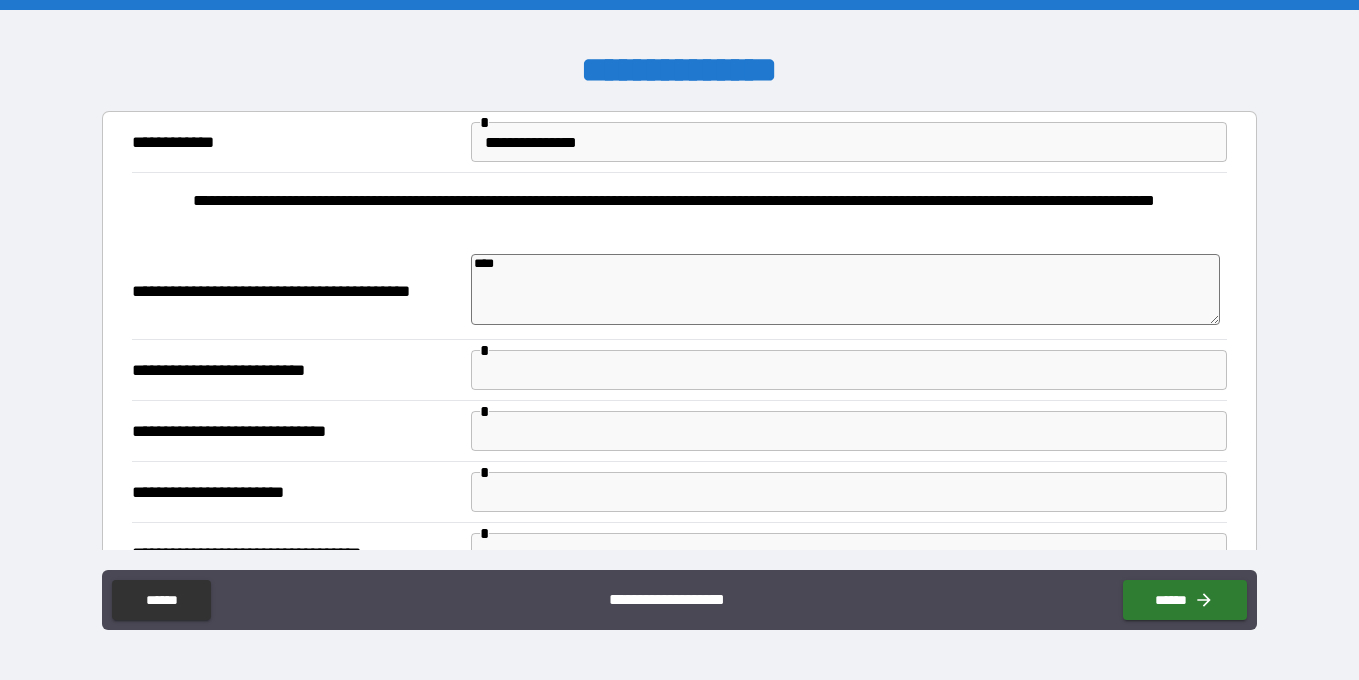 type on "*" 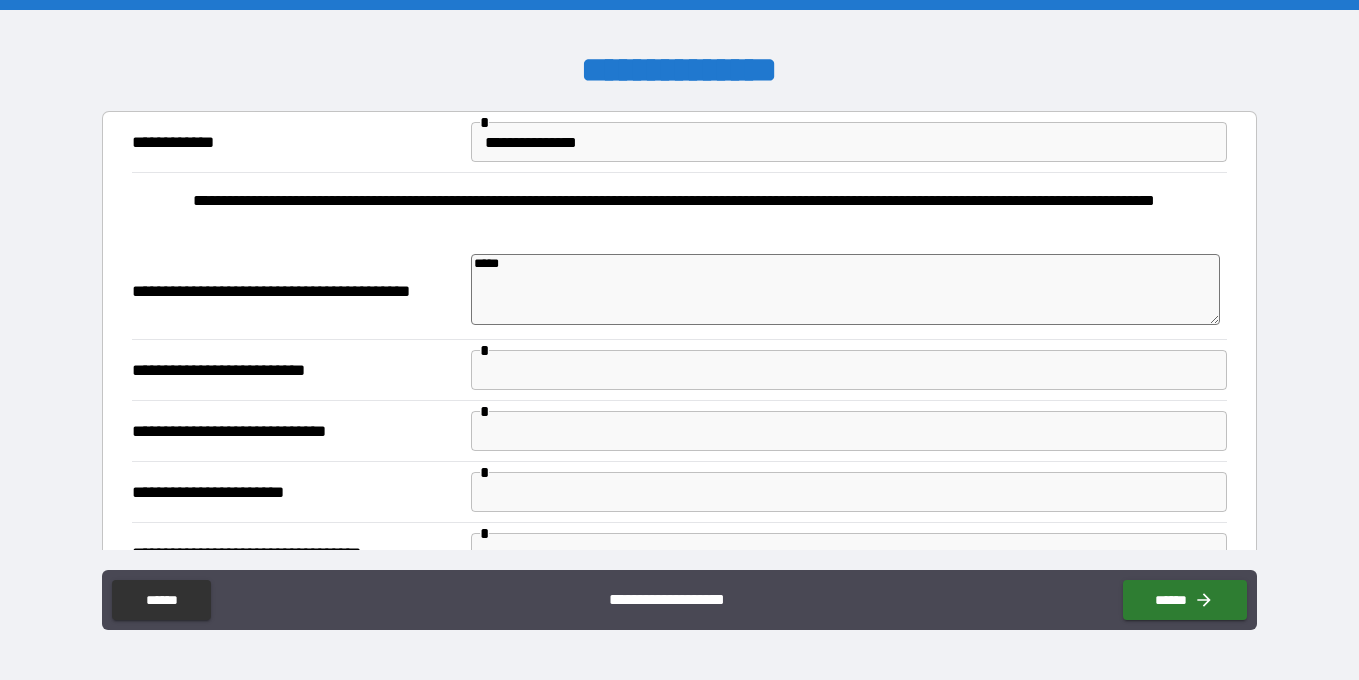 type on "*" 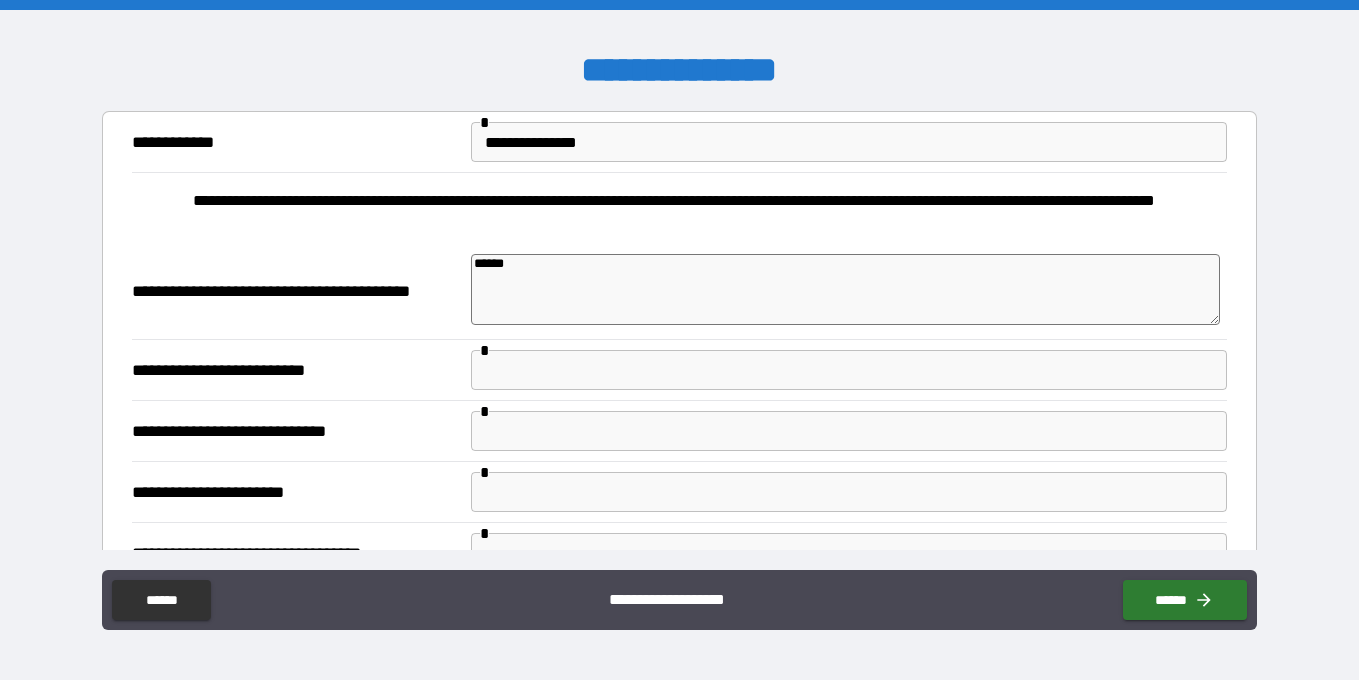 type on "*******" 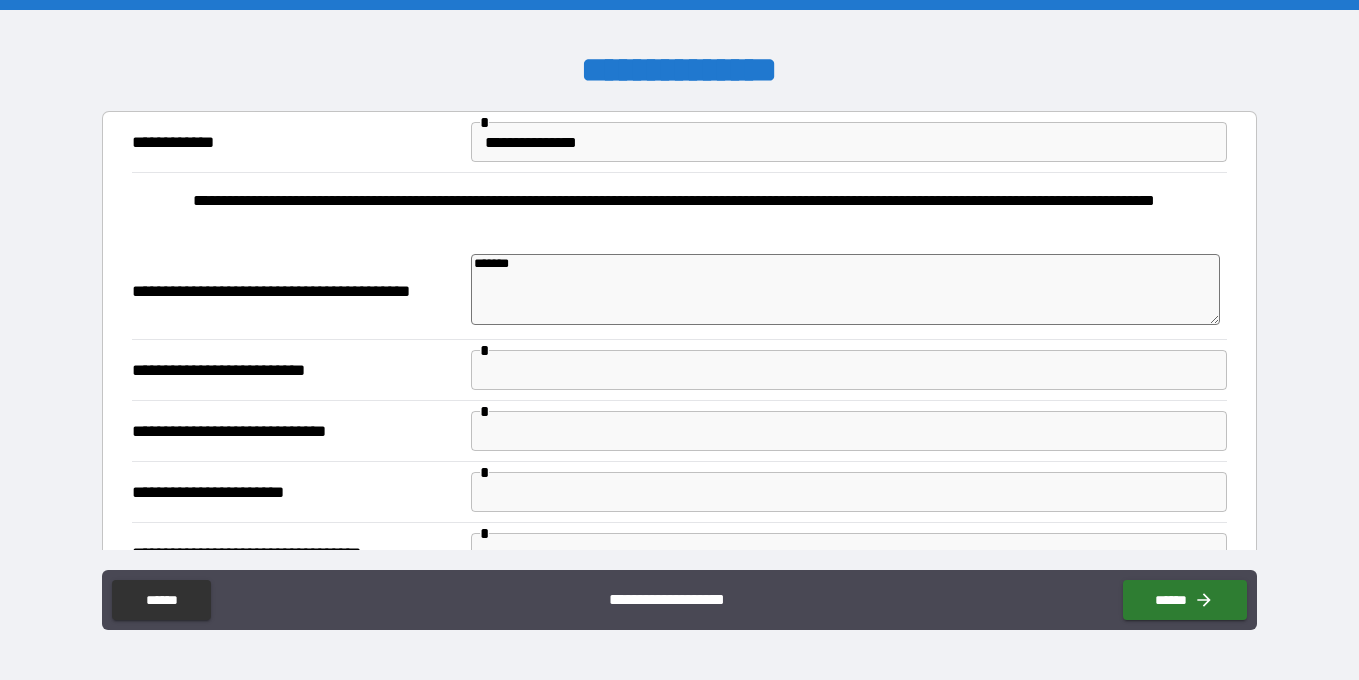 type on "*******" 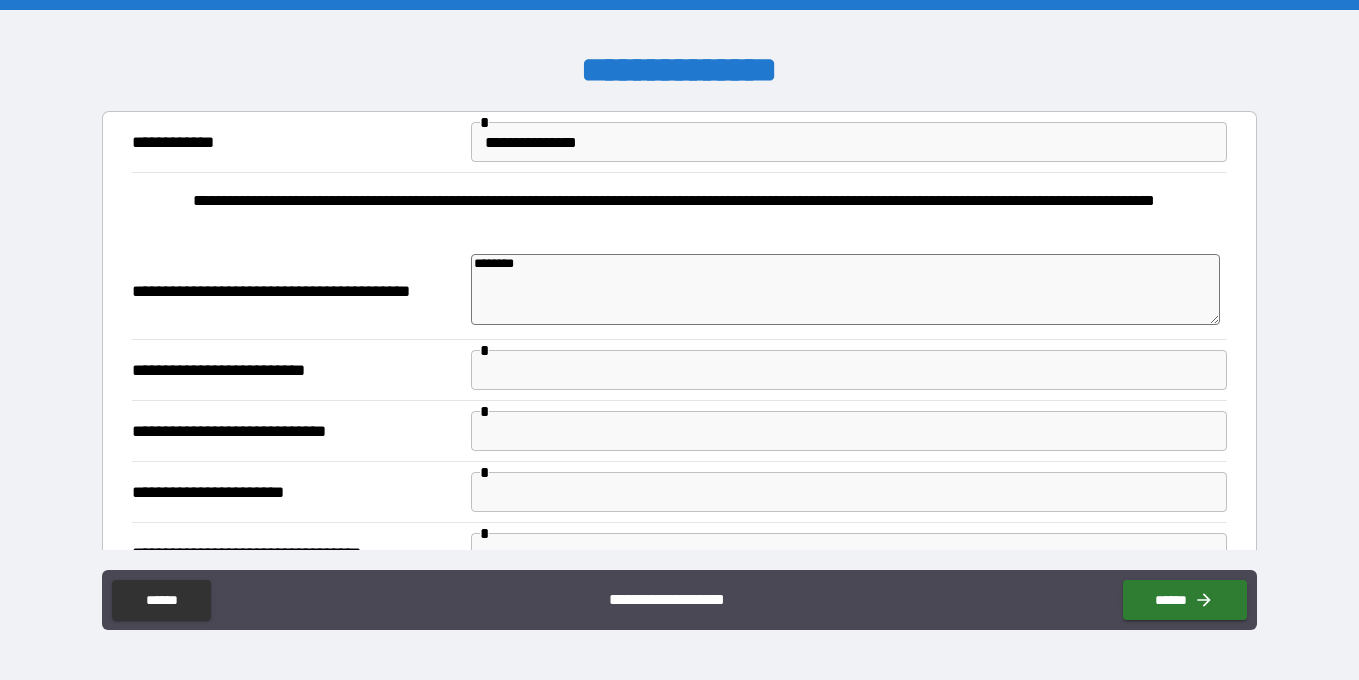 type on "*" 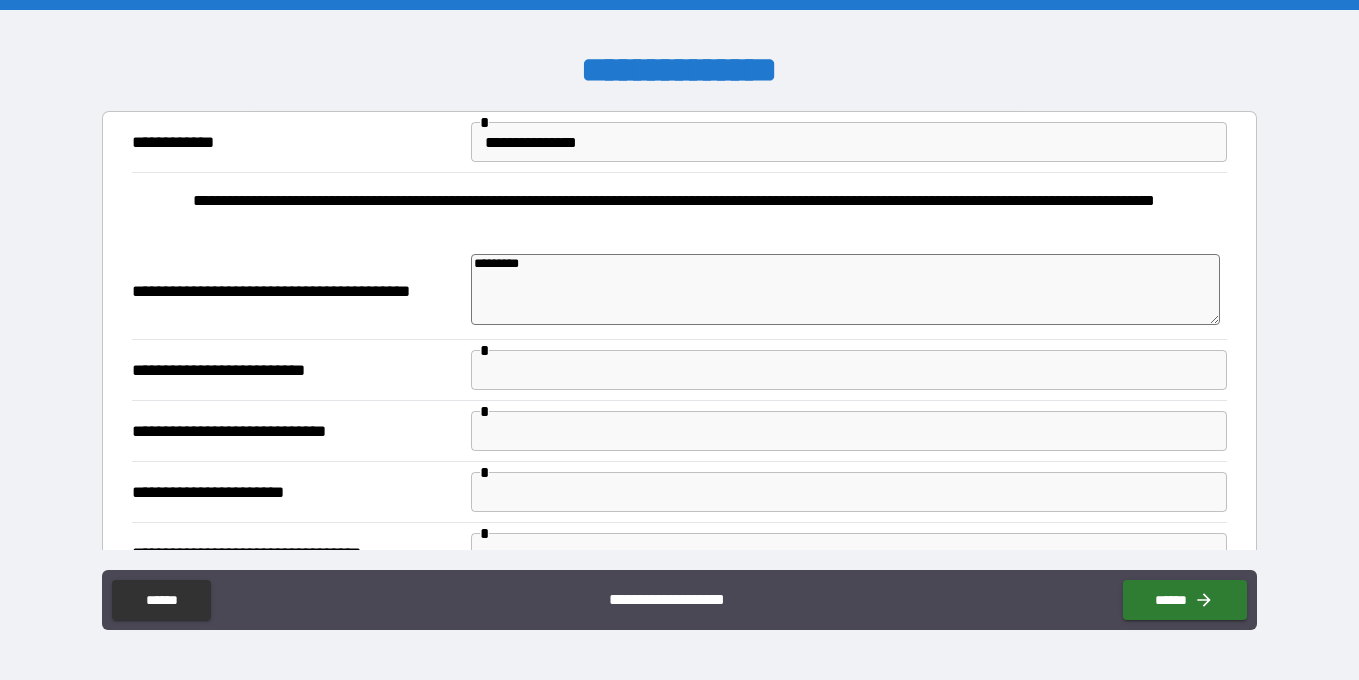 type on "**********" 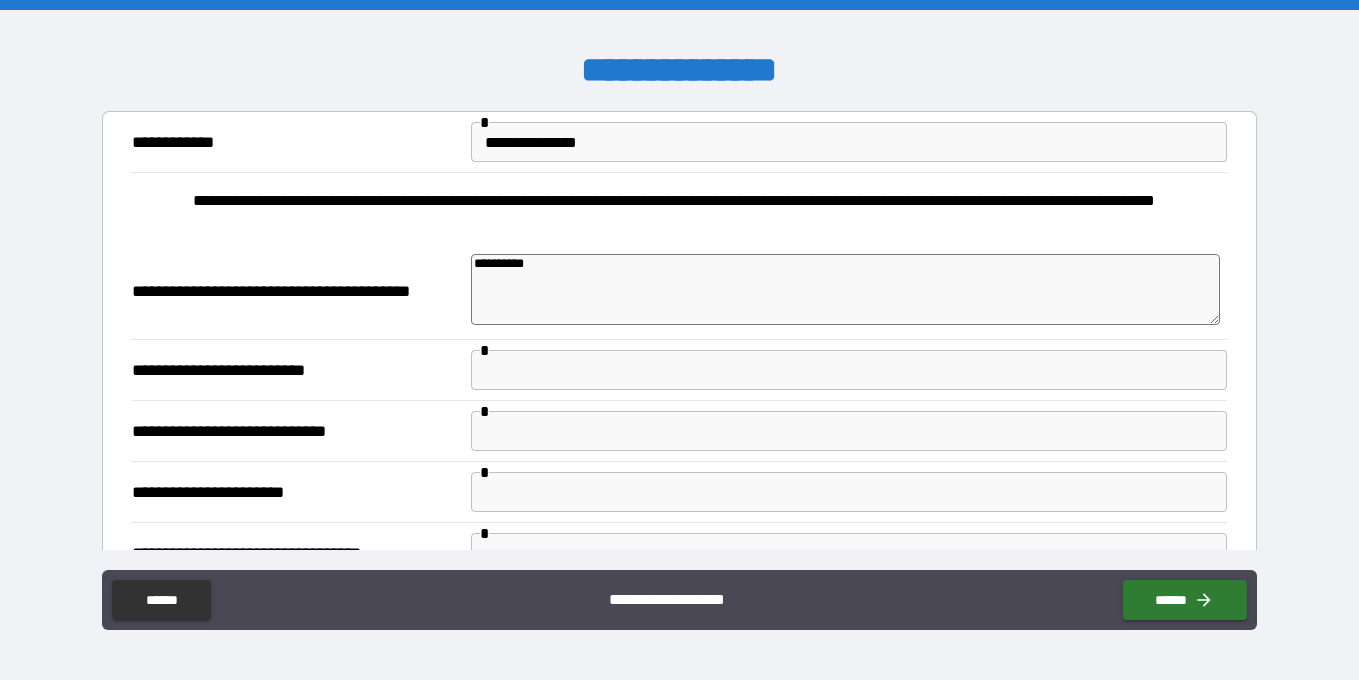 type on "**********" 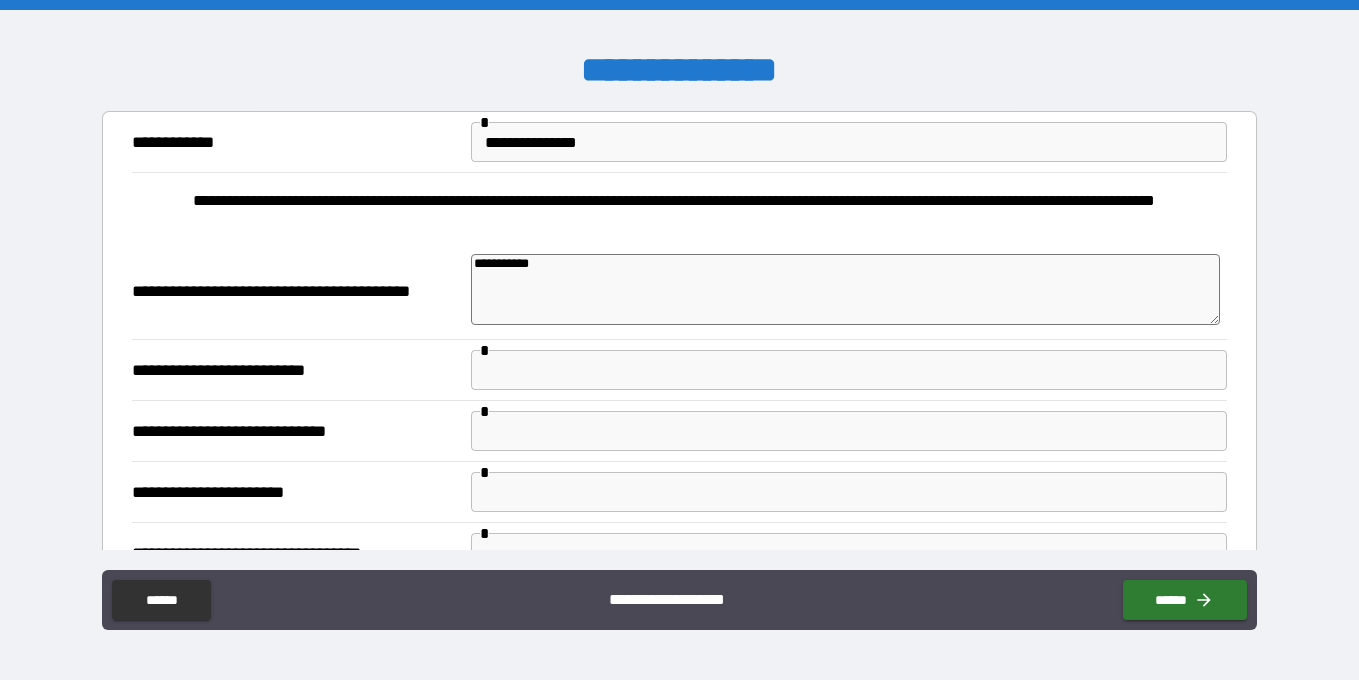 type on "**********" 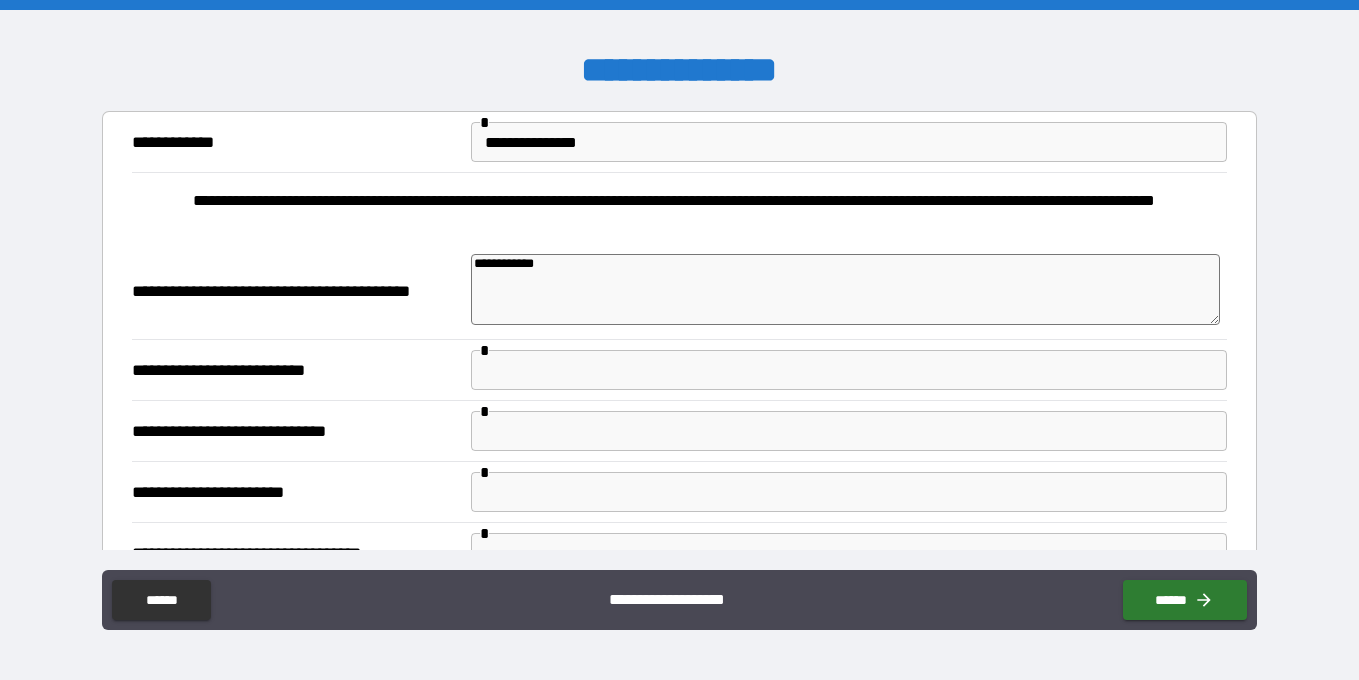 type on "**********" 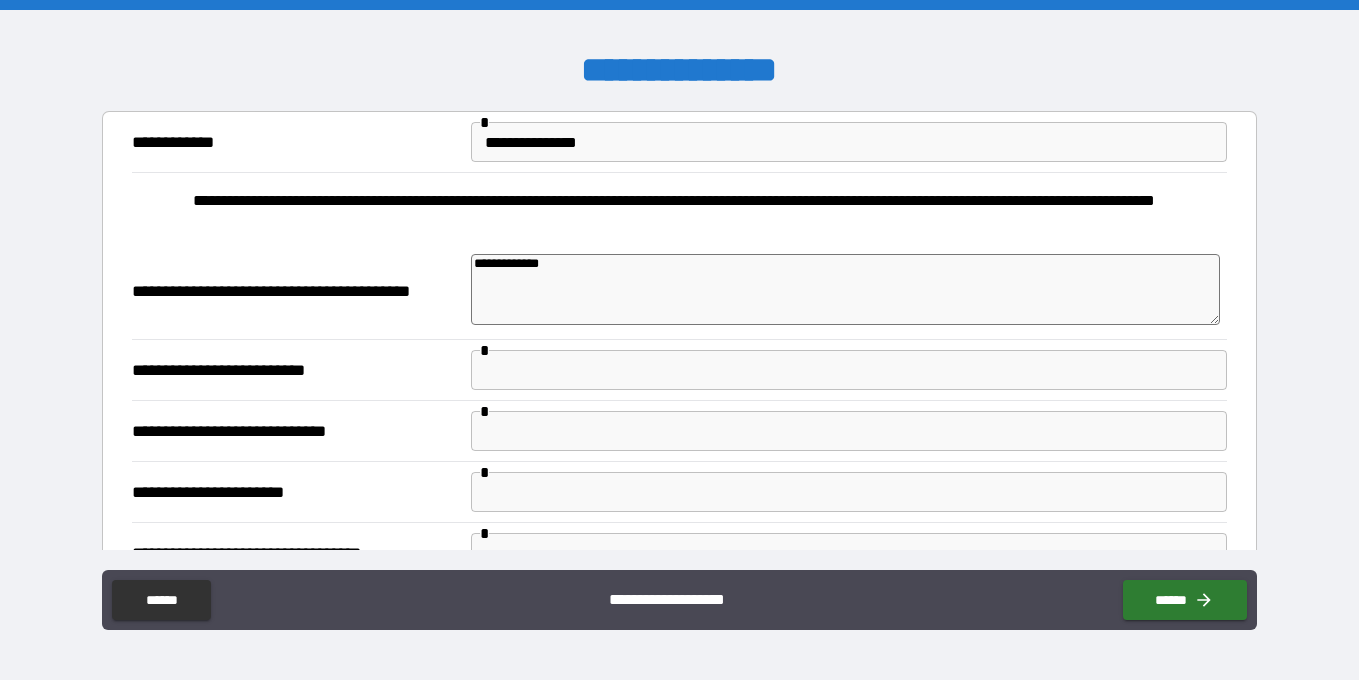 type on "*" 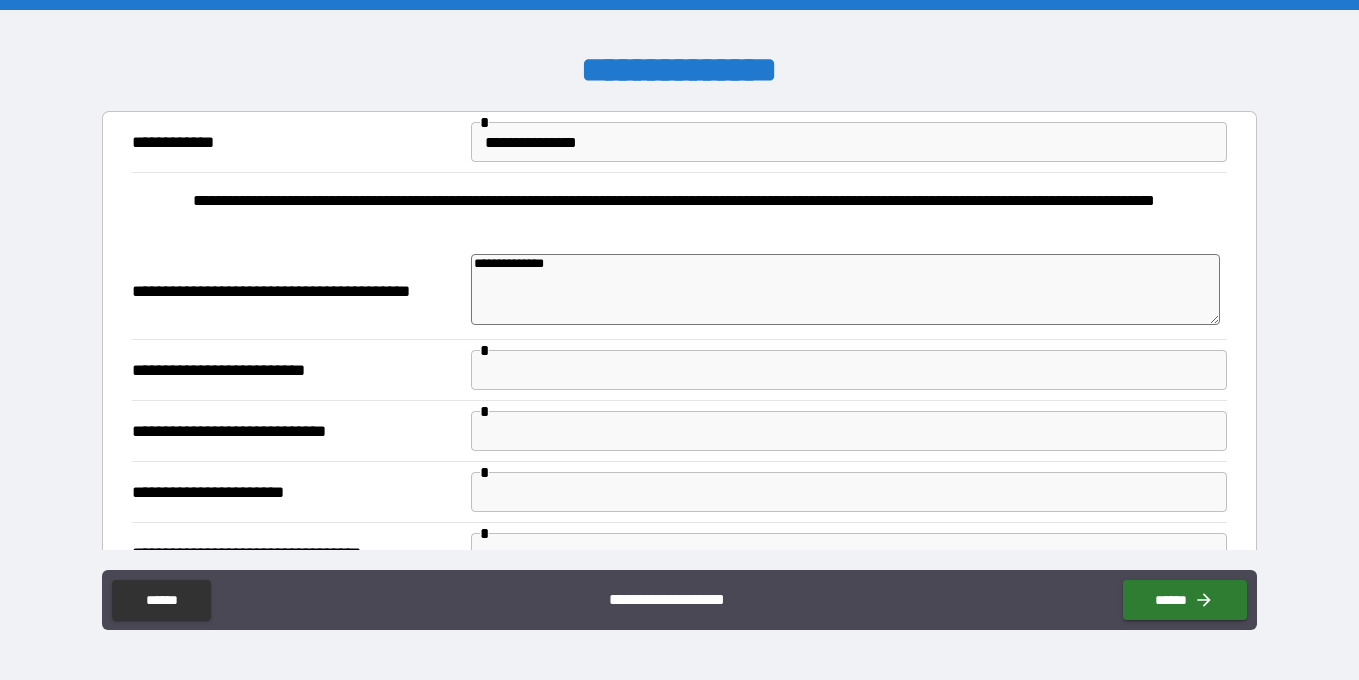 type on "**********" 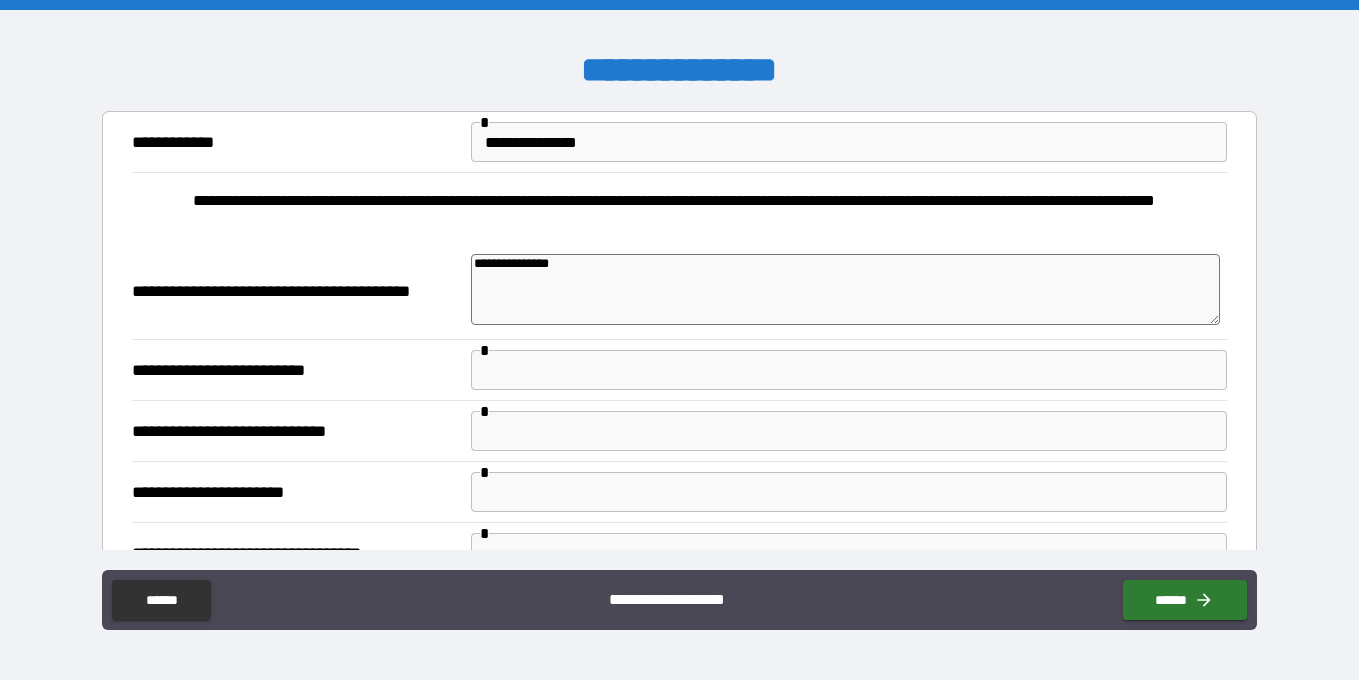 type on "**********" 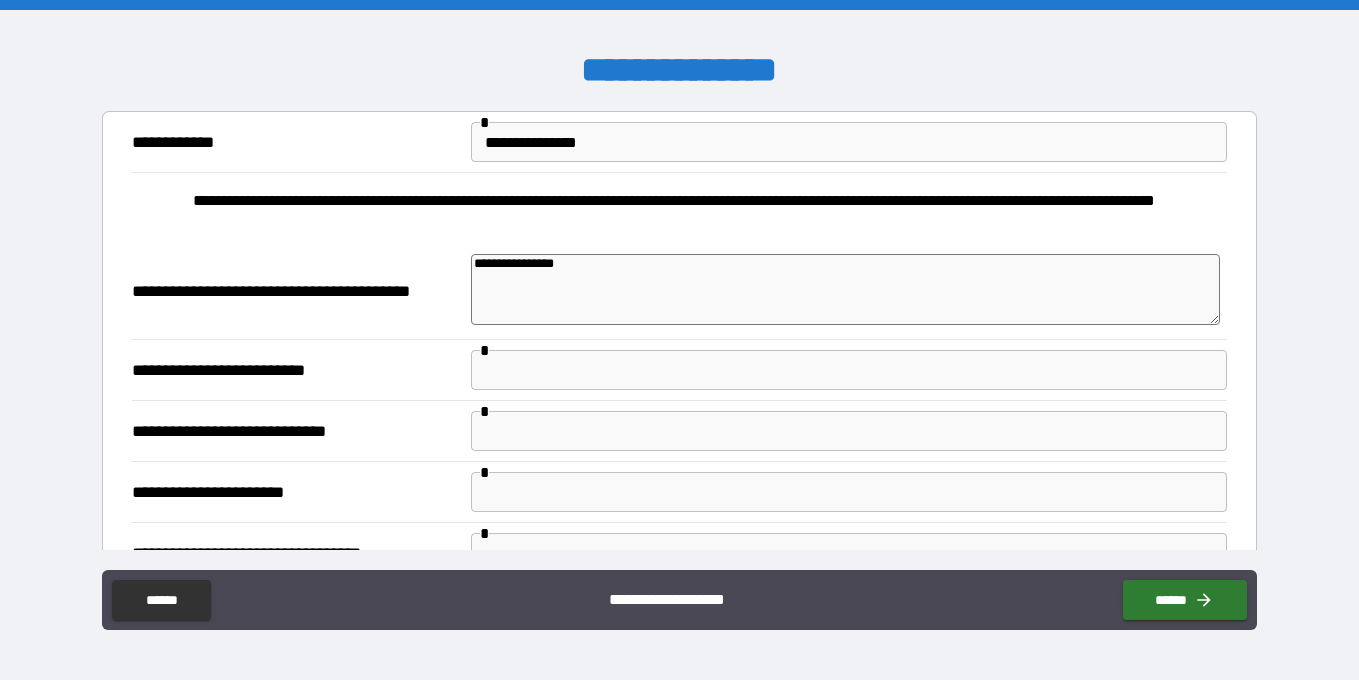 type on "*" 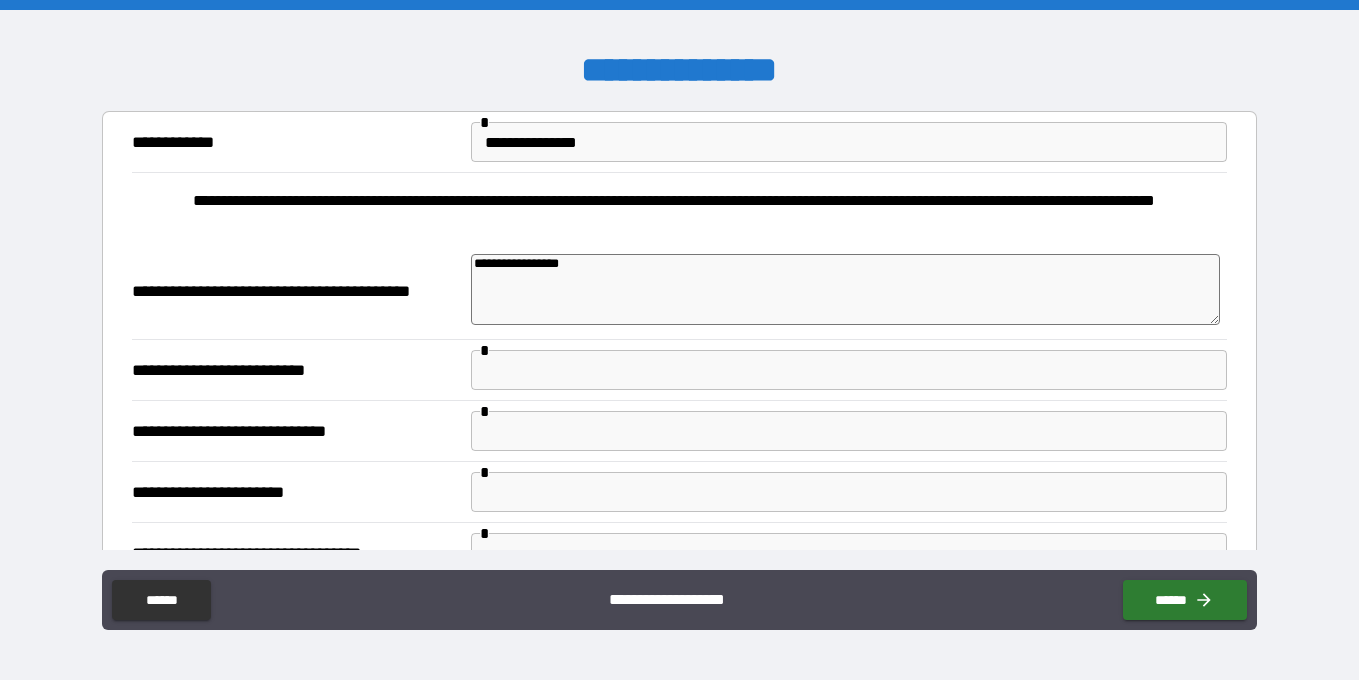 type on "**********" 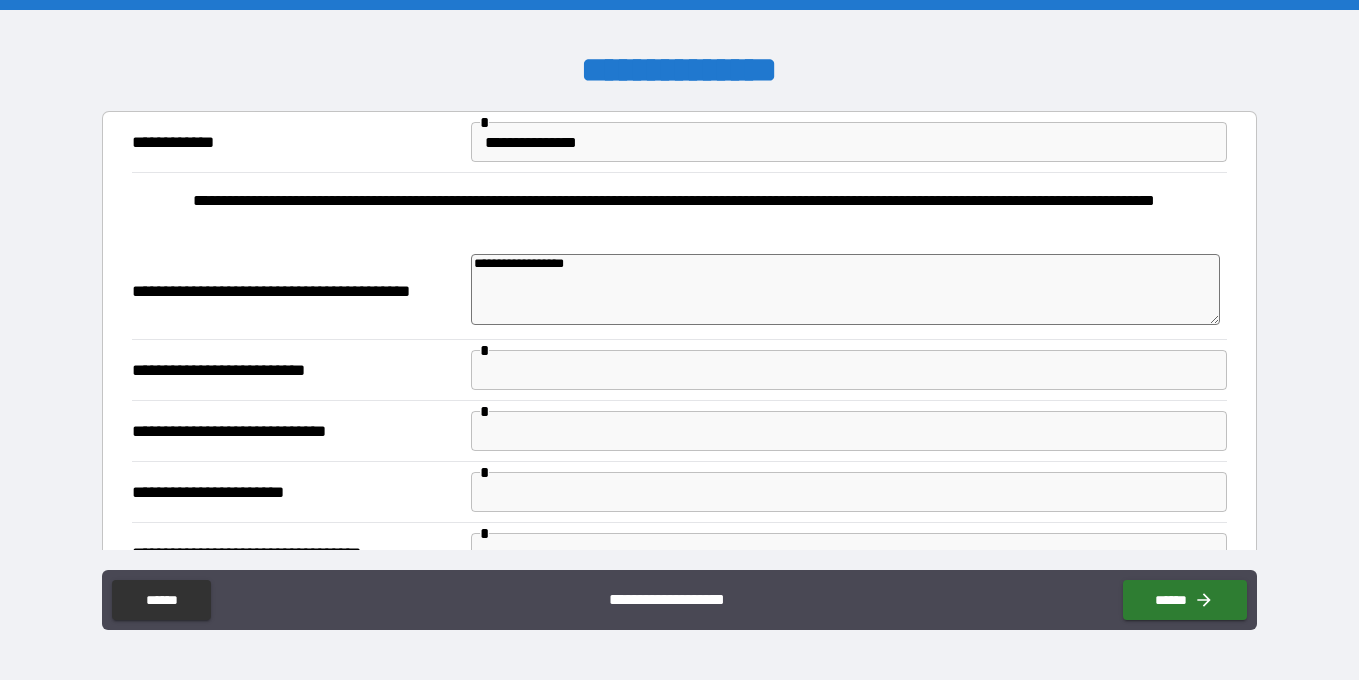 type on "*" 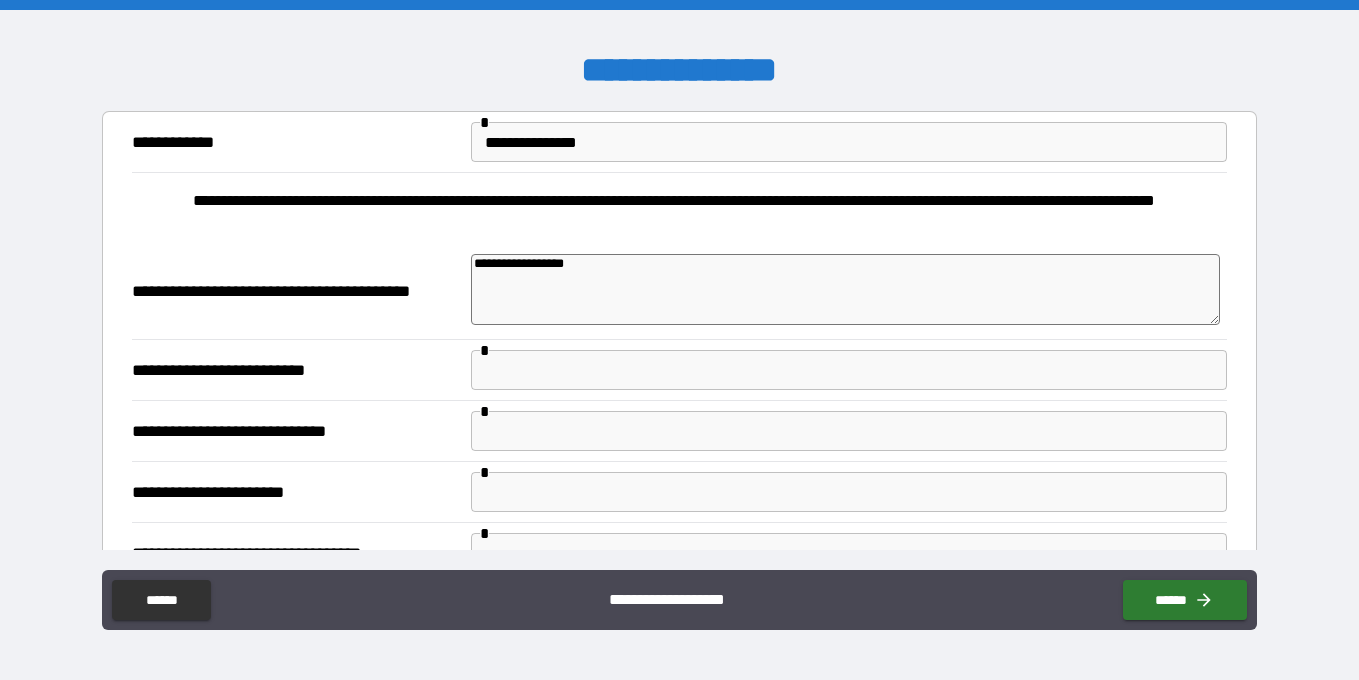 type on "**********" 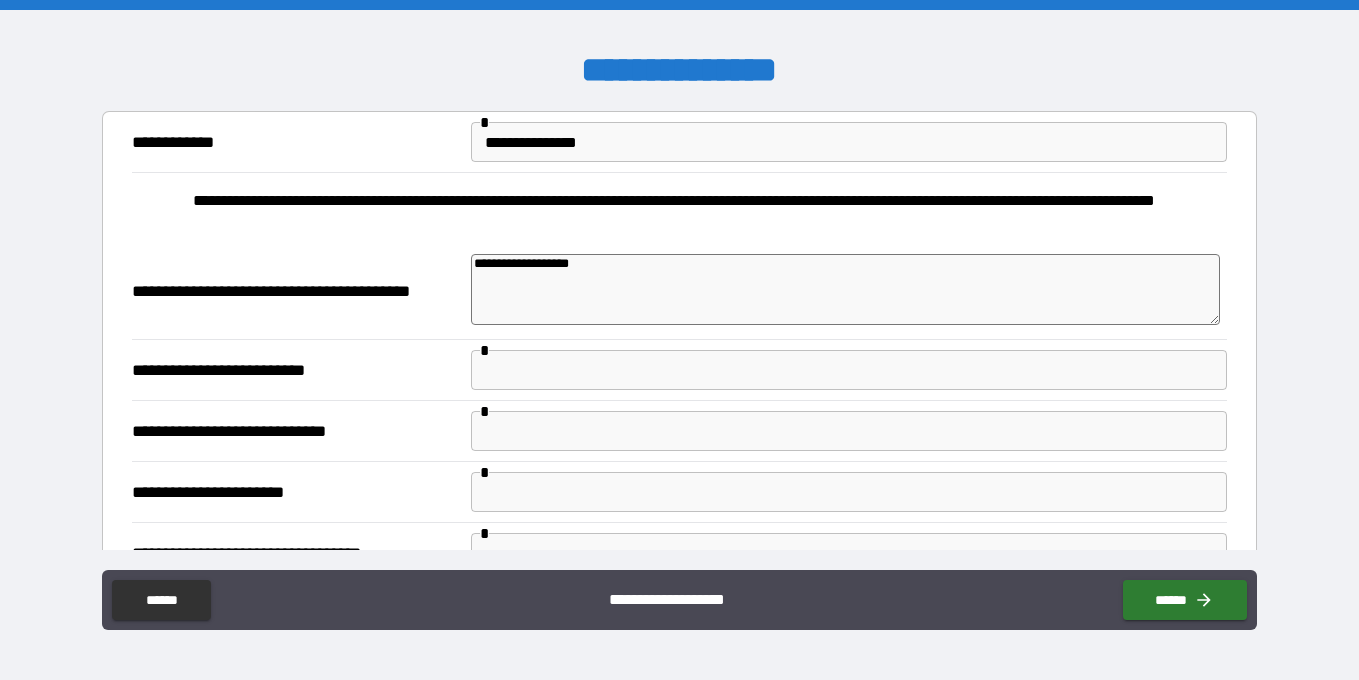 type on "**********" 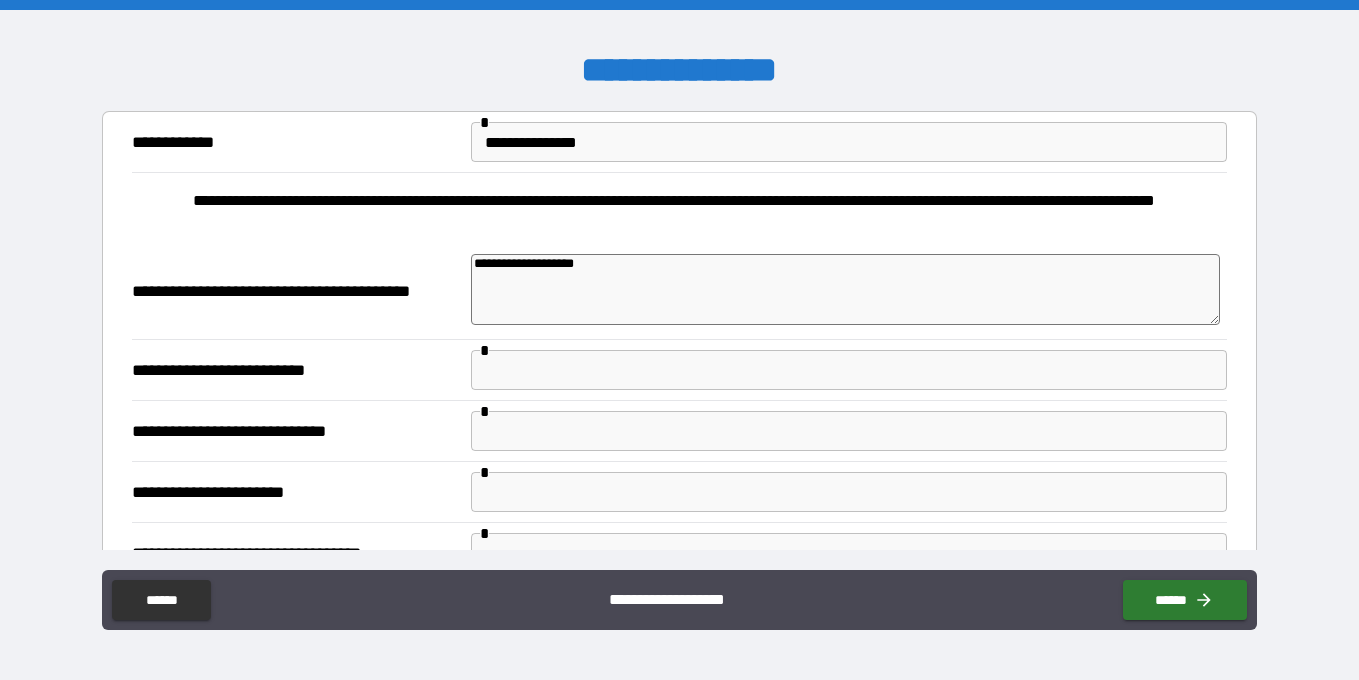 type on "**********" 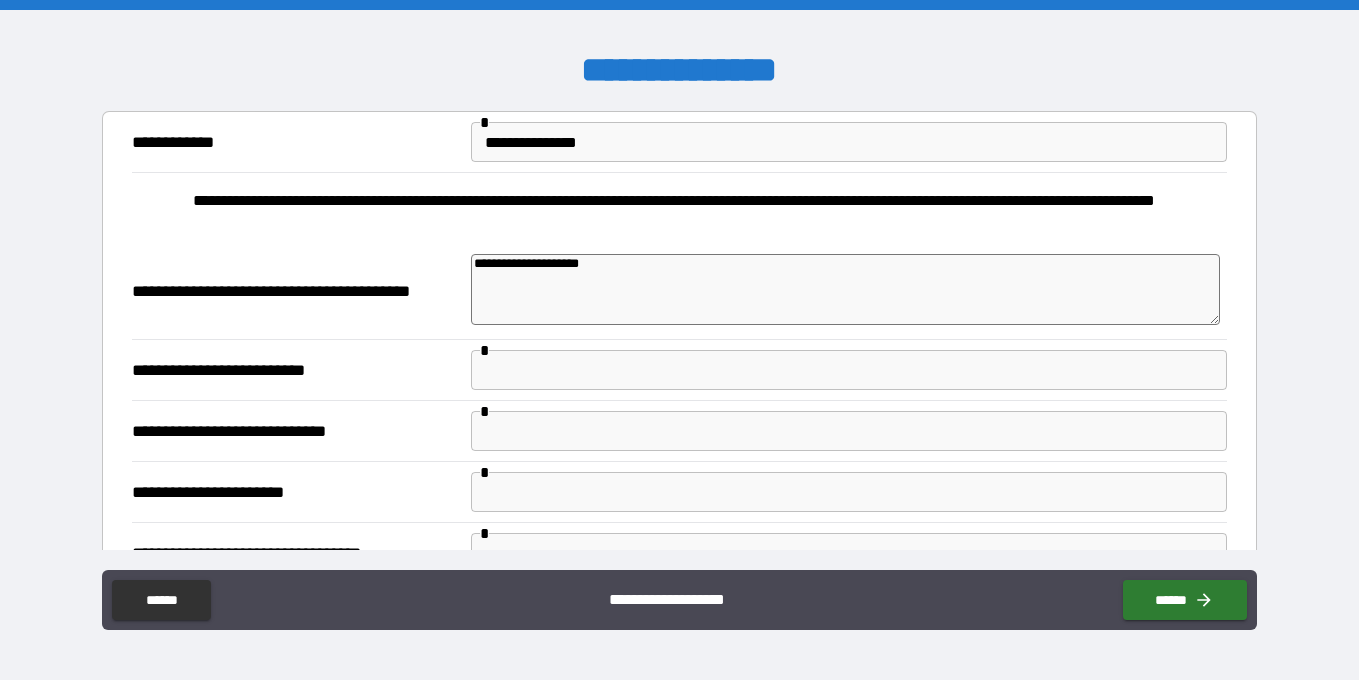 type on "**********" 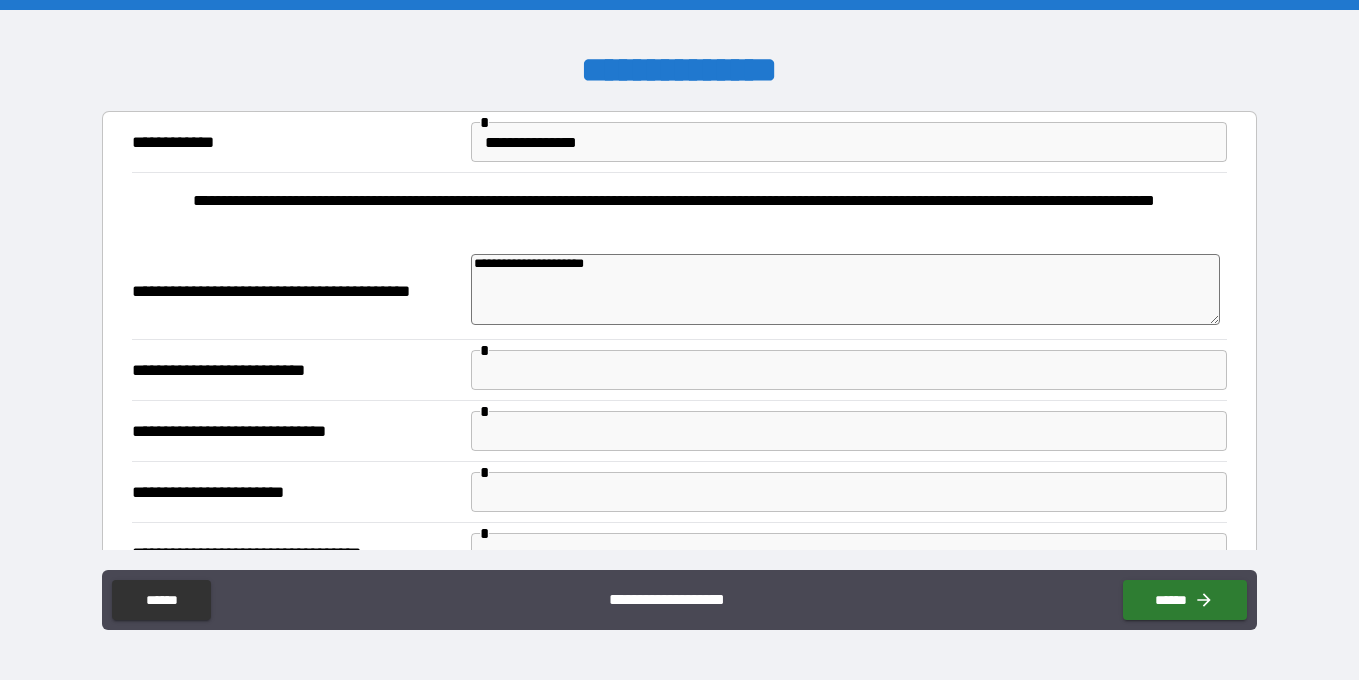 type on "**********" 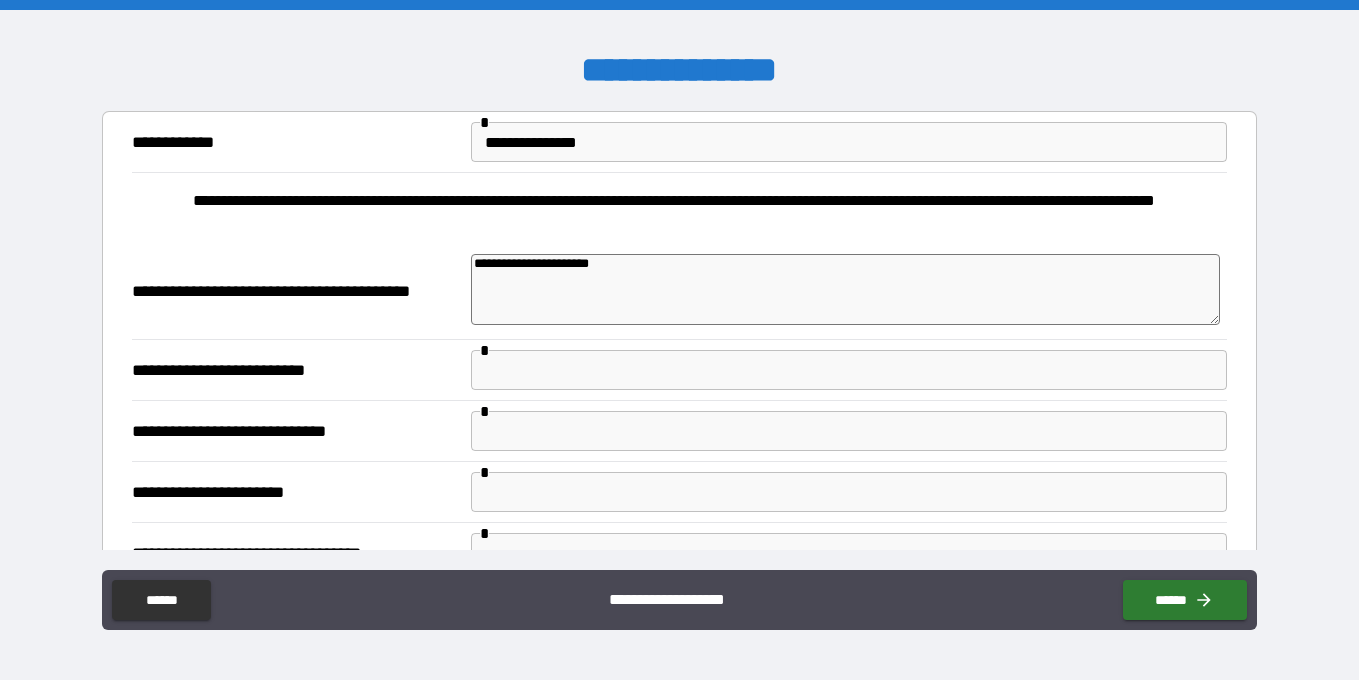 type on "**********" 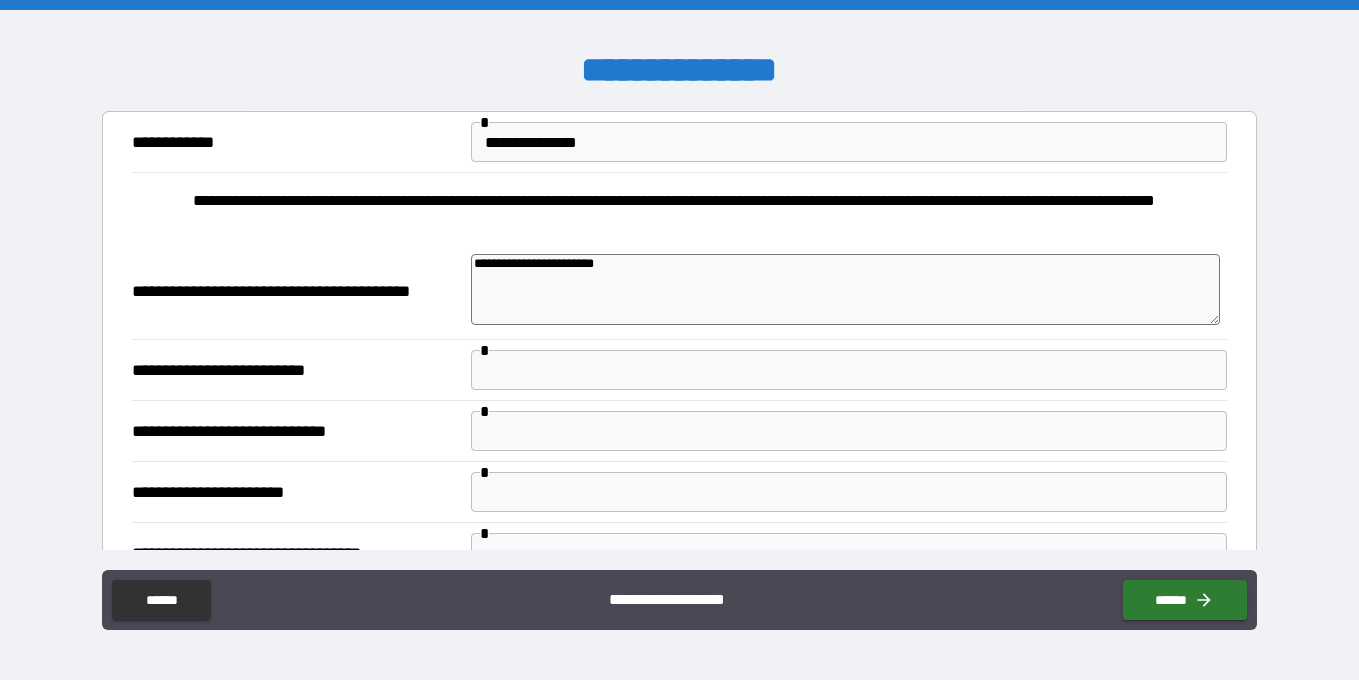 type on "**********" 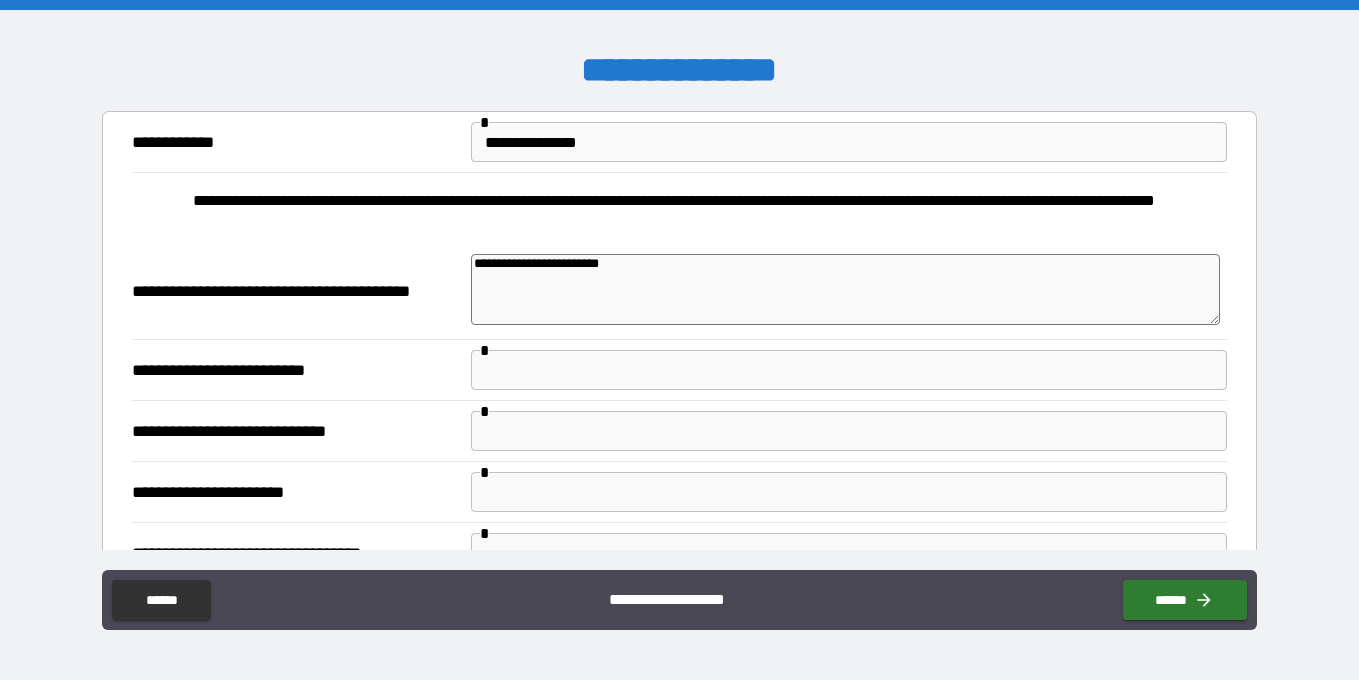 type on "*" 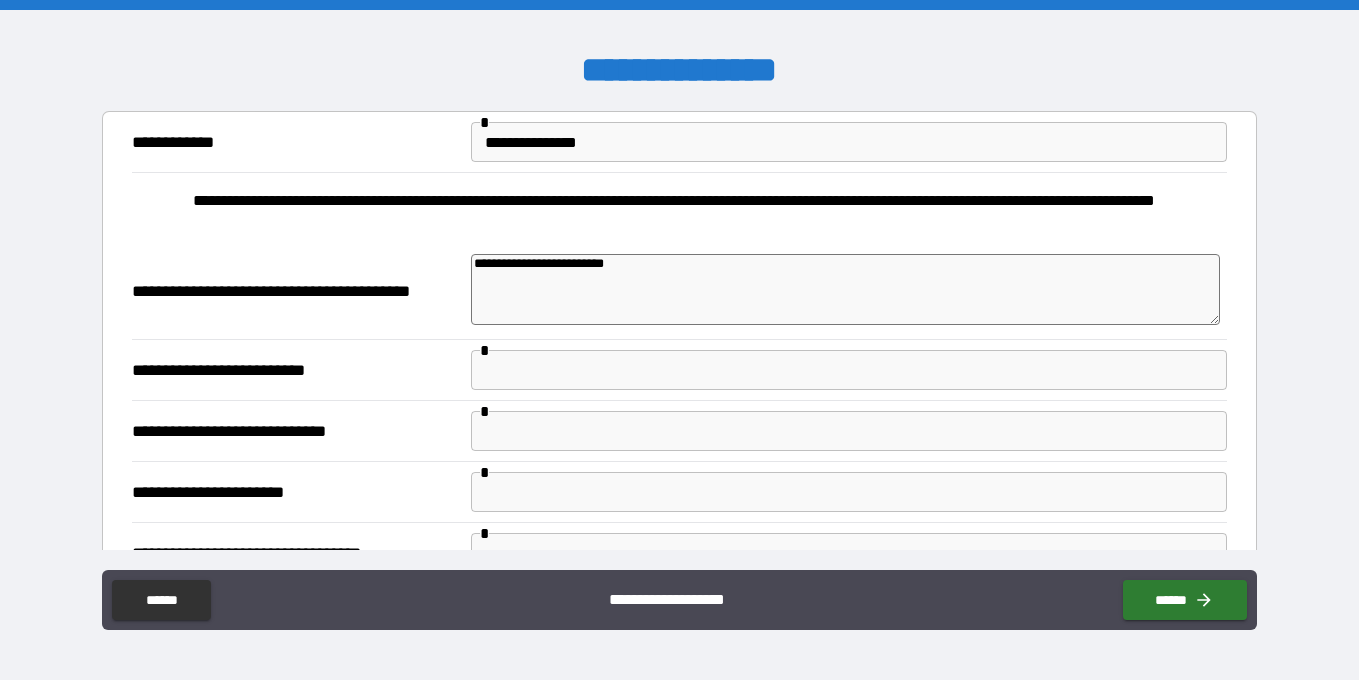 type on "**********" 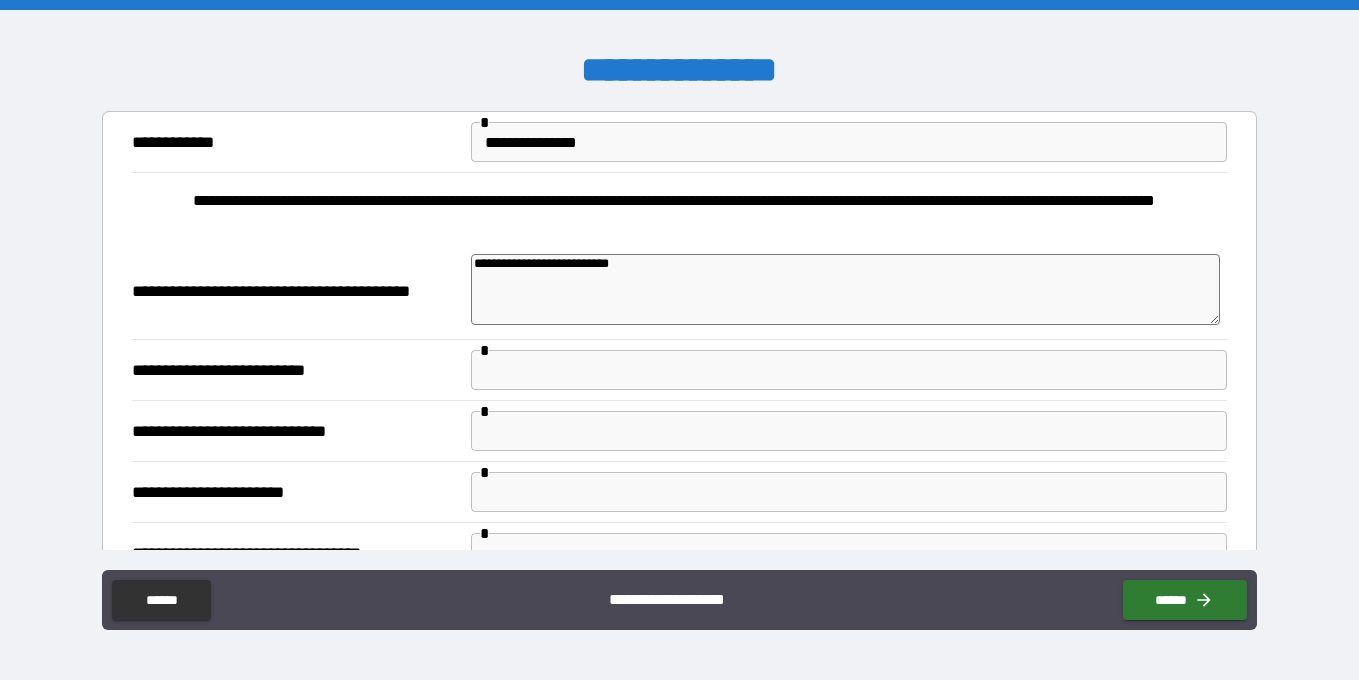 type on "**********" 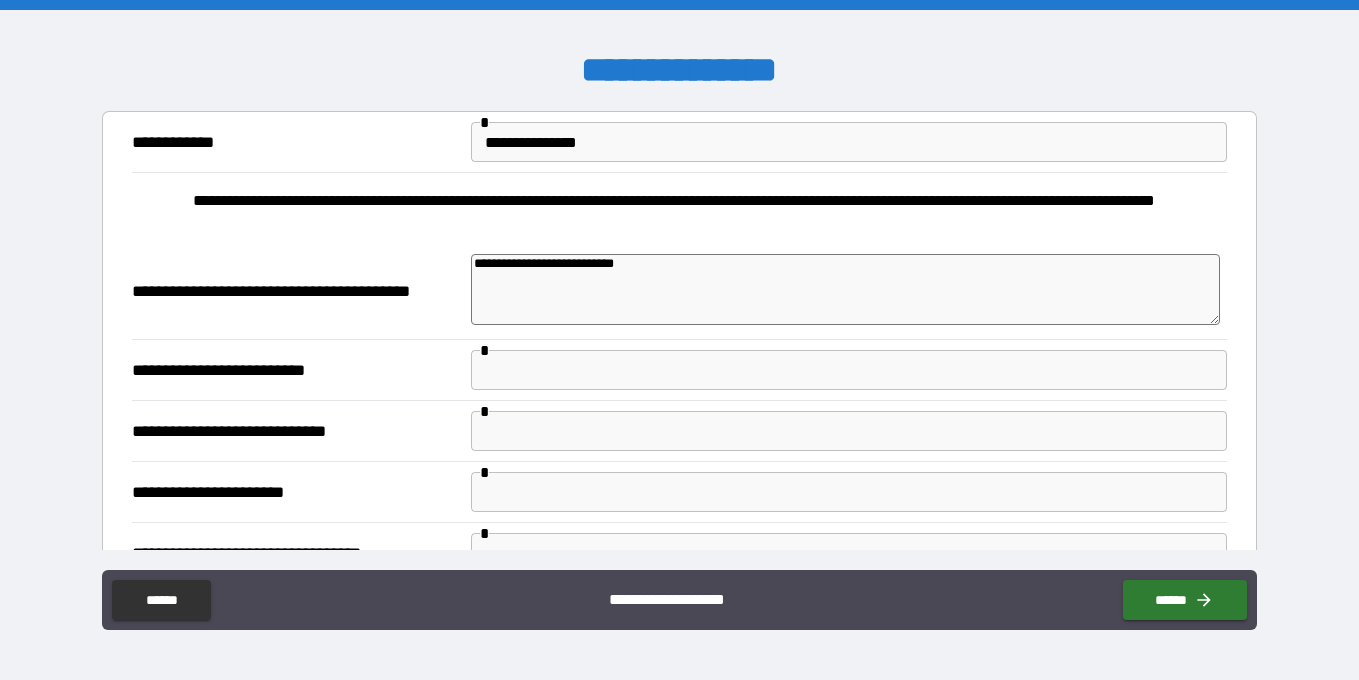 type on "*" 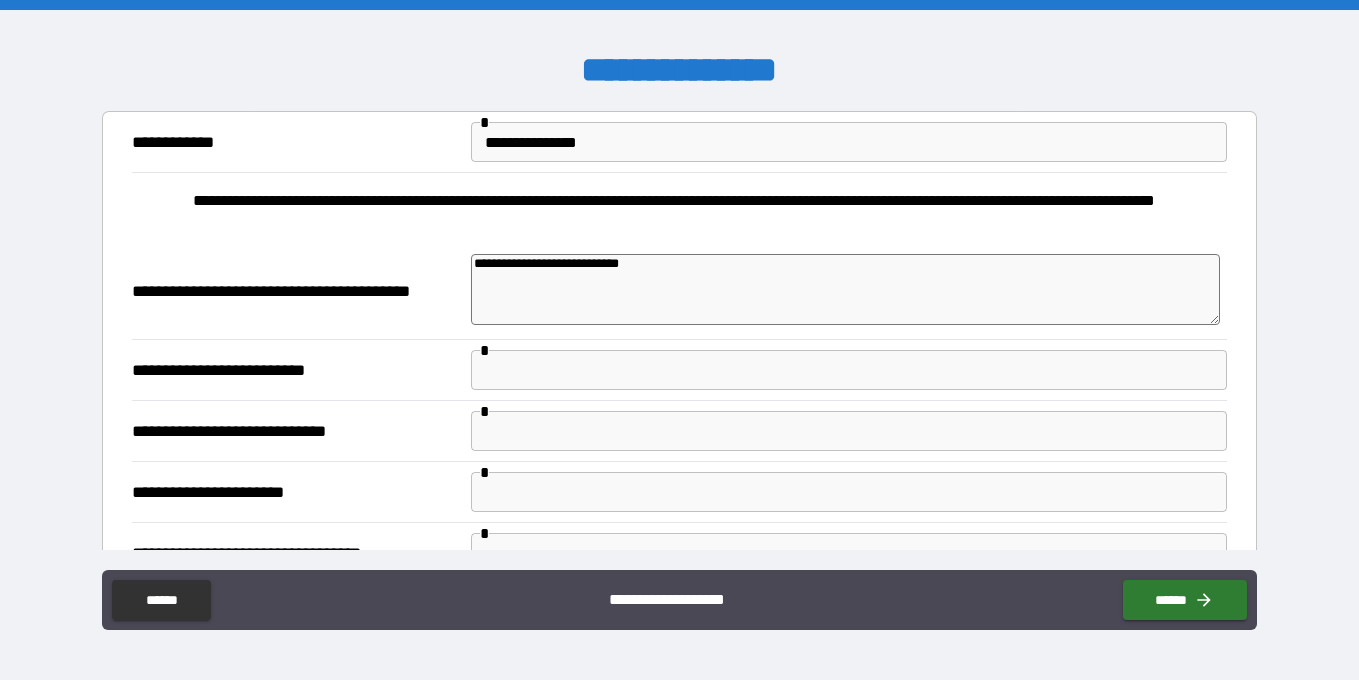 type on "**********" 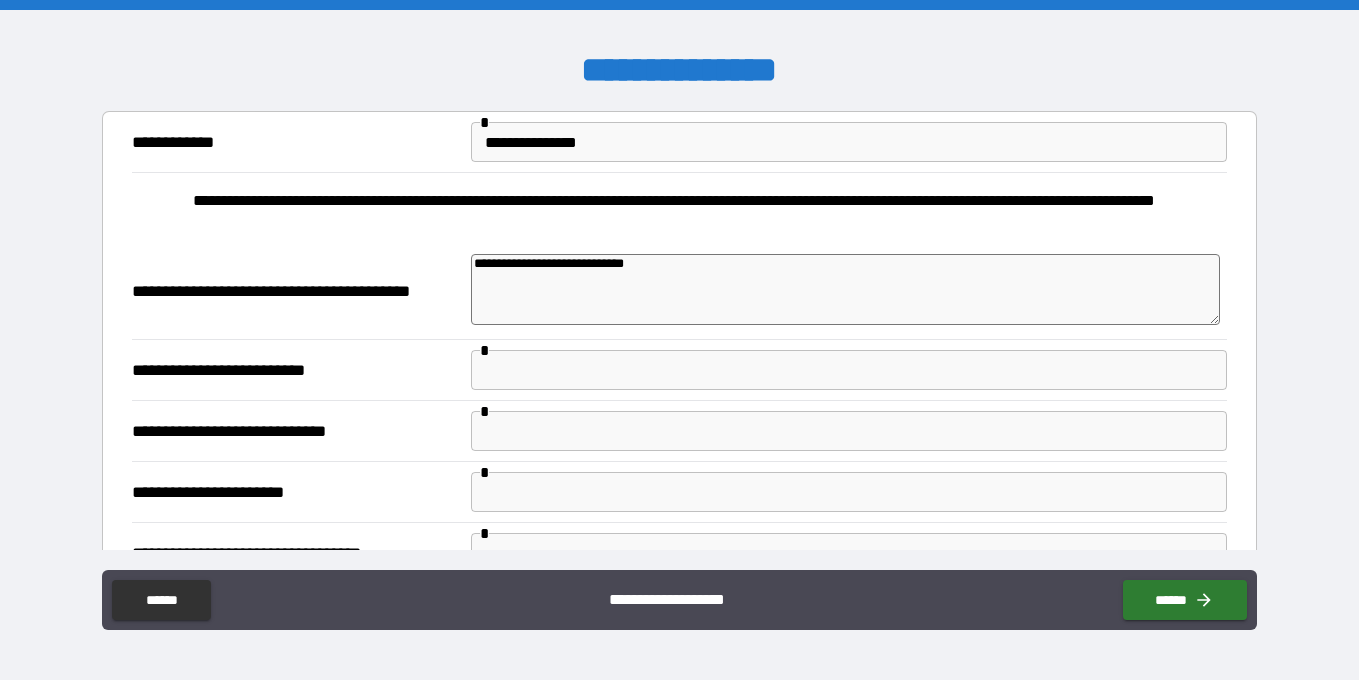 type on "**********" 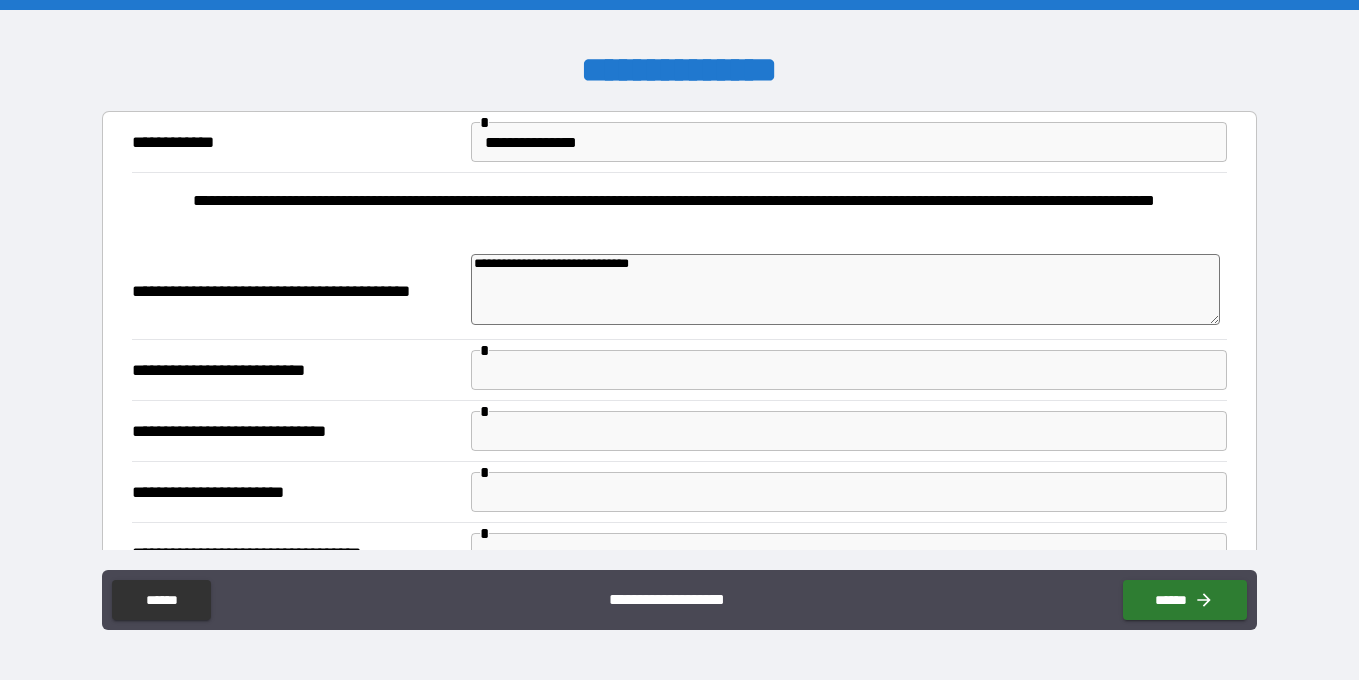type on "**********" 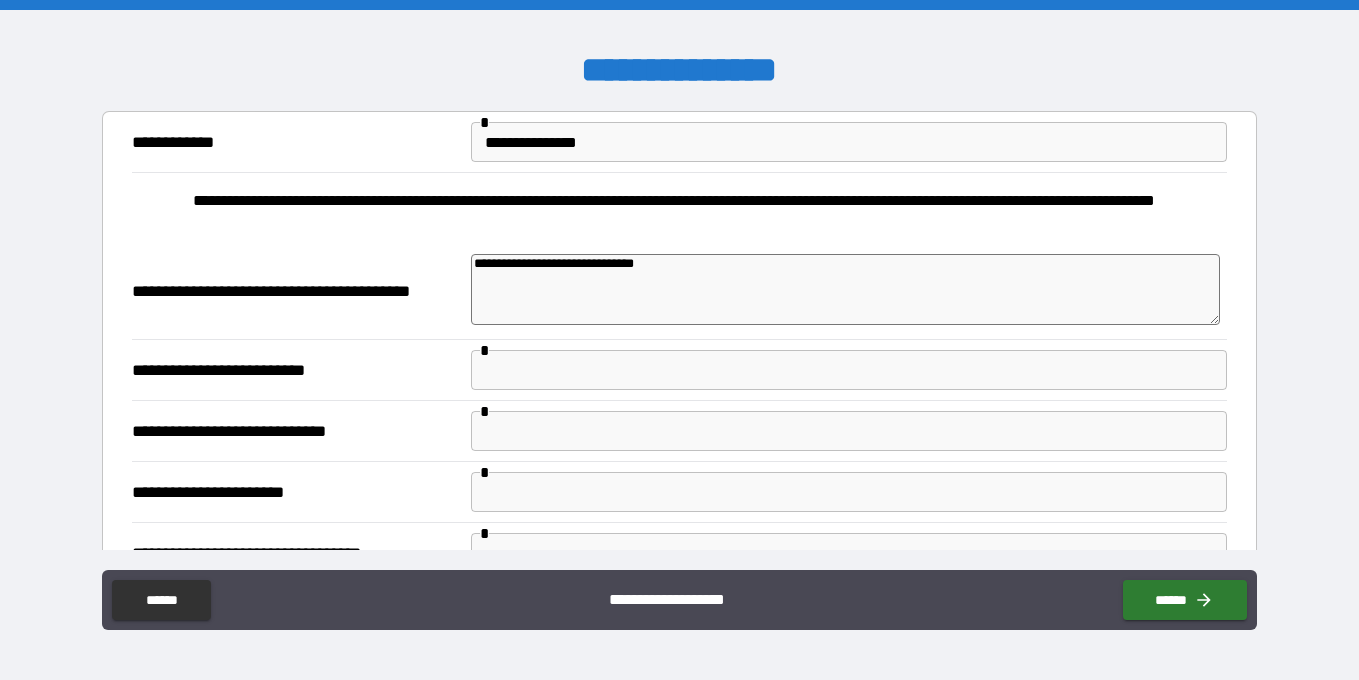 type on "*" 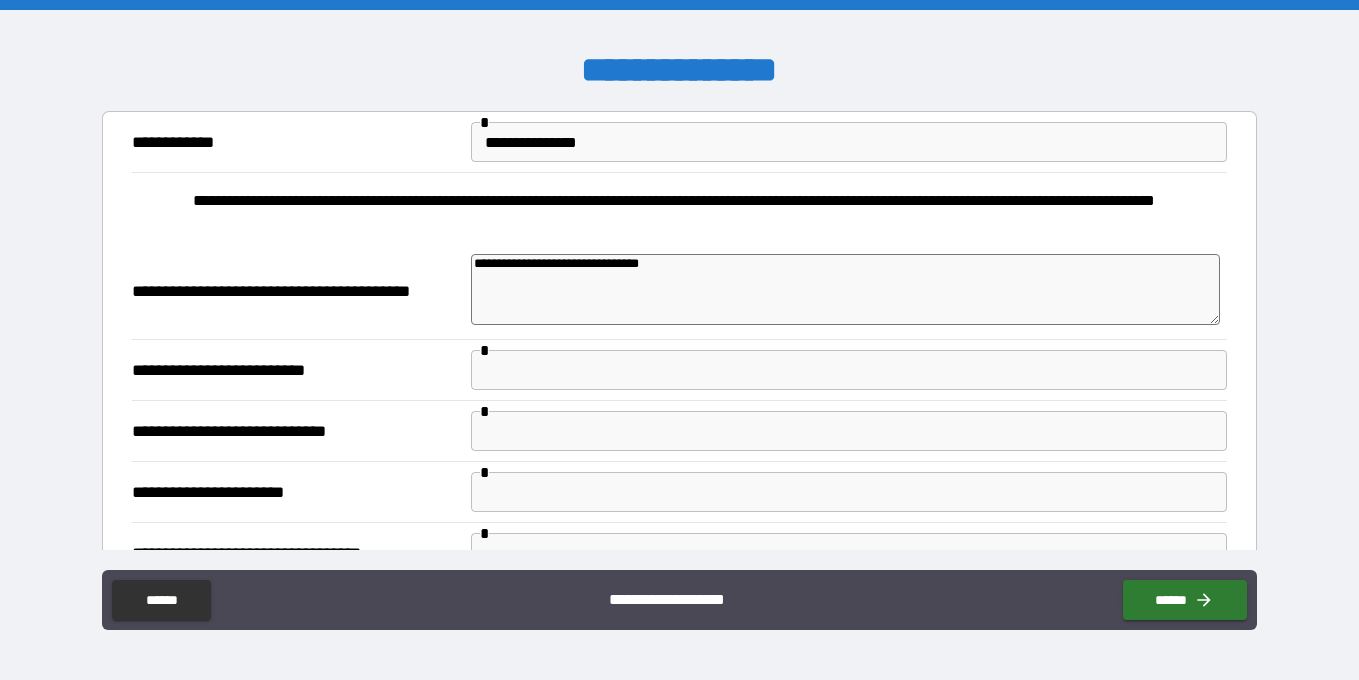 type on "**********" 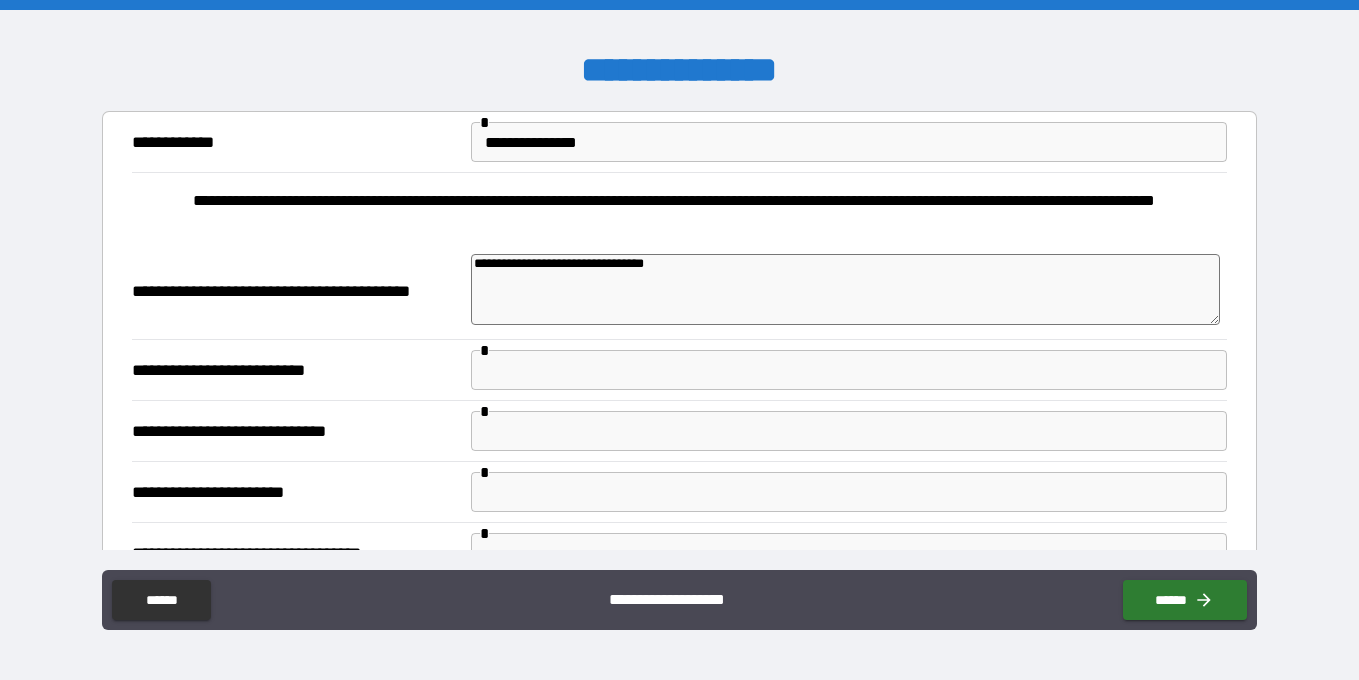 type on "**********" 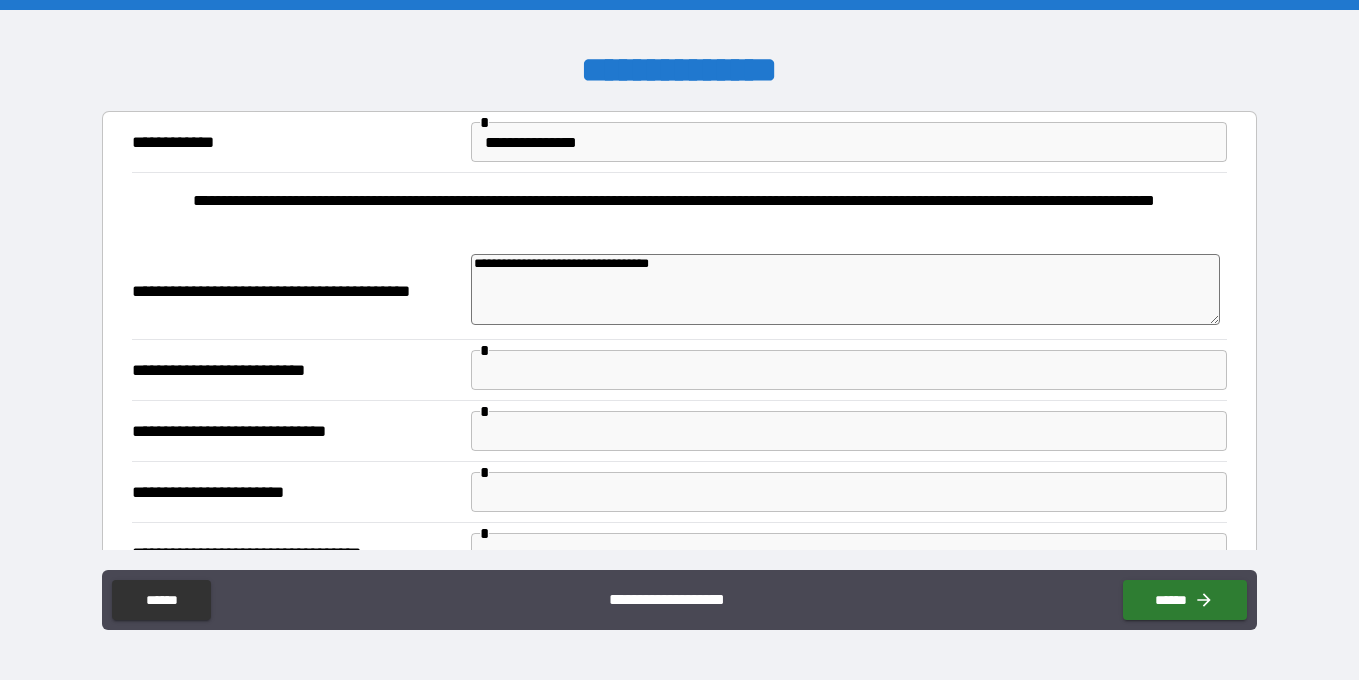type on "**********" 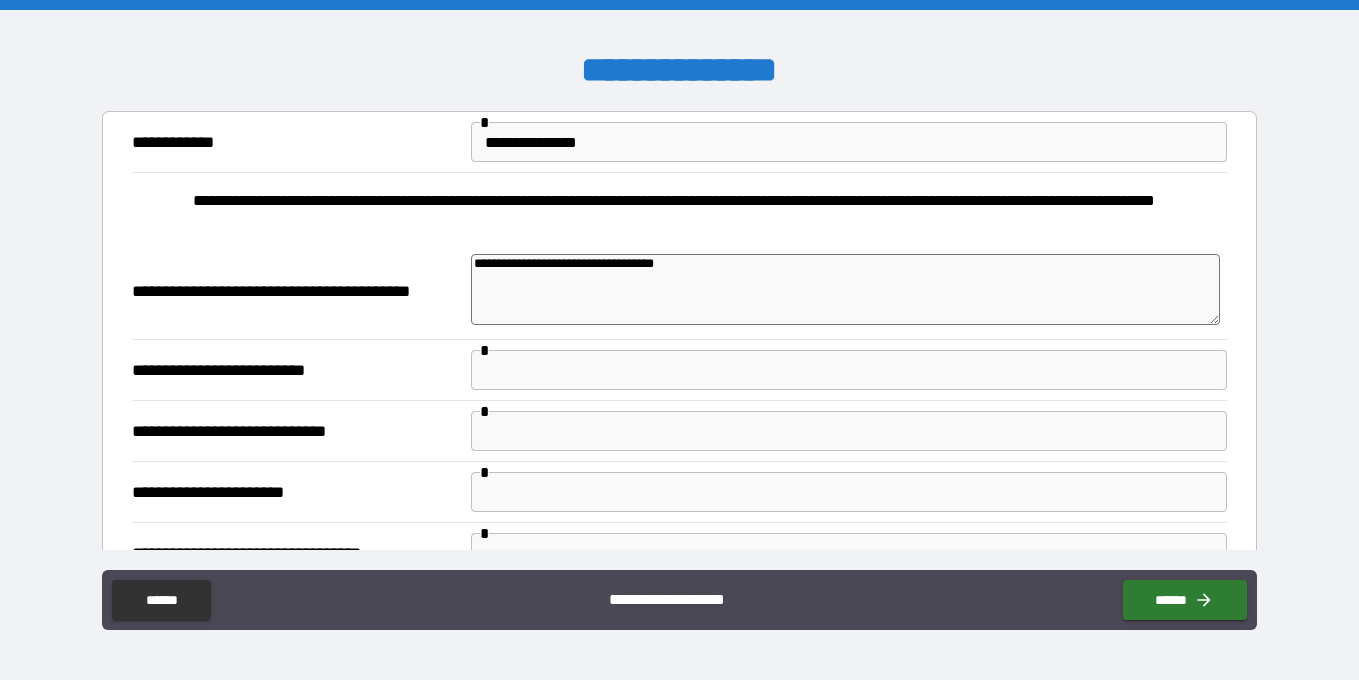 type on "*" 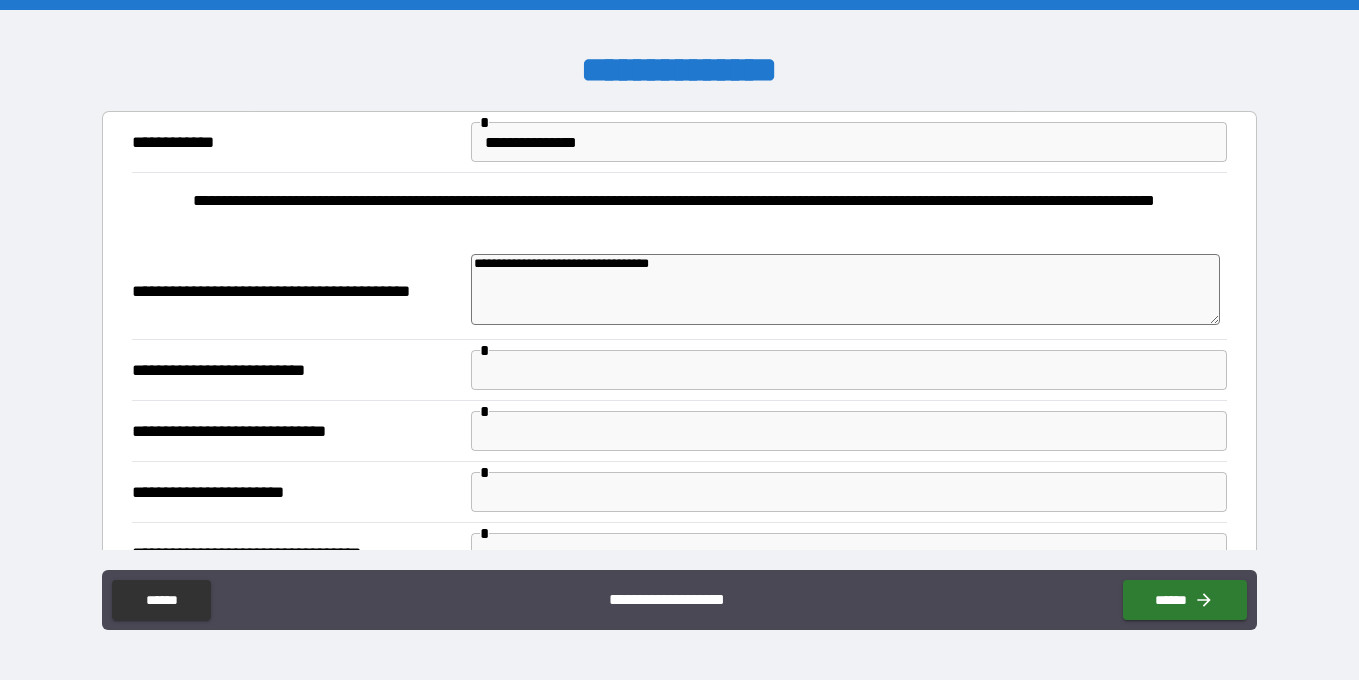 type on "**********" 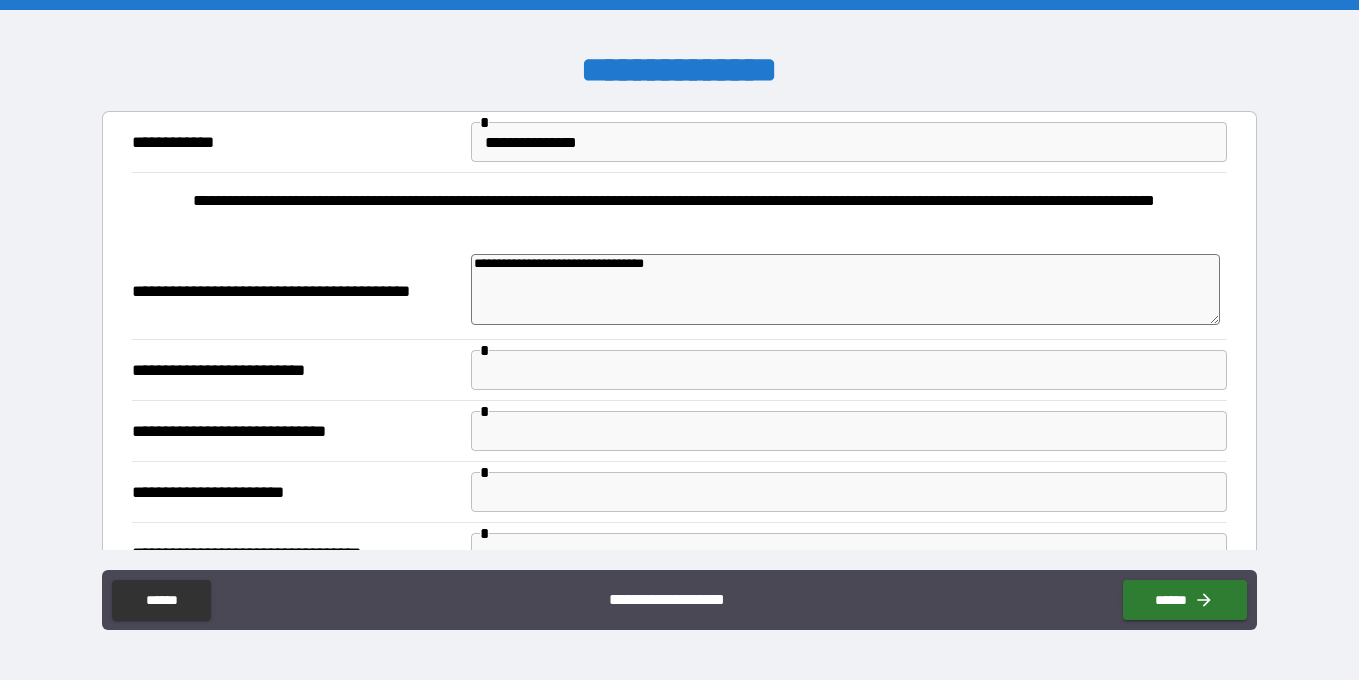 type on "*" 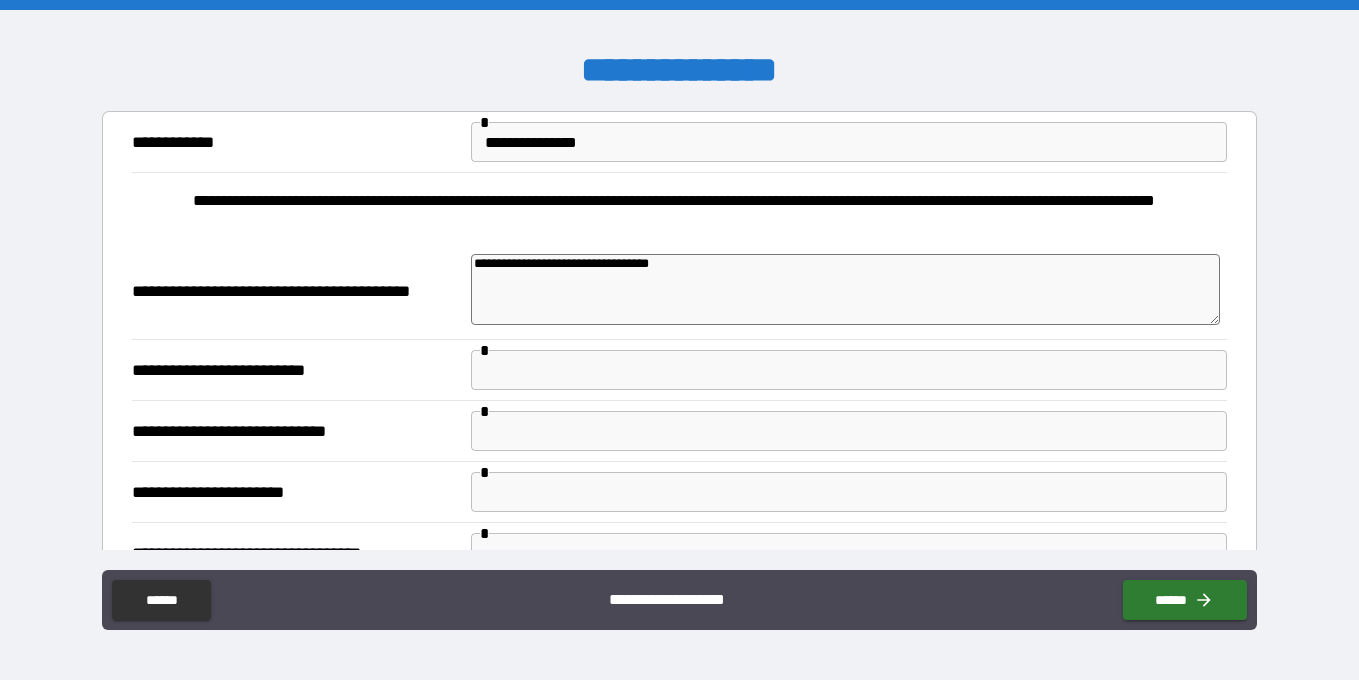 type on "**********" 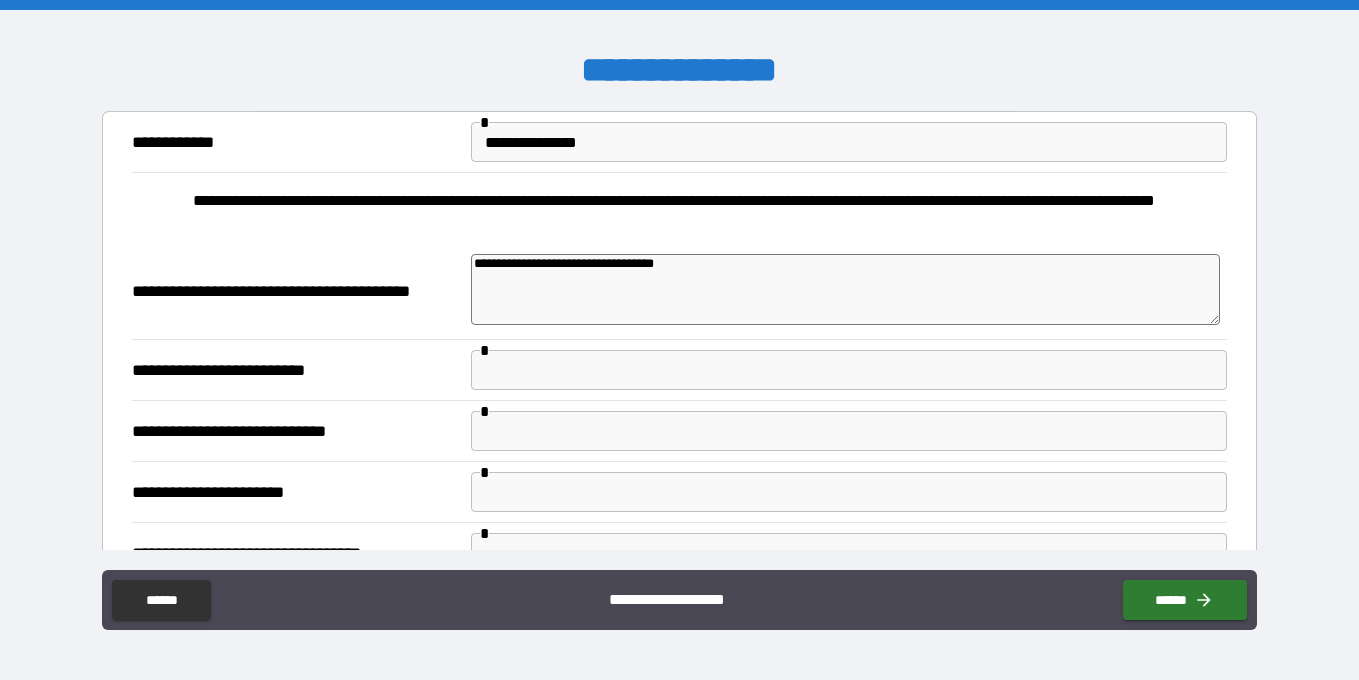type on "**********" 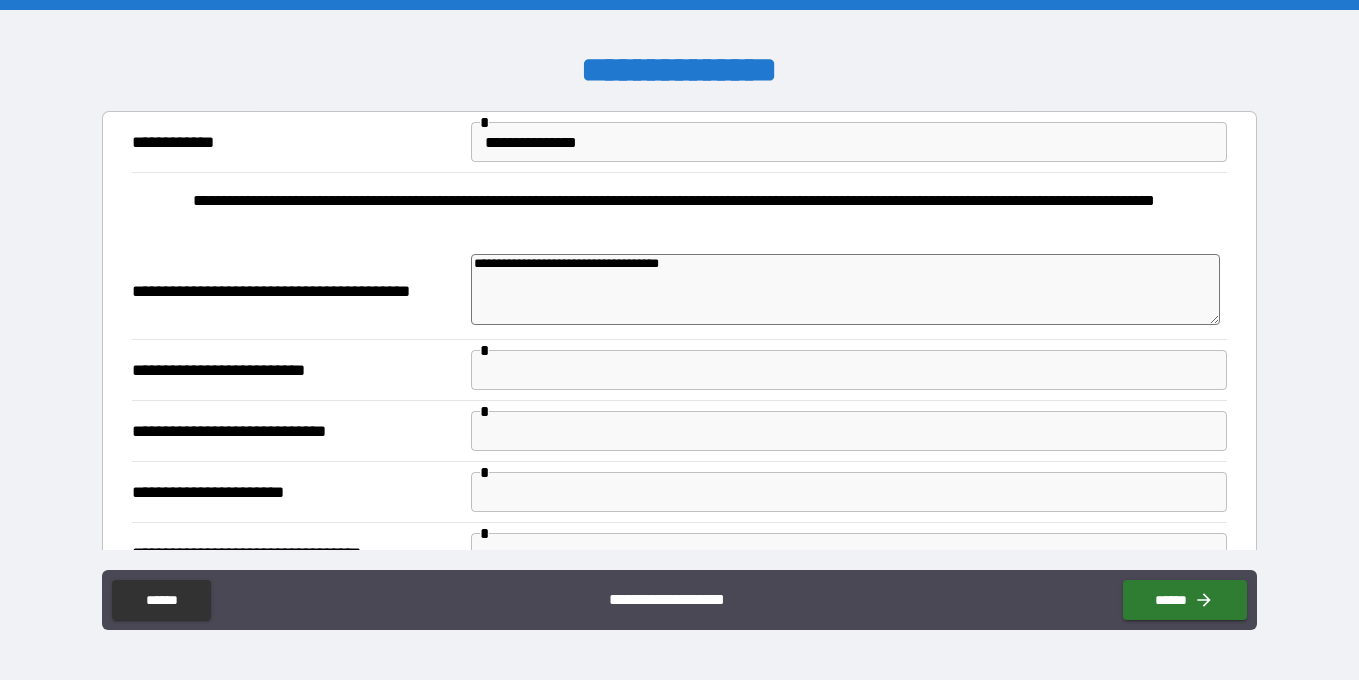 type on "**********" 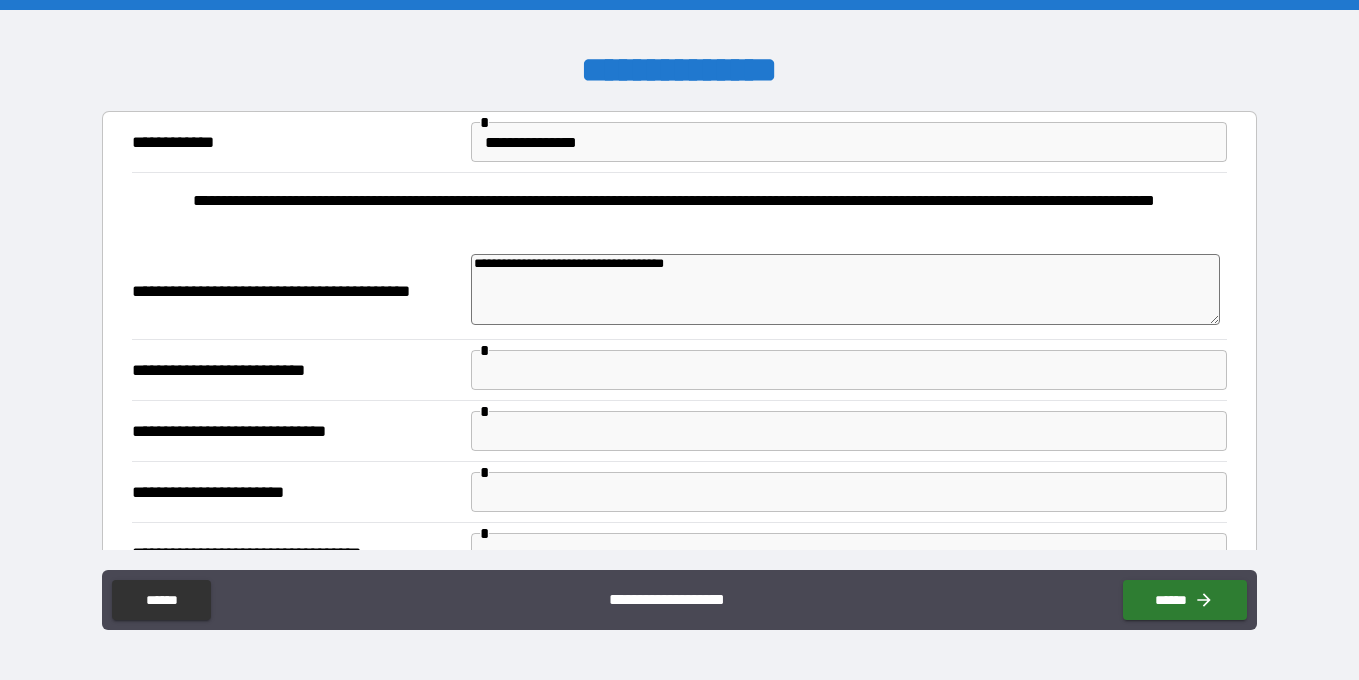 type on "*" 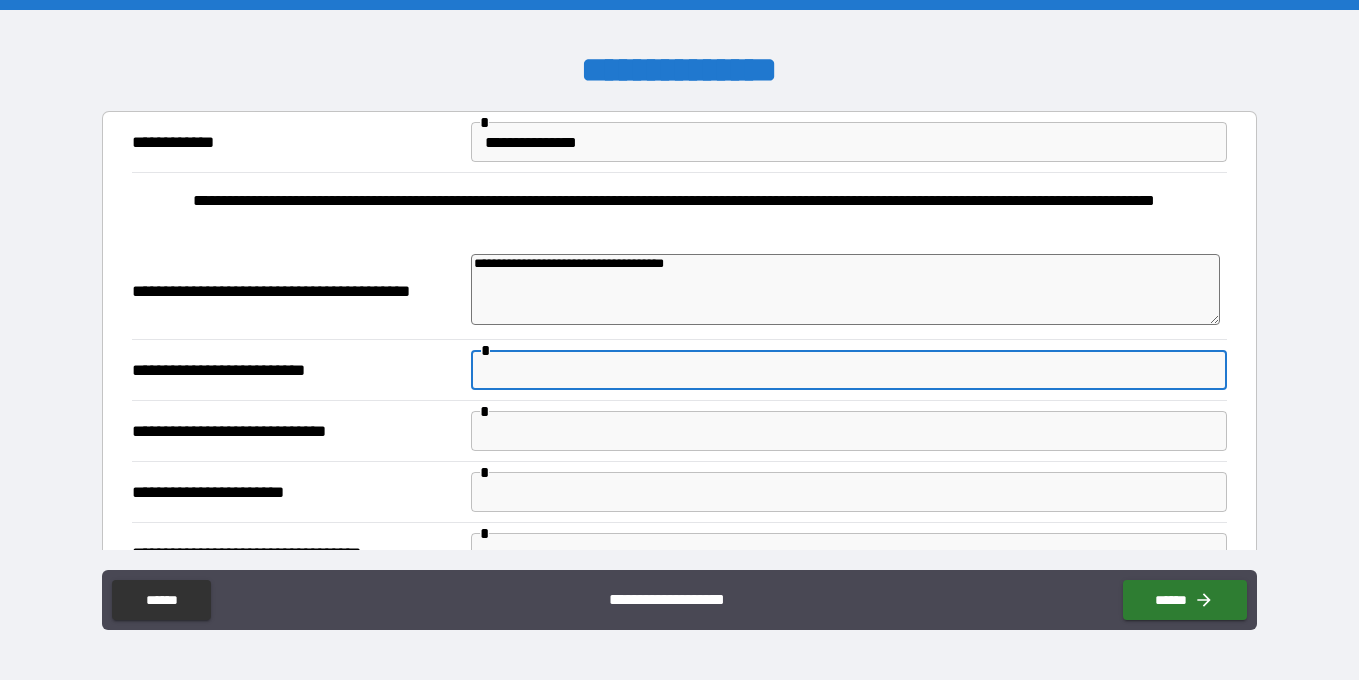 type on "*" 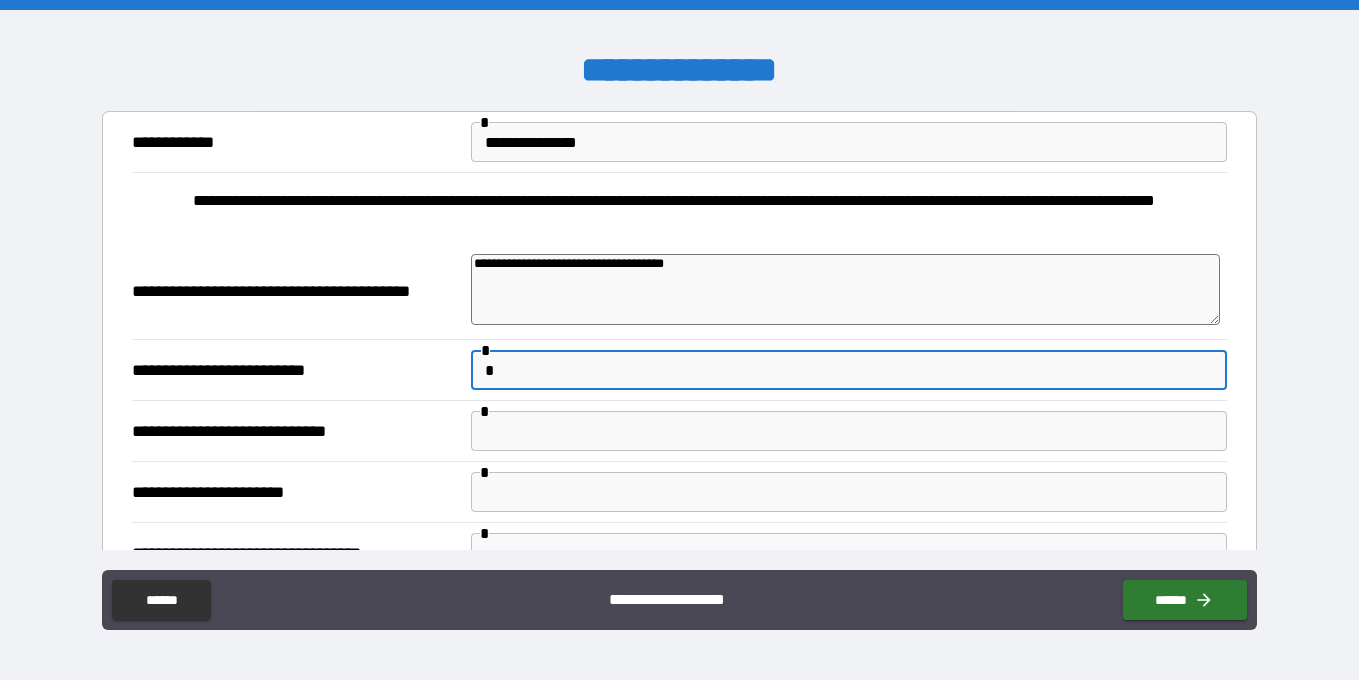 type on "*" 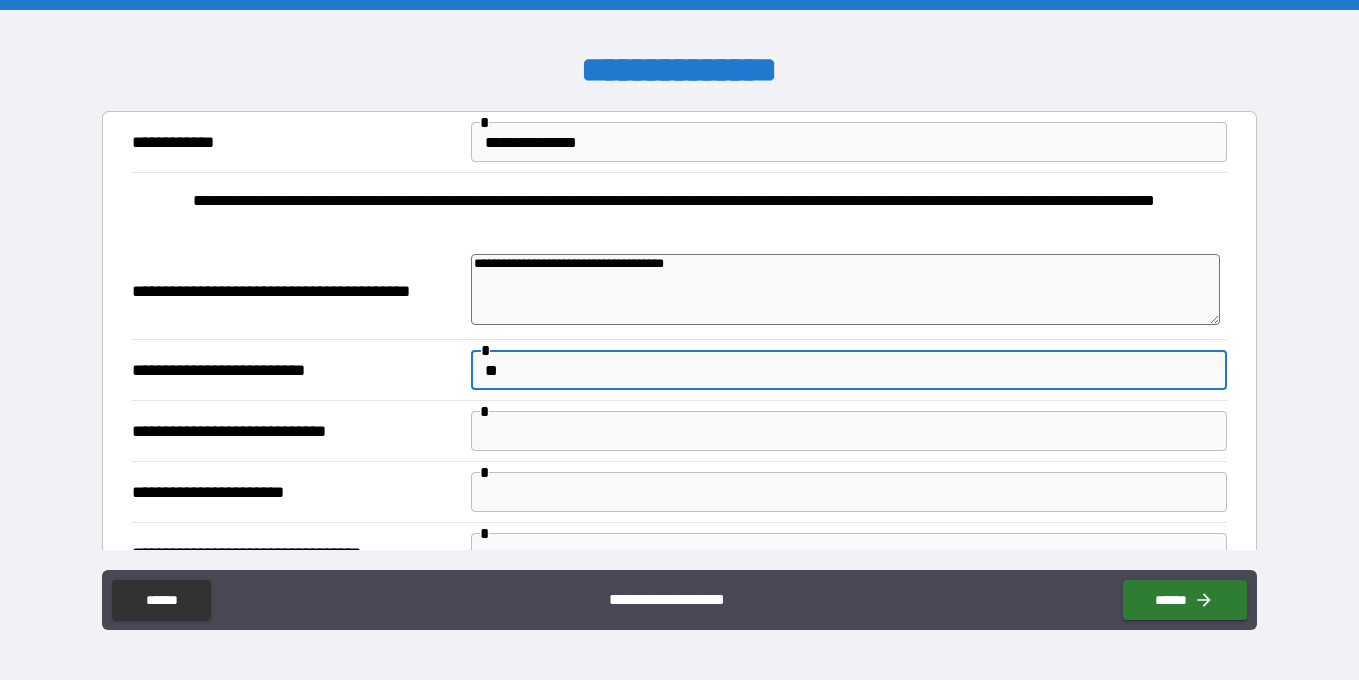 type on "*" 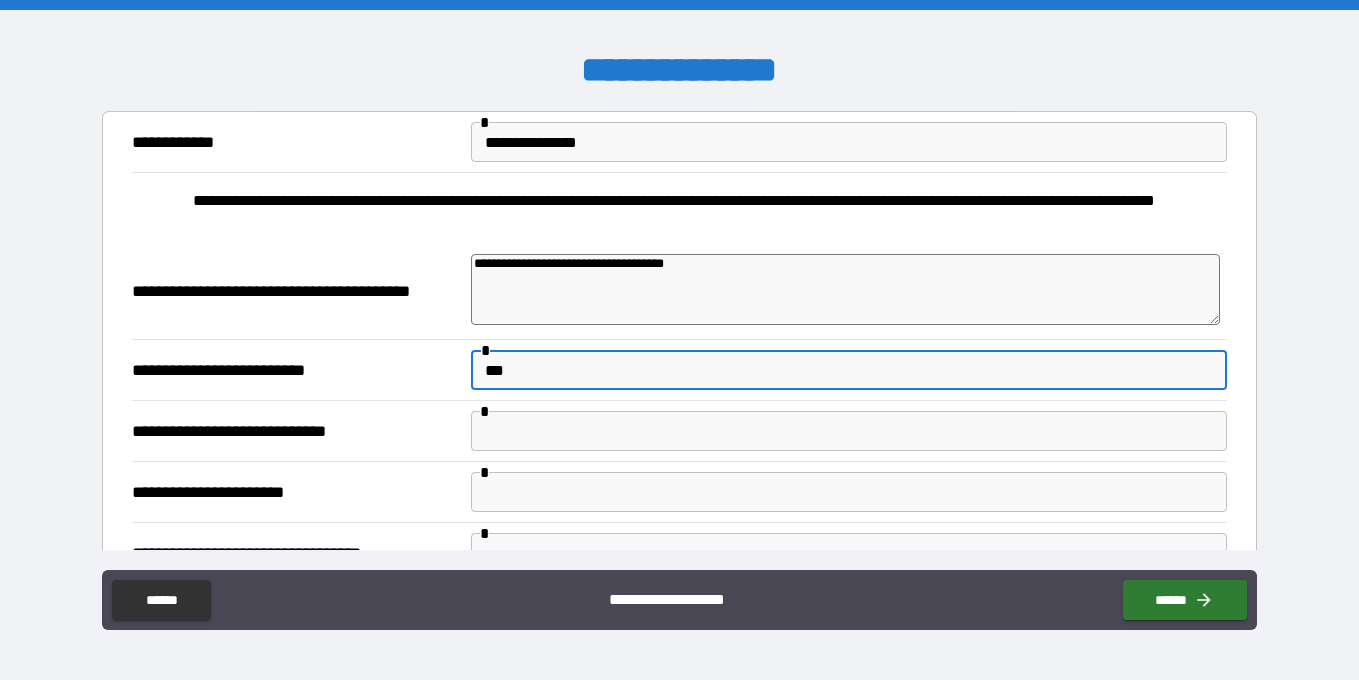 type on "*" 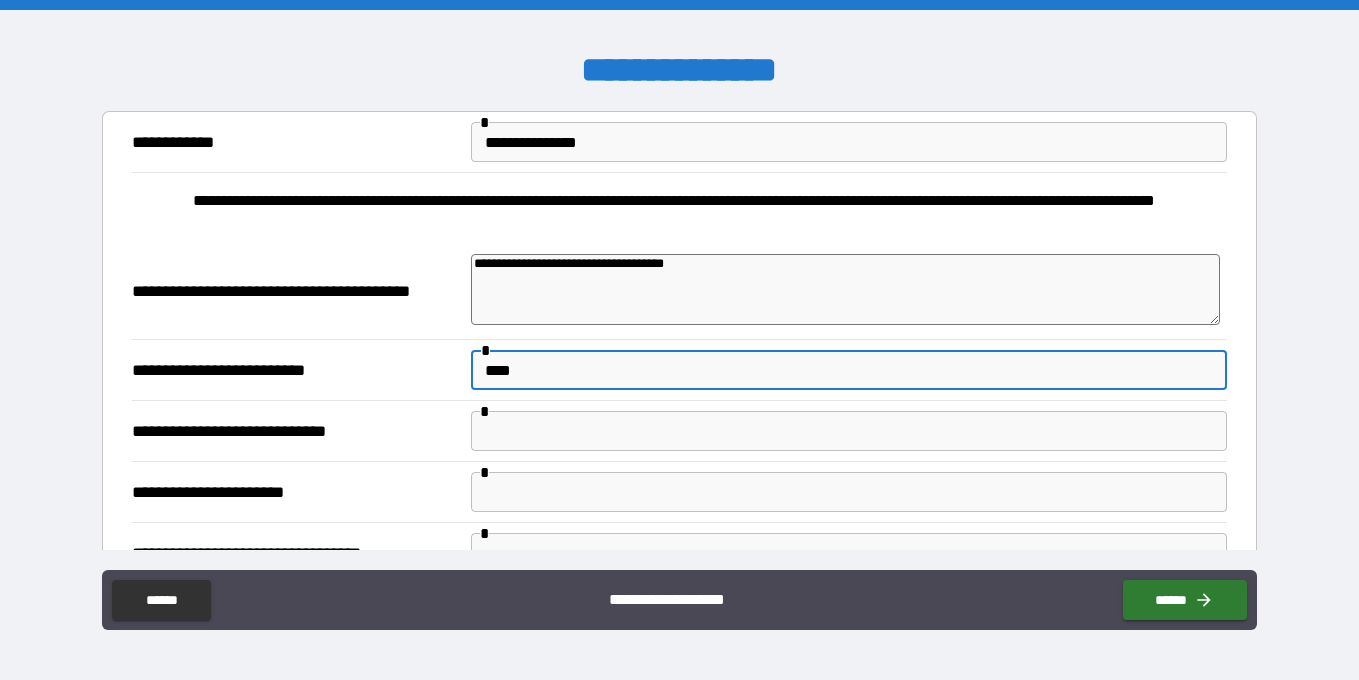 type on "*" 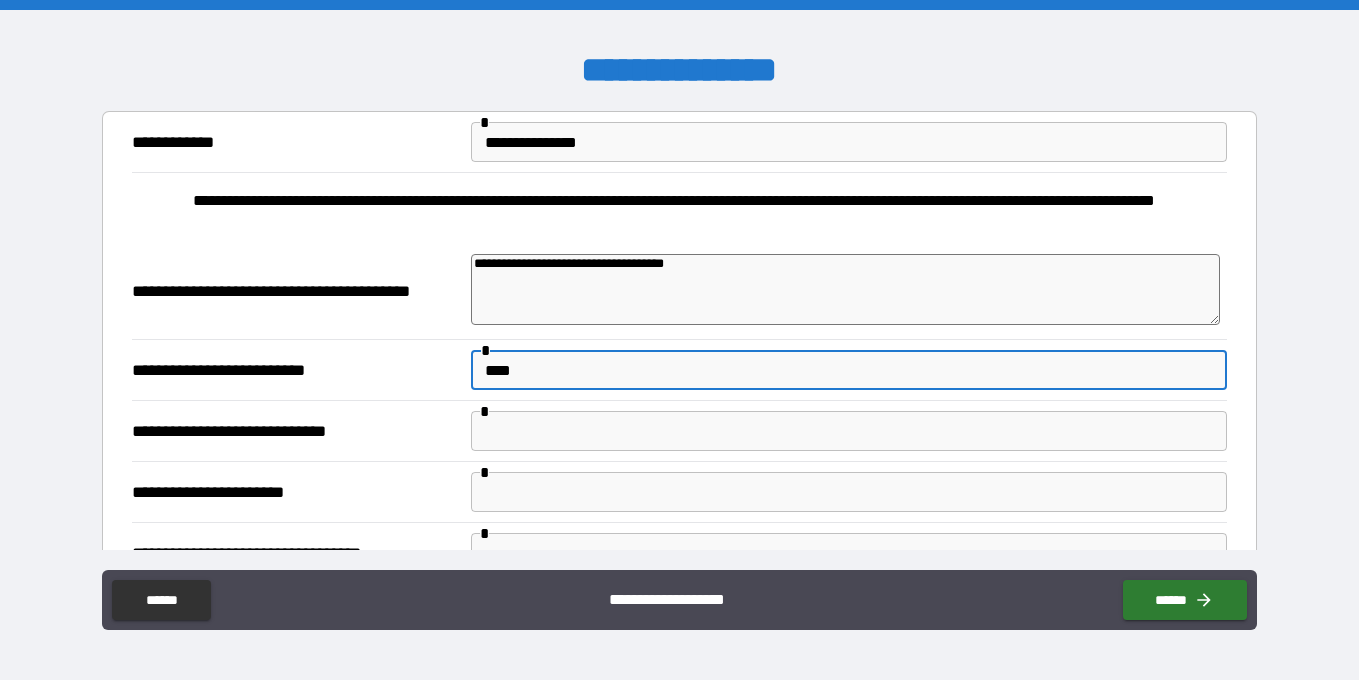 type on "*****" 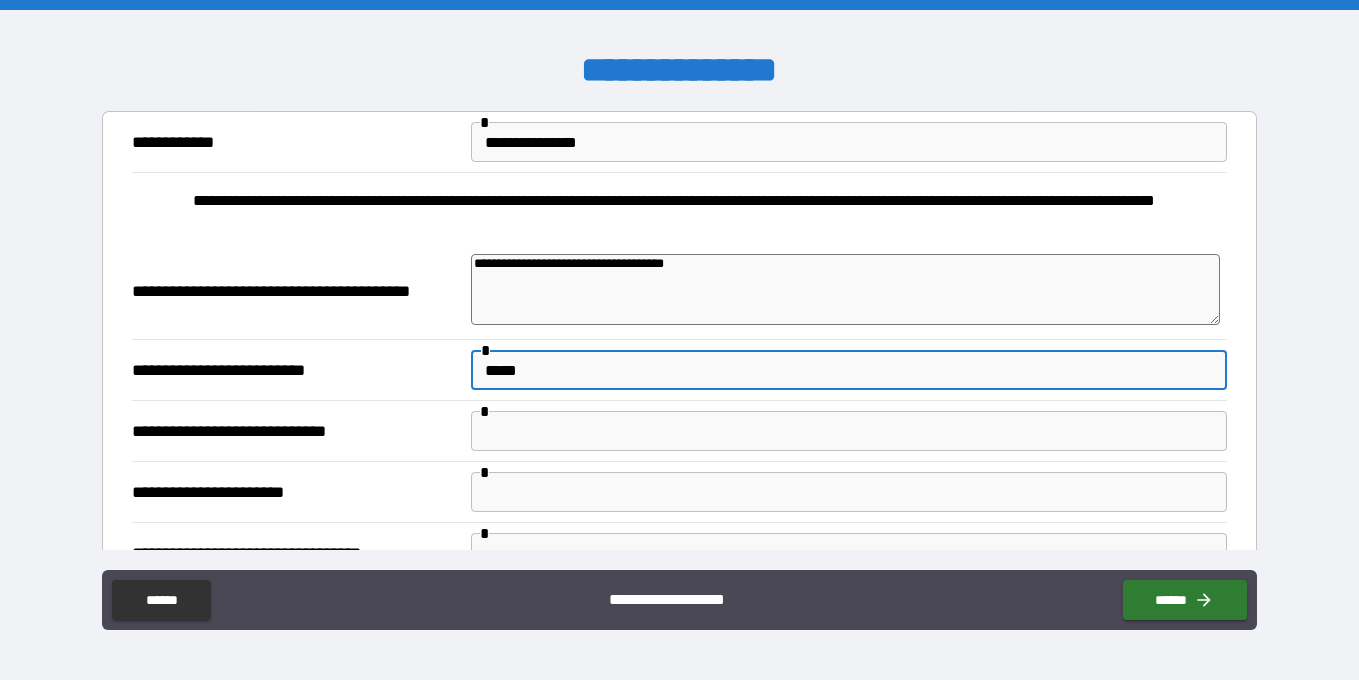 type on "*" 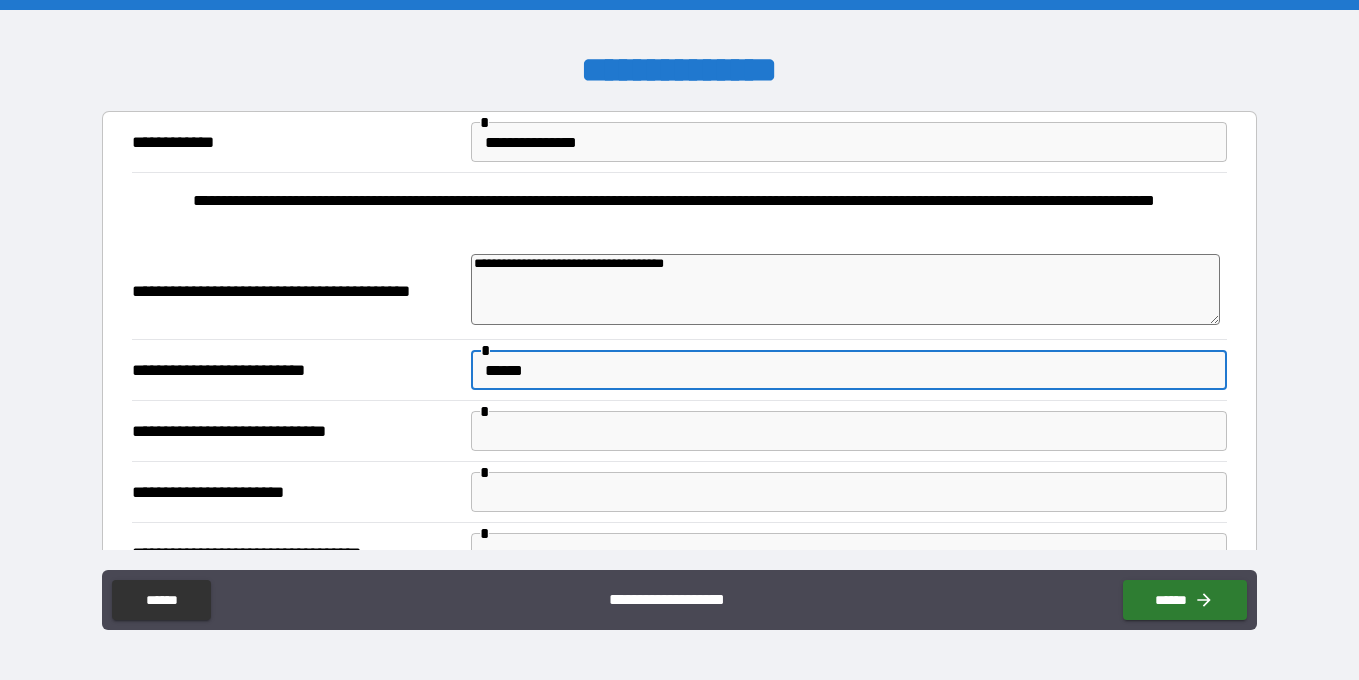 type on "*" 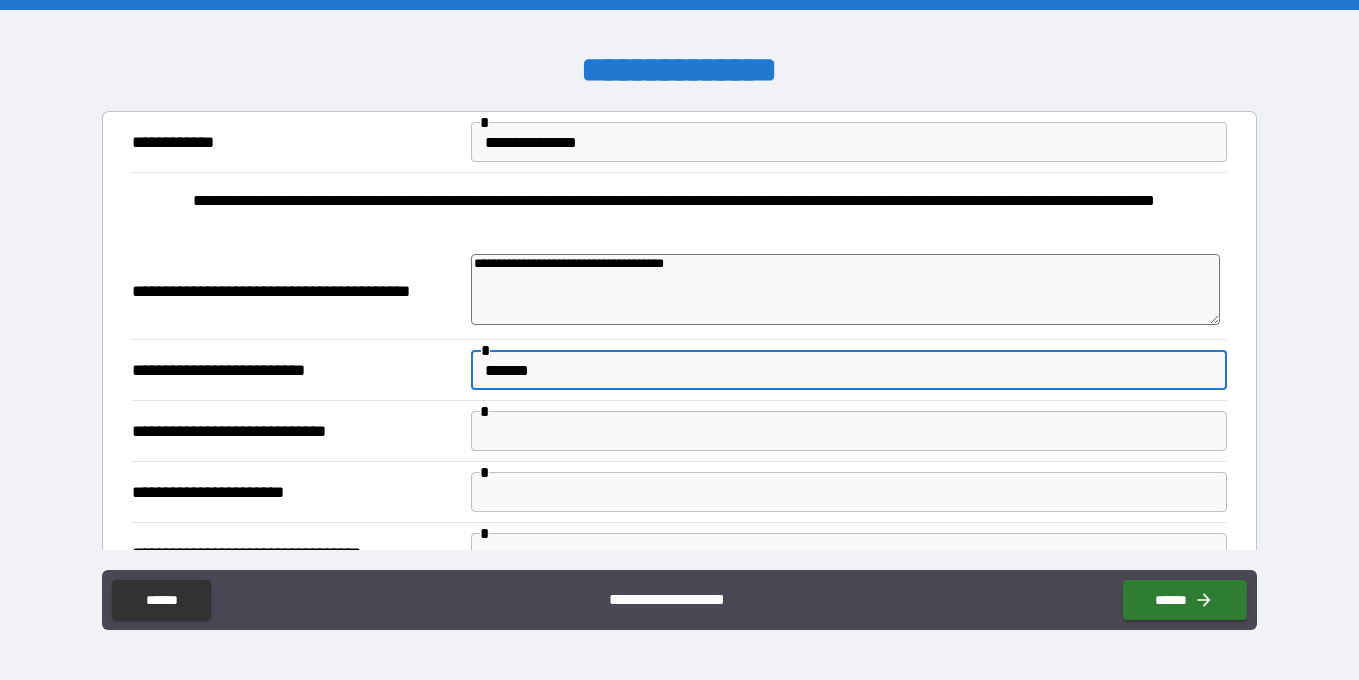 type on "*" 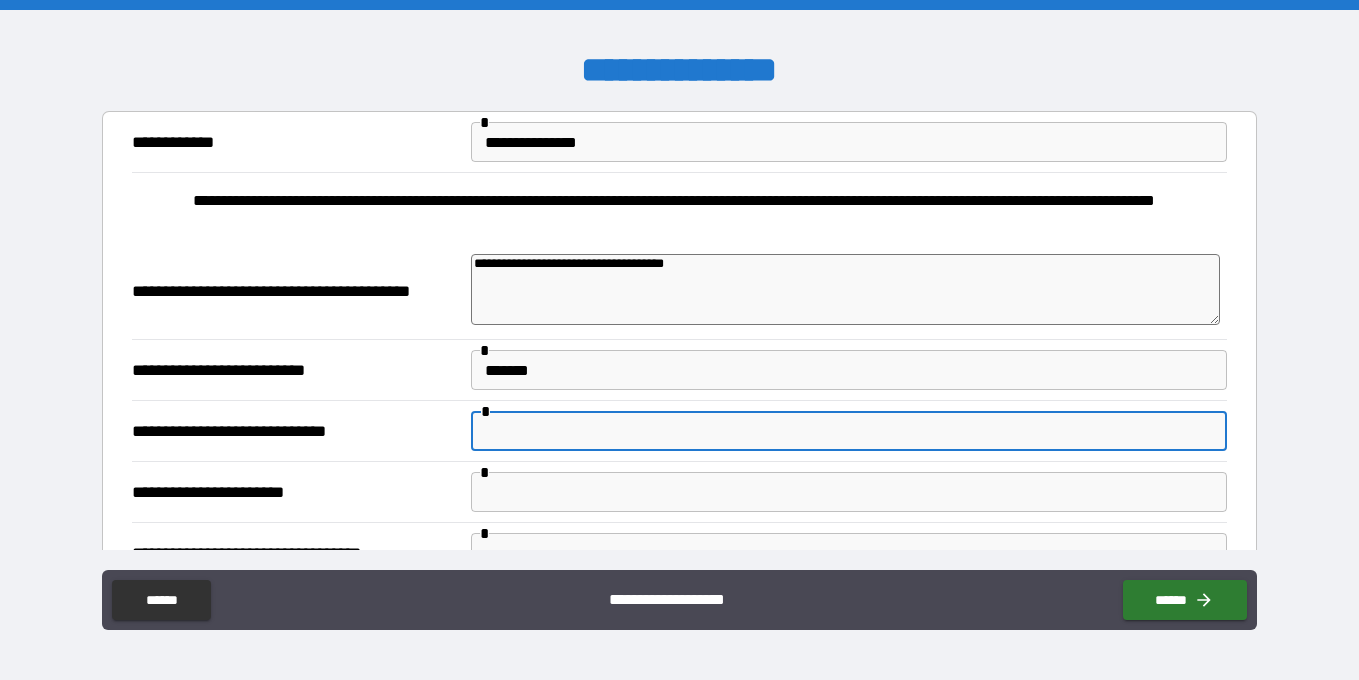type on "*" 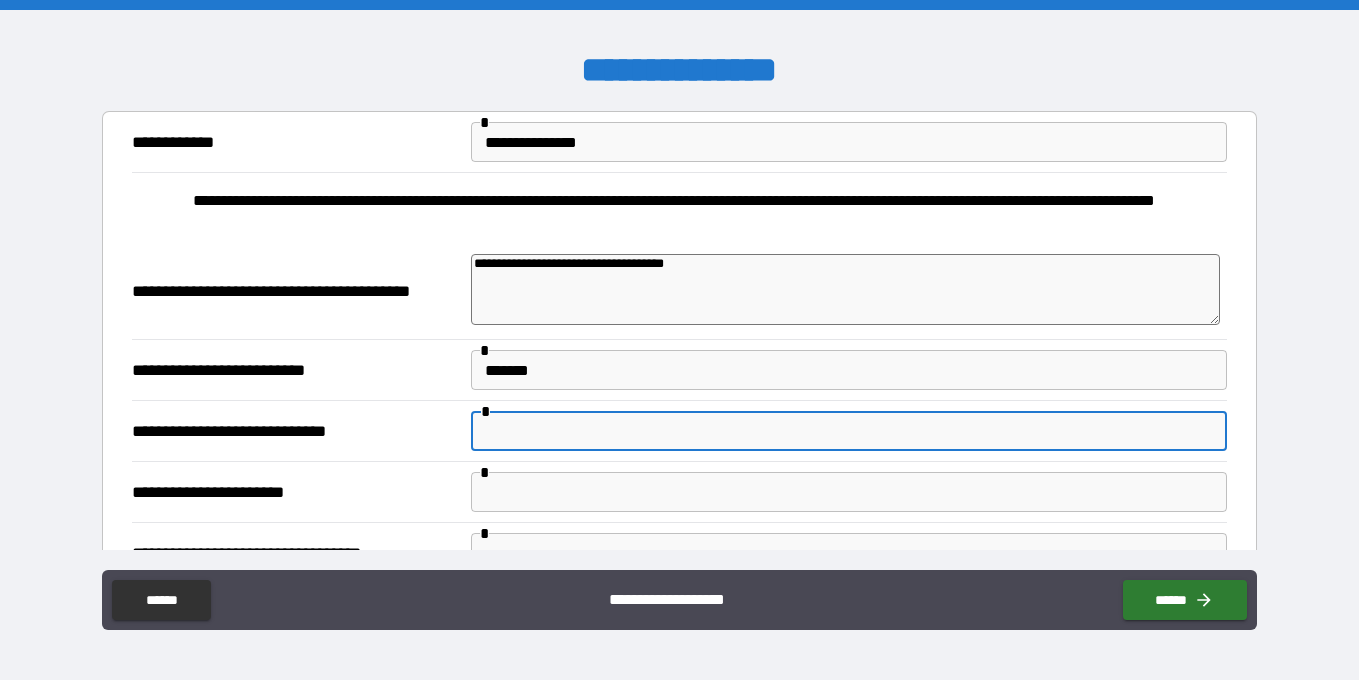 type on "*" 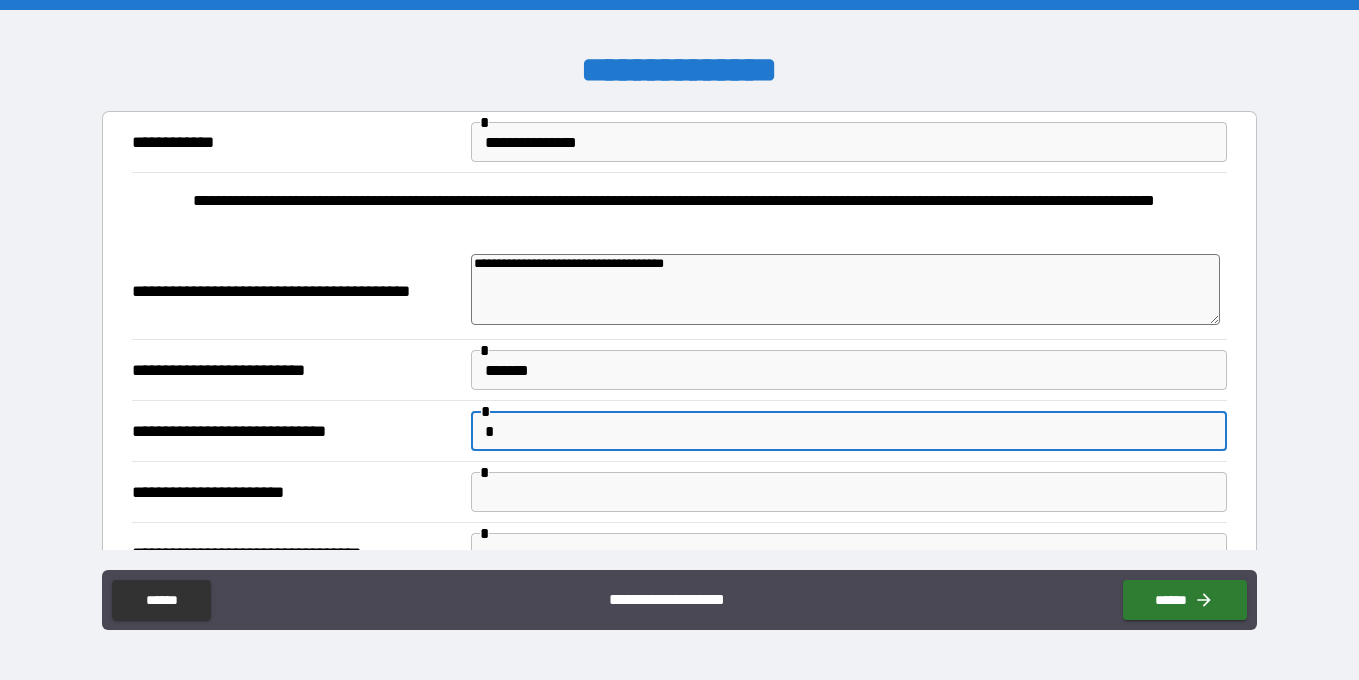 type on "*" 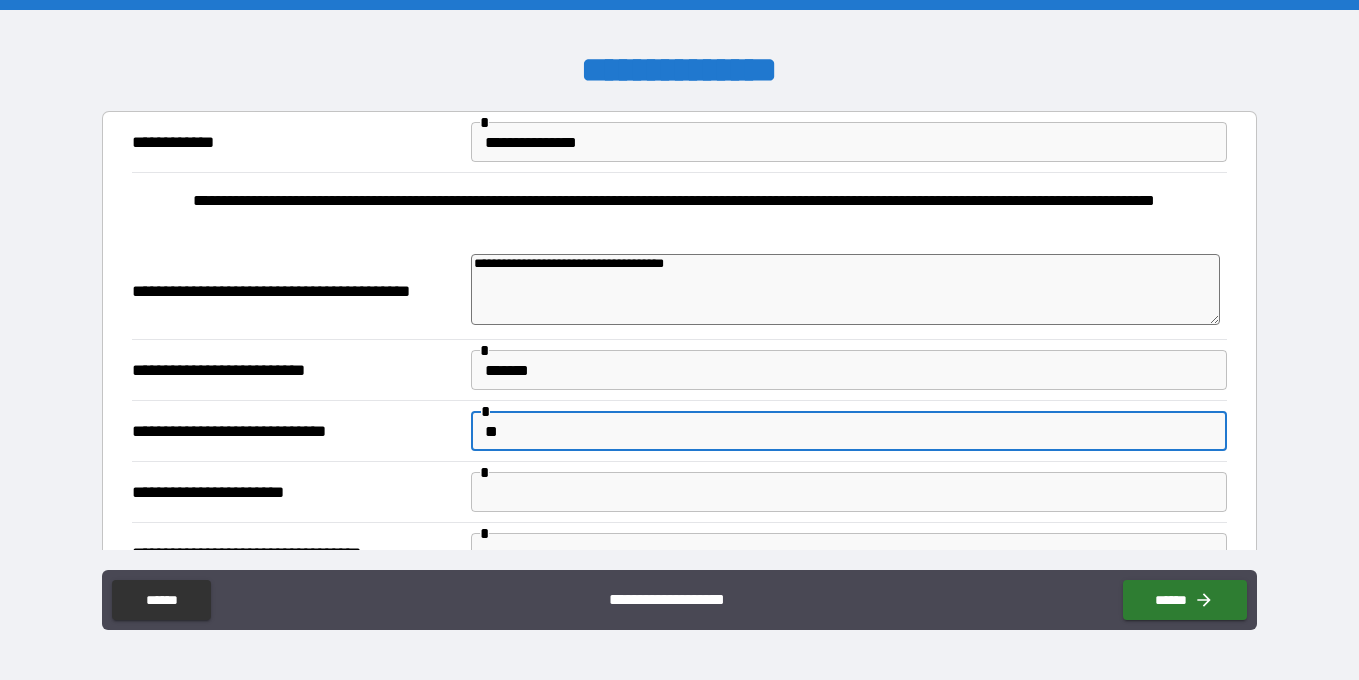 type on "*" 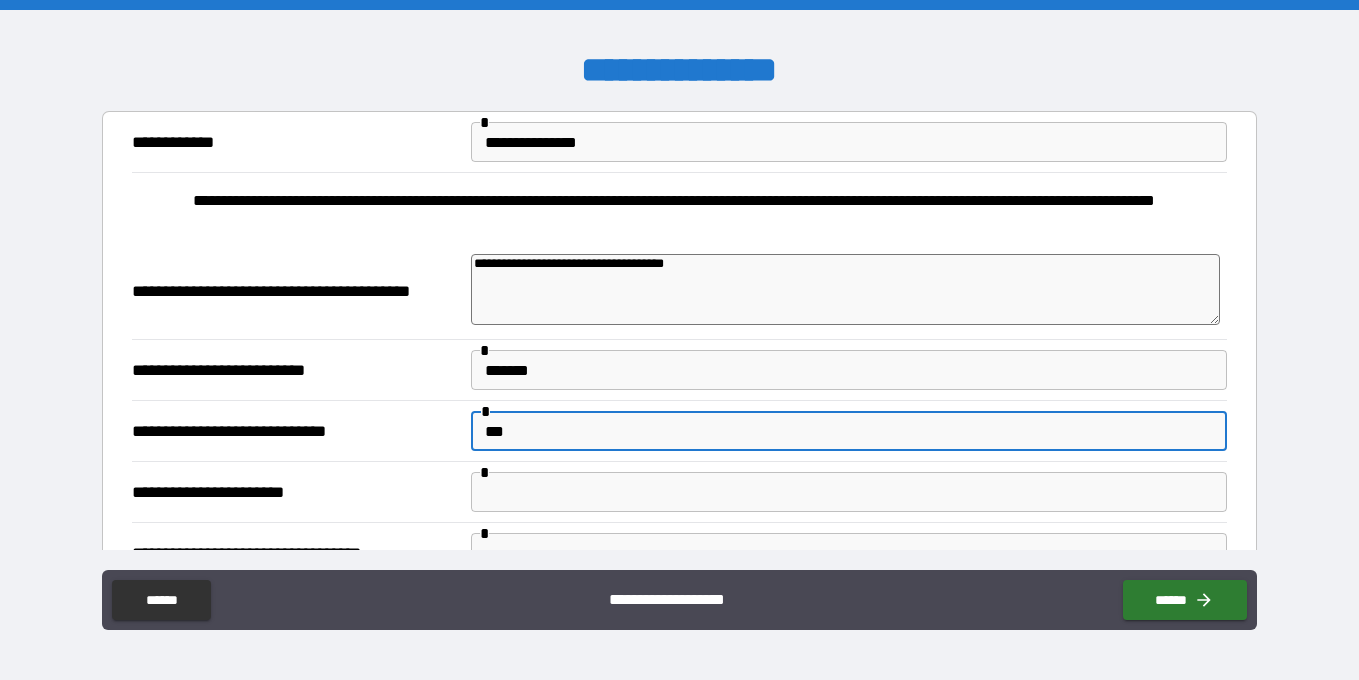 type on "*" 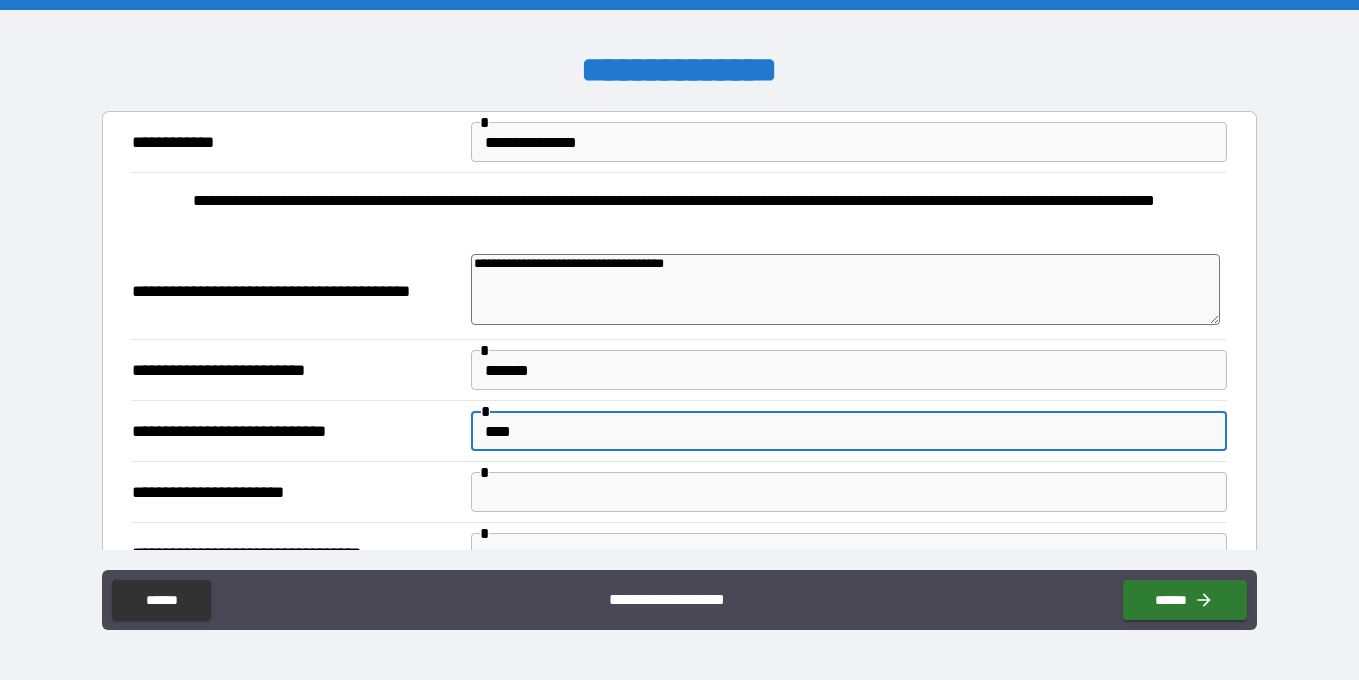 type on "*" 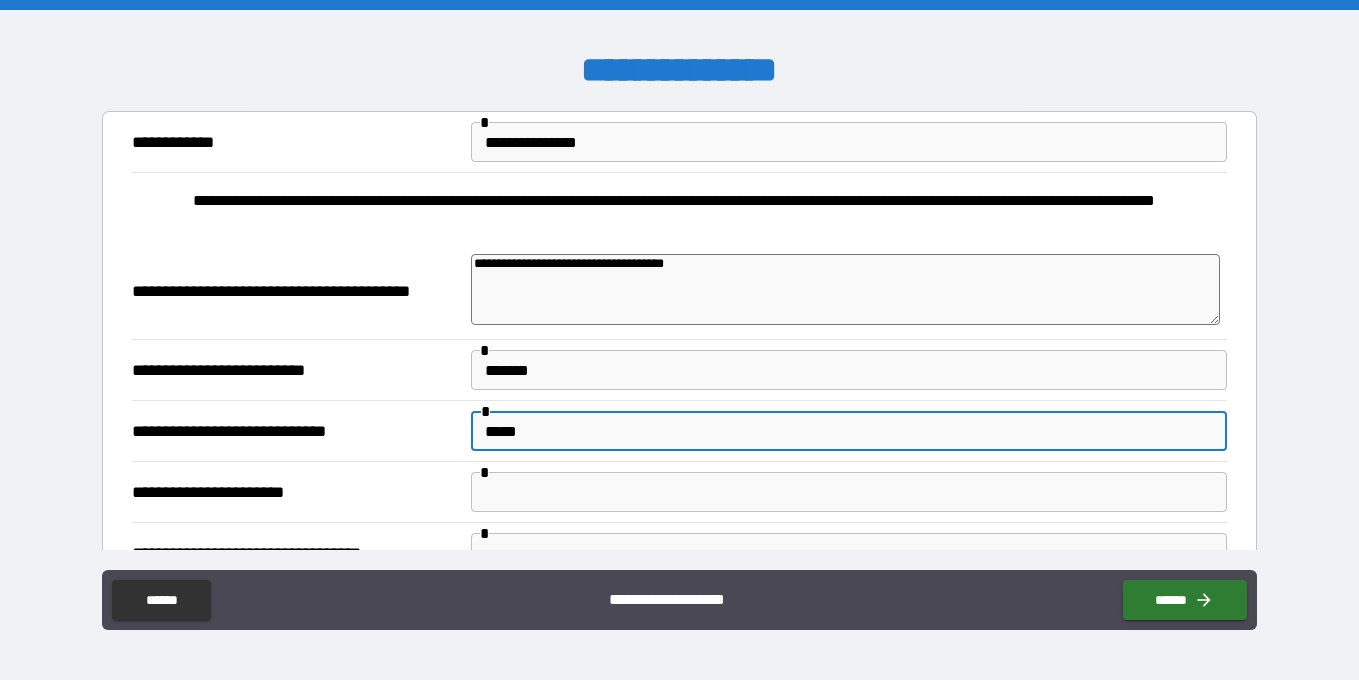 type on "*" 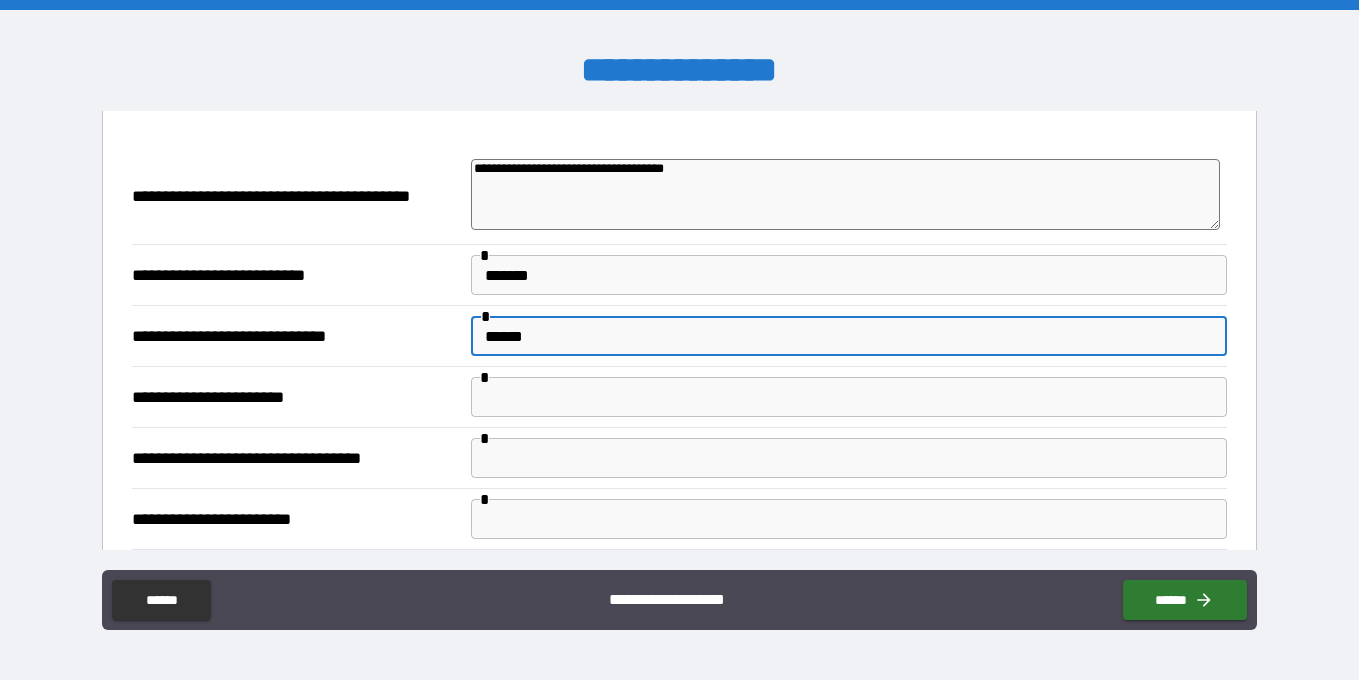 type on "*" 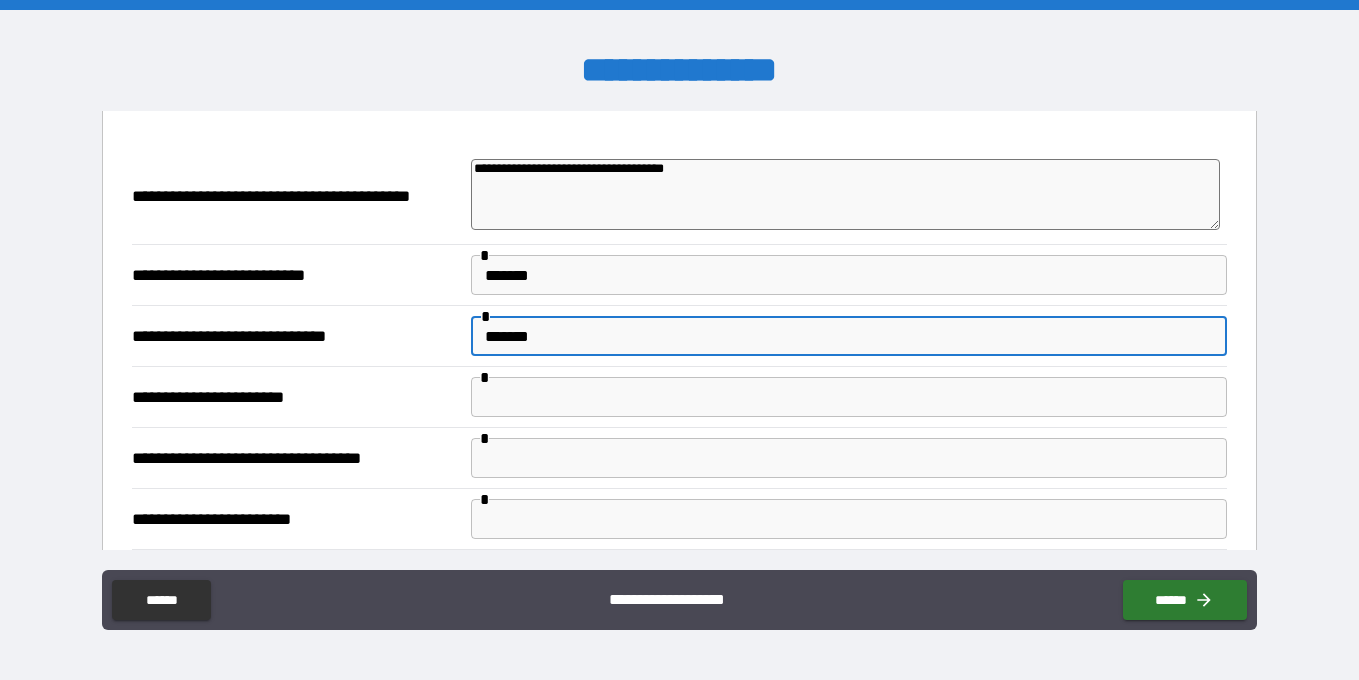 type on "*" 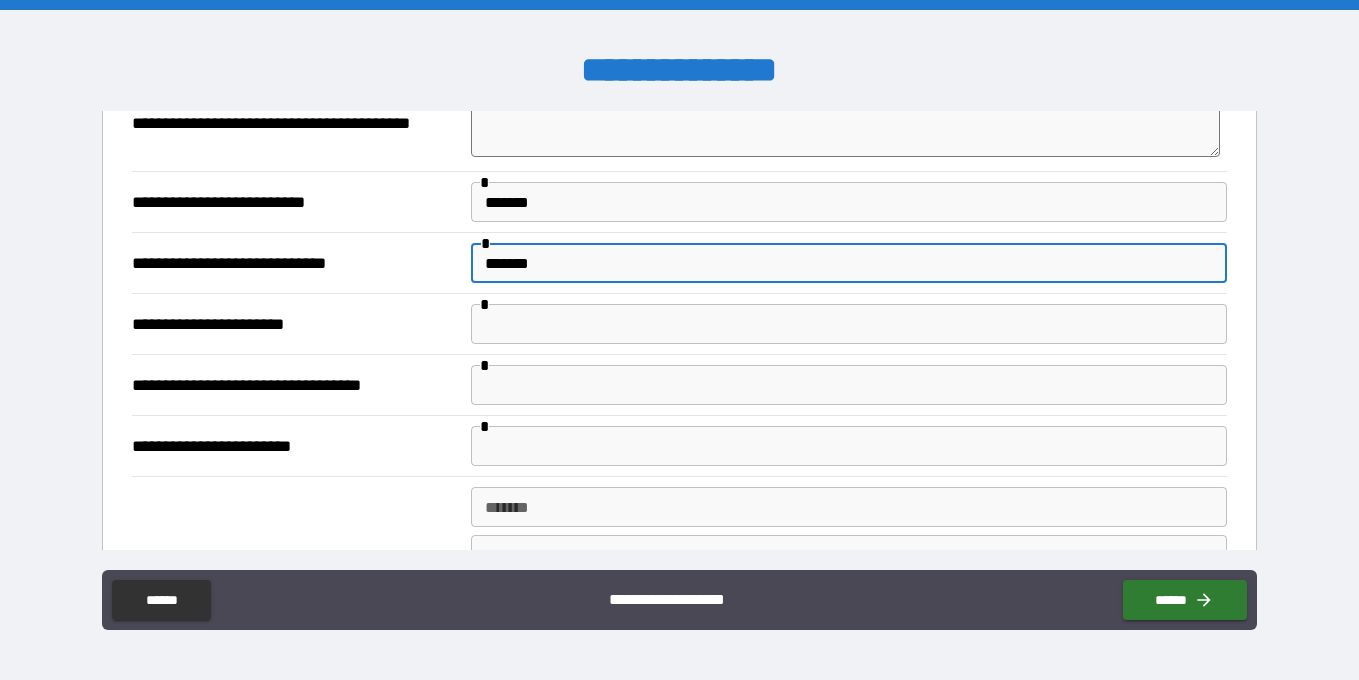 type on "*******" 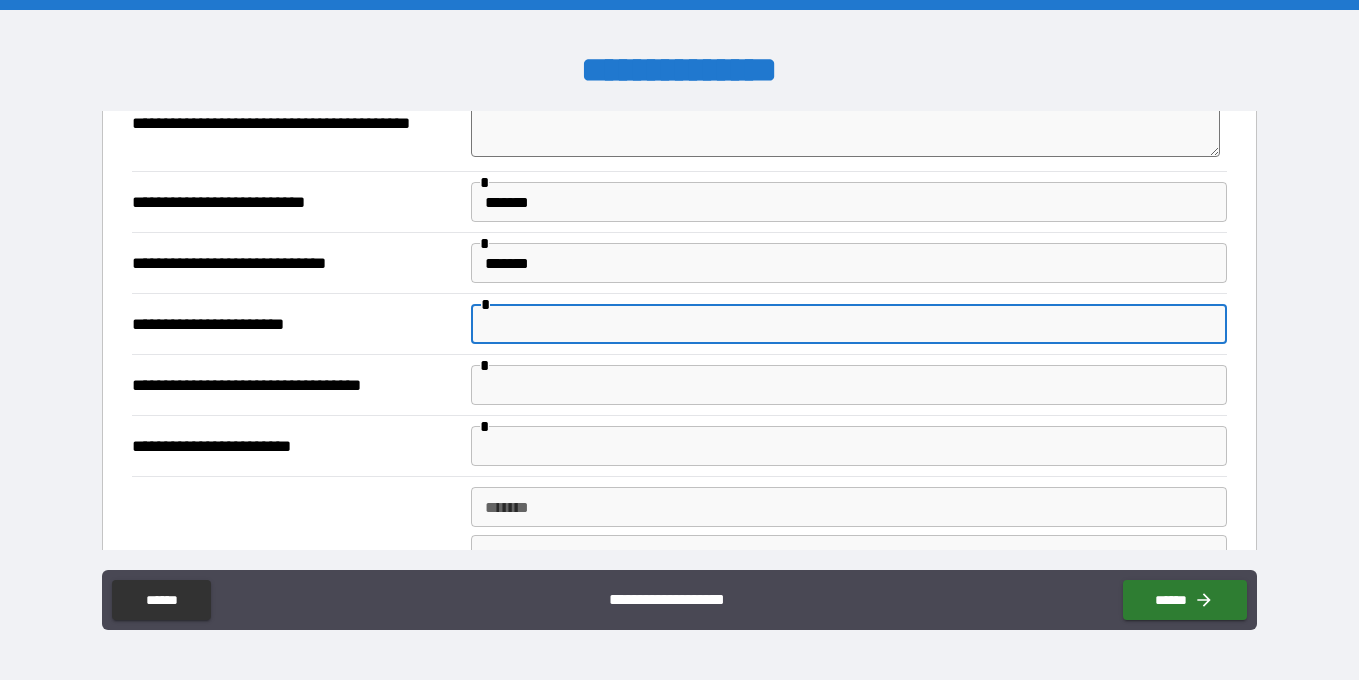 type on "*" 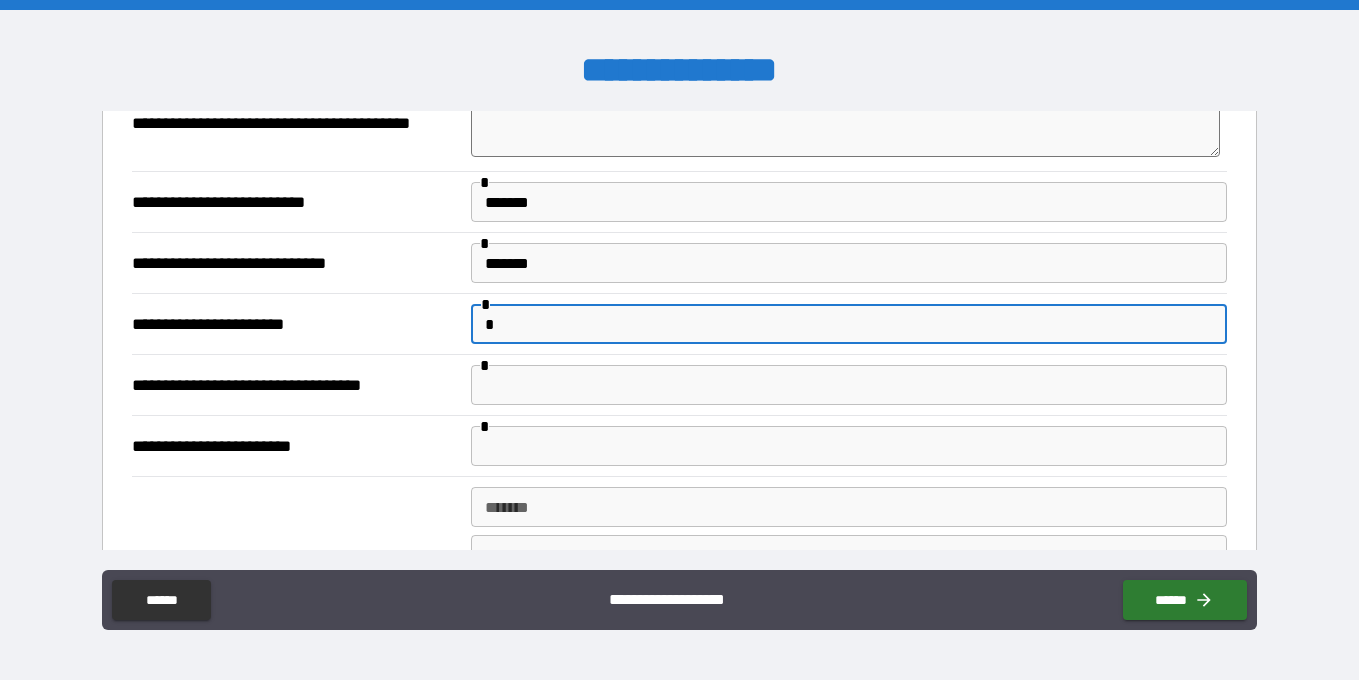 type on "*" 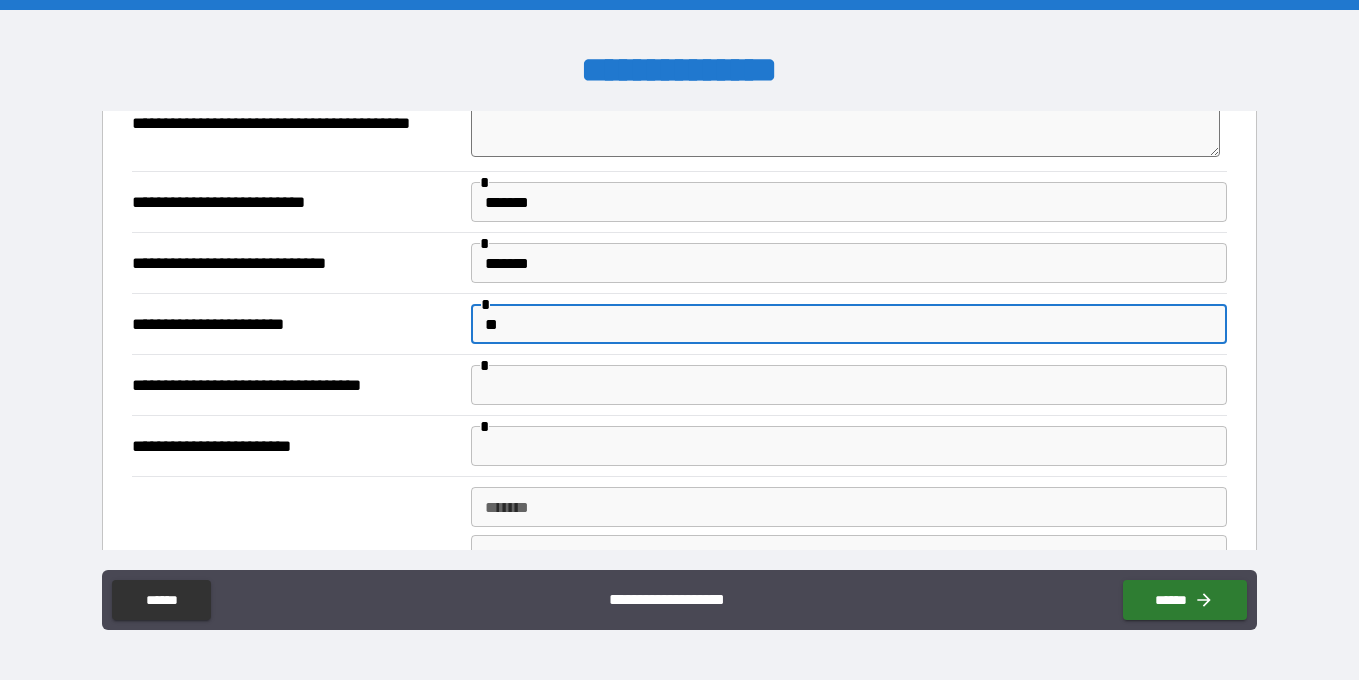 type on "*" 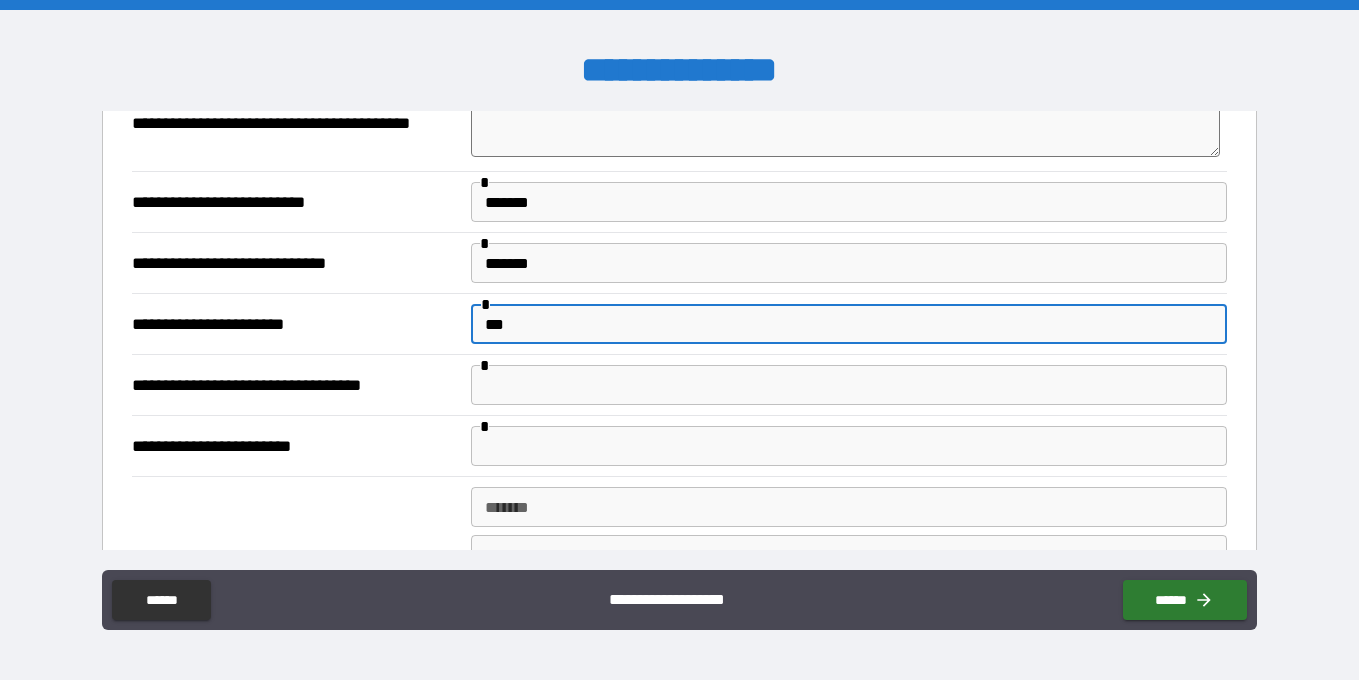 type on "*" 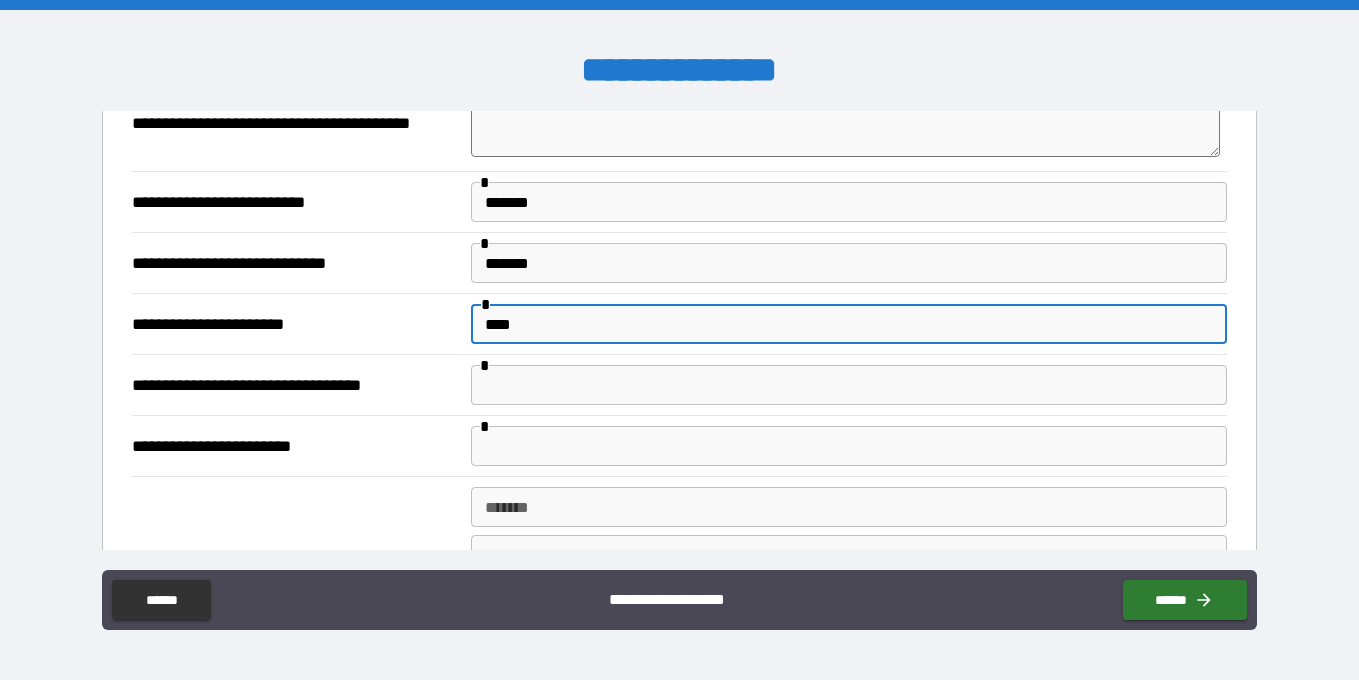 type on "*" 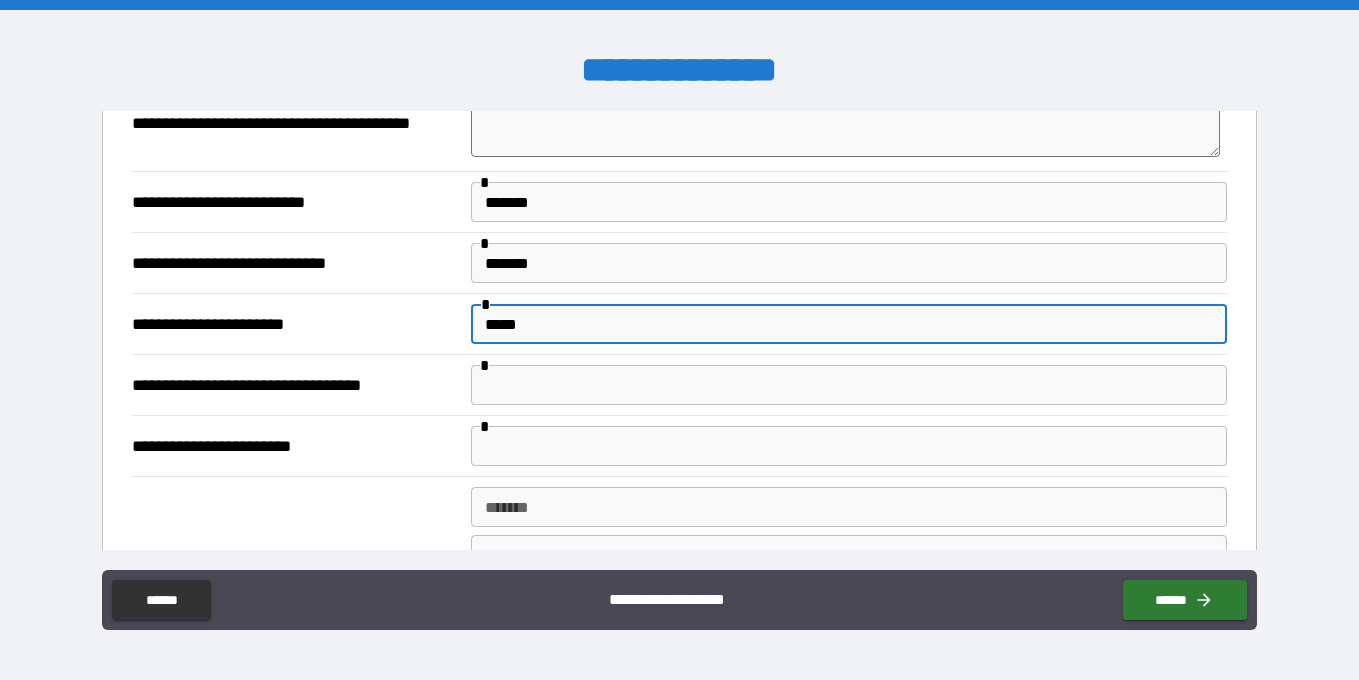 type on "*" 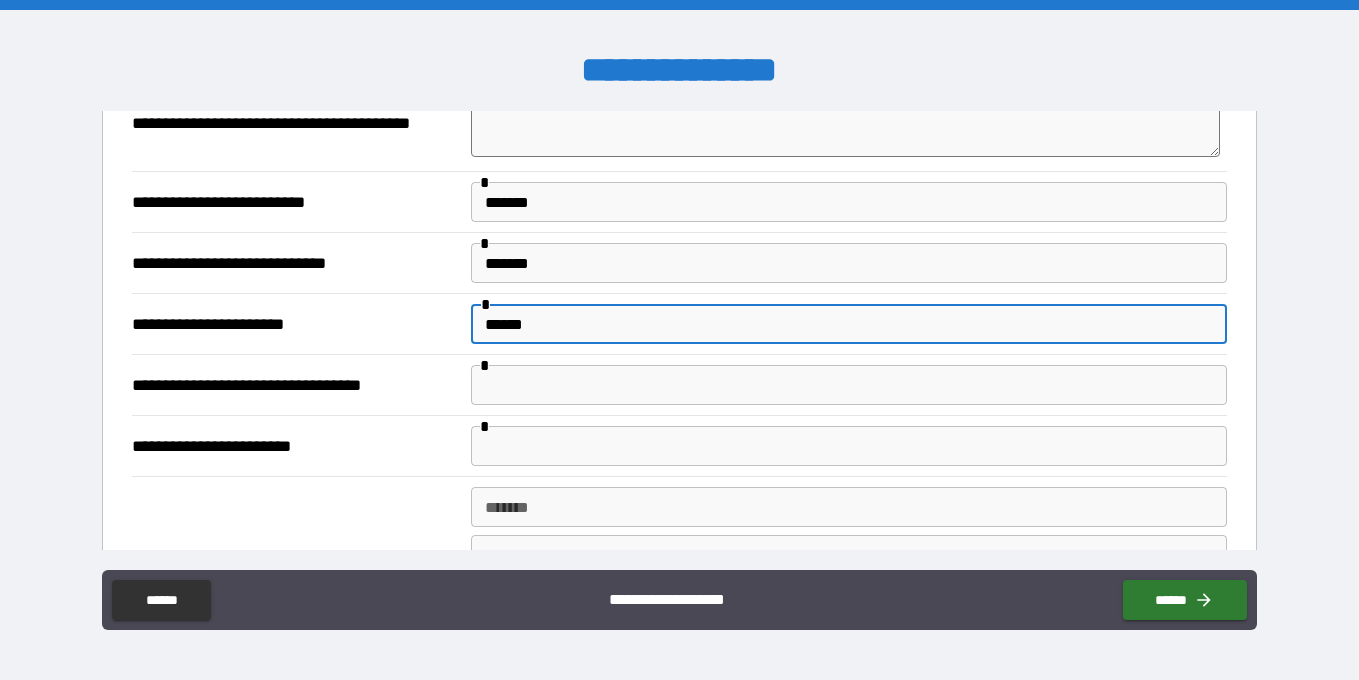 type on "*" 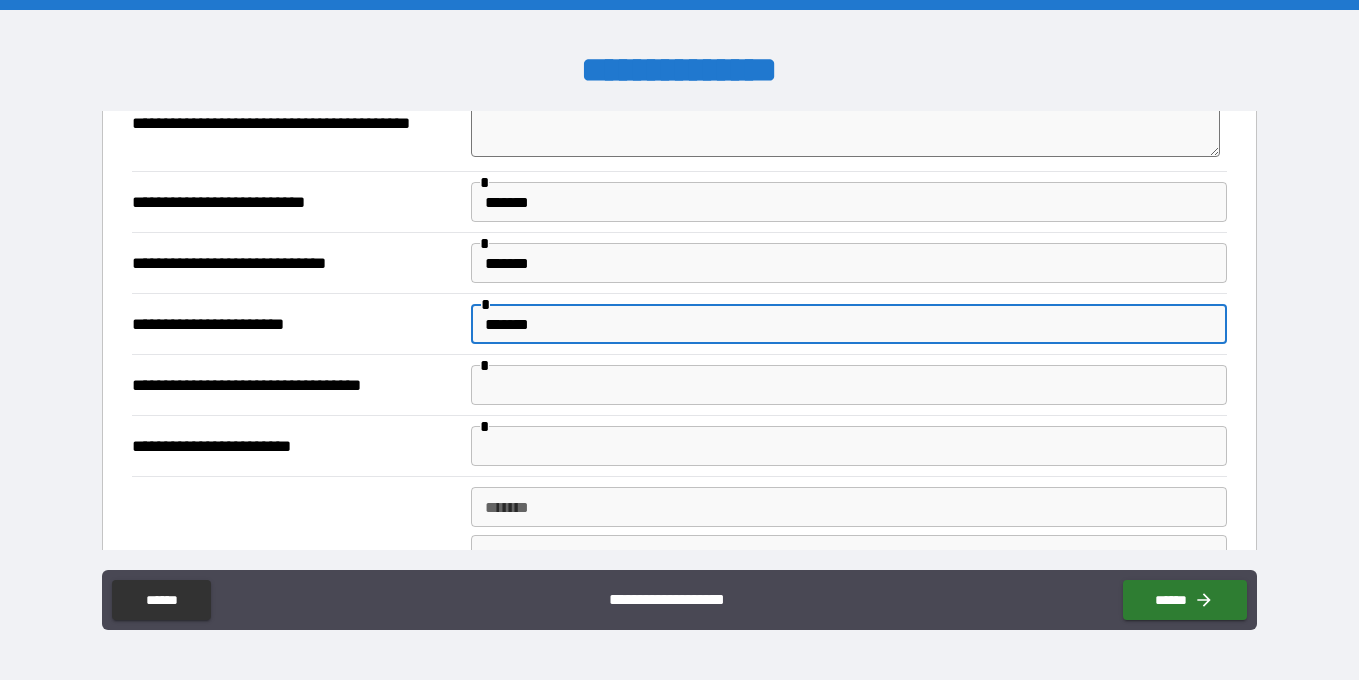 type on "*" 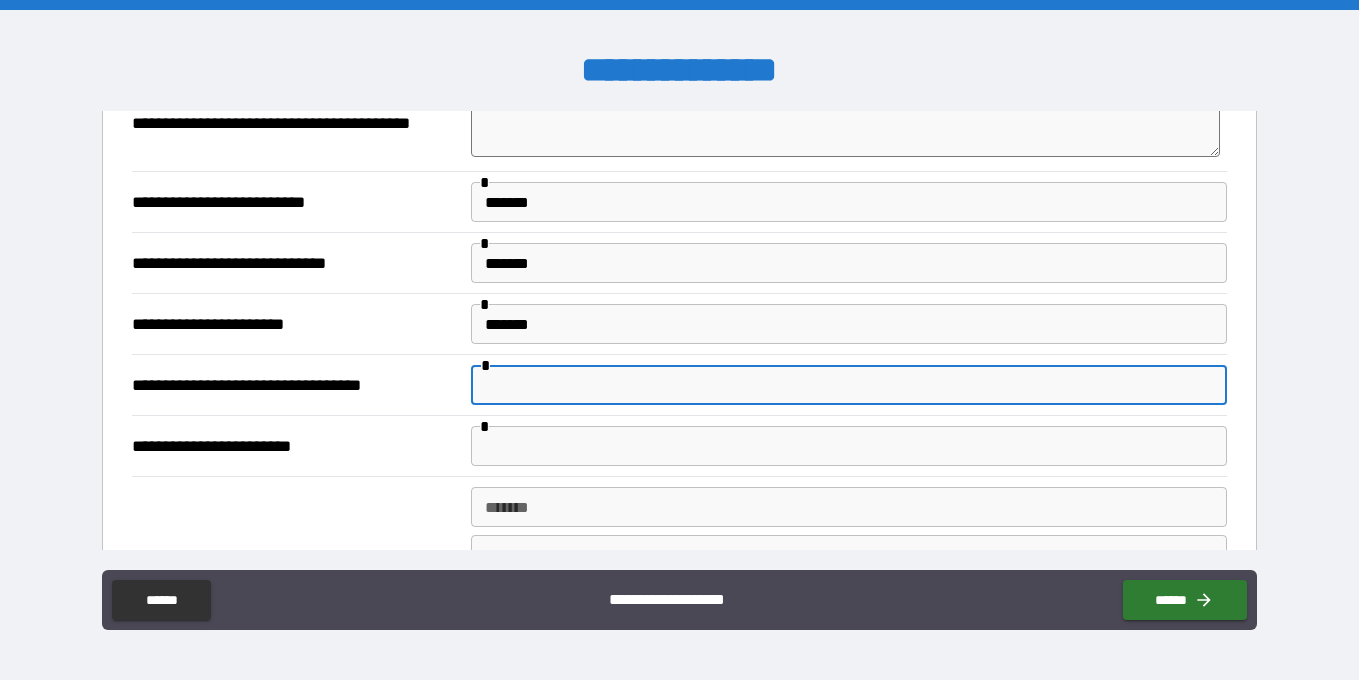 click at bounding box center [849, 385] 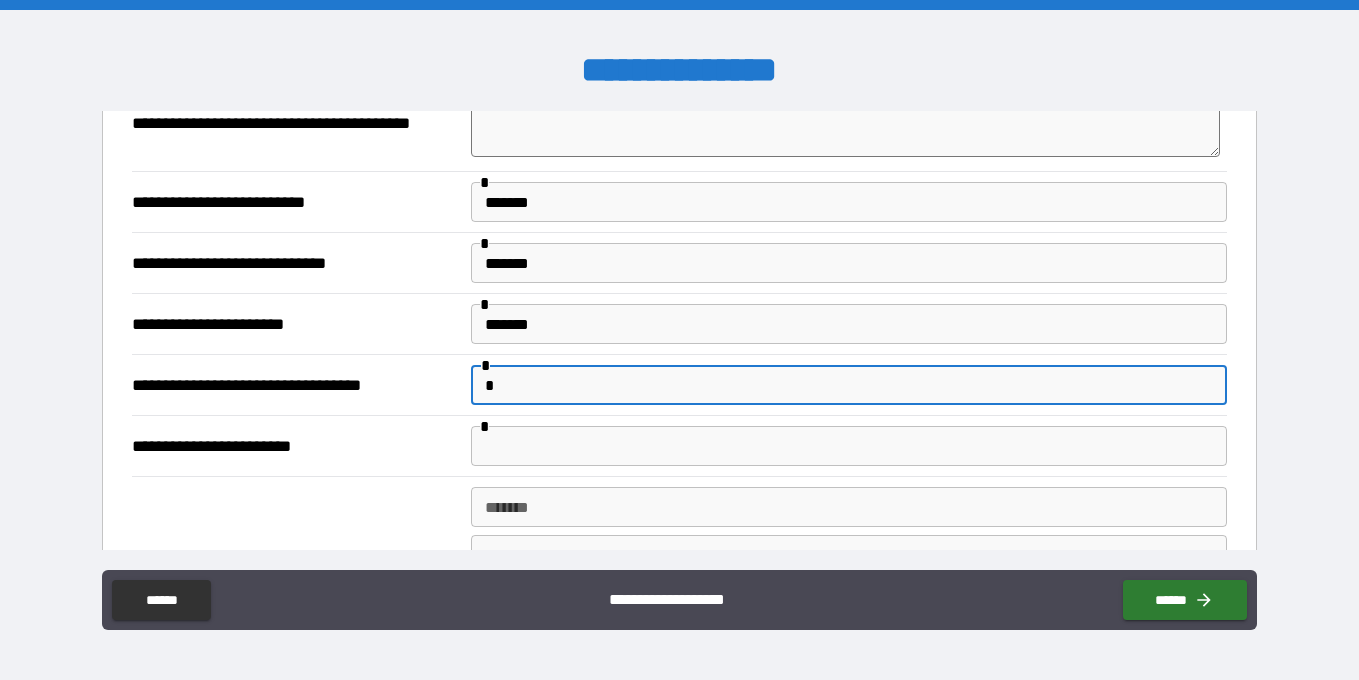 type on "*" 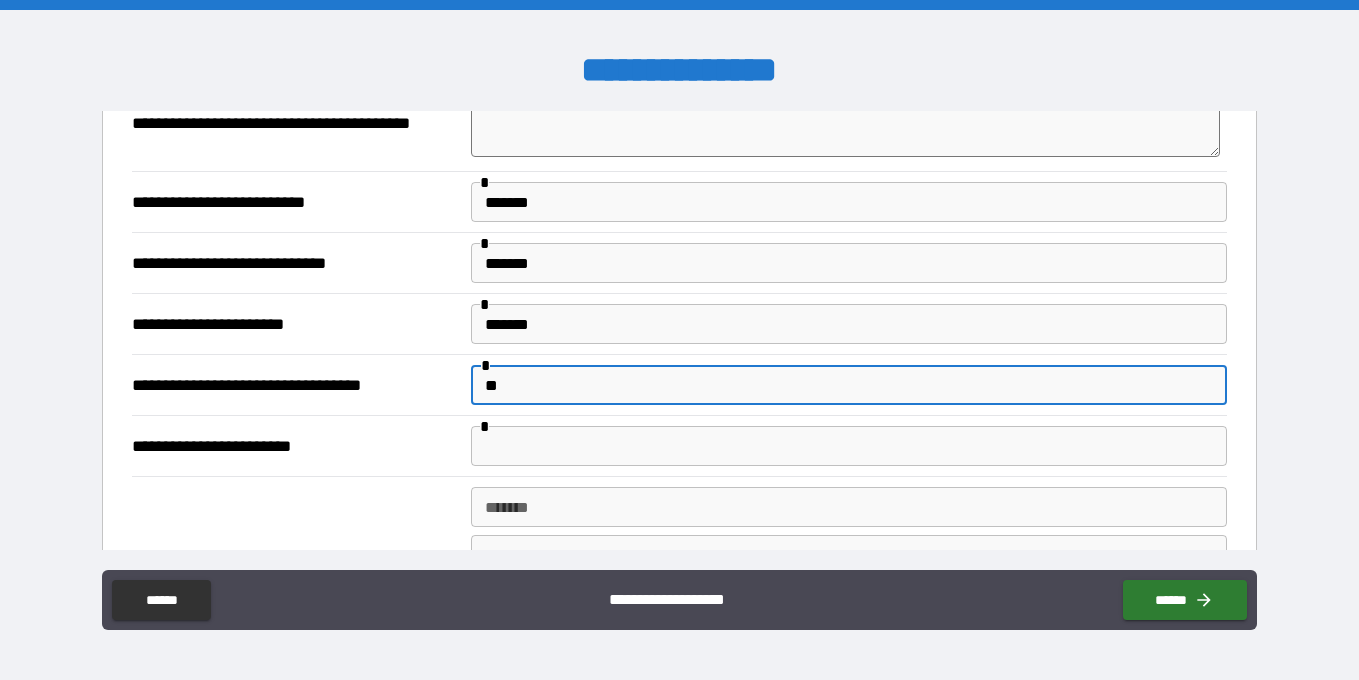 type on "*" 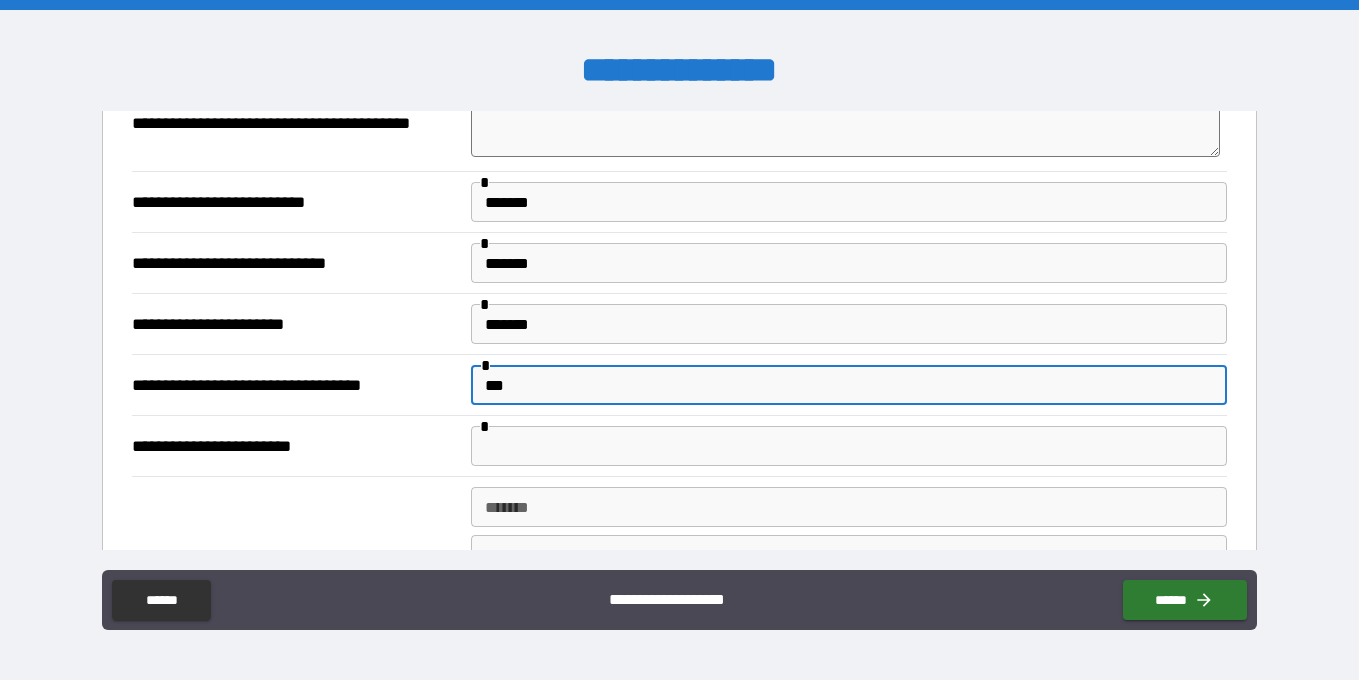 type on "*" 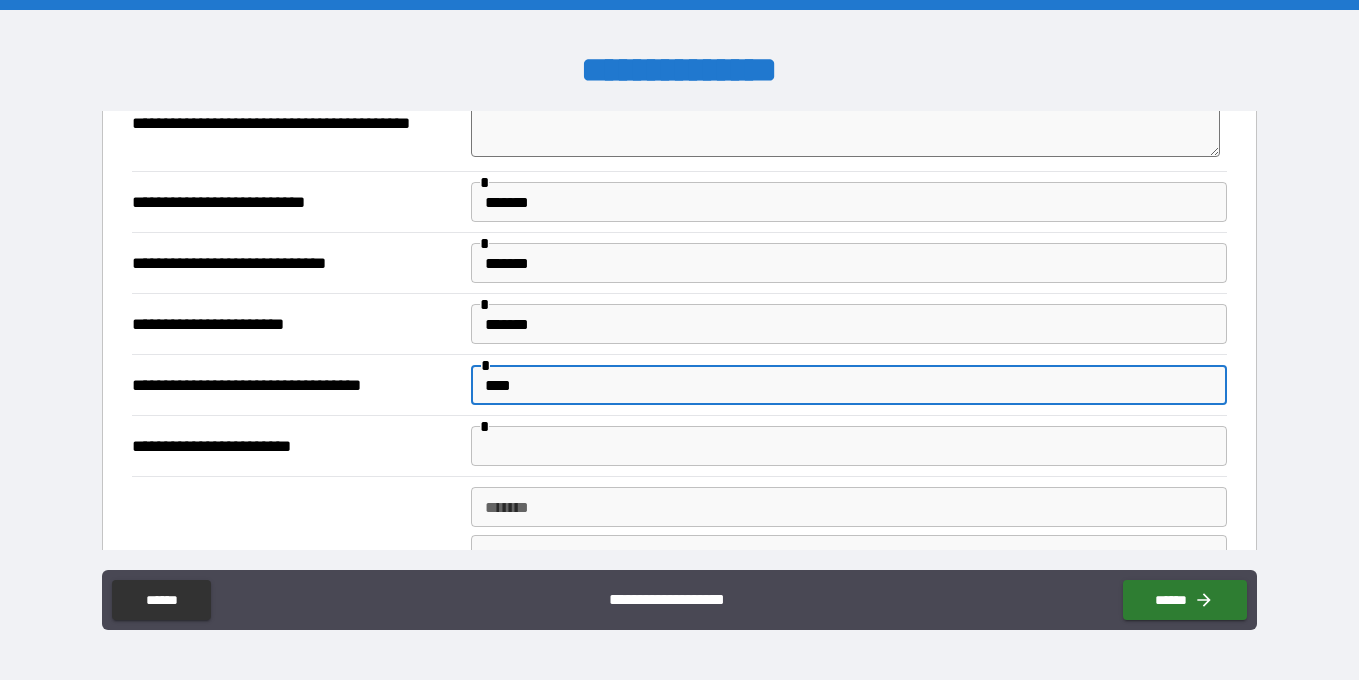 type on "*" 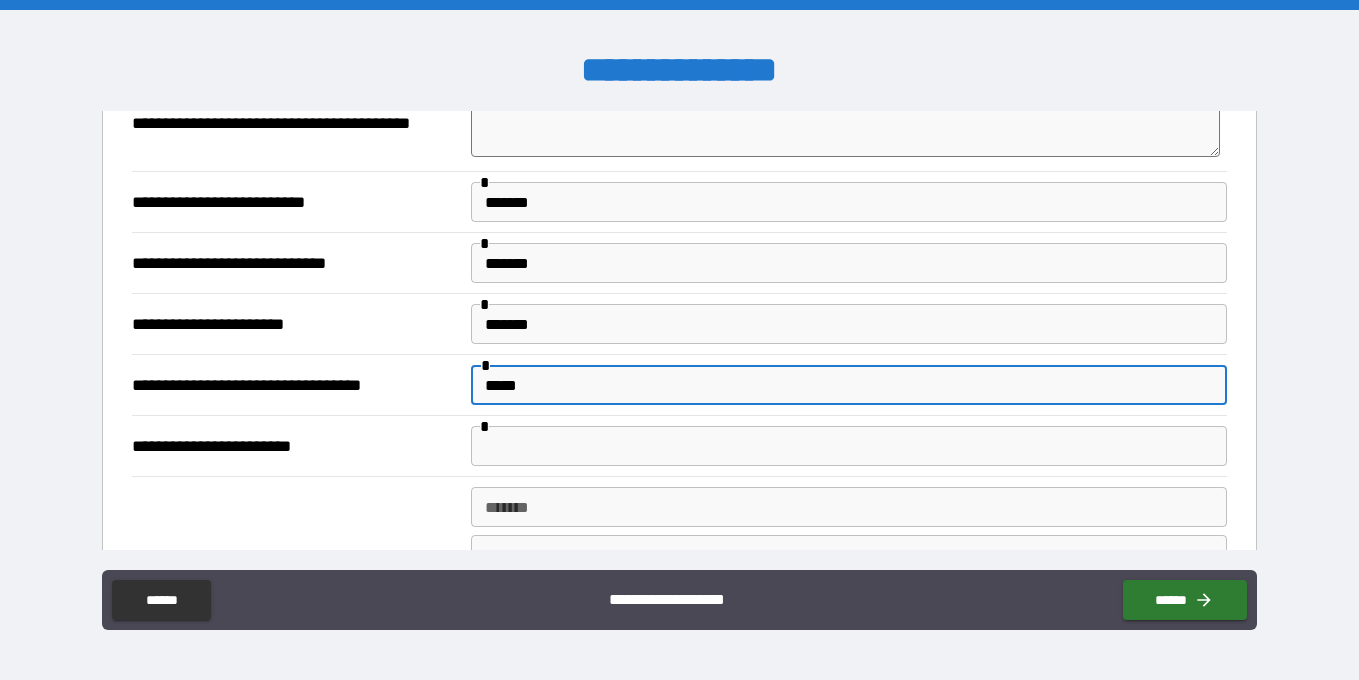 type on "*" 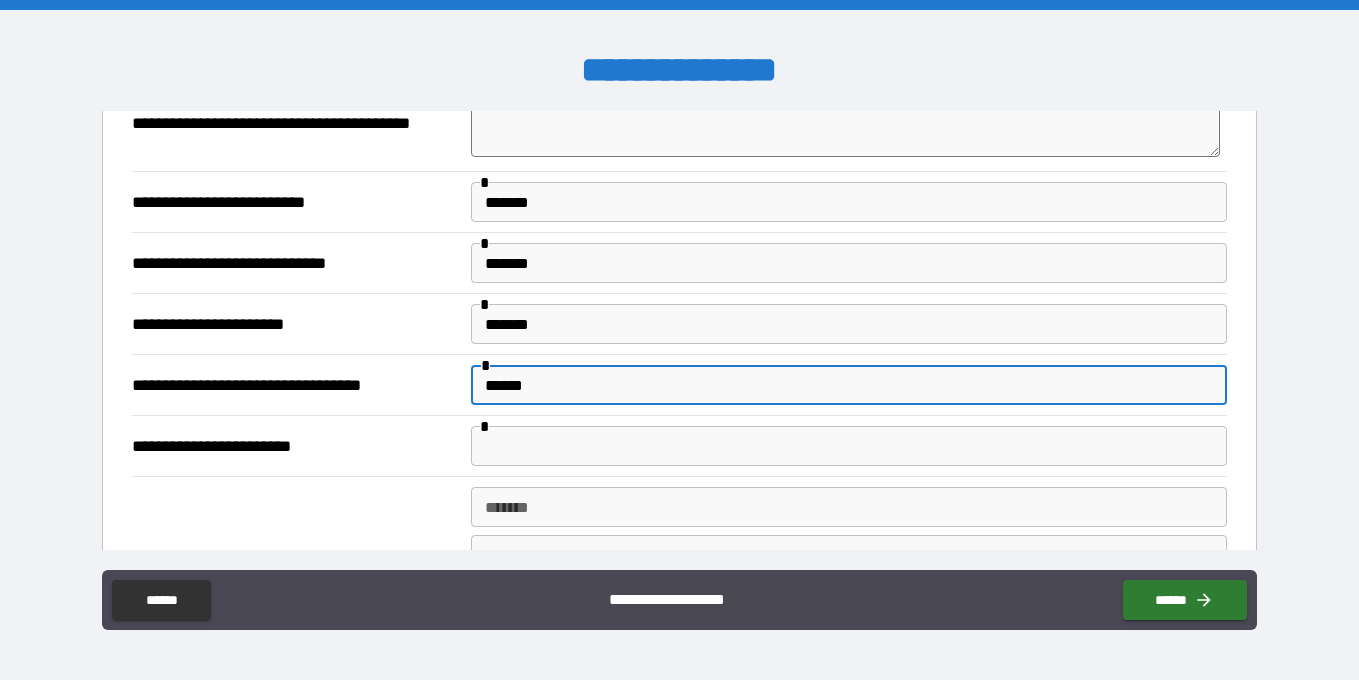type on "*" 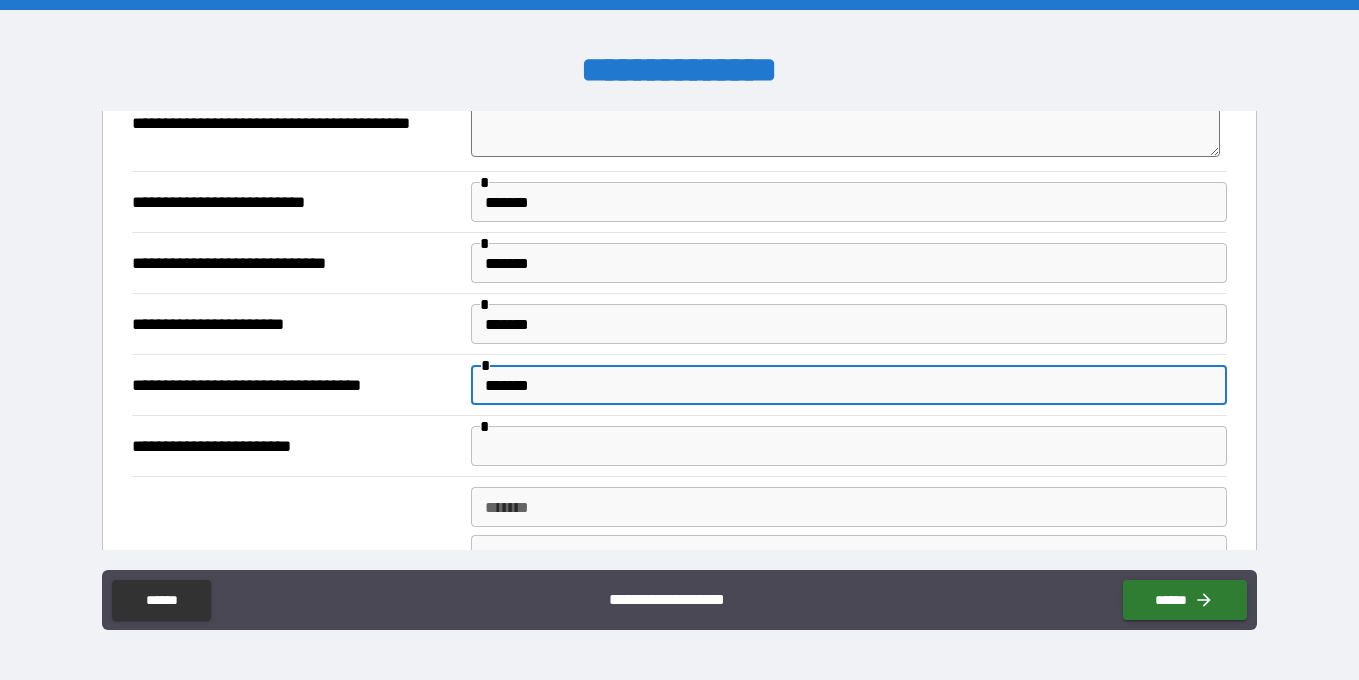 type on "*" 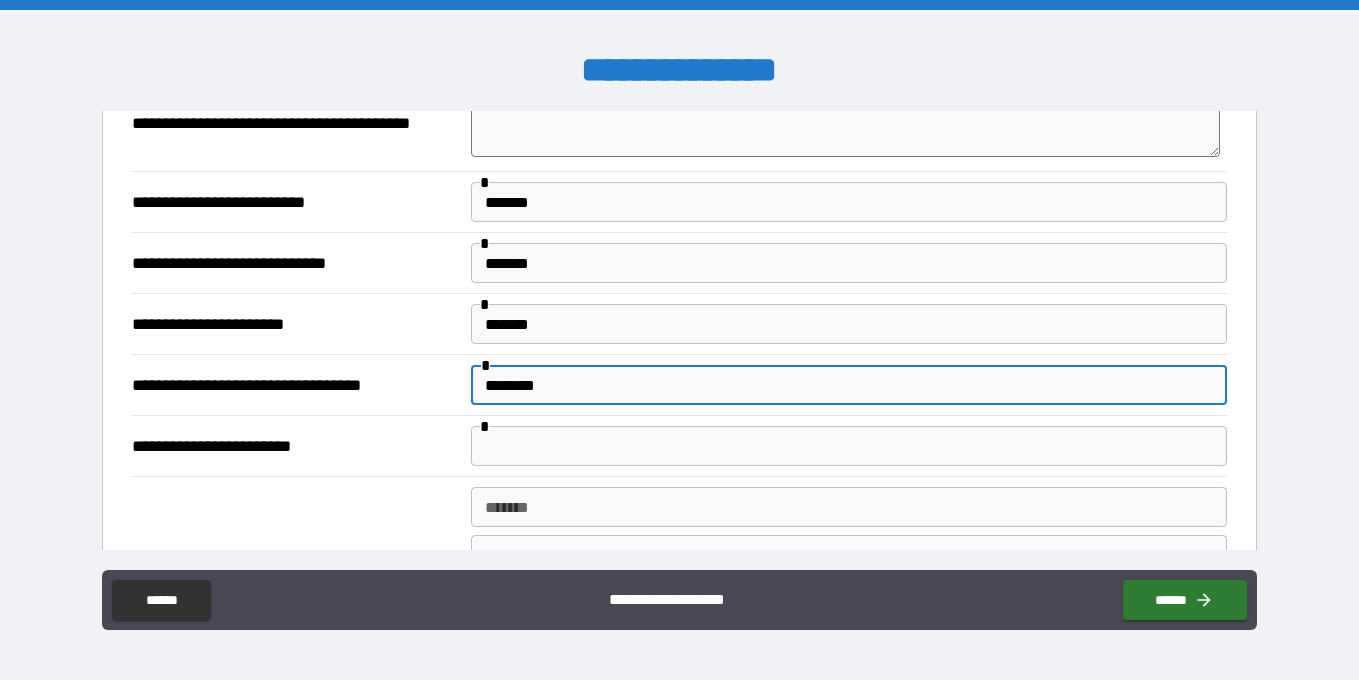 type on "*" 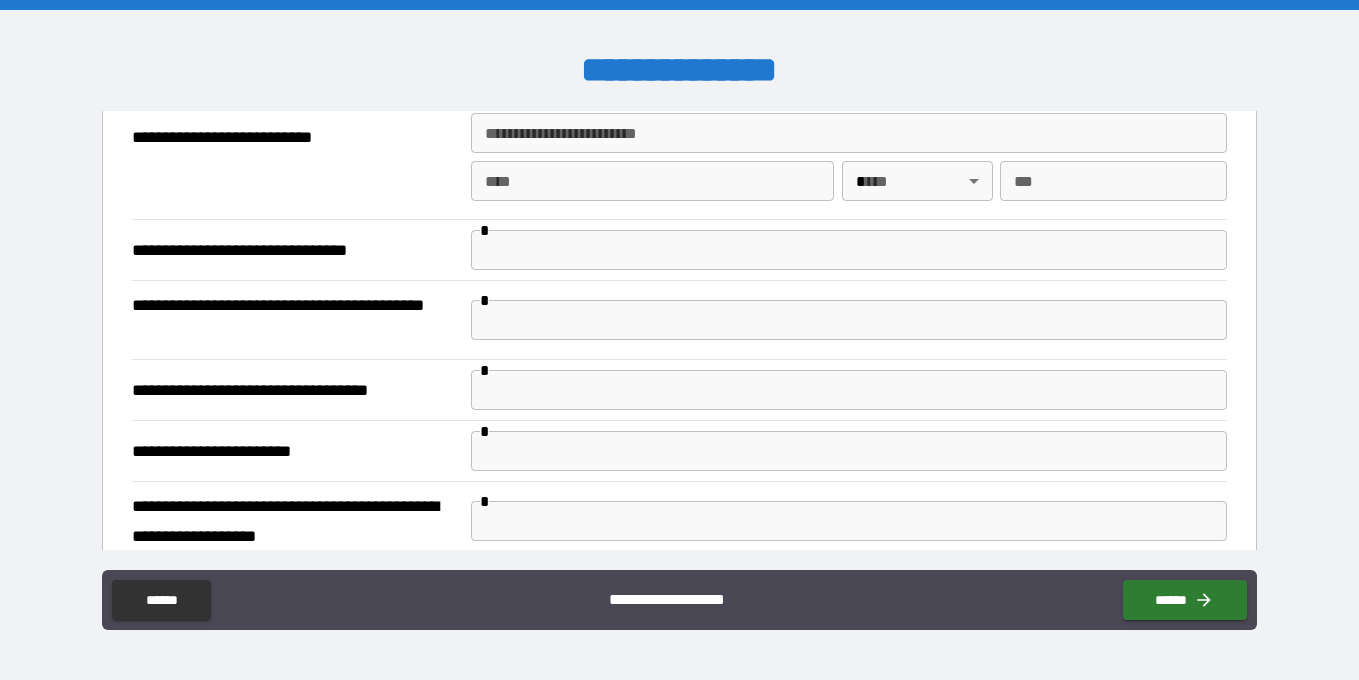 scroll, scrollTop: 604, scrollLeft: 0, axis: vertical 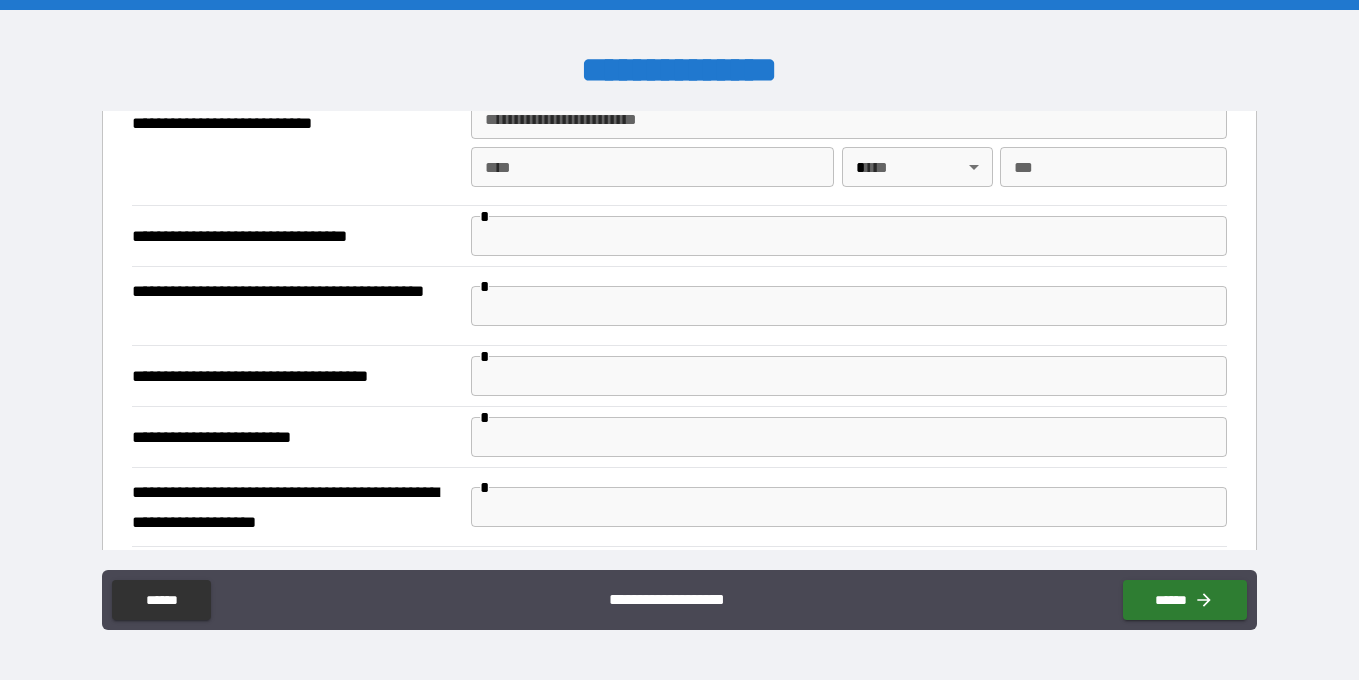 type on "********" 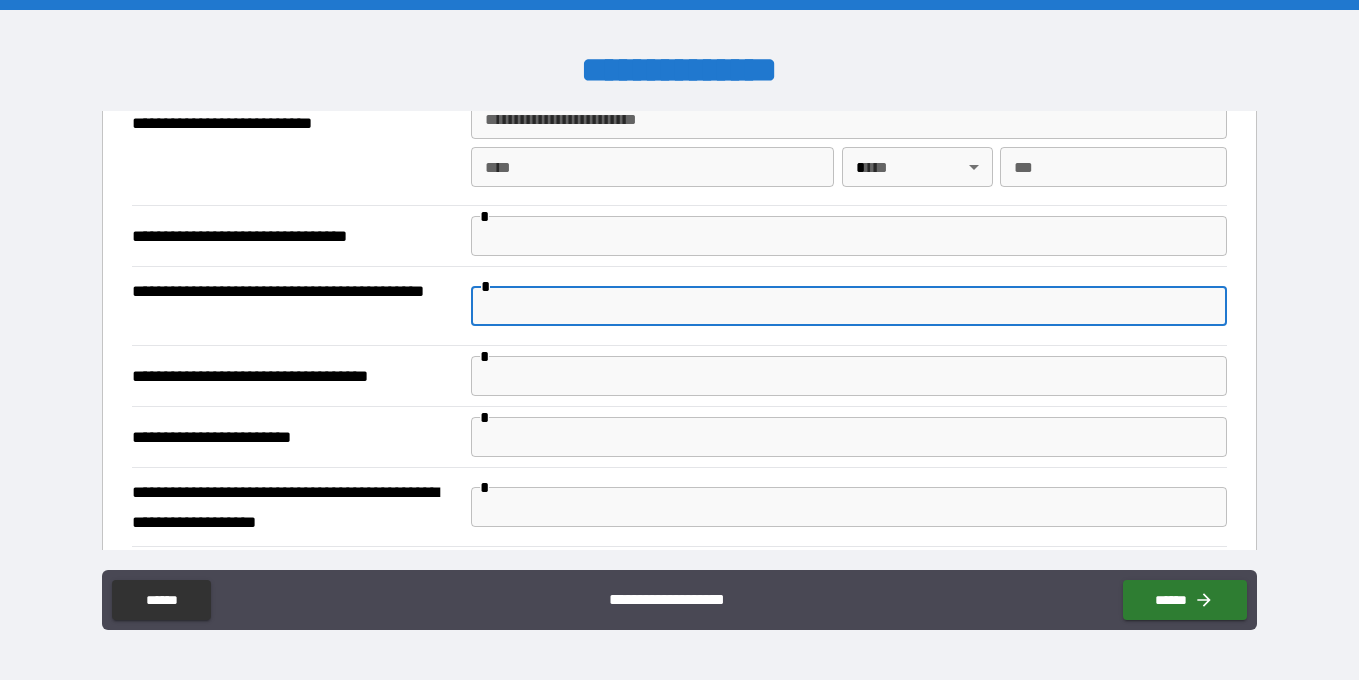 click at bounding box center (849, 306) 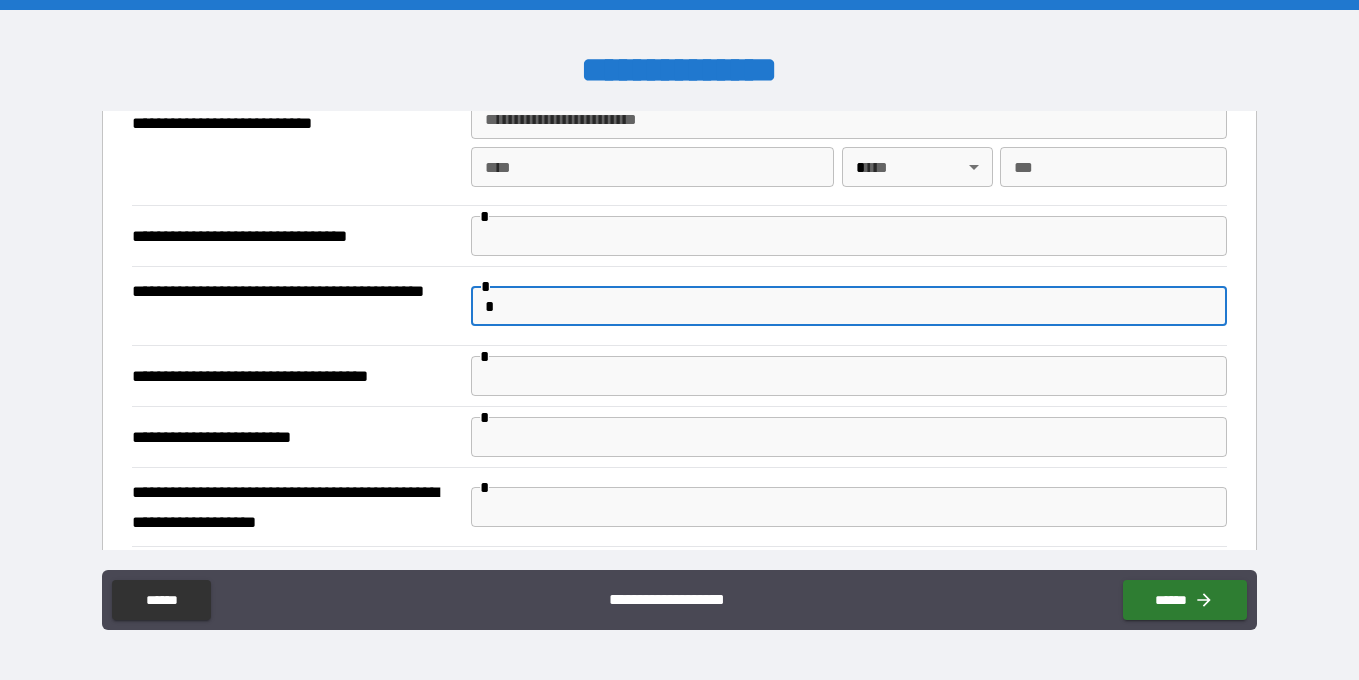 type on "*" 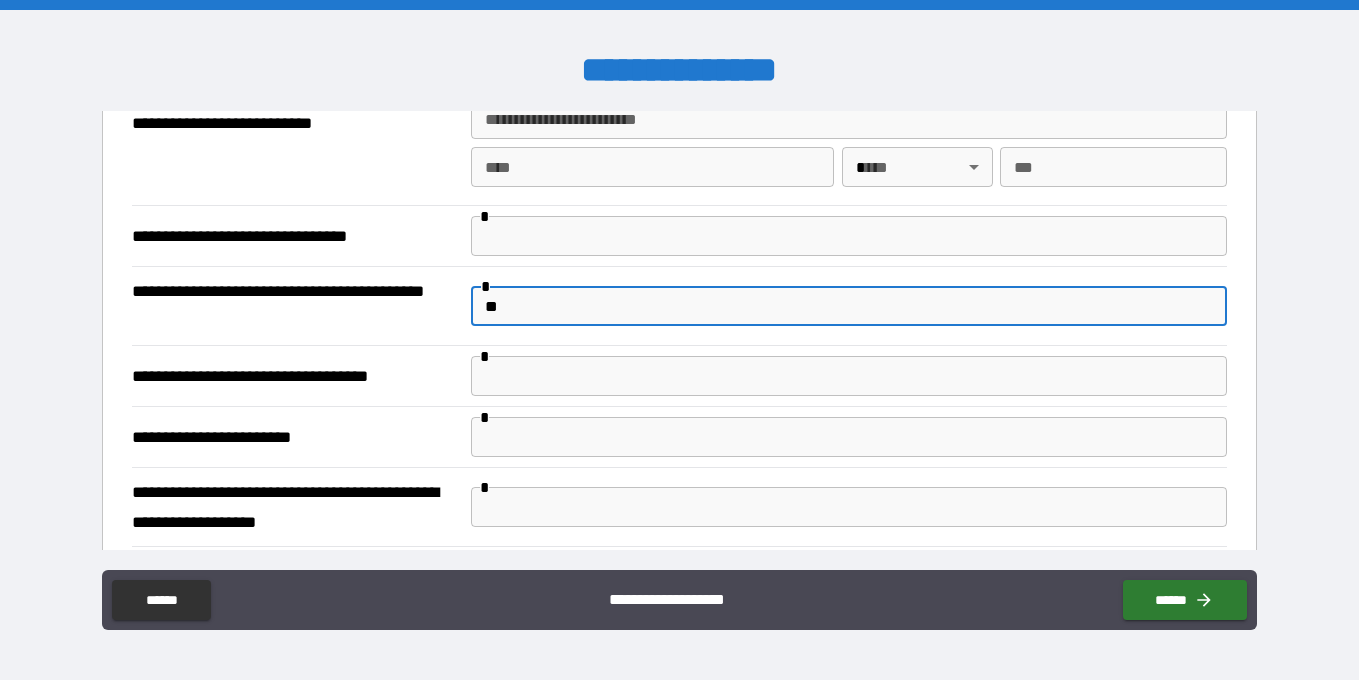 type on "*" 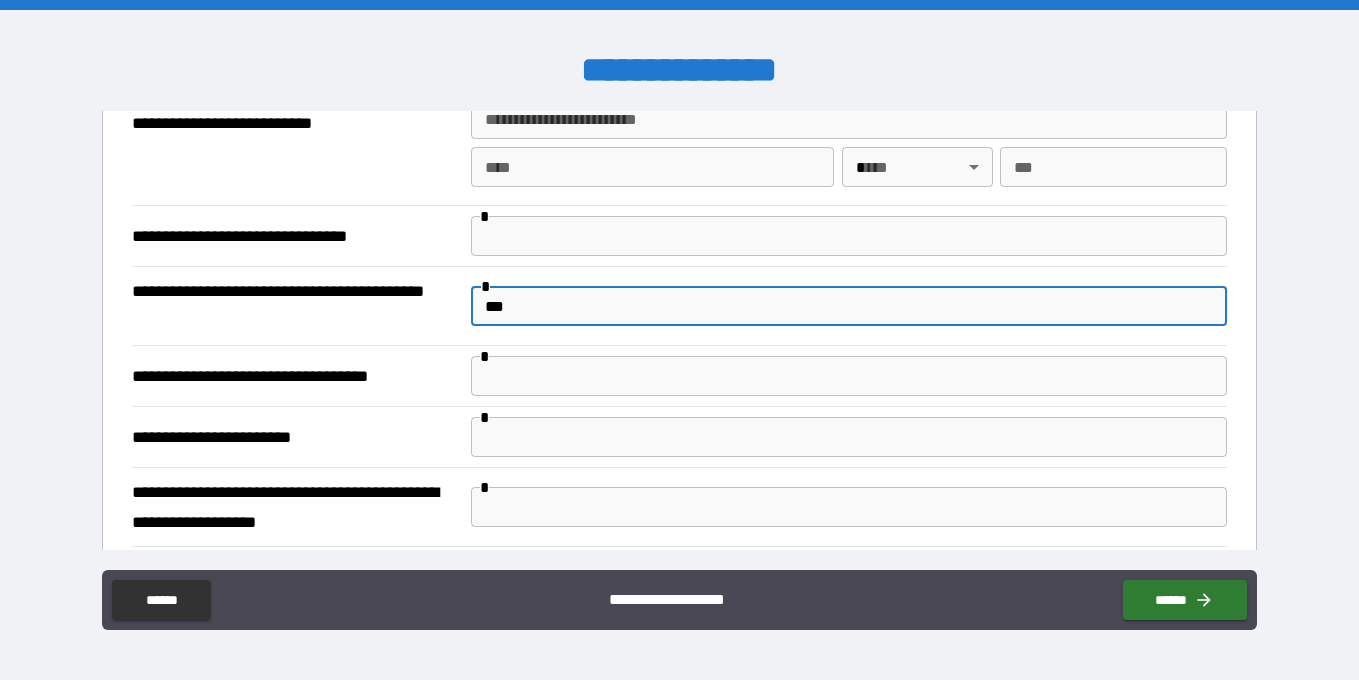 type on "*" 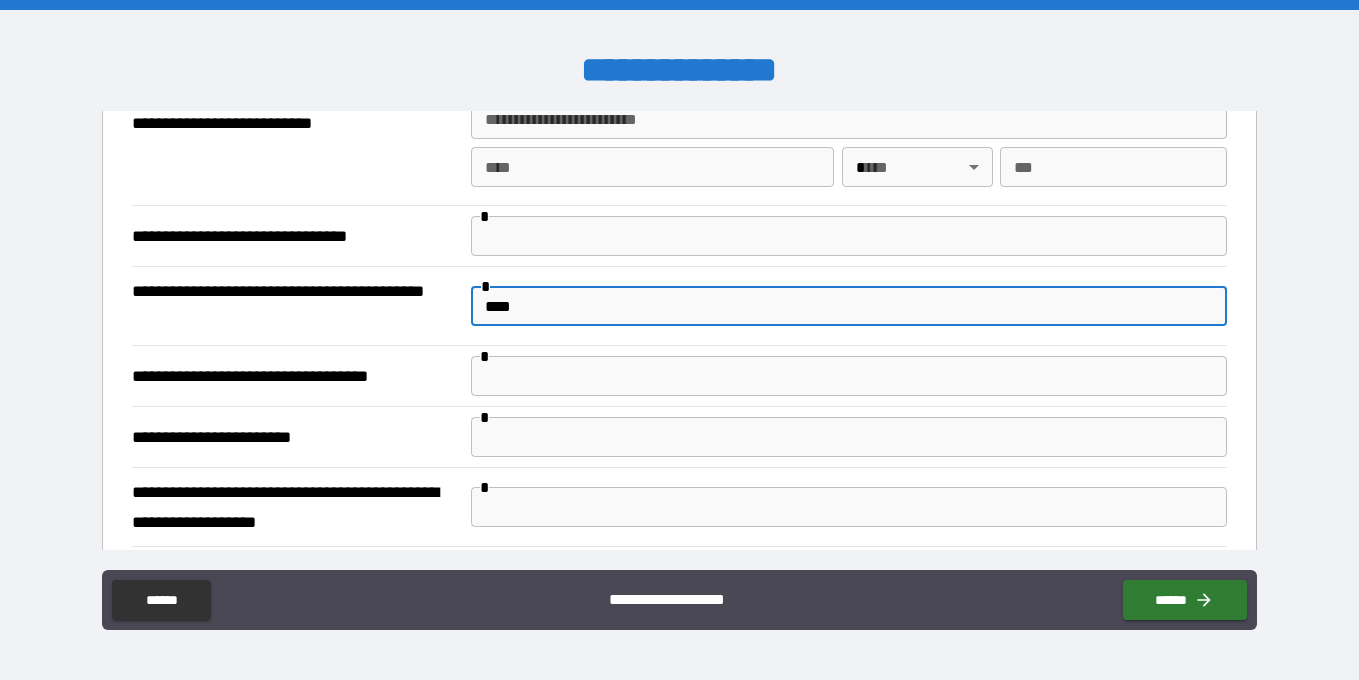 type on "*" 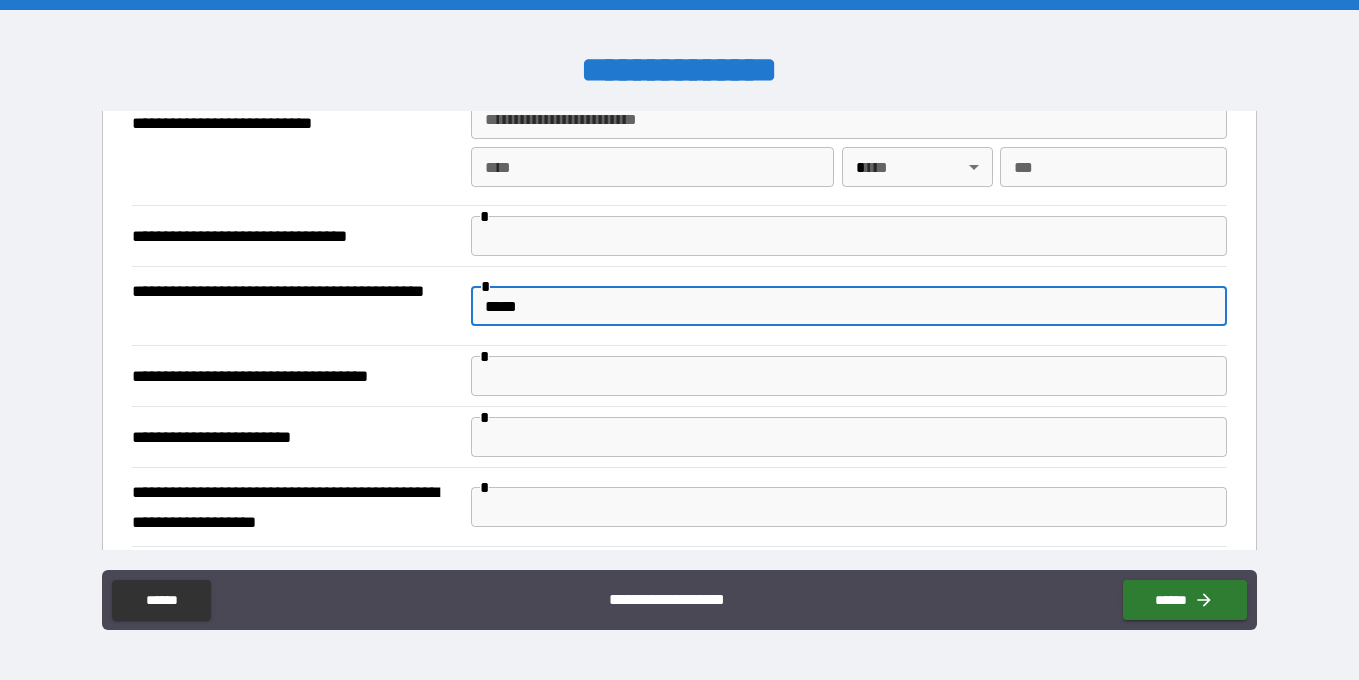 type on "*" 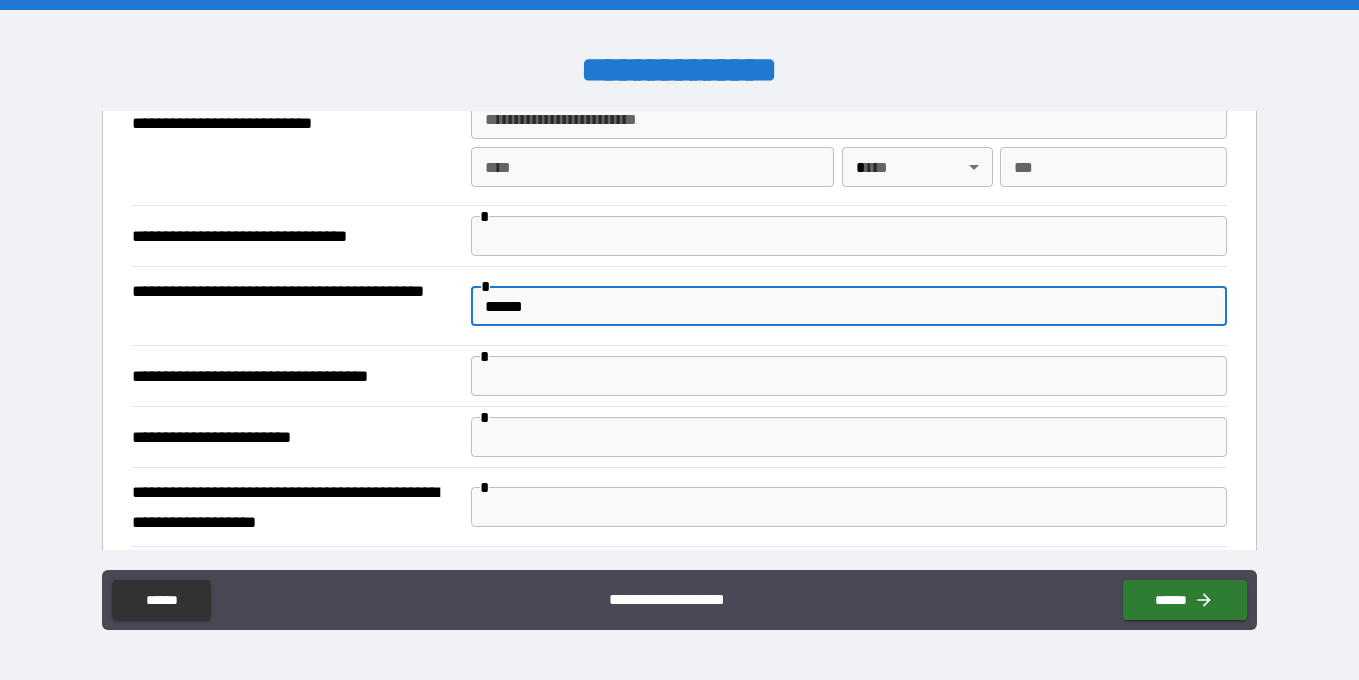 type on "*" 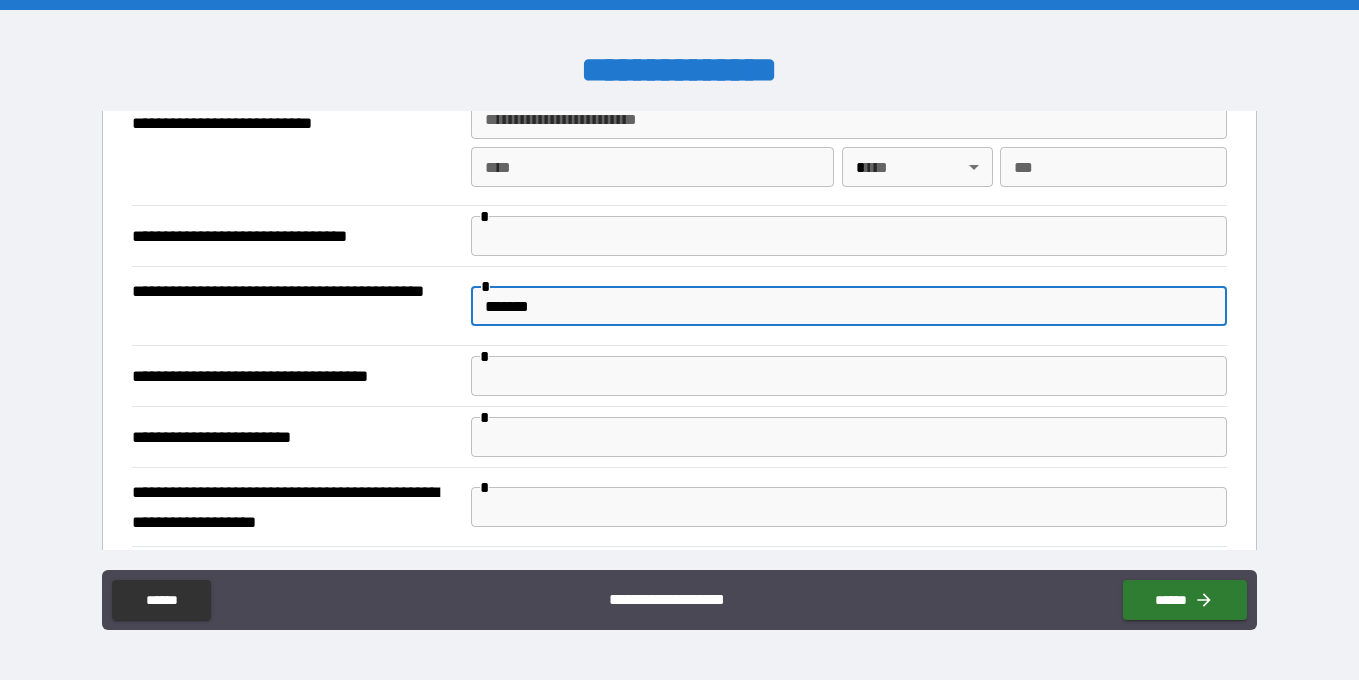 type on "*" 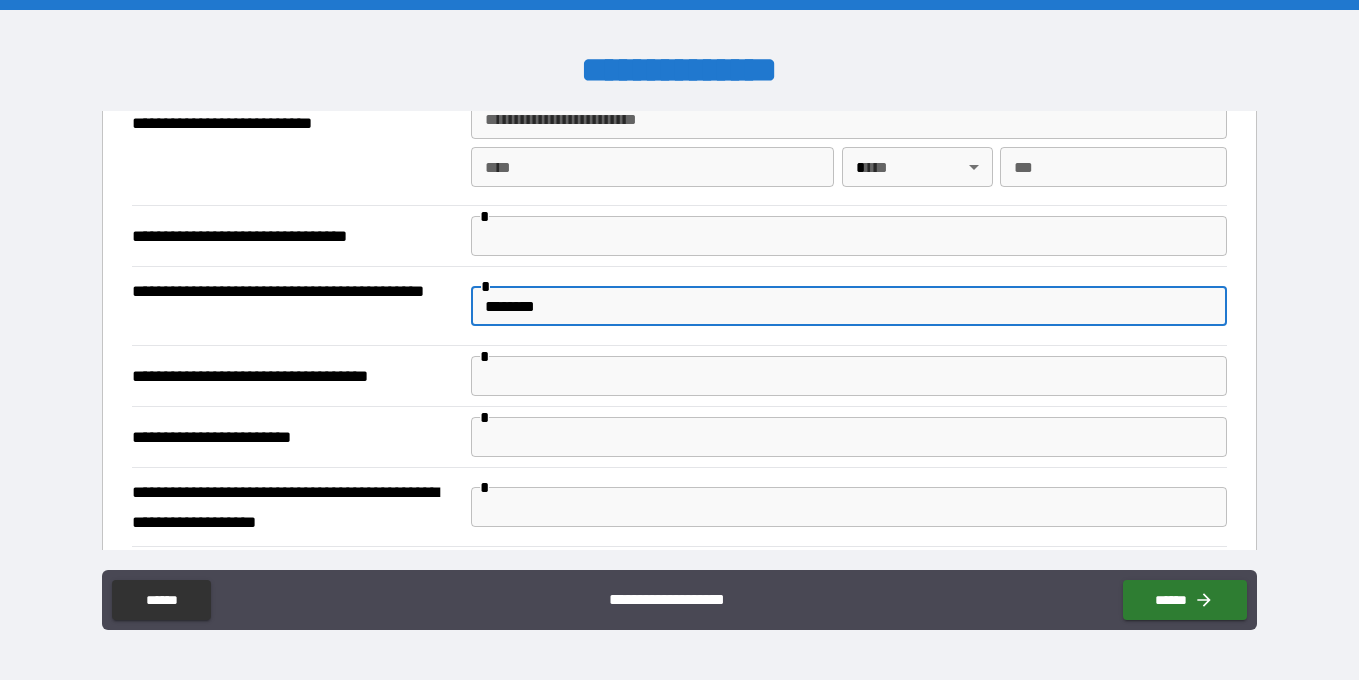 type on "*" 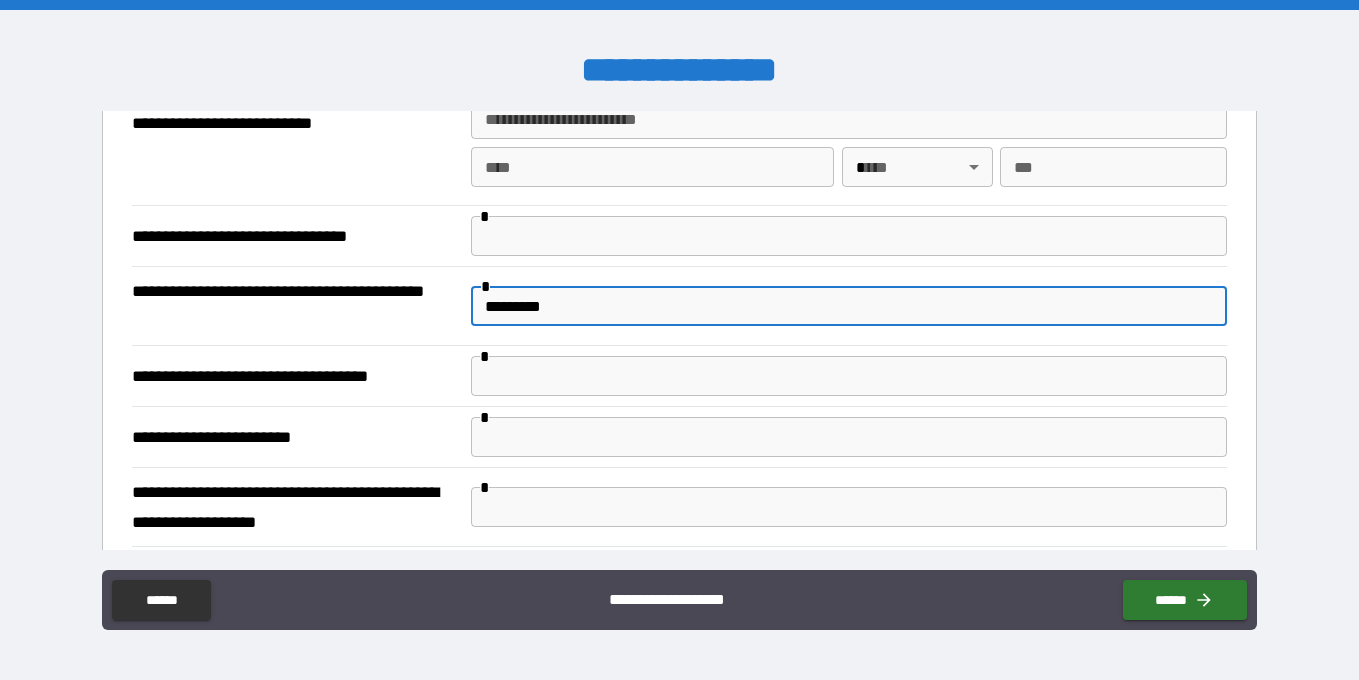 type on "*" 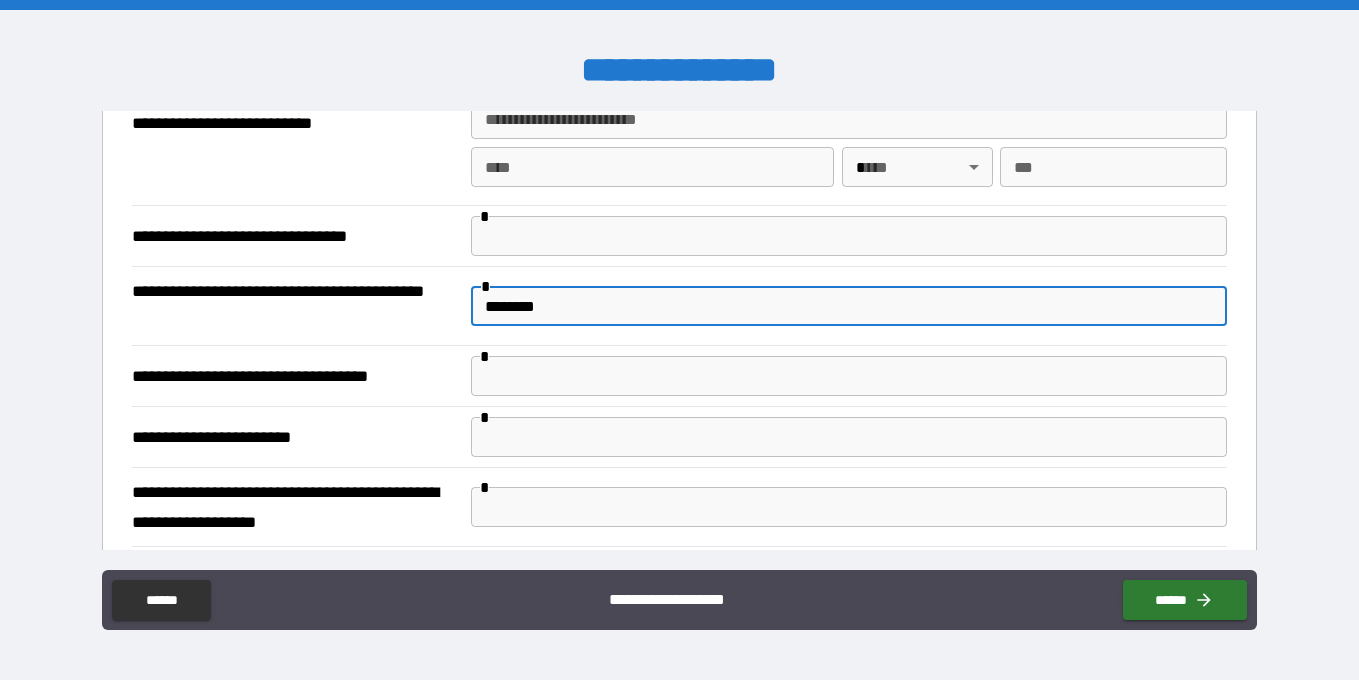 type on "*" 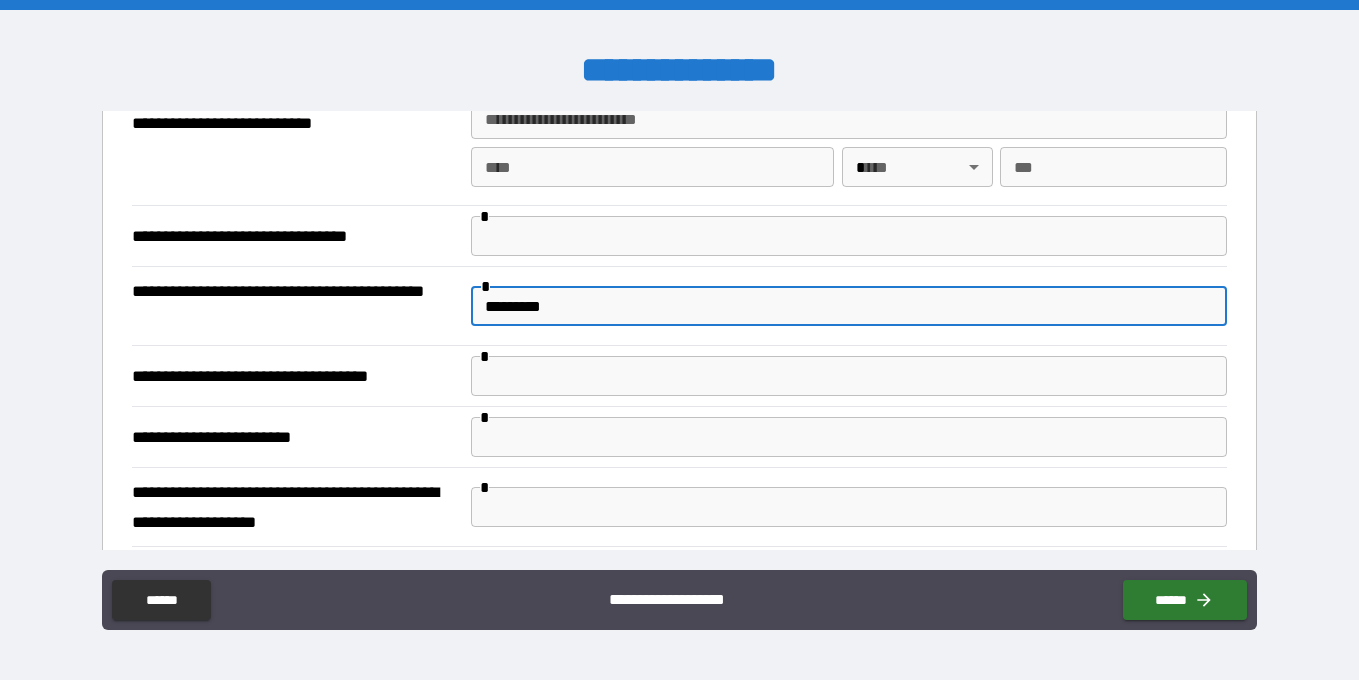 type on "*" 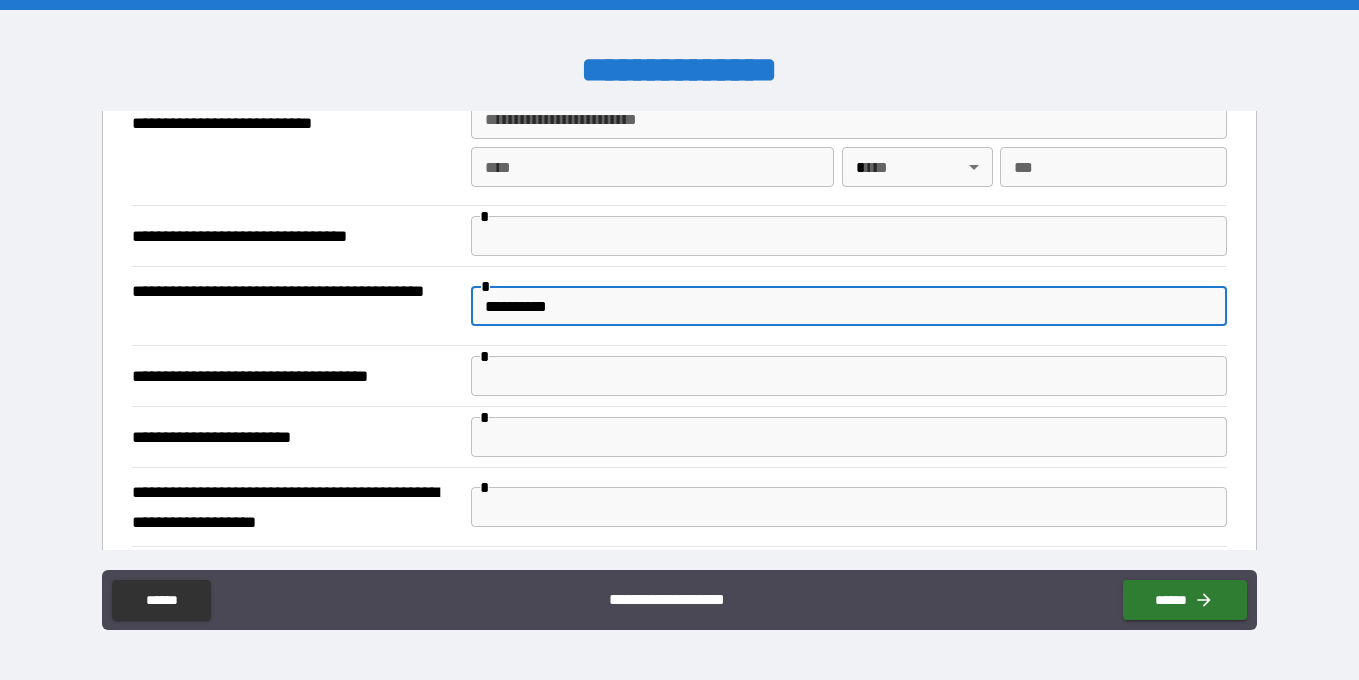 type on "*" 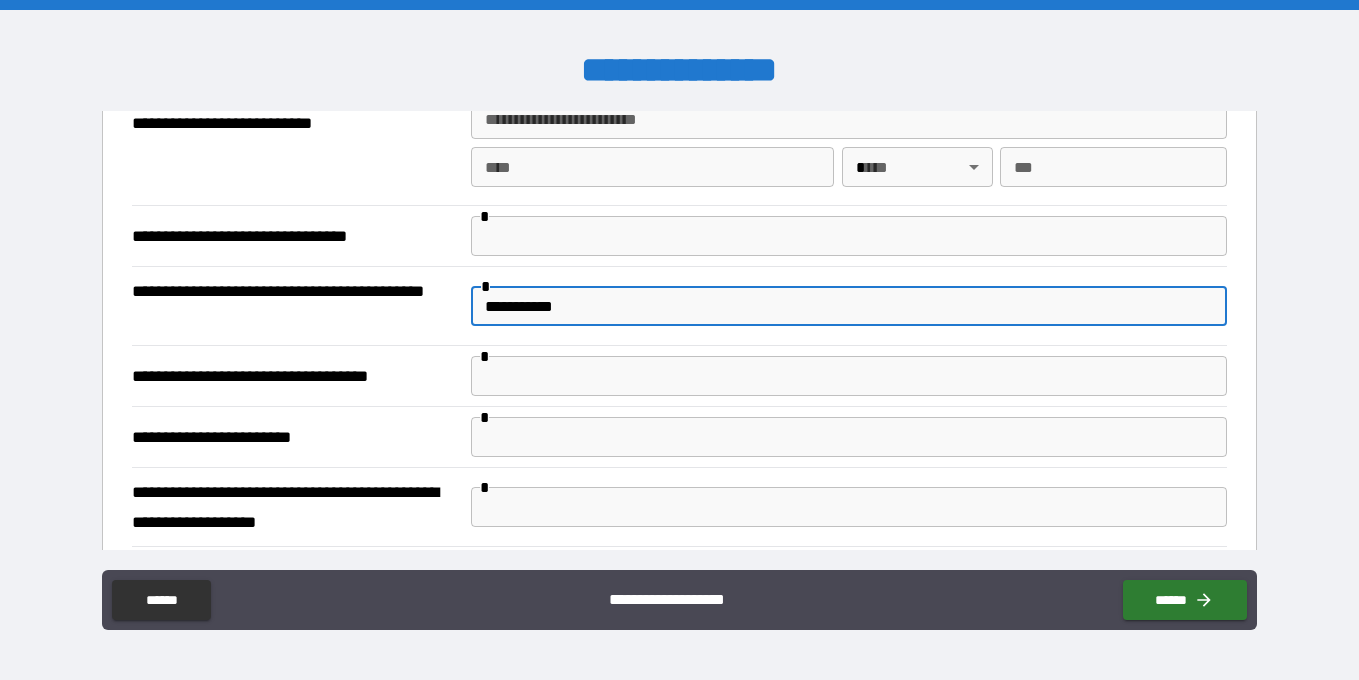 type on "*" 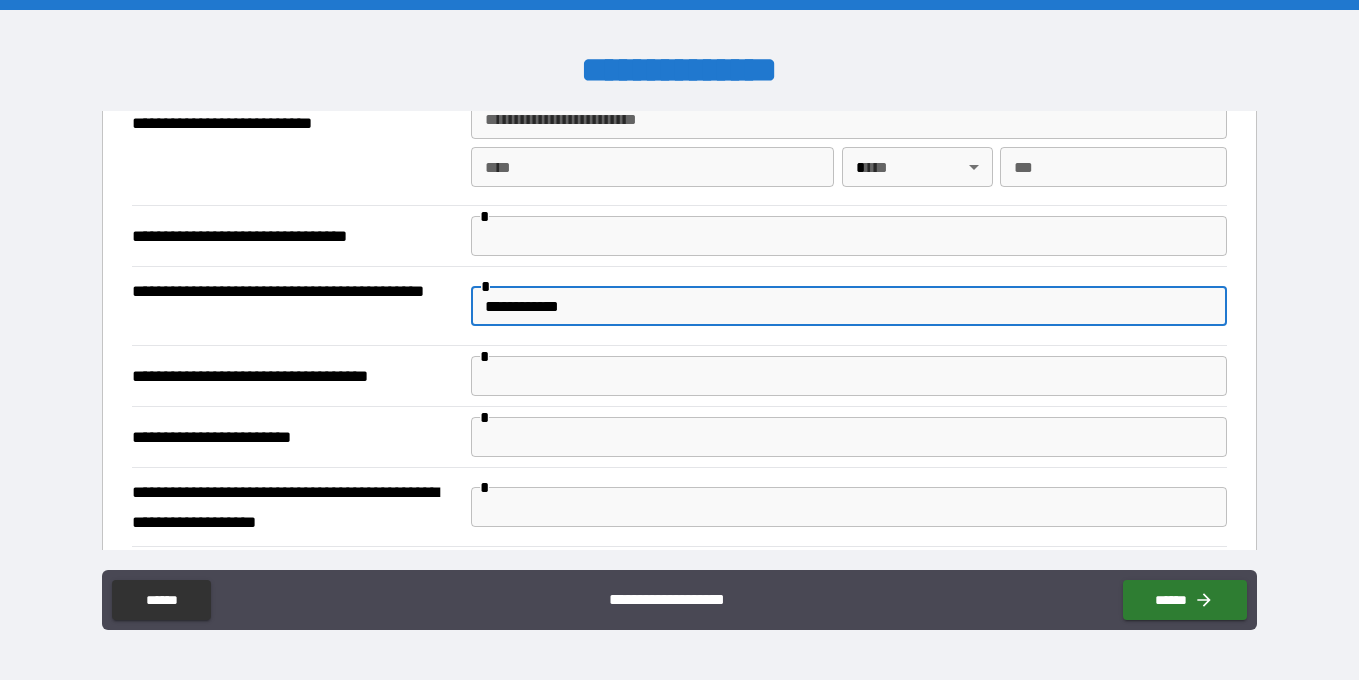type on "*" 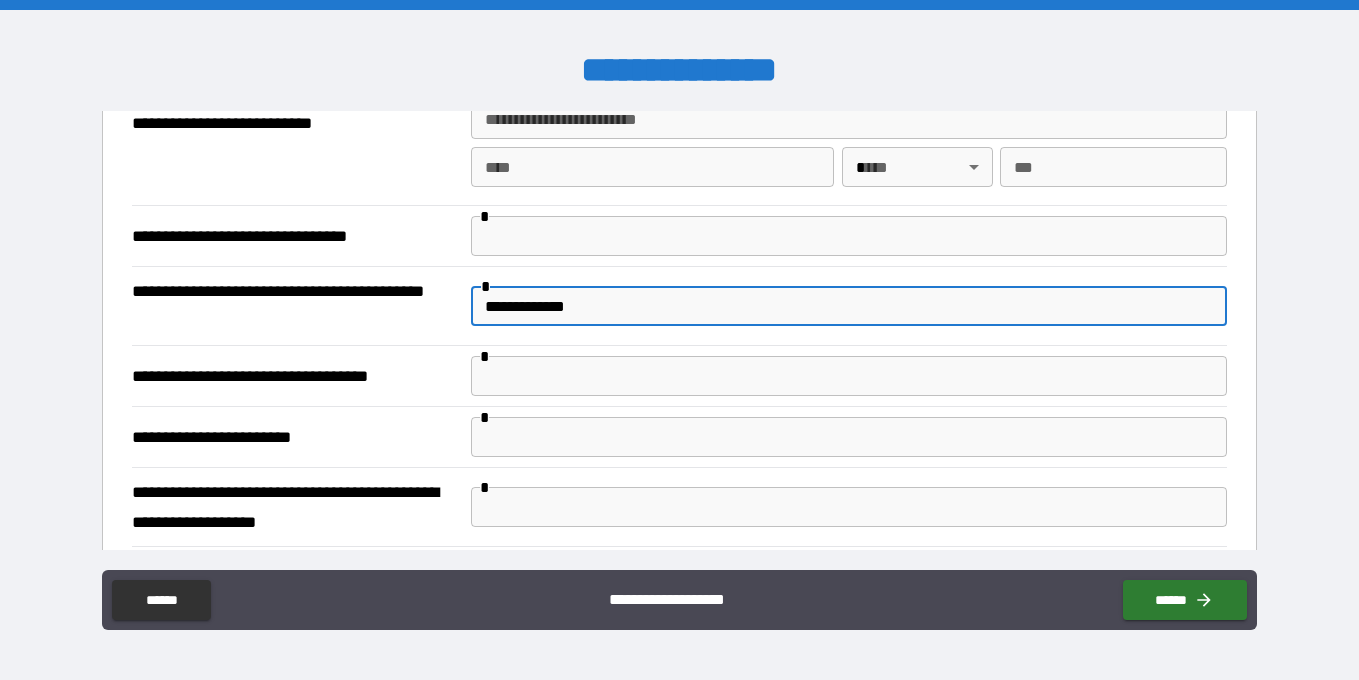 type on "*" 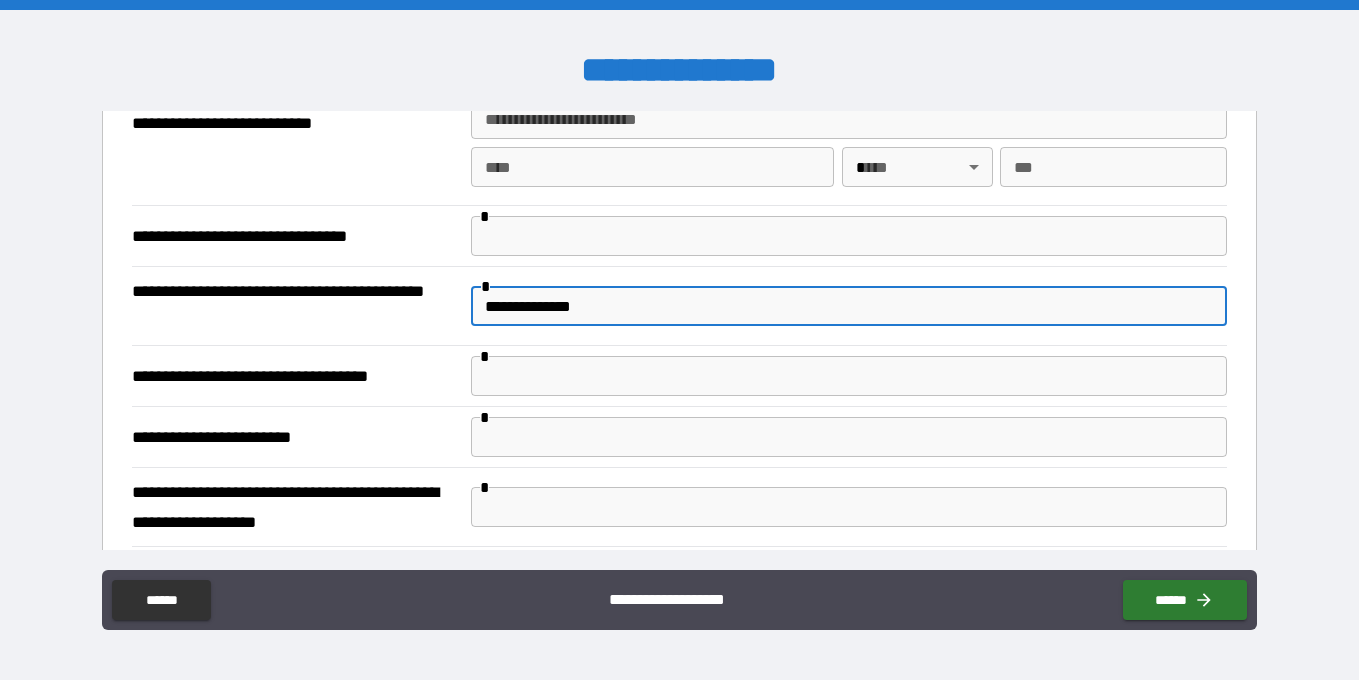 type on "*" 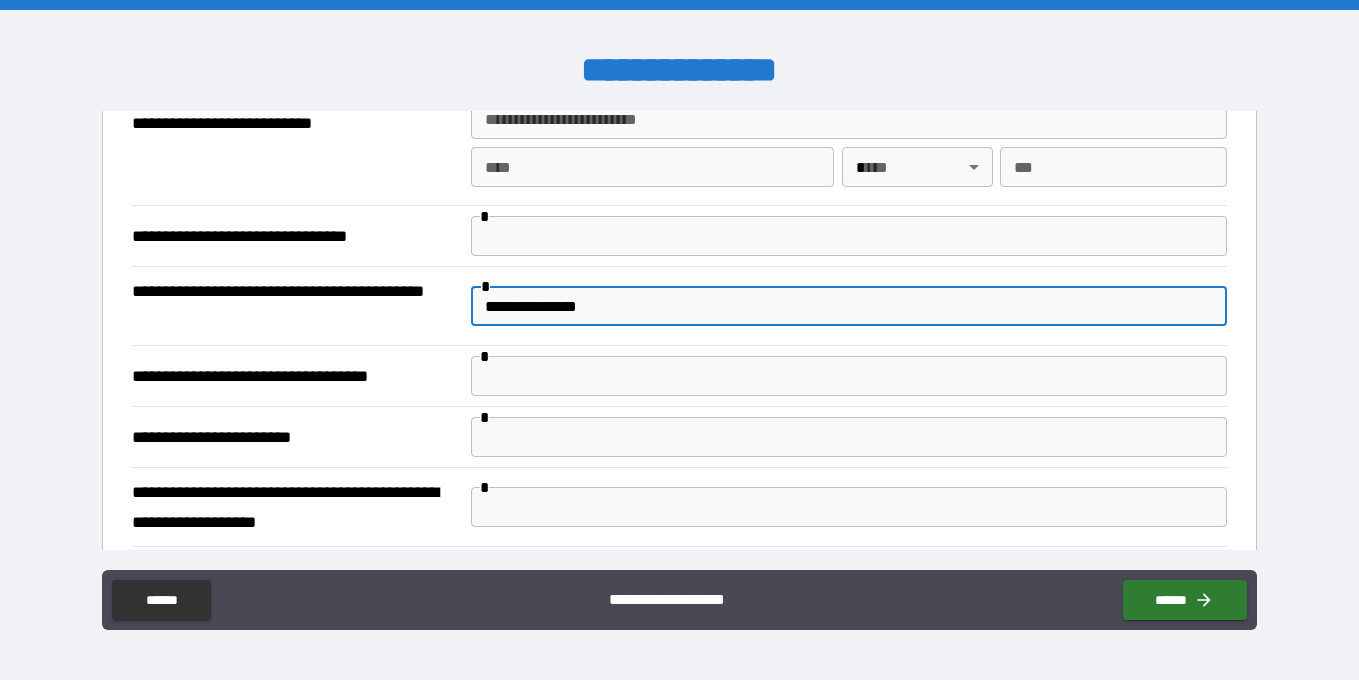 type on "*" 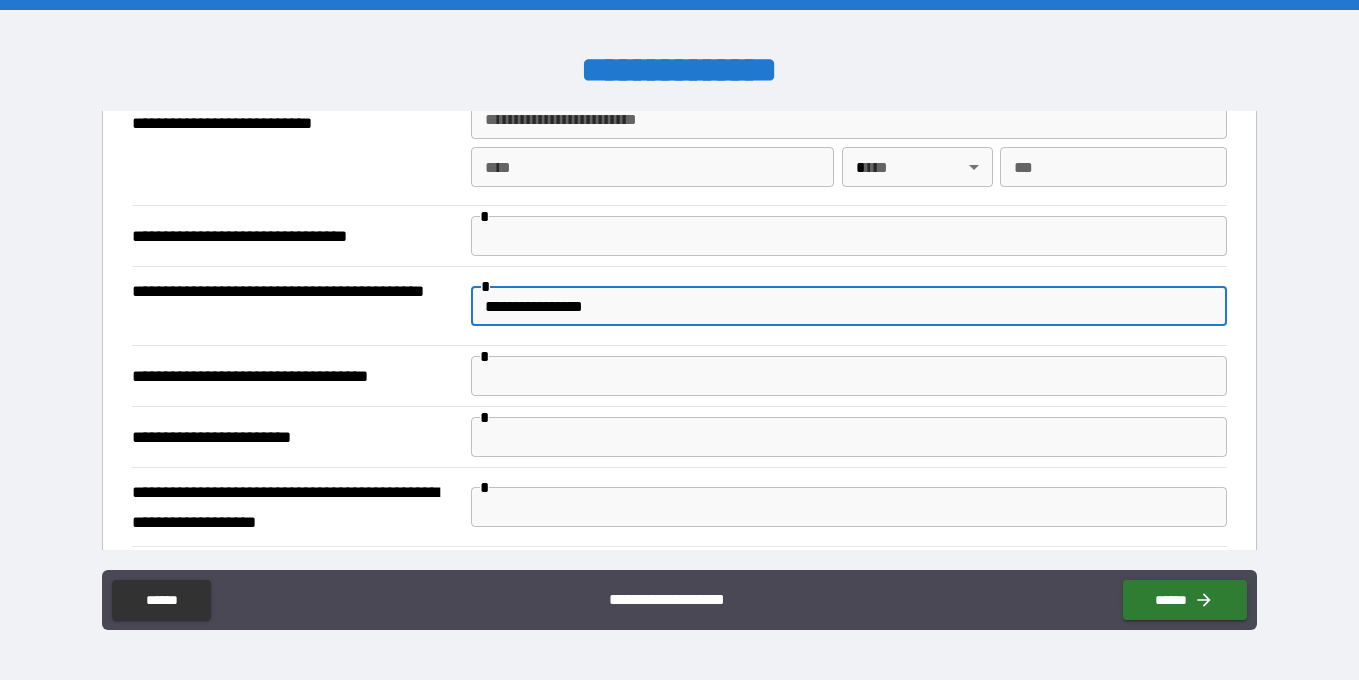 type on "*" 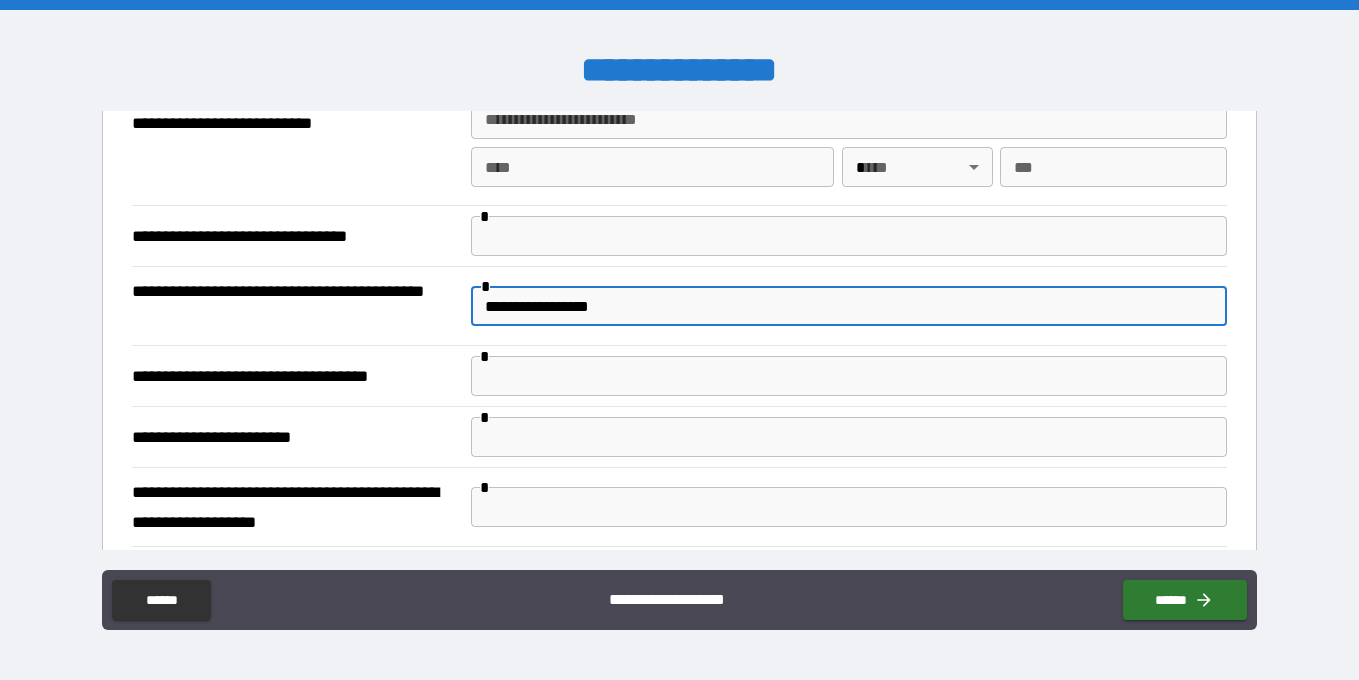 type on "*" 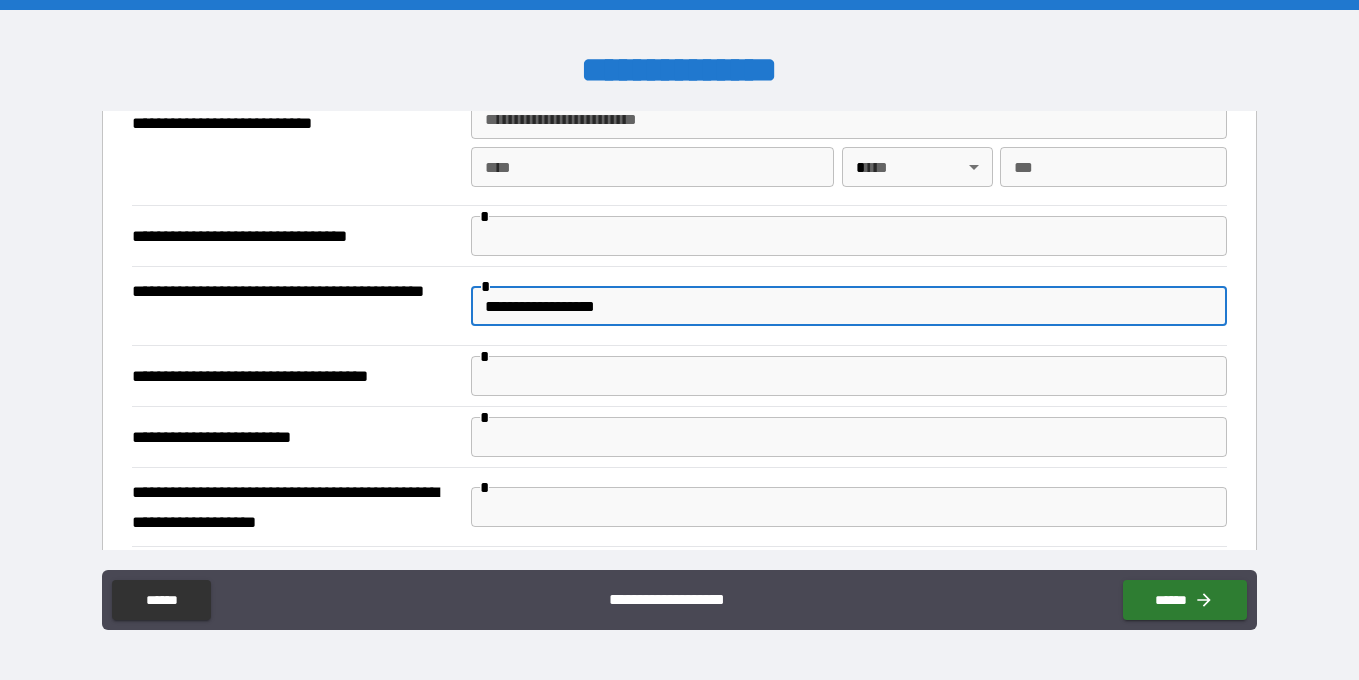 type on "*" 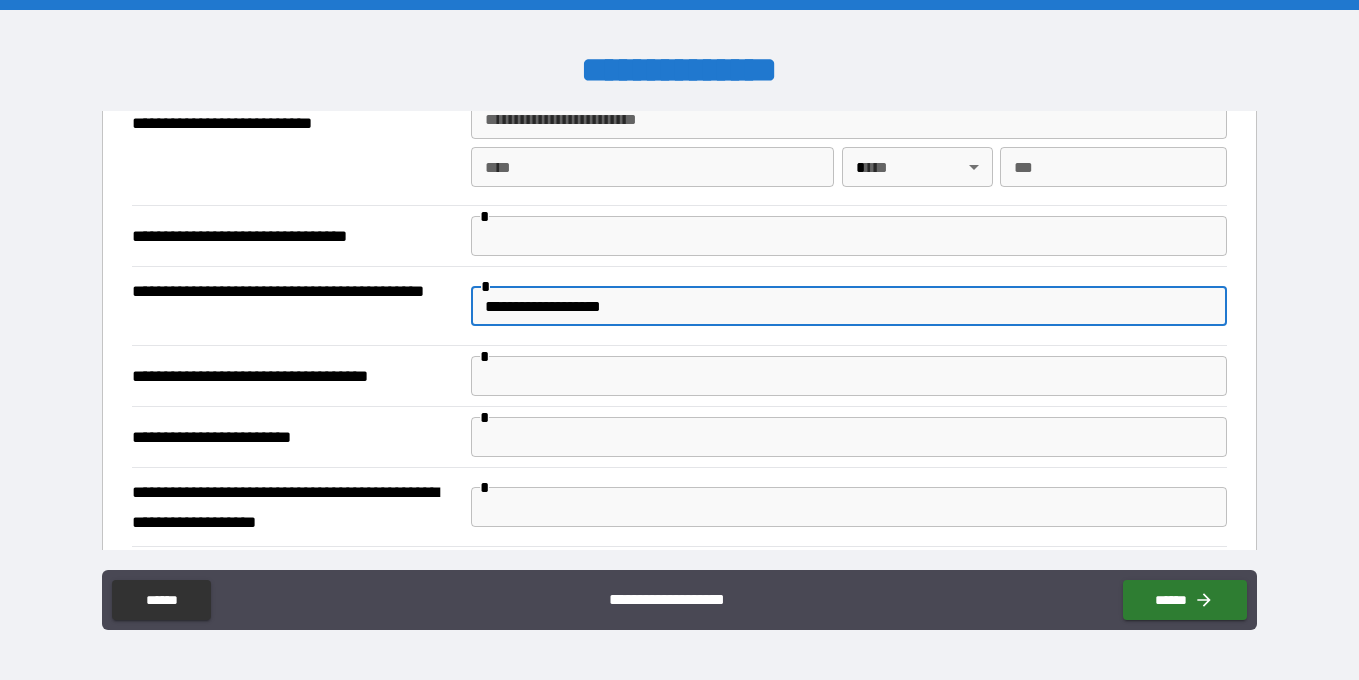 type on "*" 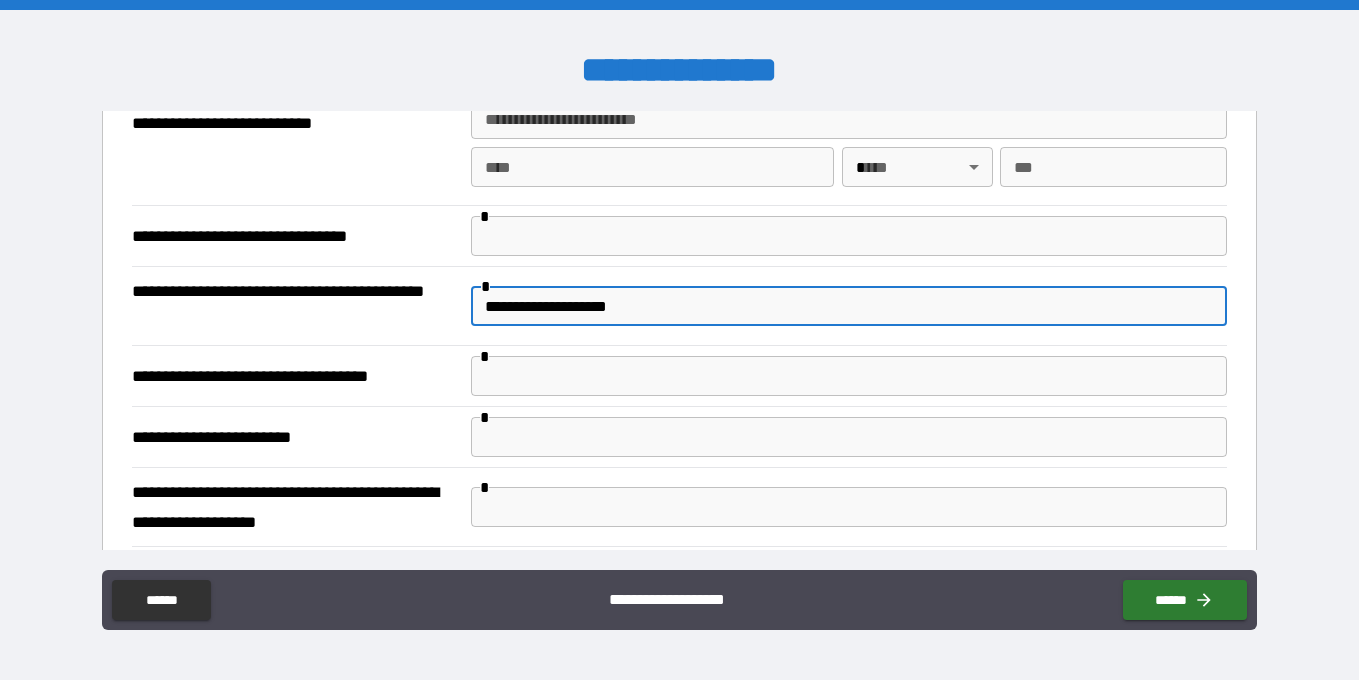 type on "*" 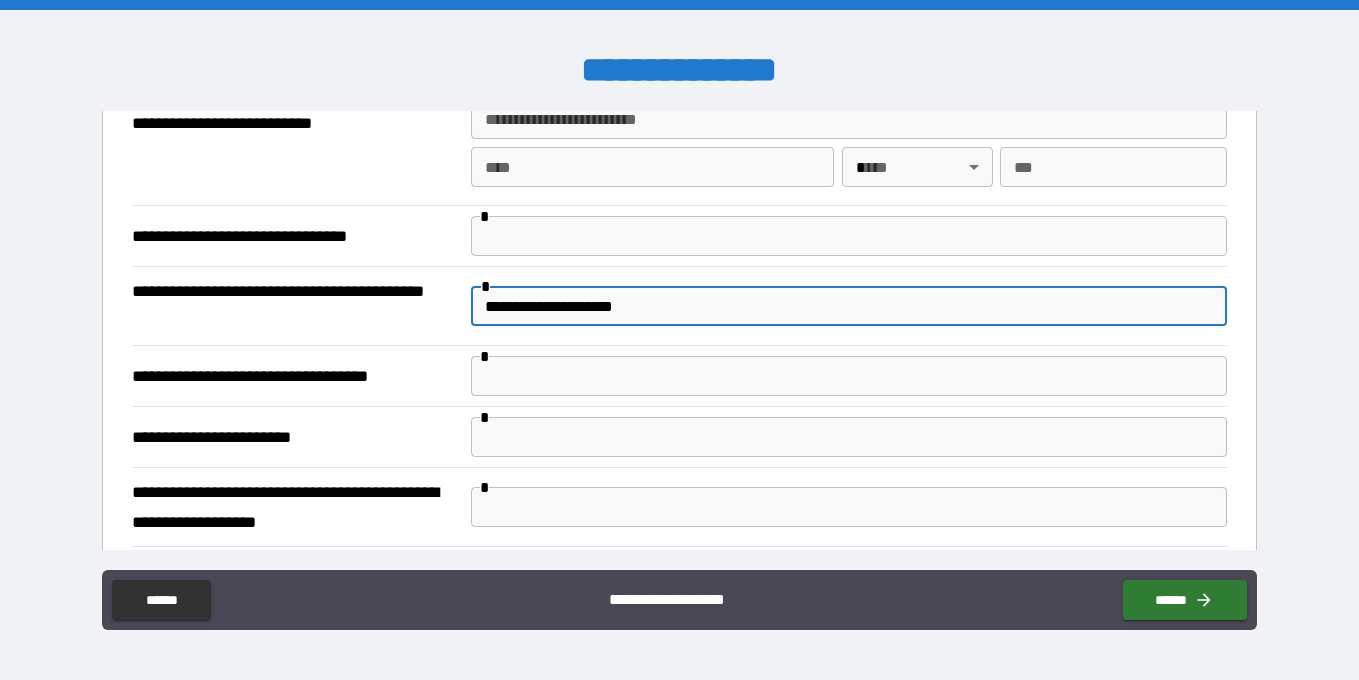 type 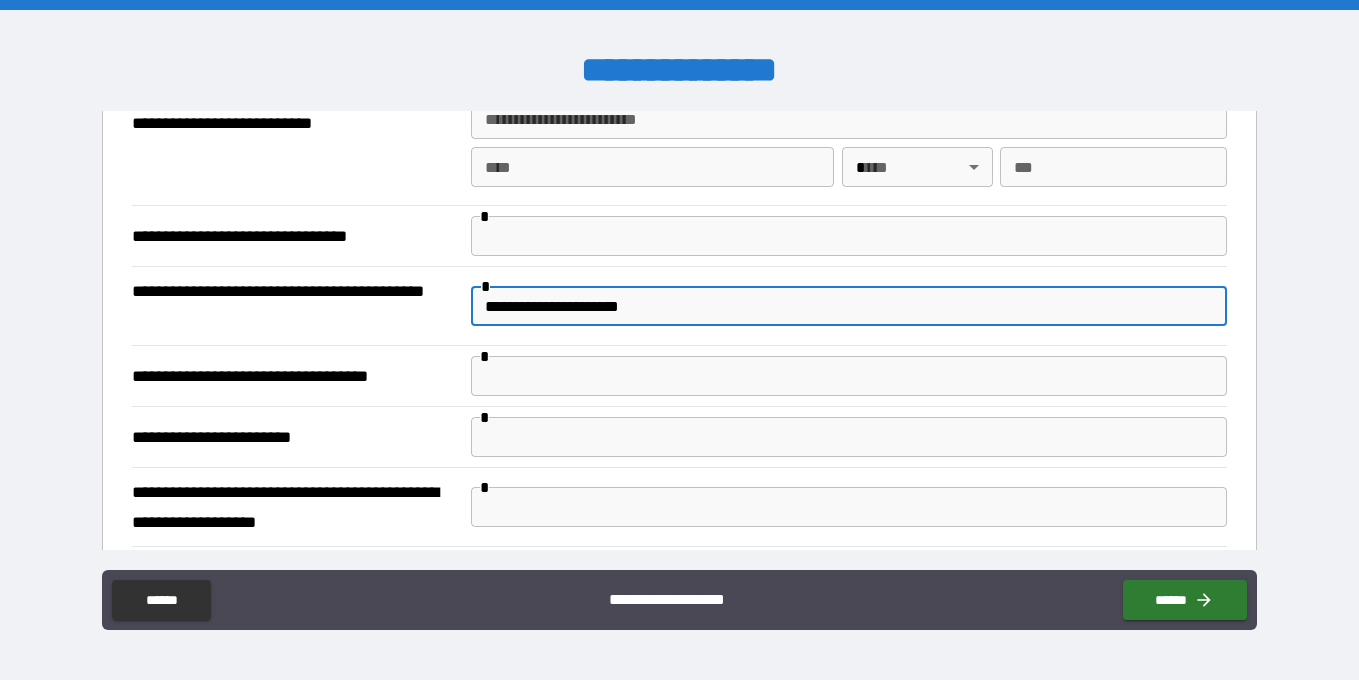 click at bounding box center (849, 376) 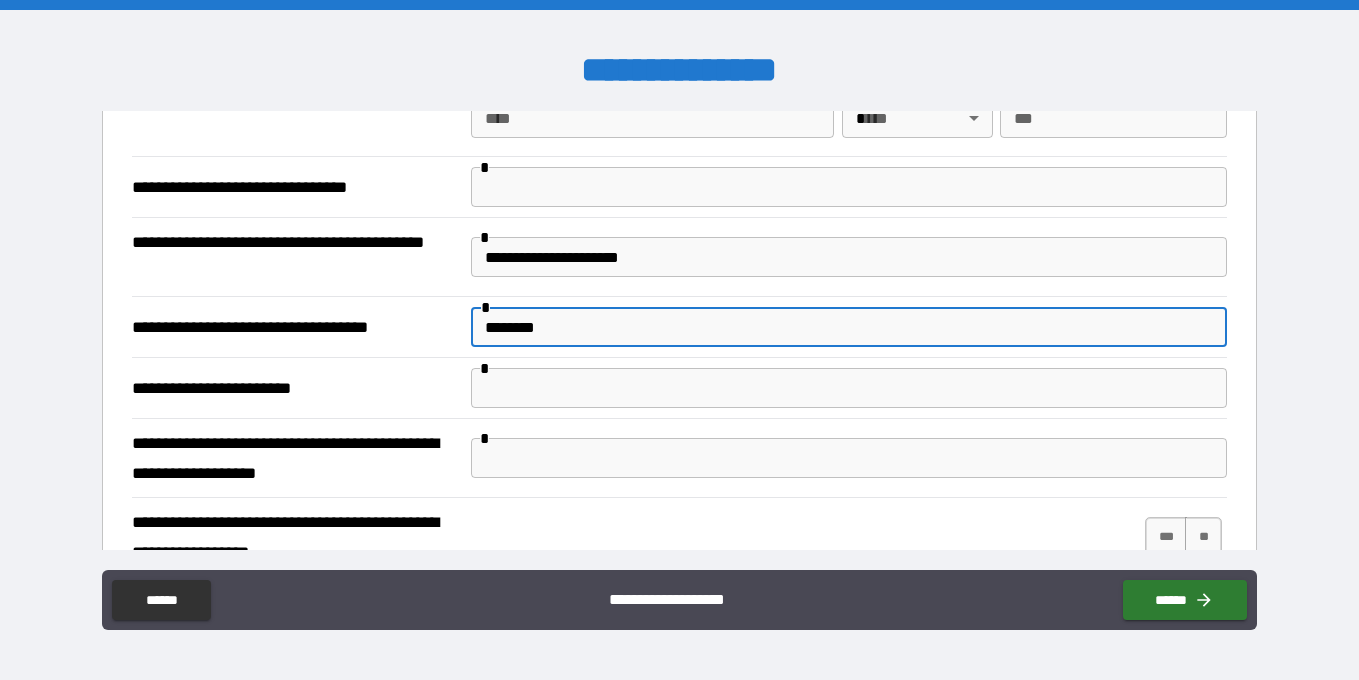 scroll, scrollTop: 663, scrollLeft: 0, axis: vertical 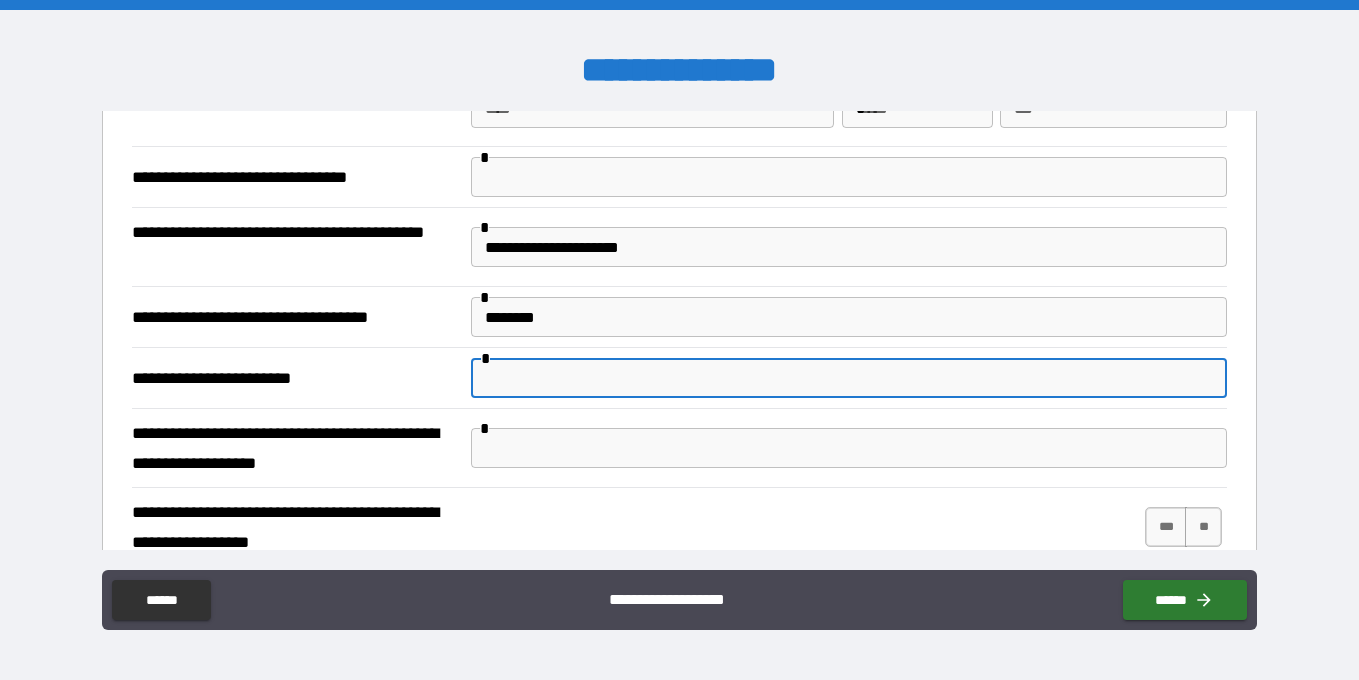 click at bounding box center [849, 378] 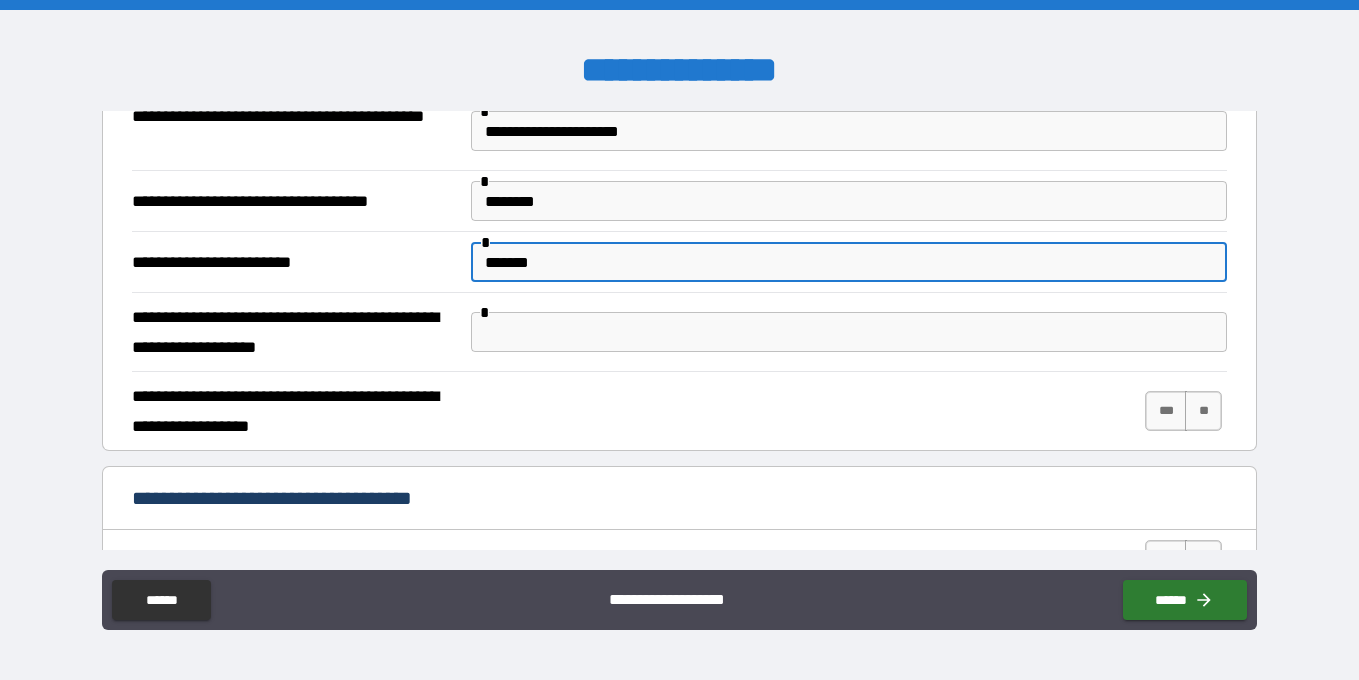 scroll, scrollTop: 794, scrollLeft: 0, axis: vertical 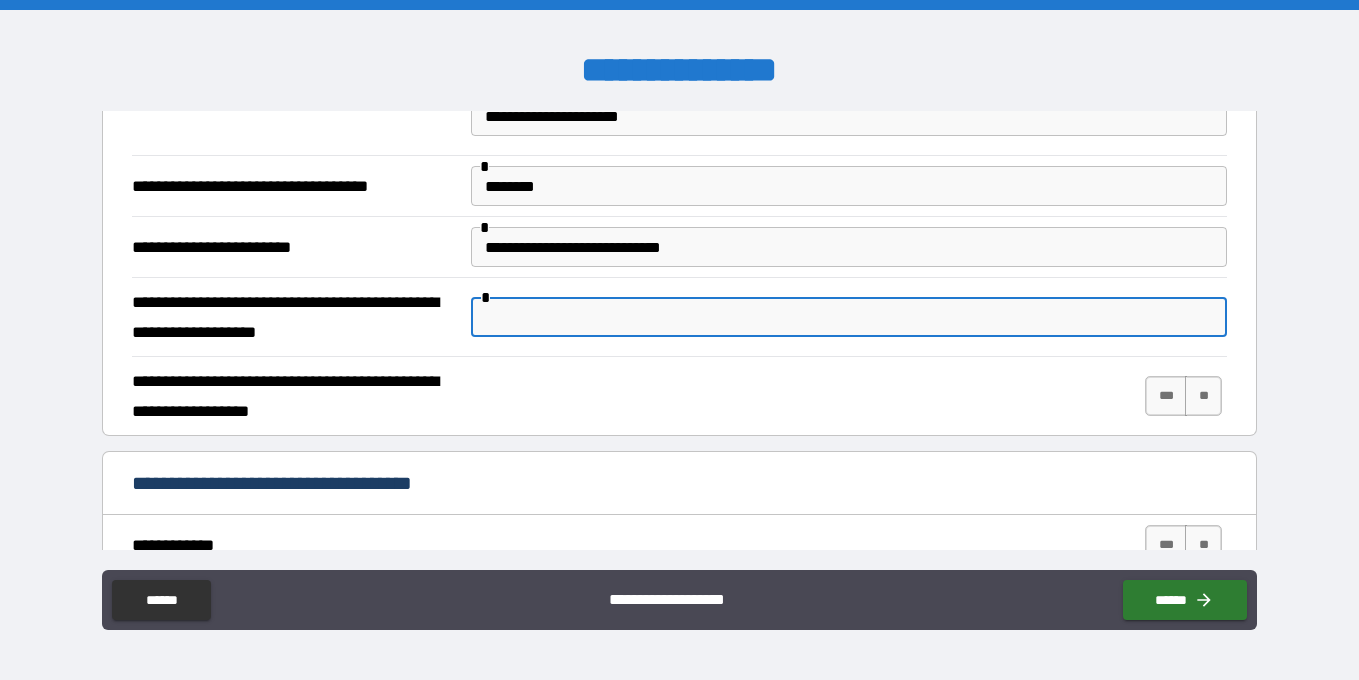 click at bounding box center (849, 317) 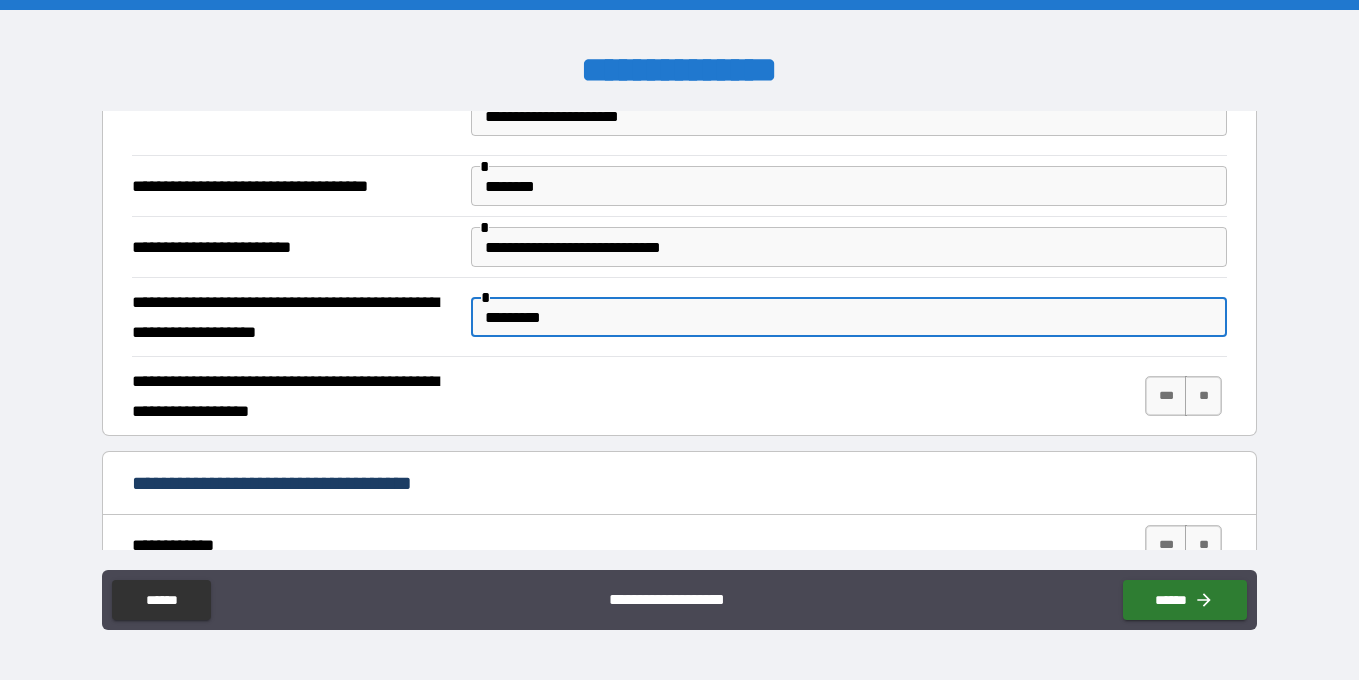 click on "**********" at bounding box center [849, 247] 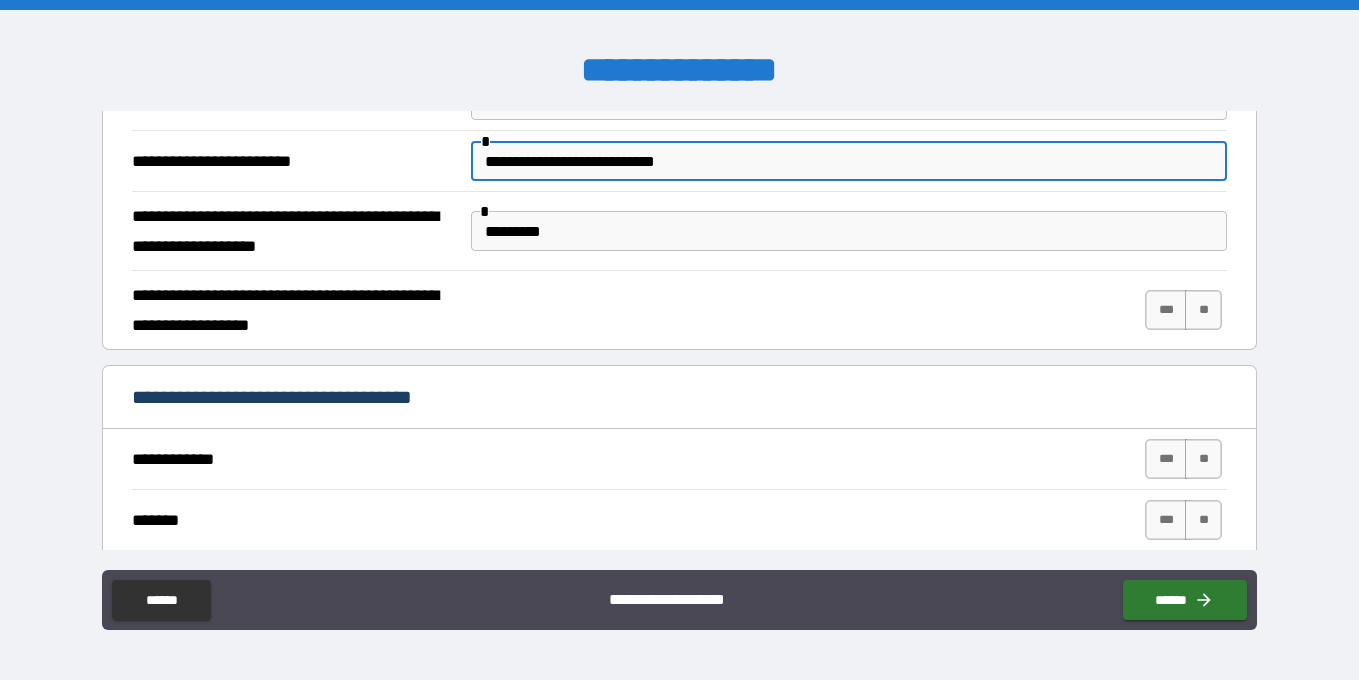 scroll, scrollTop: 881, scrollLeft: 0, axis: vertical 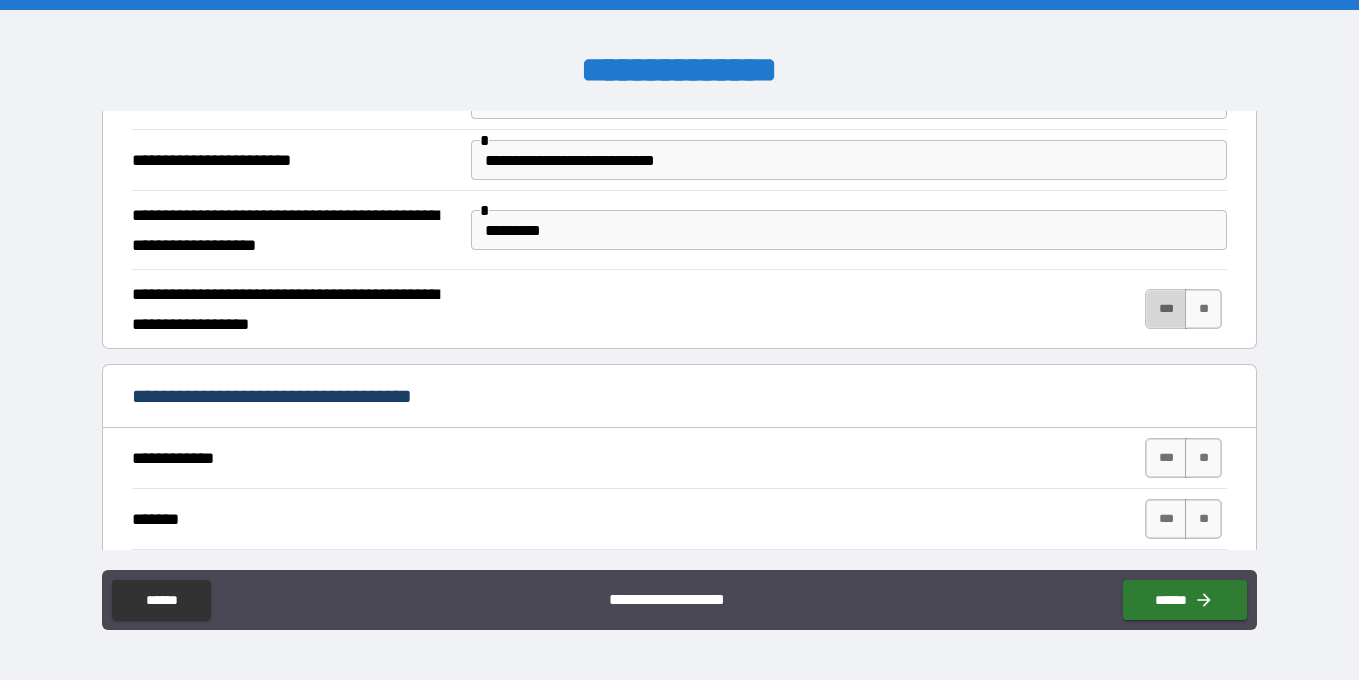 click on "***" at bounding box center (1166, 309) 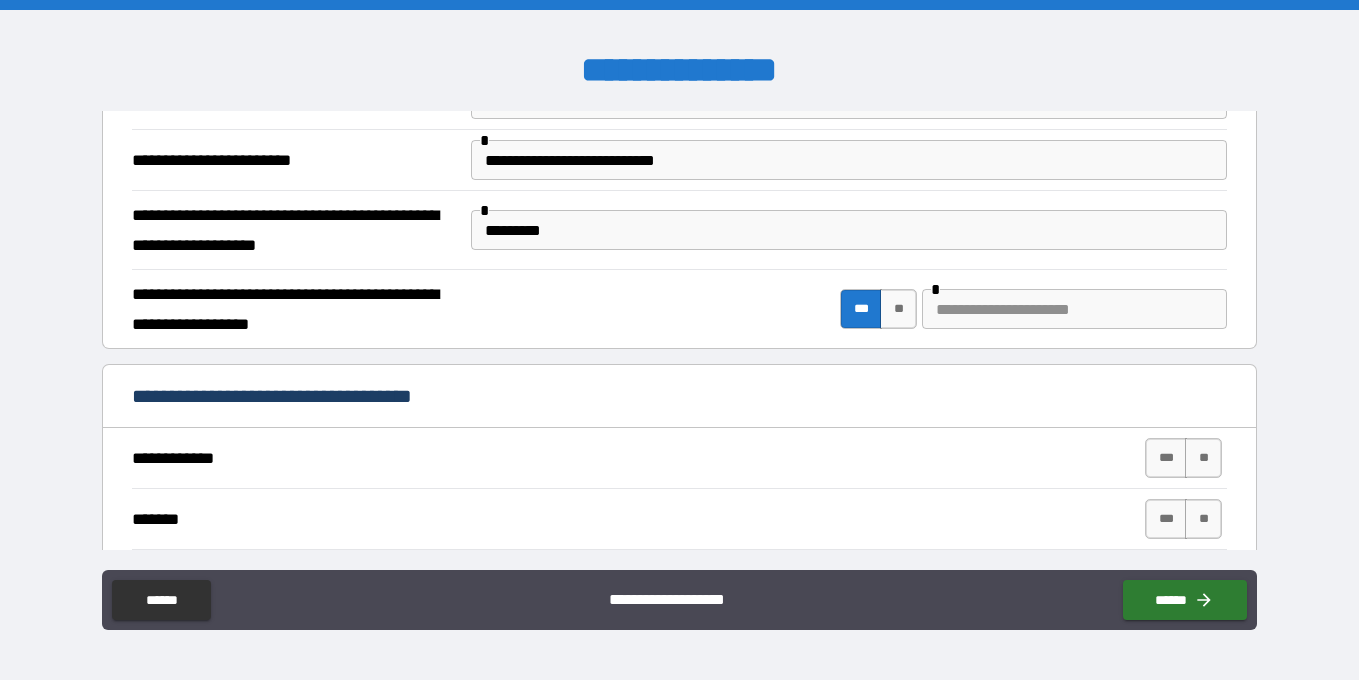 click at bounding box center (1074, 309) 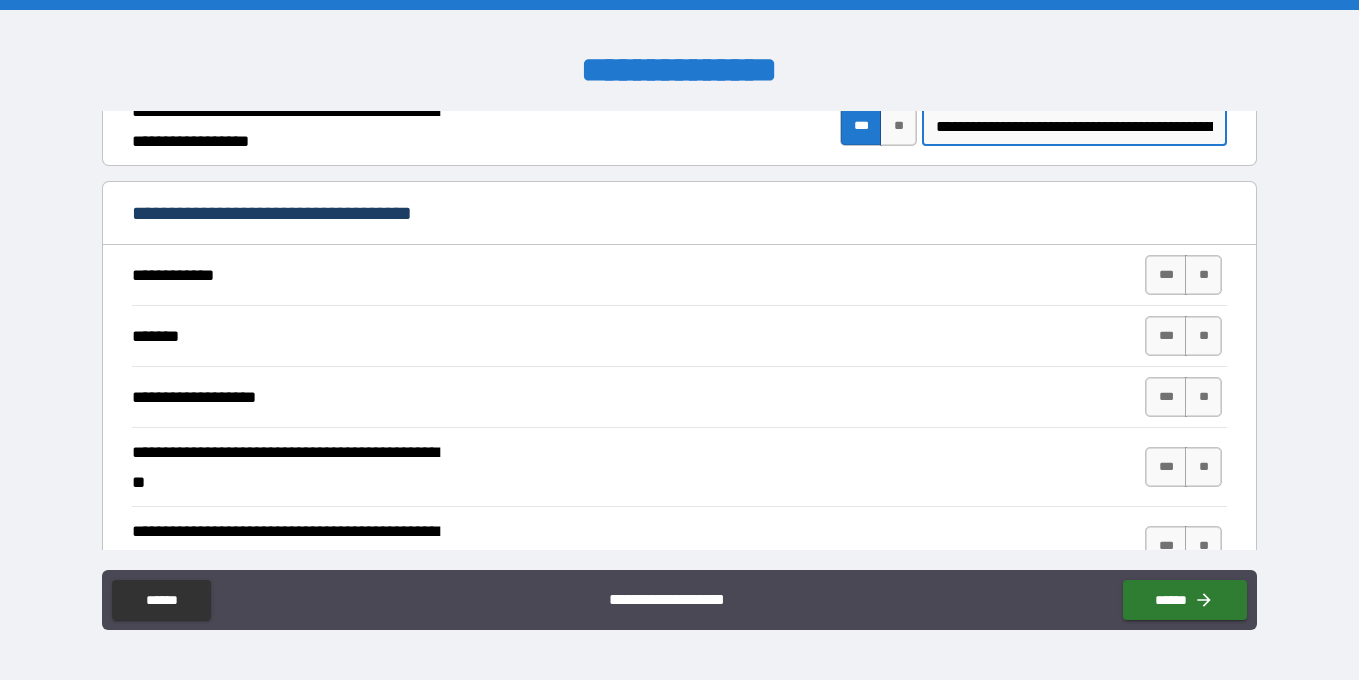 scroll, scrollTop: 1082, scrollLeft: 0, axis: vertical 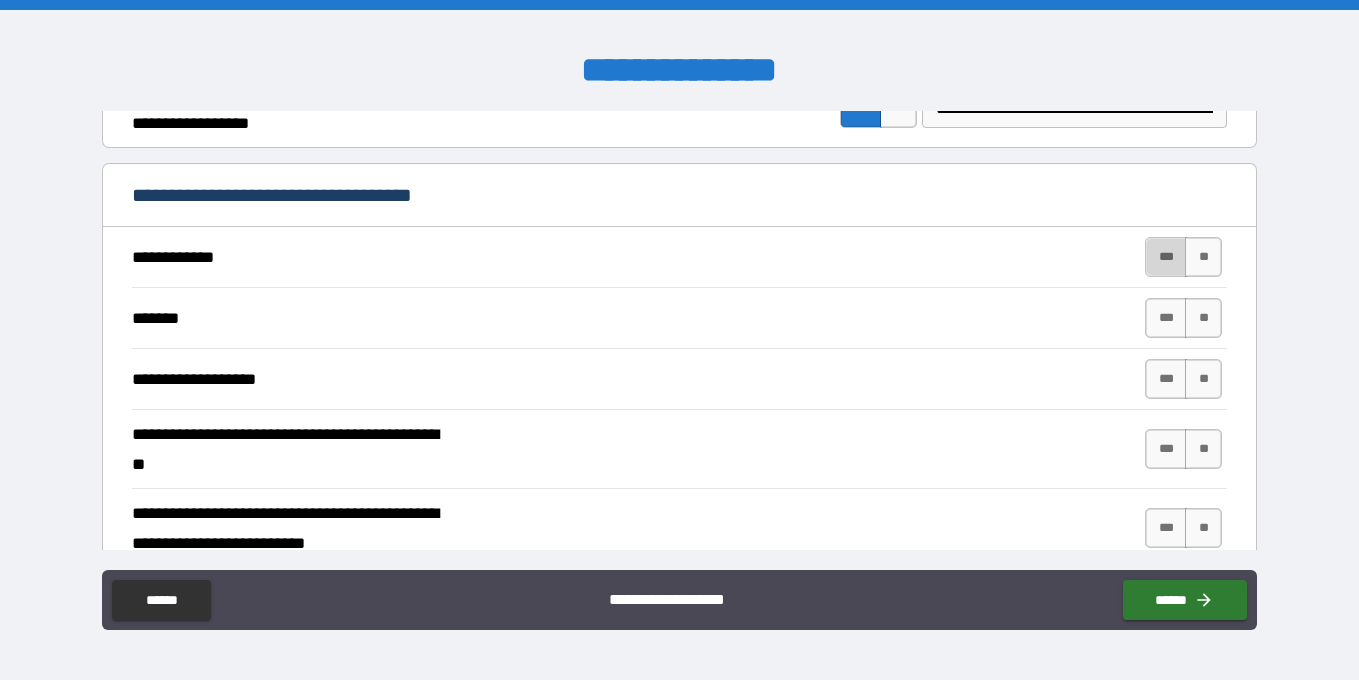 click on "***" at bounding box center [1166, 257] 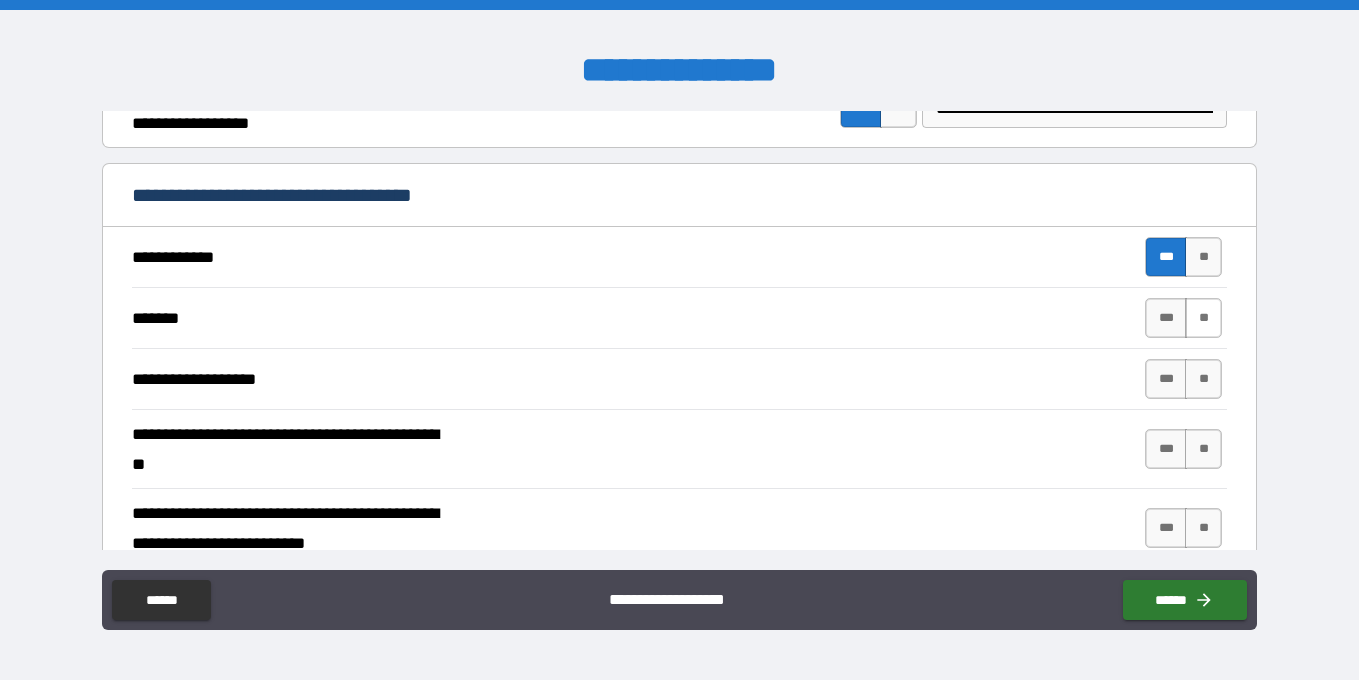 click on "**" at bounding box center [1203, 318] 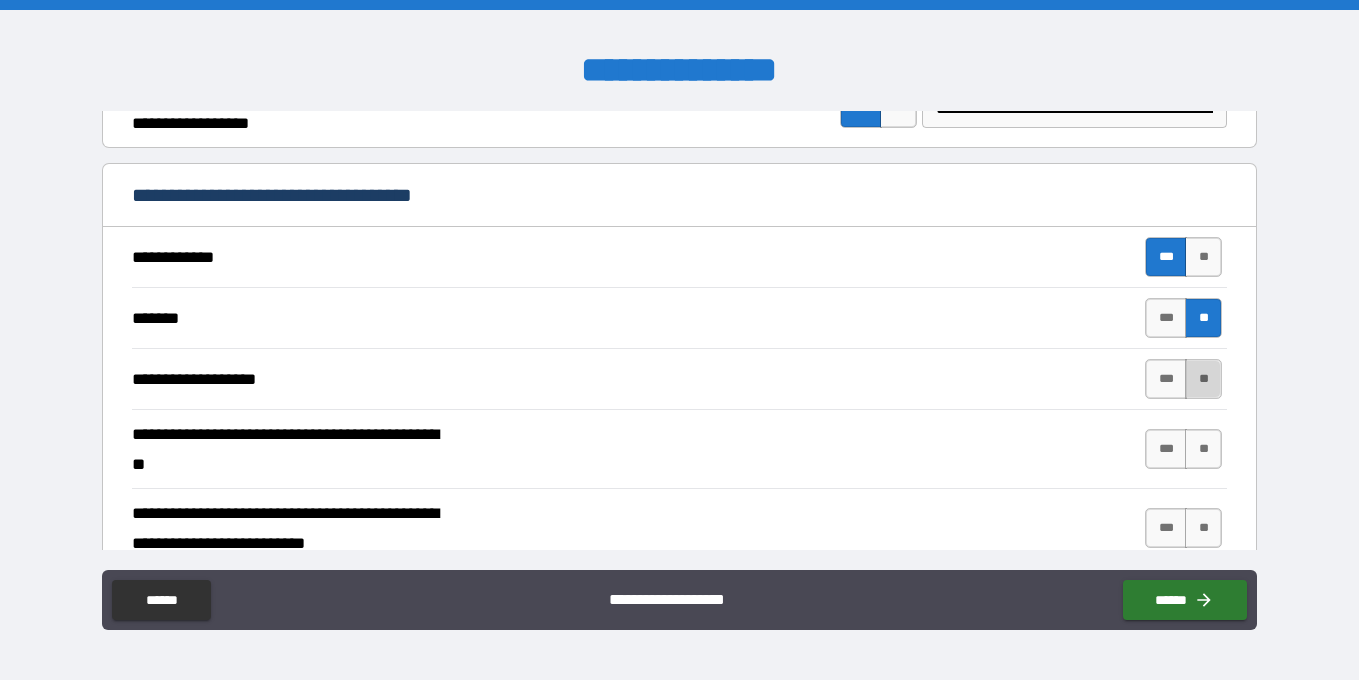 click on "**" at bounding box center [1203, 379] 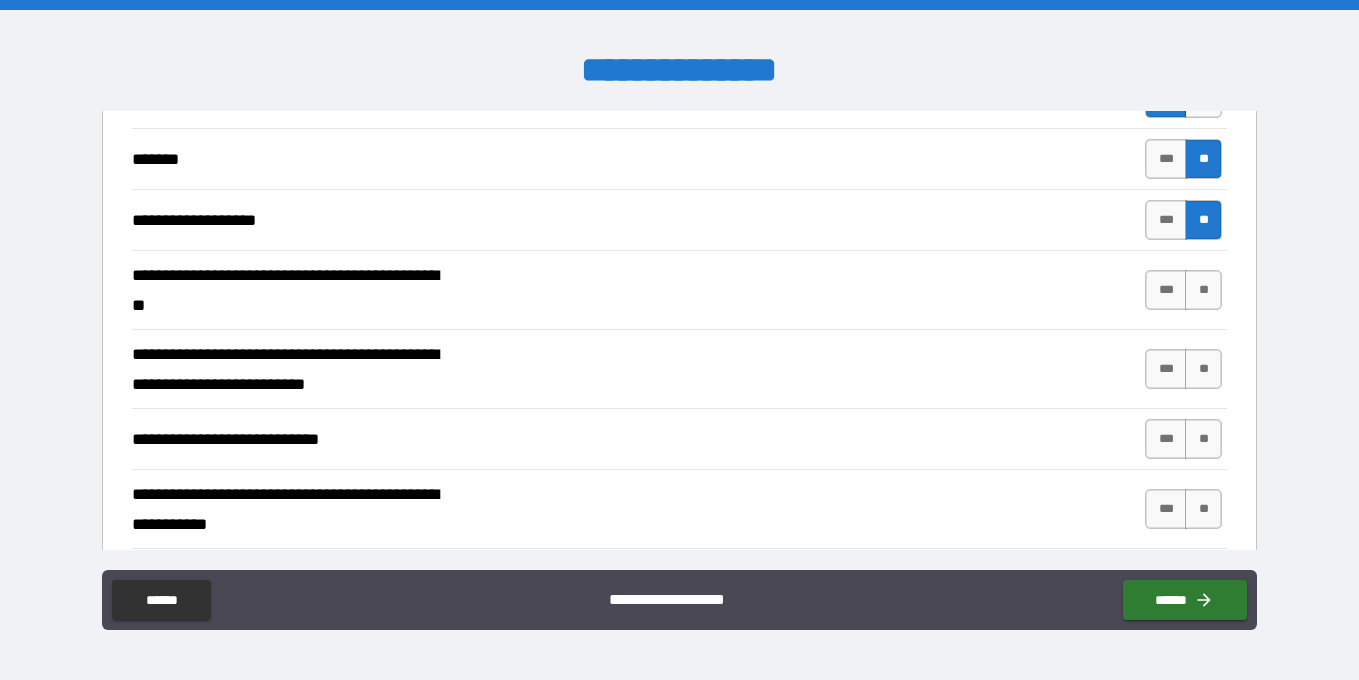 scroll, scrollTop: 1243, scrollLeft: 0, axis: vertical 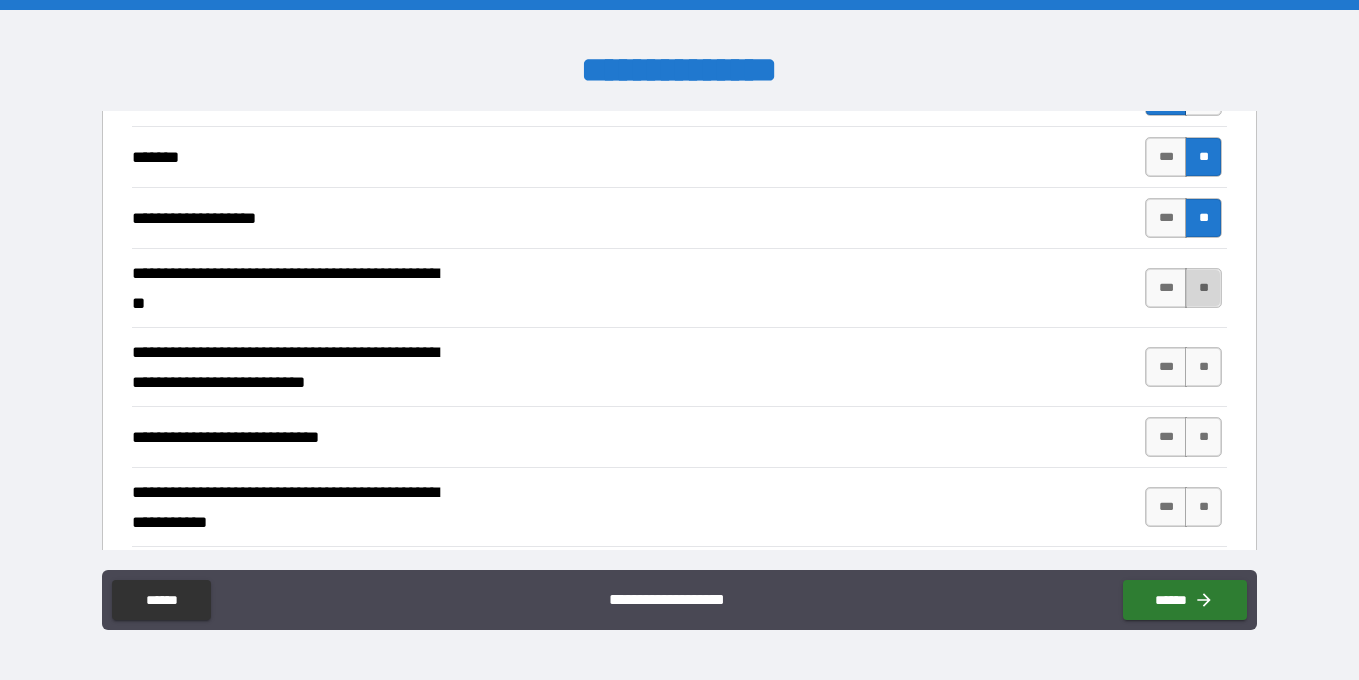 click on "**" at bounding box center (1203, 288) 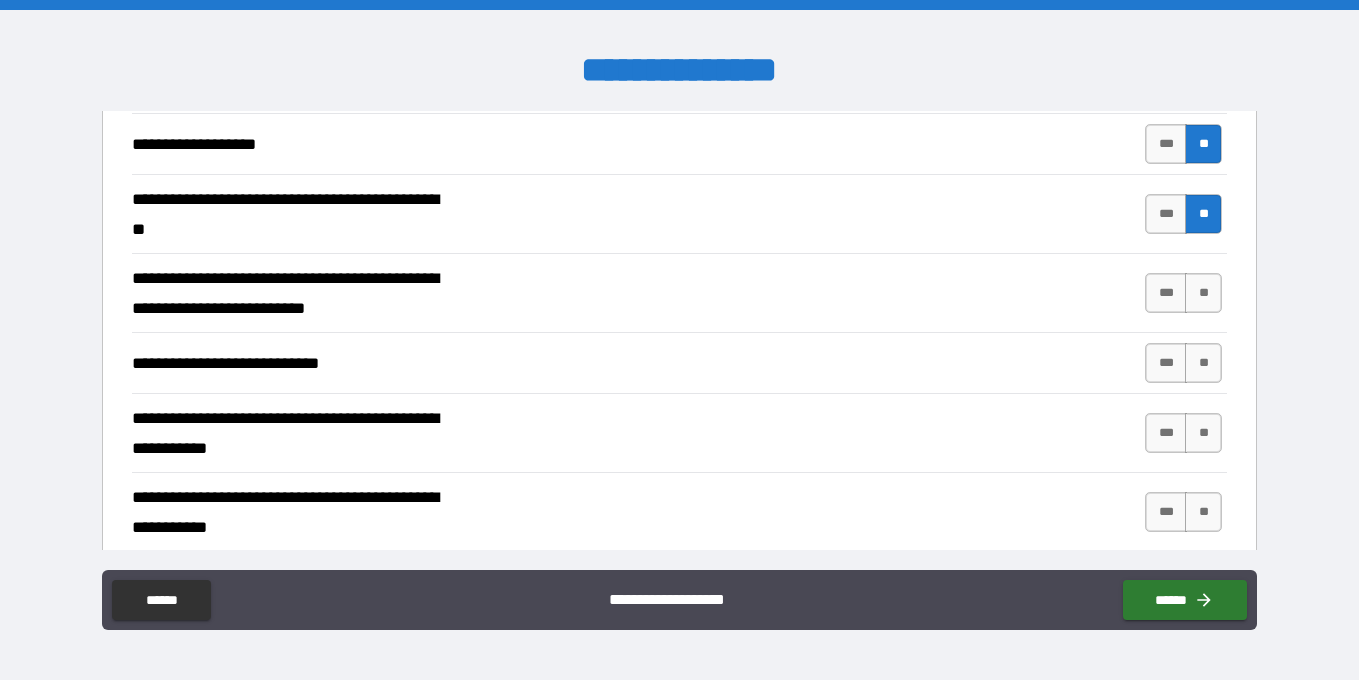 scroll, scrollTop: 1325, scrollLeft: 0, axis: vertical 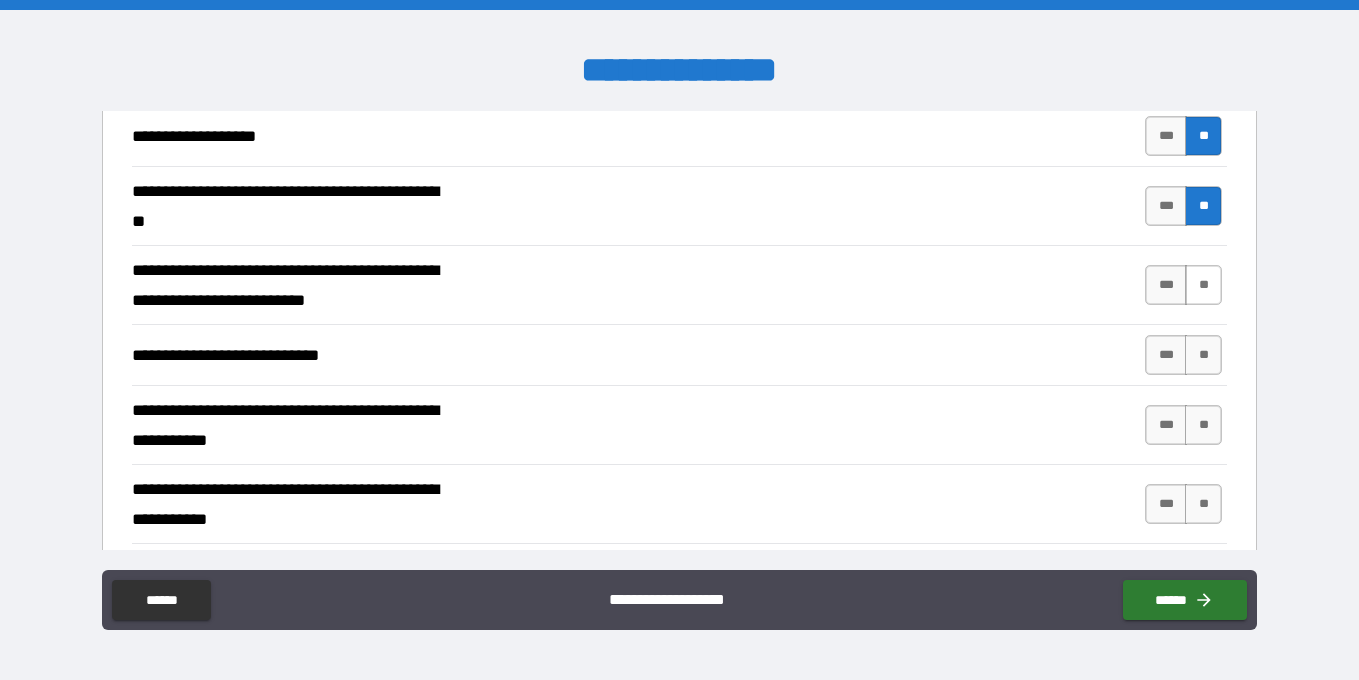 click on "**" at bounding box center [1203, 285] 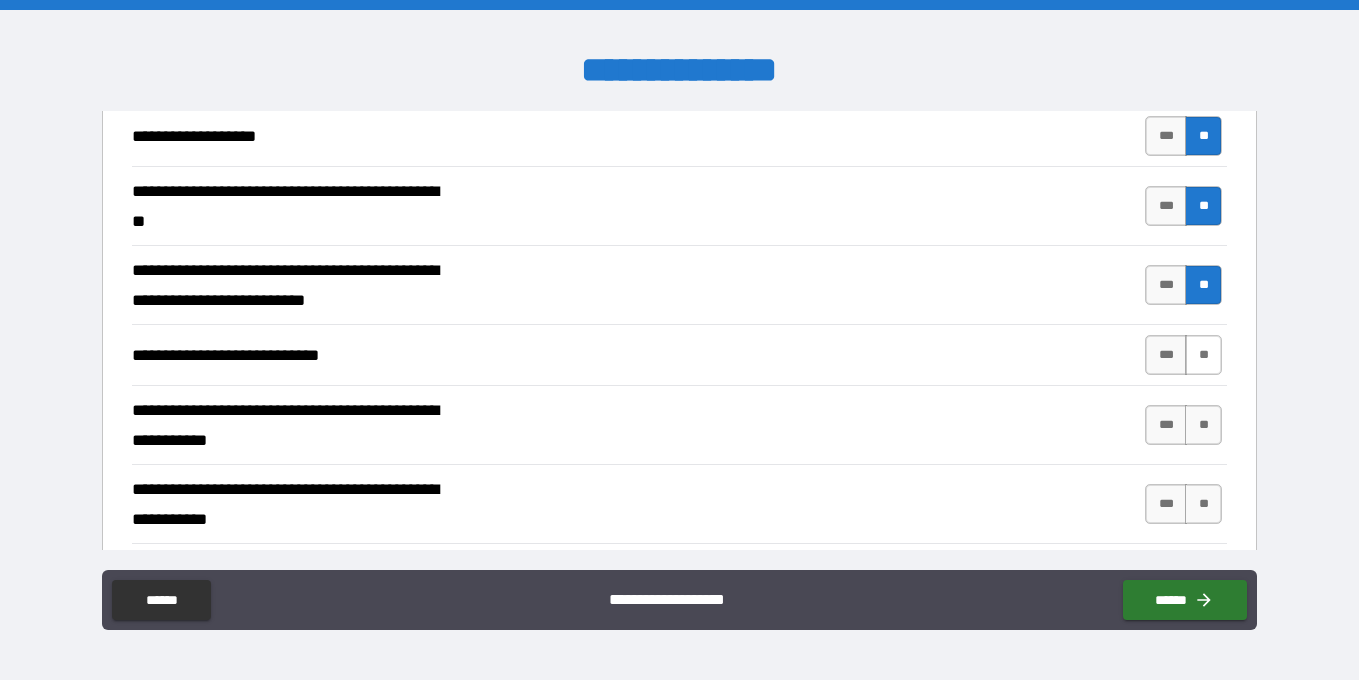 click on "**" at bounding box center (1203, 355) 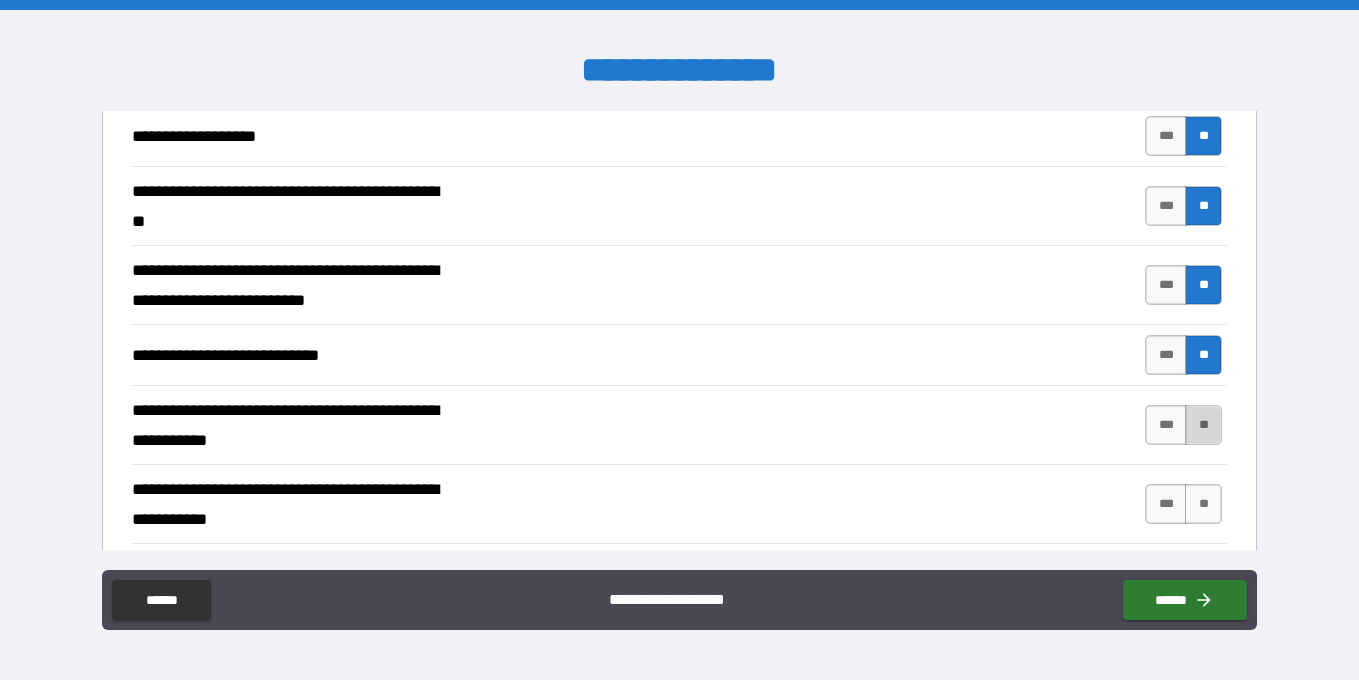click on "**" at bounding box center [1203, 425] 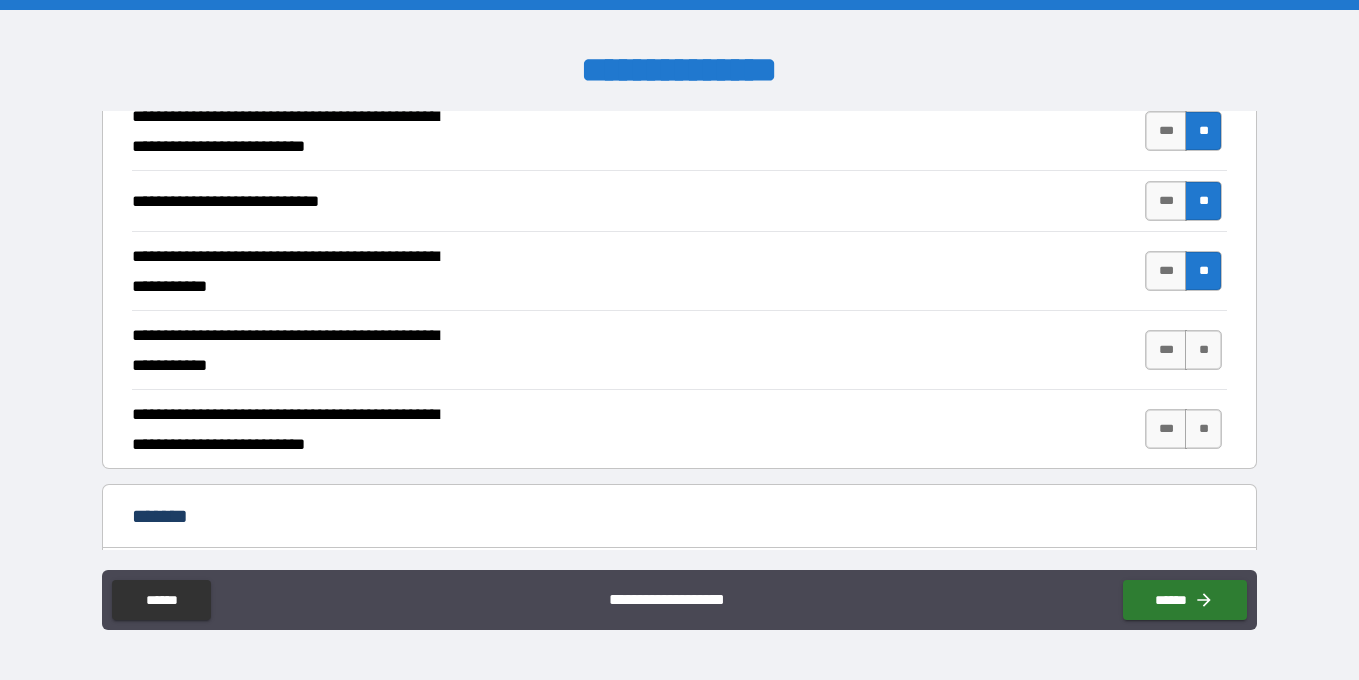 scroll, scrollTop: 1488, scrollLeft: 0, axis: vertical 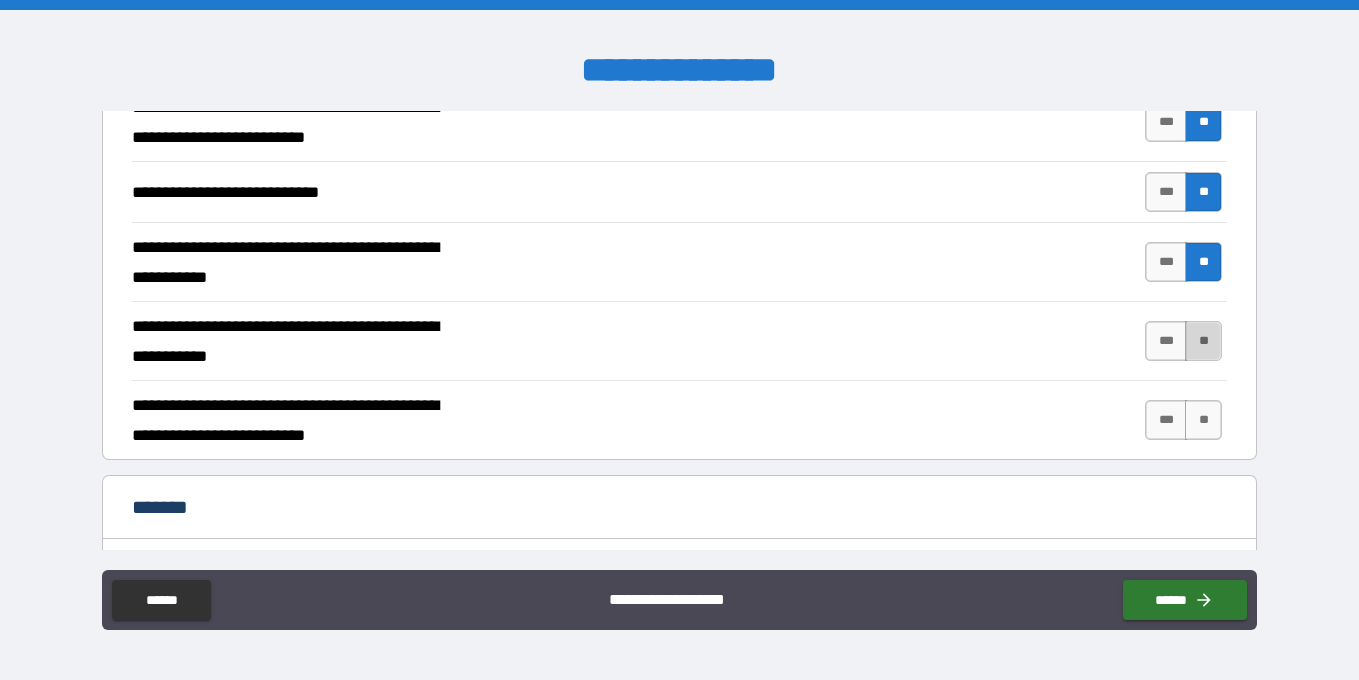 click on "**" at bounding box center [1203, 341] 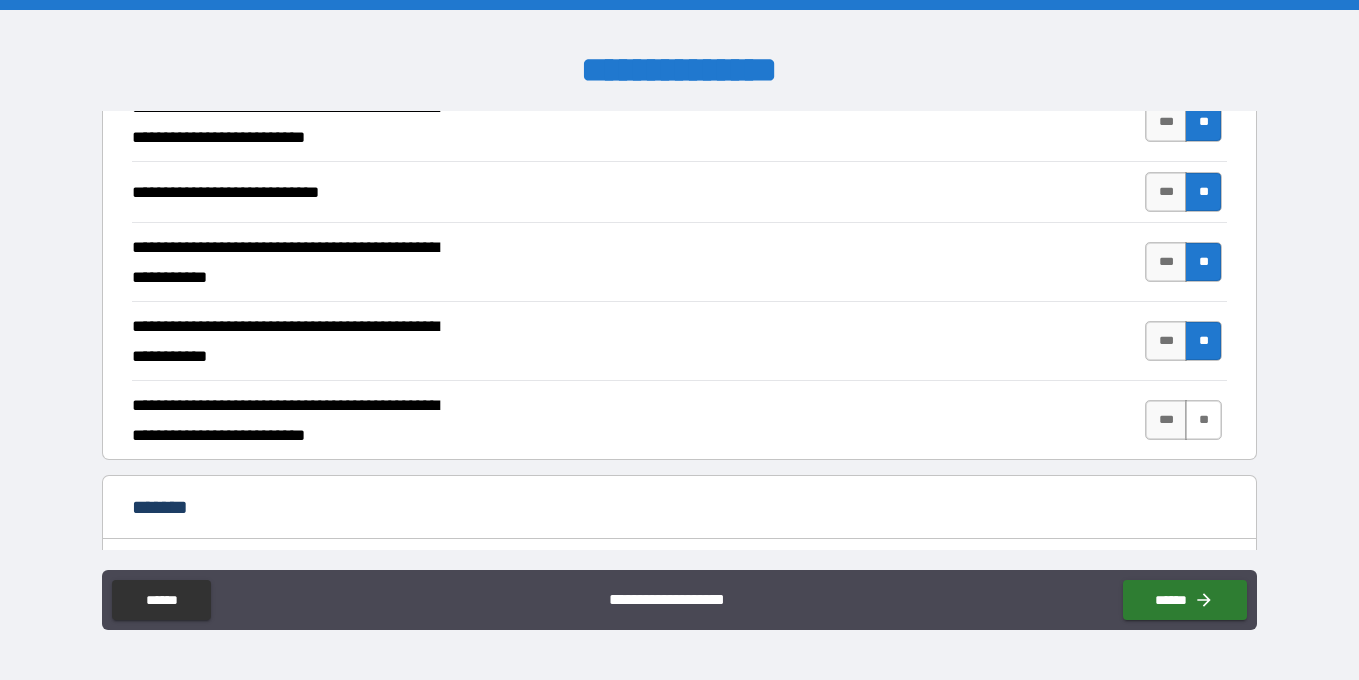 click on "**" at bounding box center [1203, 420] 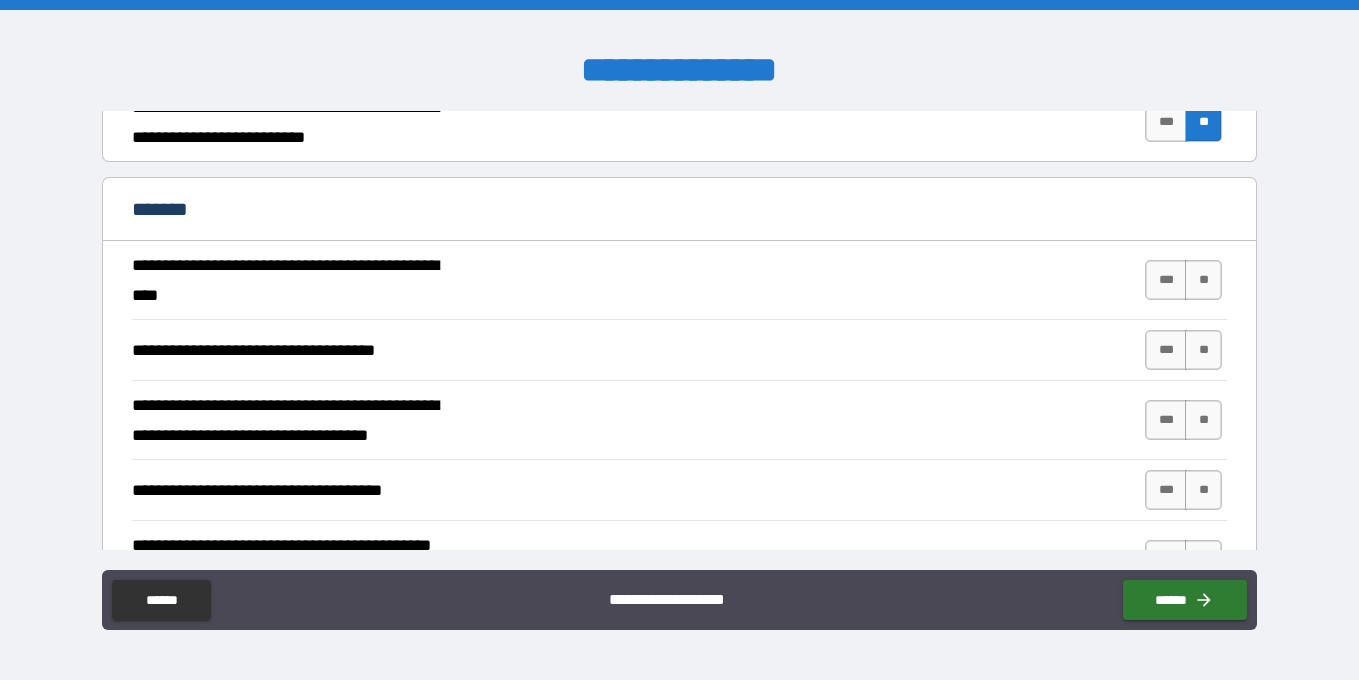 scroll, scrollTop: 1787, scrollLeft: 0, axis: vertical 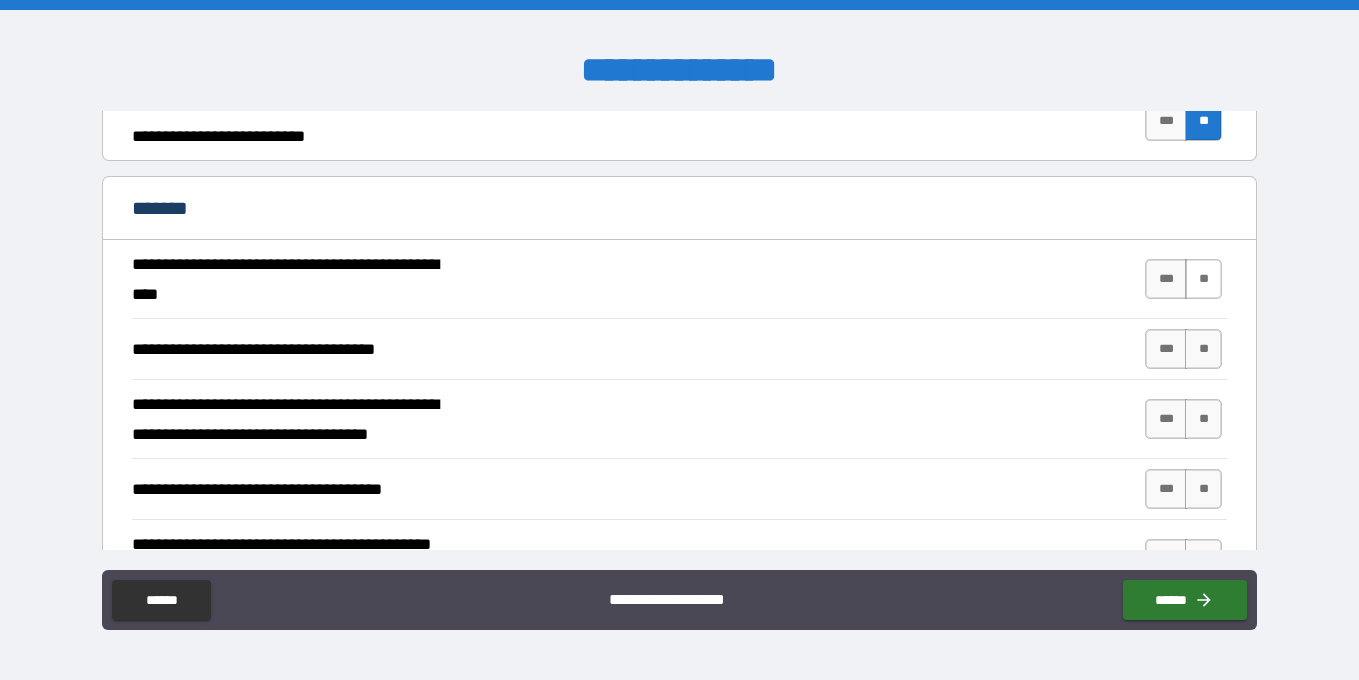 click on "**" at bounding box center [1203, 279] 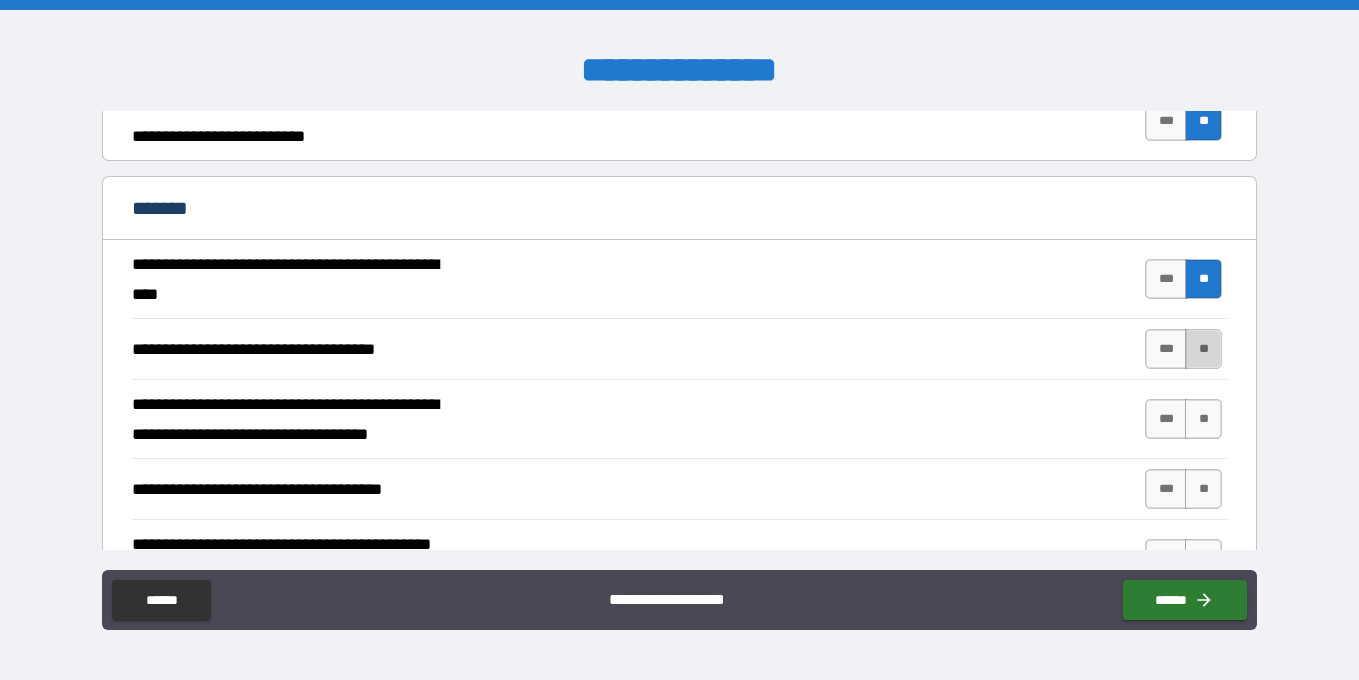 click on "**" at bounding box center [1203, 349] 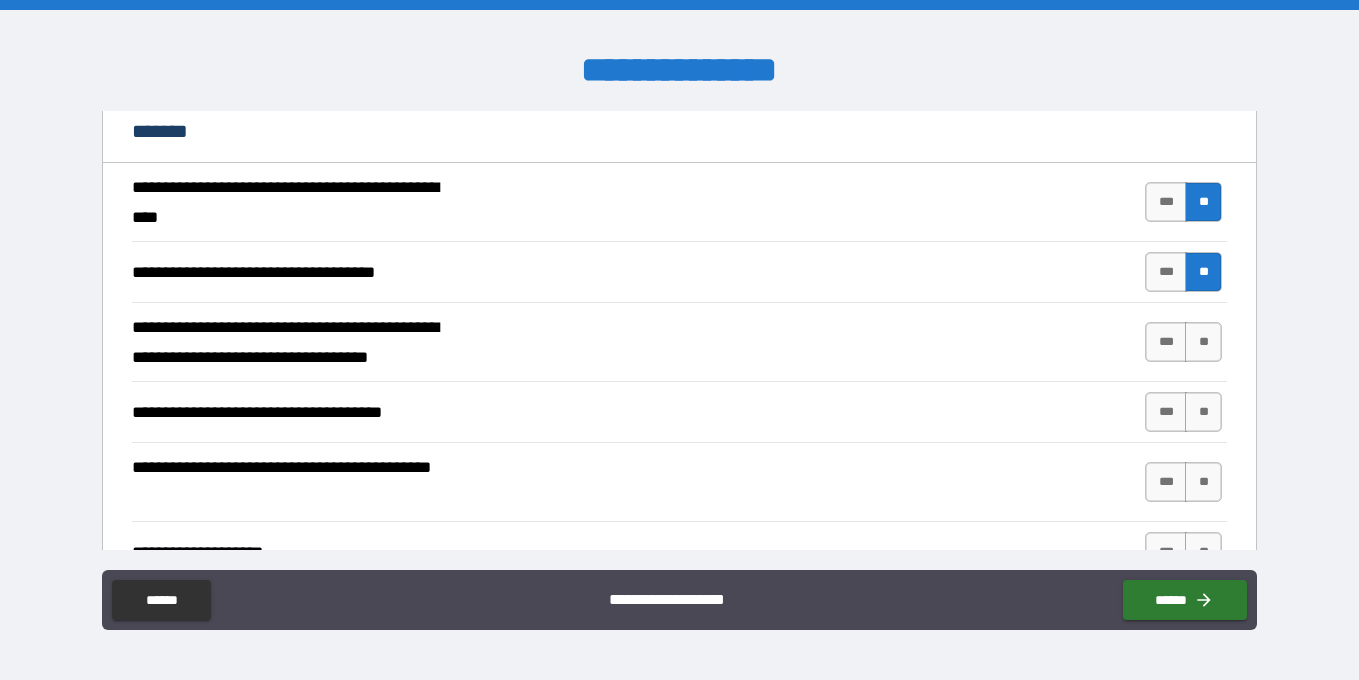 scroll, scrollTop: 1877, scrollLeft: 0, axis: vertical 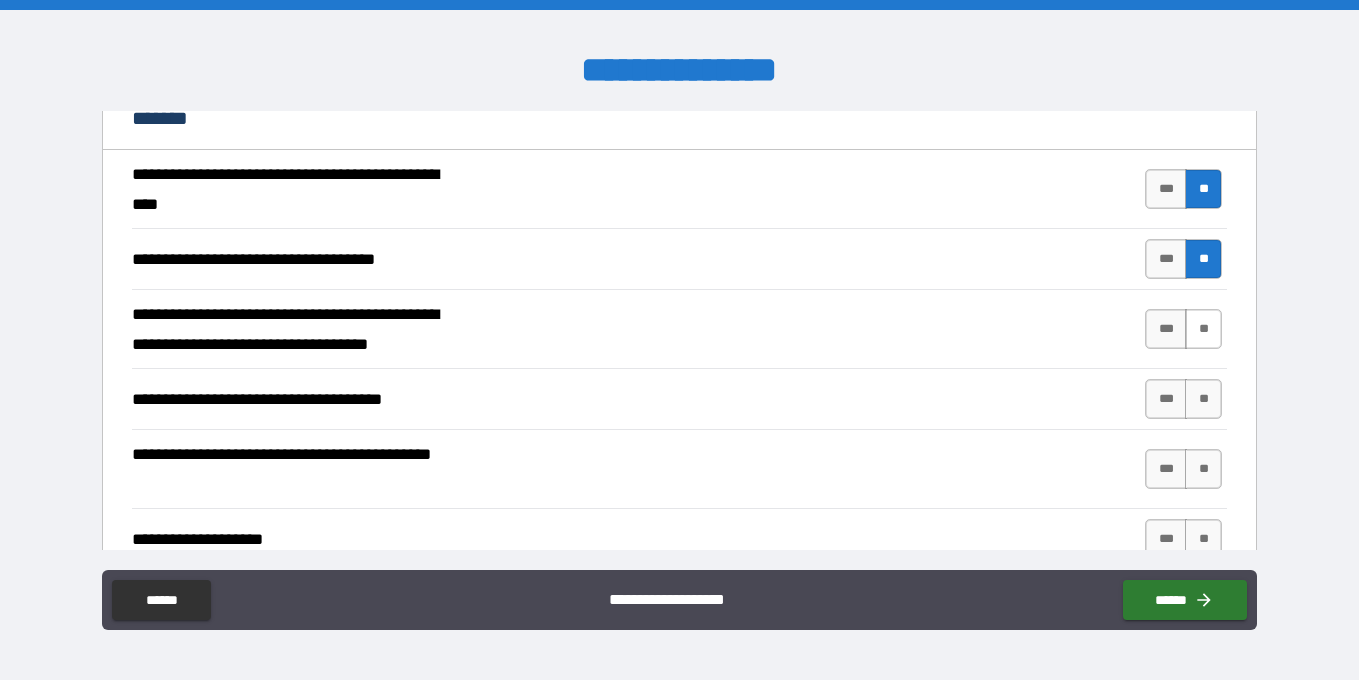 click on "**" at bounding box center (1203, 329) 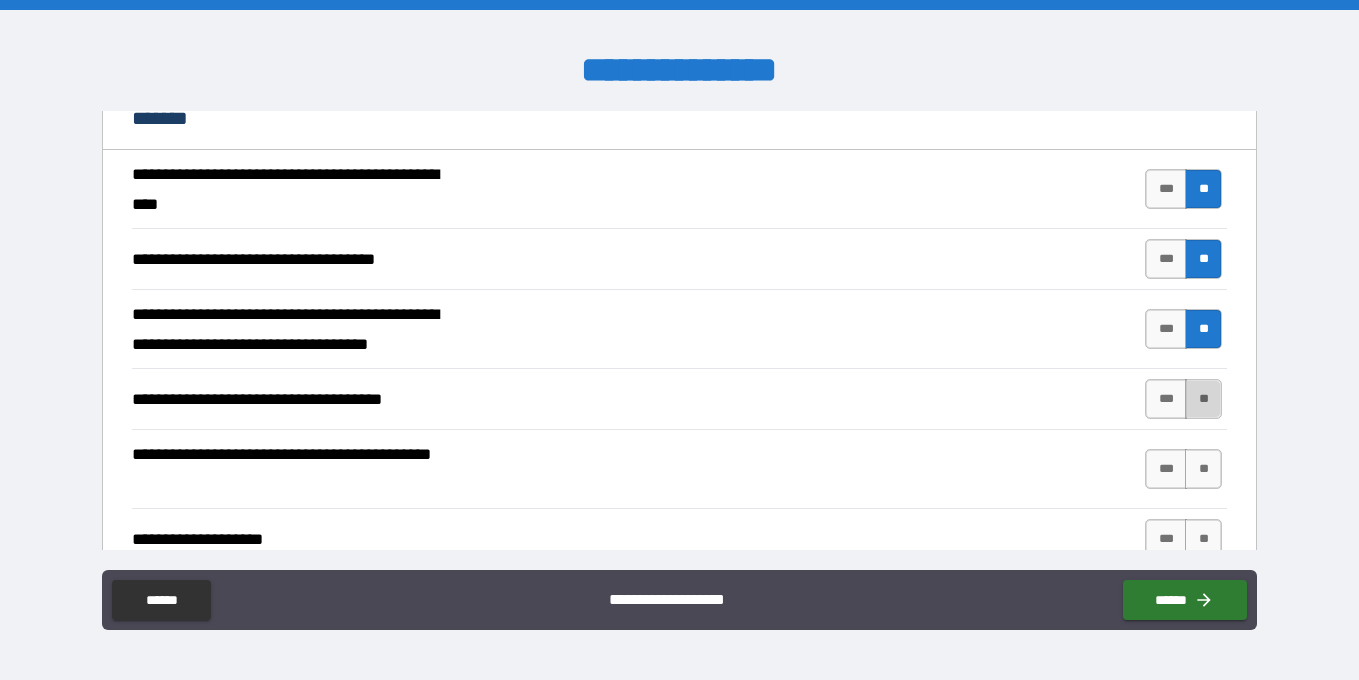 click on "**" at bounding box center [1203, 399] 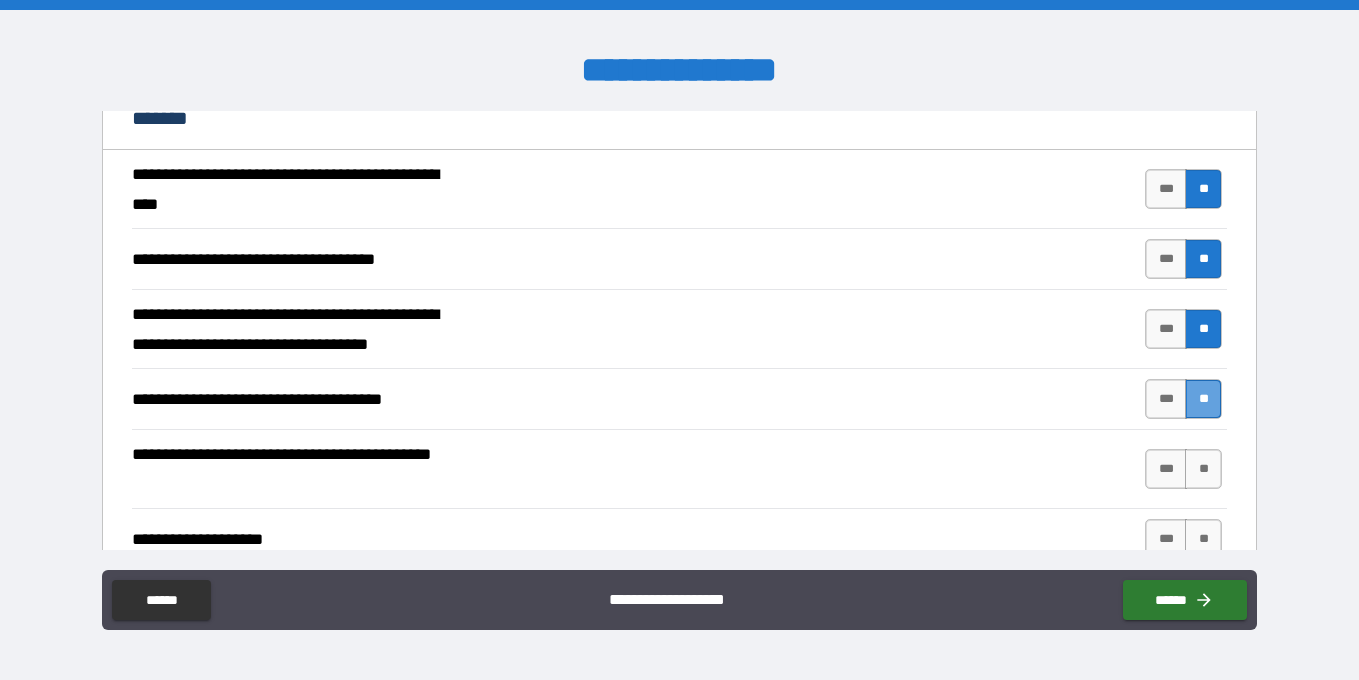 click on "**" at bounding box center [1203, 399] 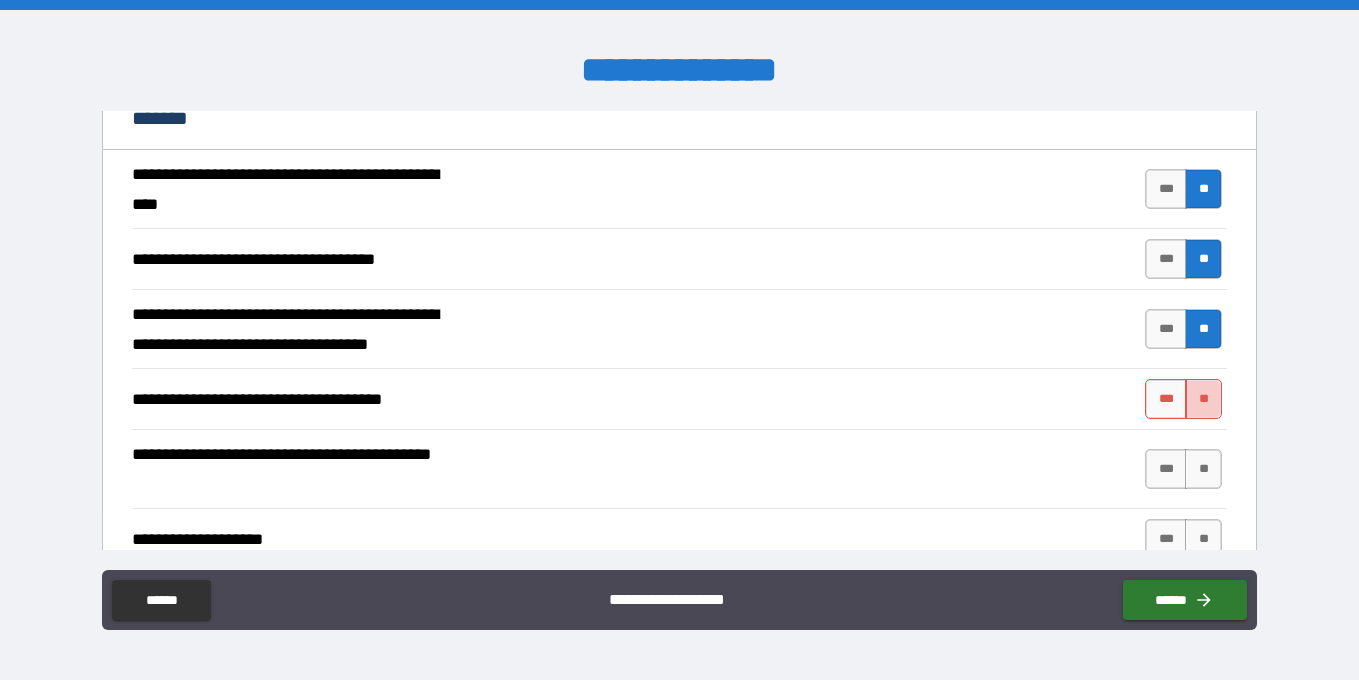 click on "**" at bounding box center [1203, 399] 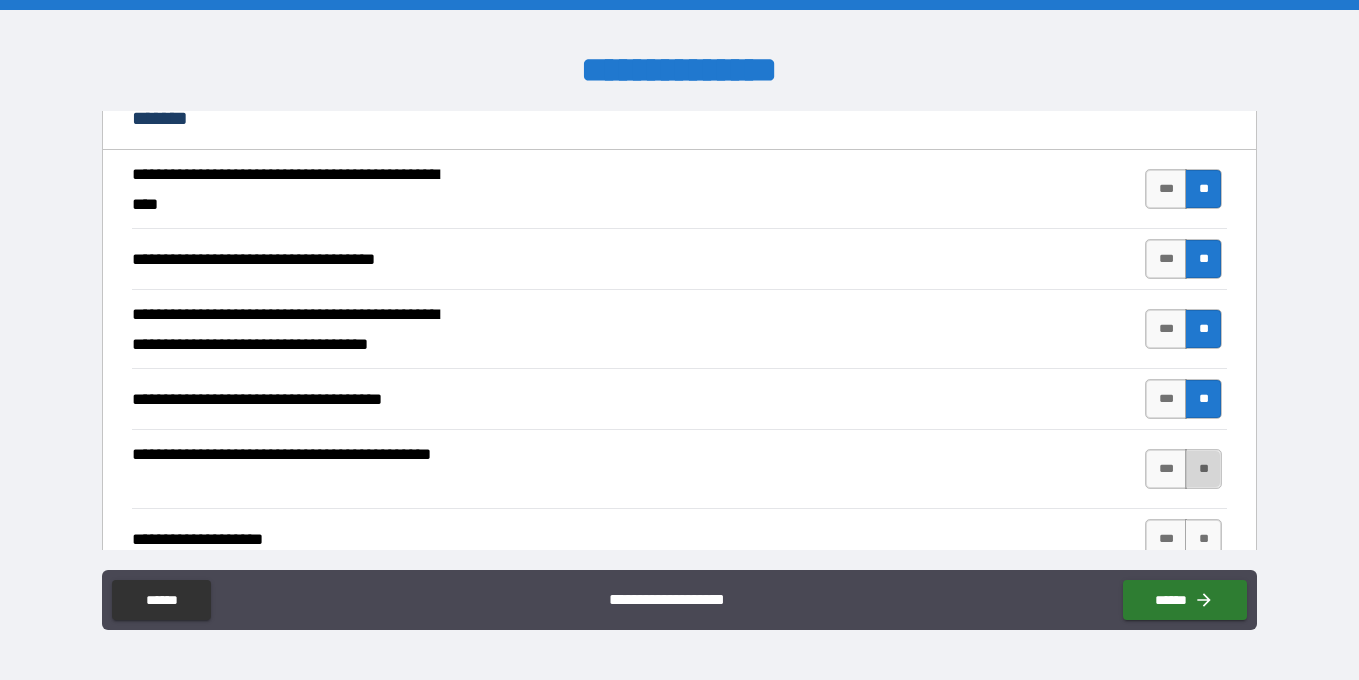 click on "**" at bounding box center [1203, 469] 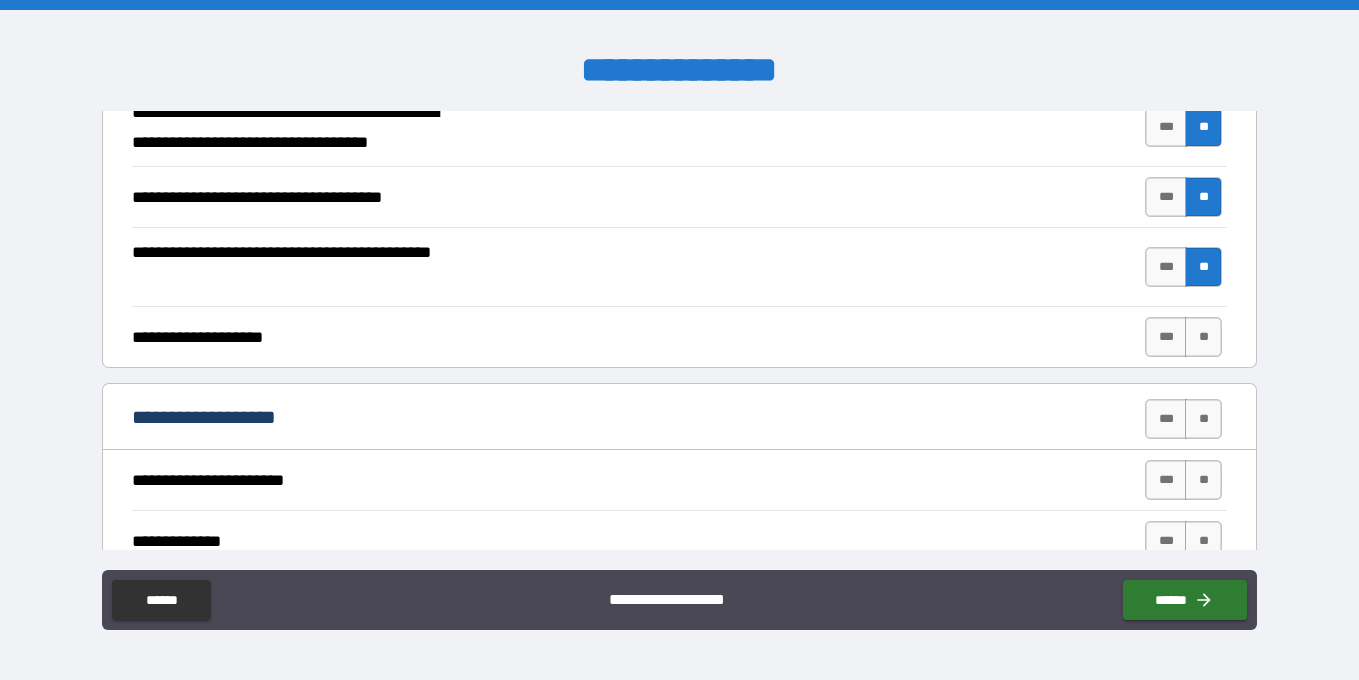 scroll, scrollTop: 2110, scrollLeft: 0, axis: vertical 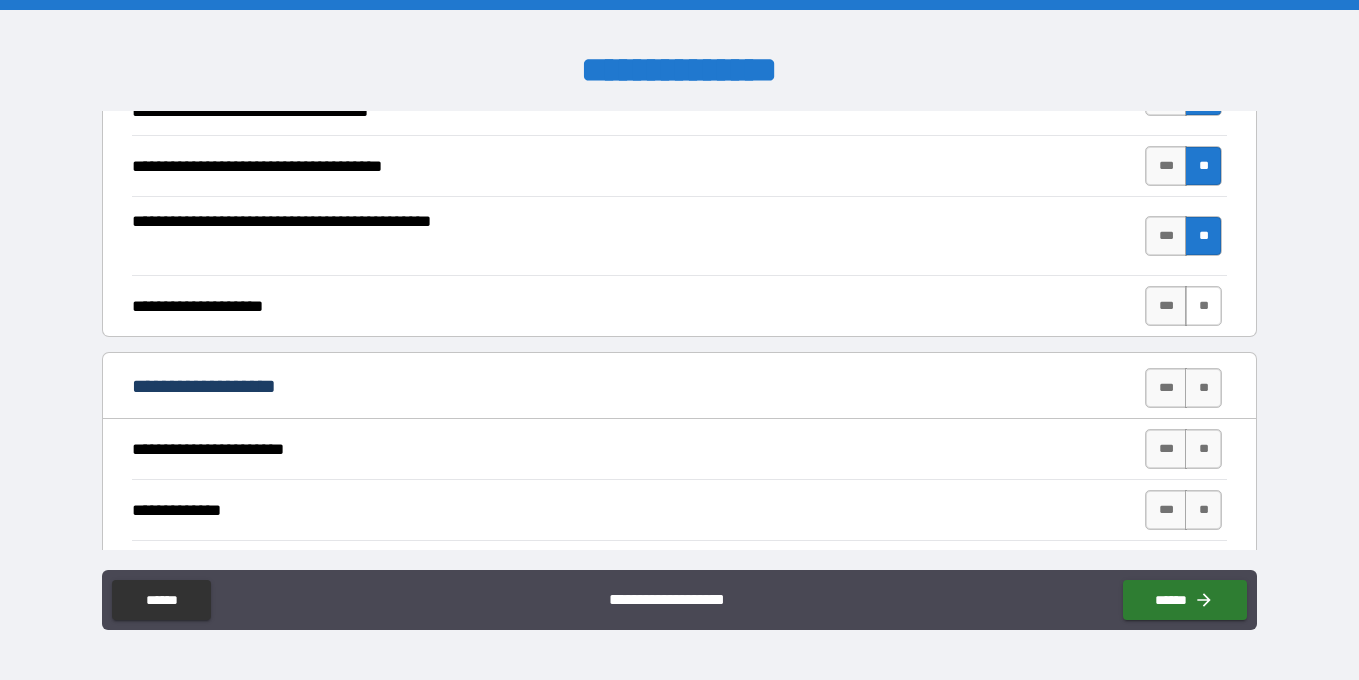 click on "**" at bounding box center (1203, 306) 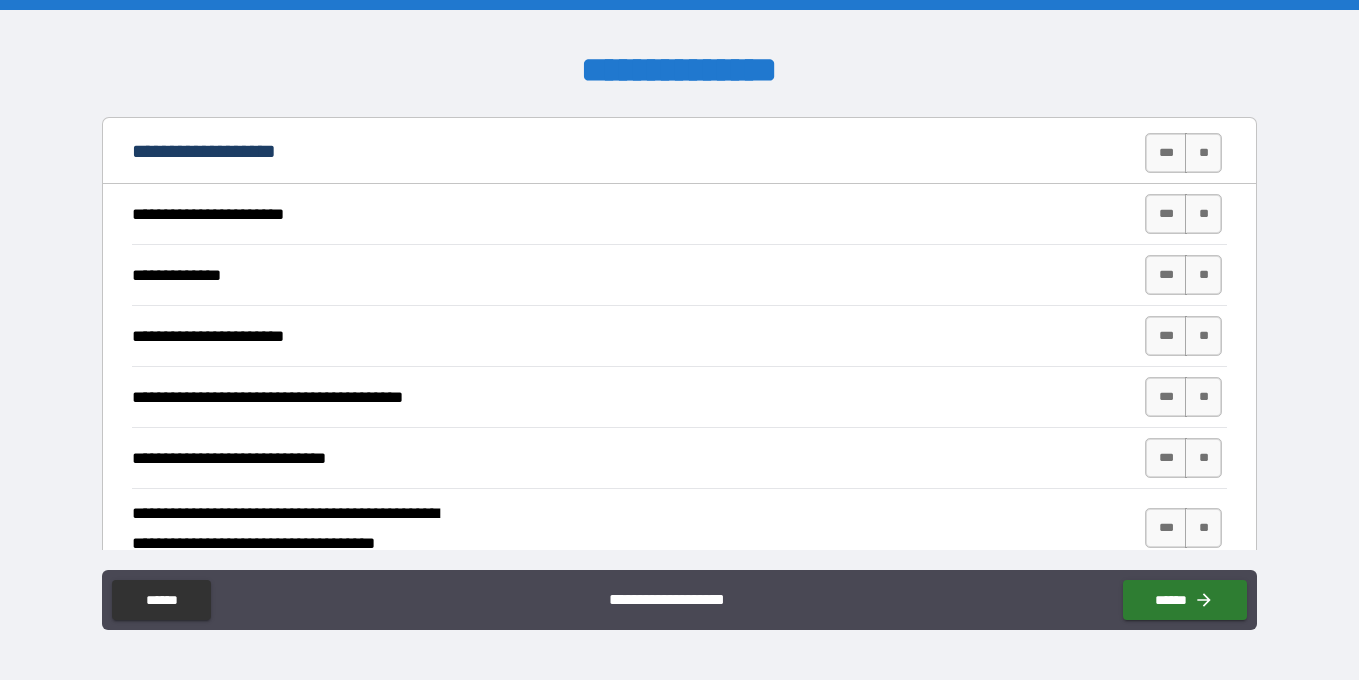 scroll, scrollTop: 2347, scrollLeft: 0, axis: vertical 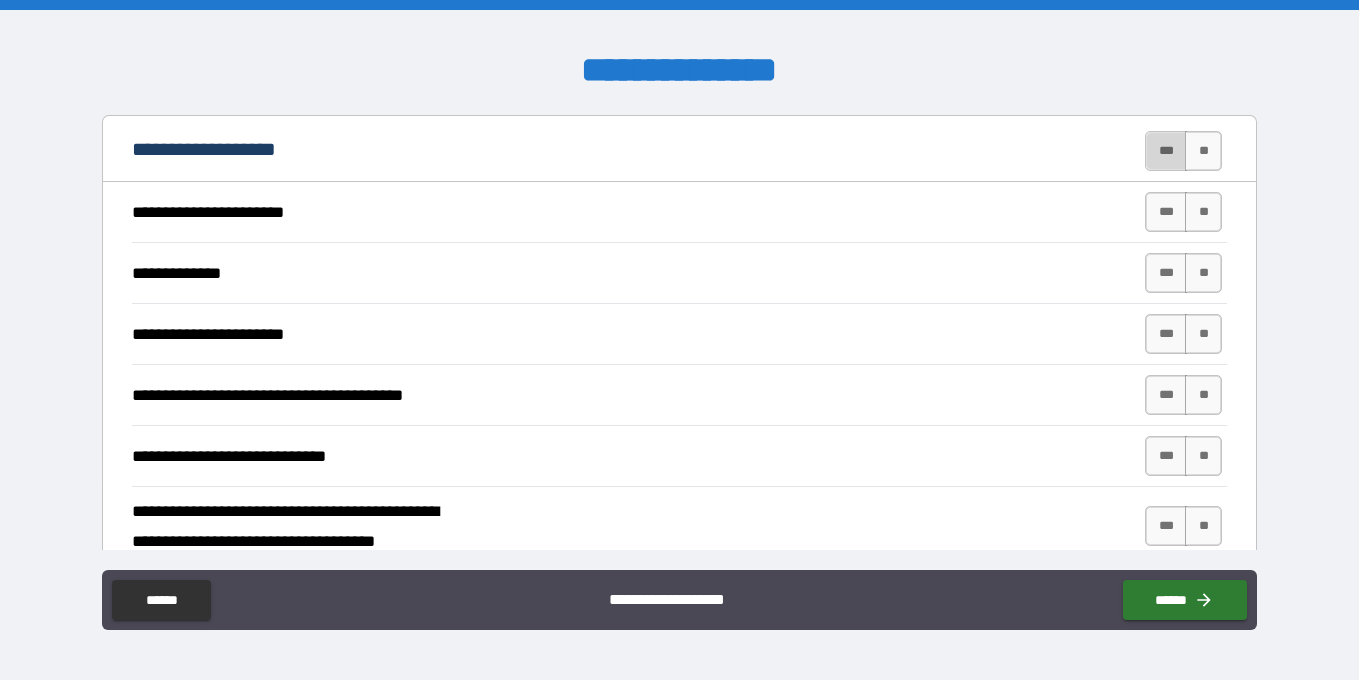 click on "***" at bounding box center [1166, 151] 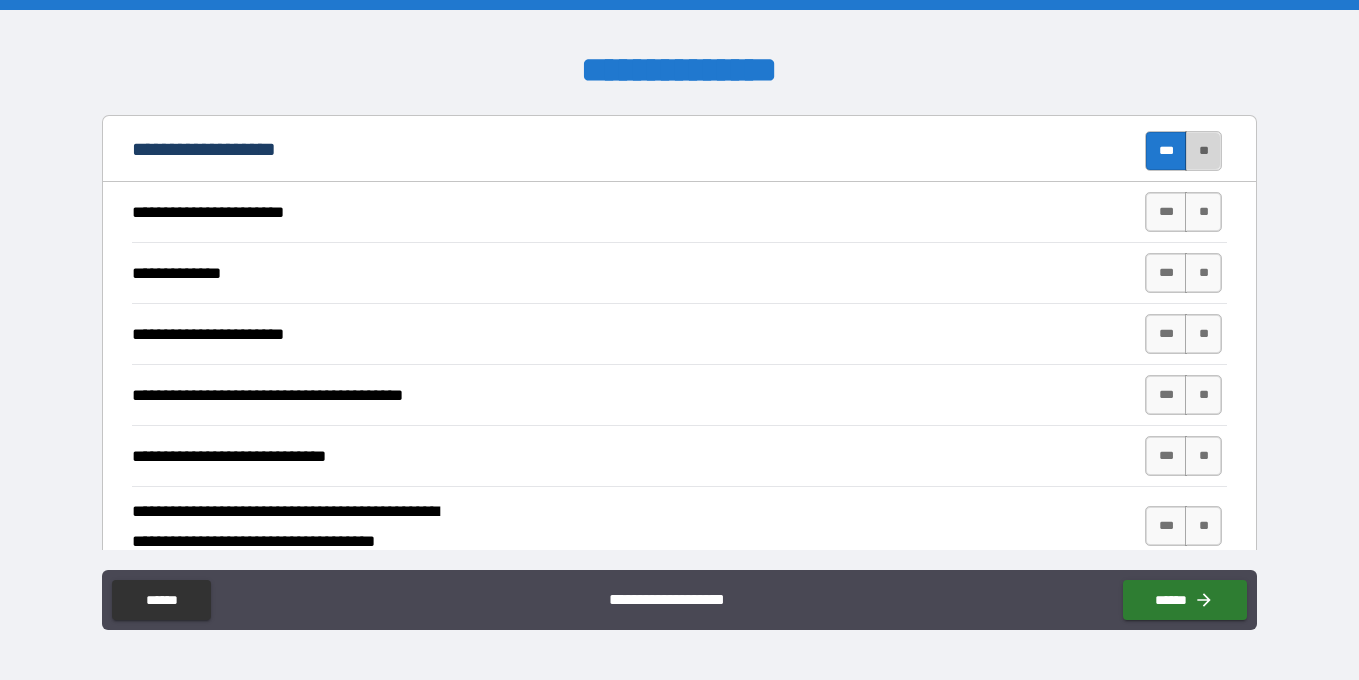 click on "**" at bounding box center (1203, 151) 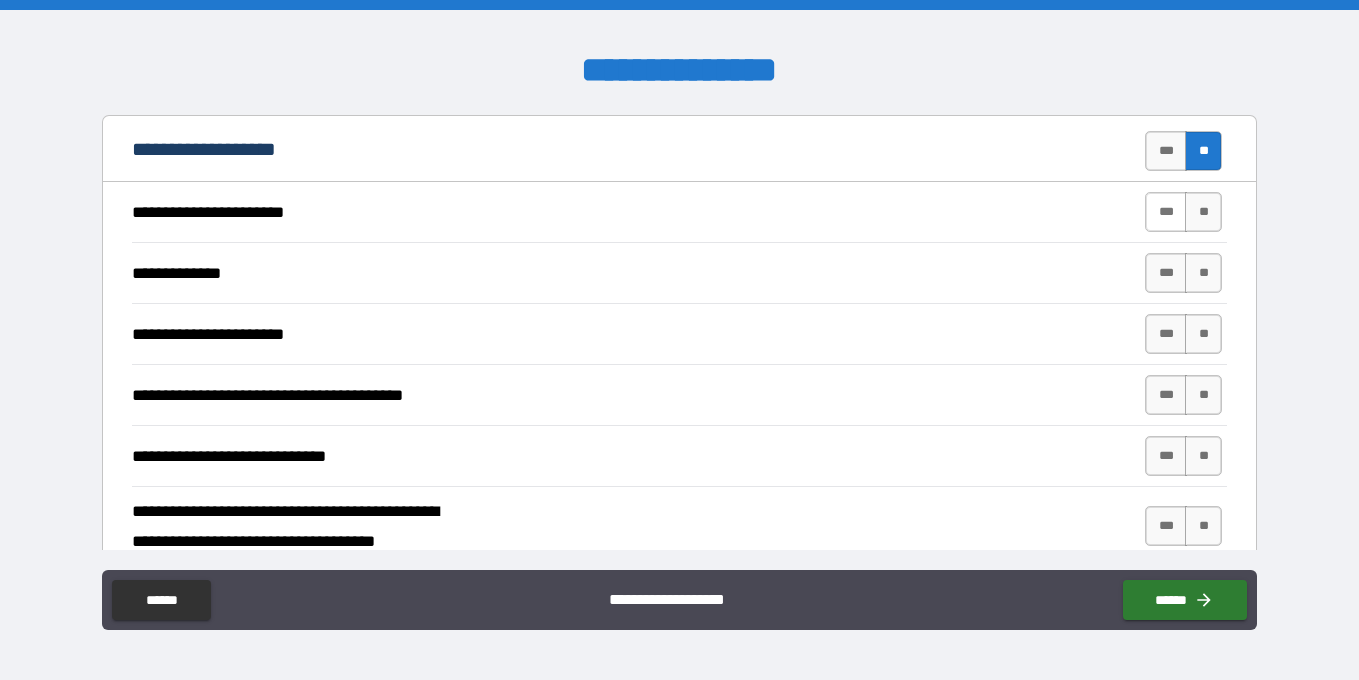 click on "***" at bounding box center (1166, 212) 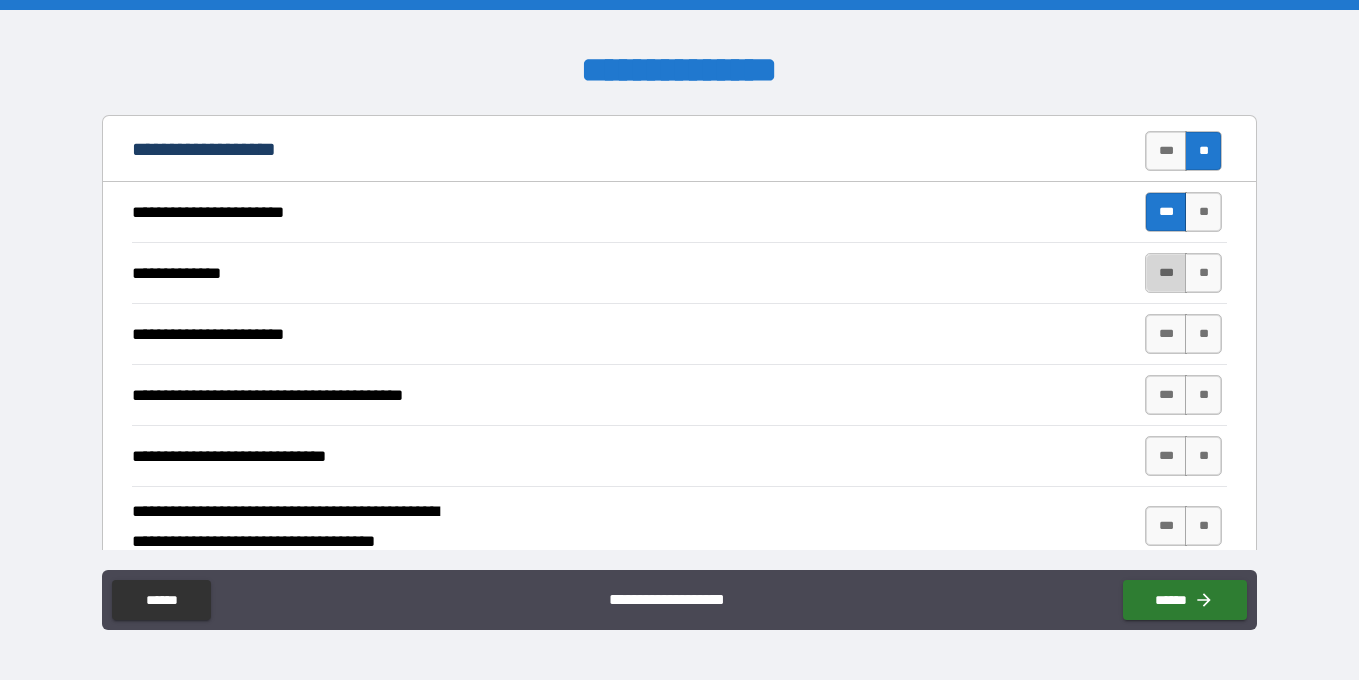 click on "***" at bounding box center [1166, 273] 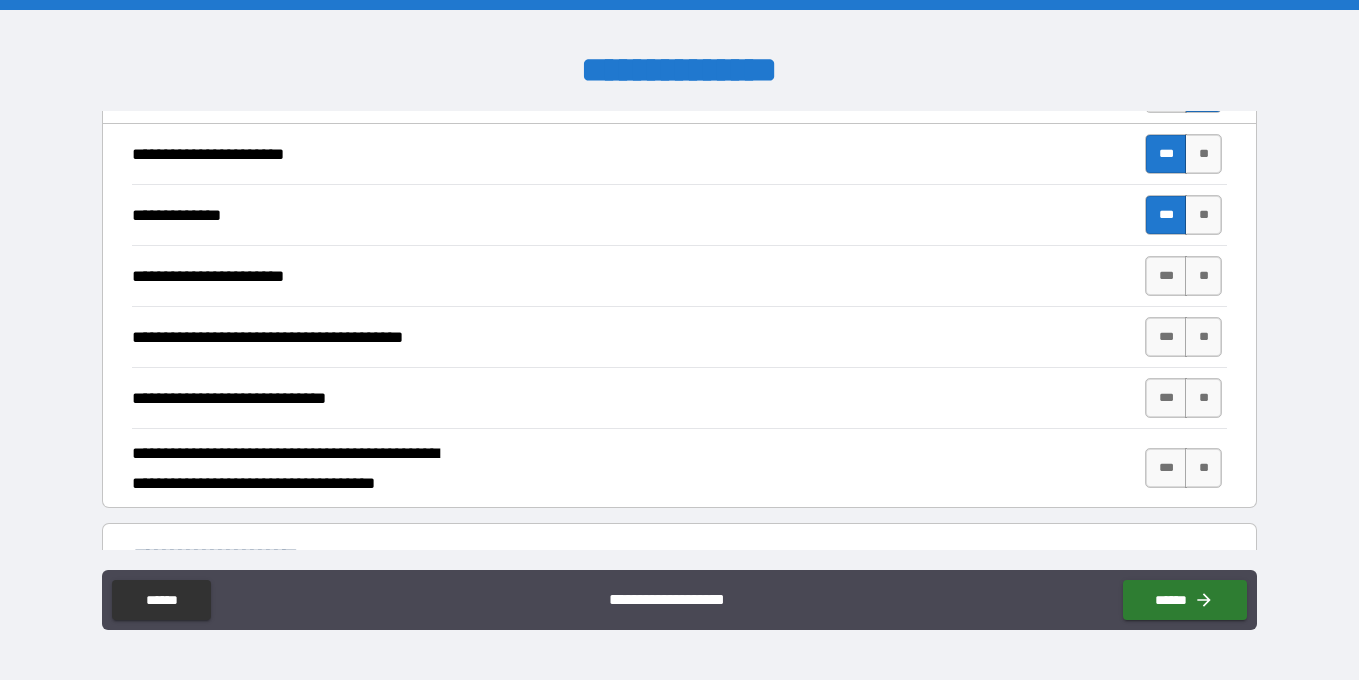 scroll, scrollTop: 2418, scrollLeft: 0, axis: vertical 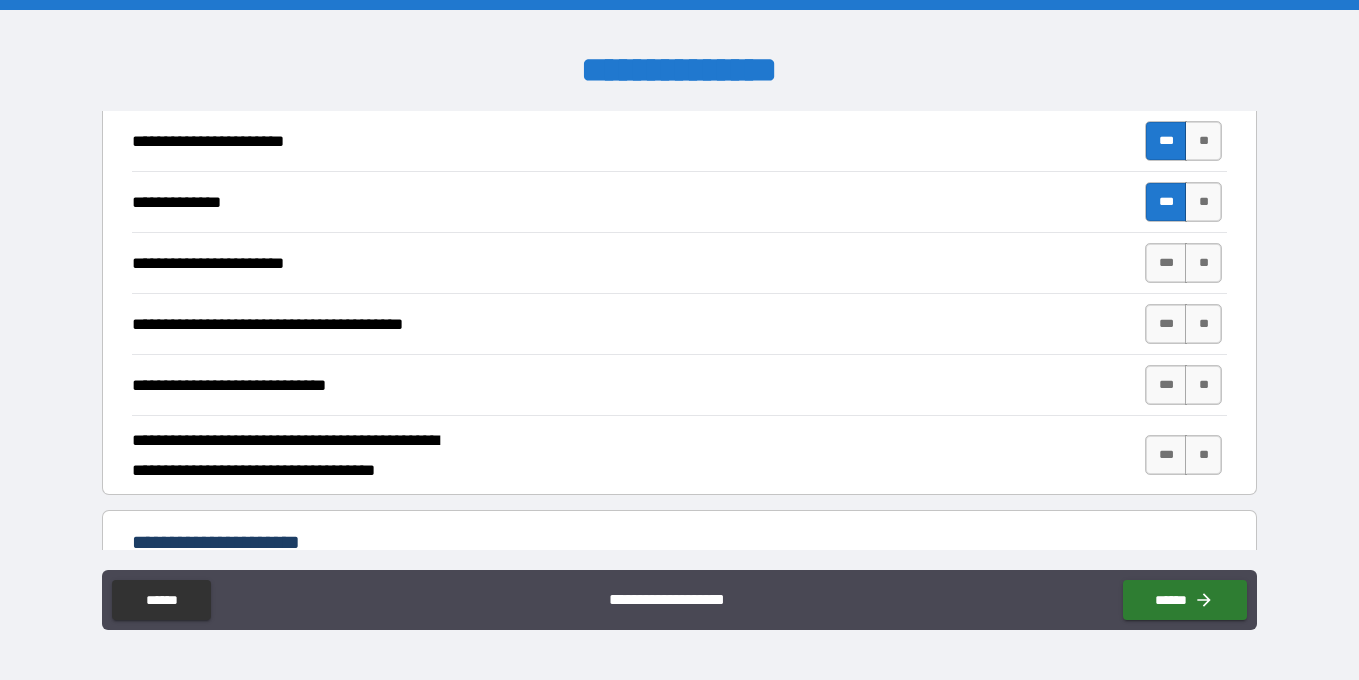 click on "**********" at bounding box center (294, 263) 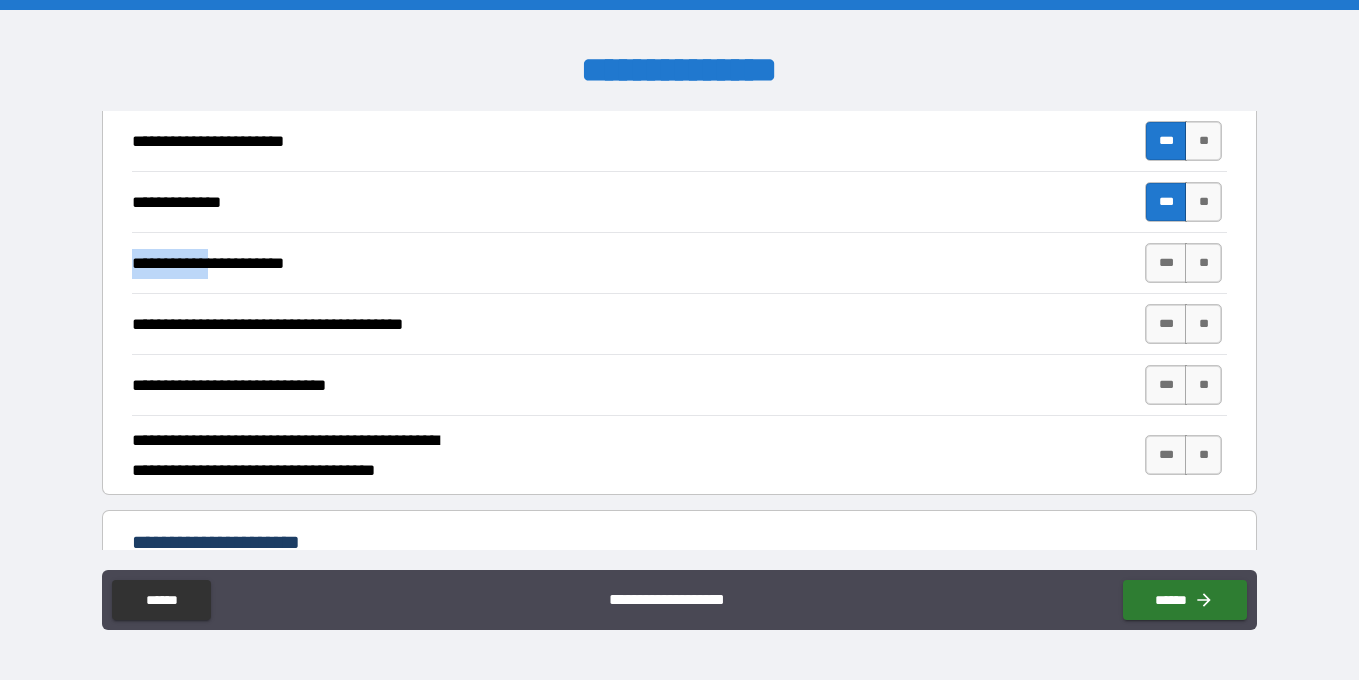 click on "**********" at bounding box center [294, 263] 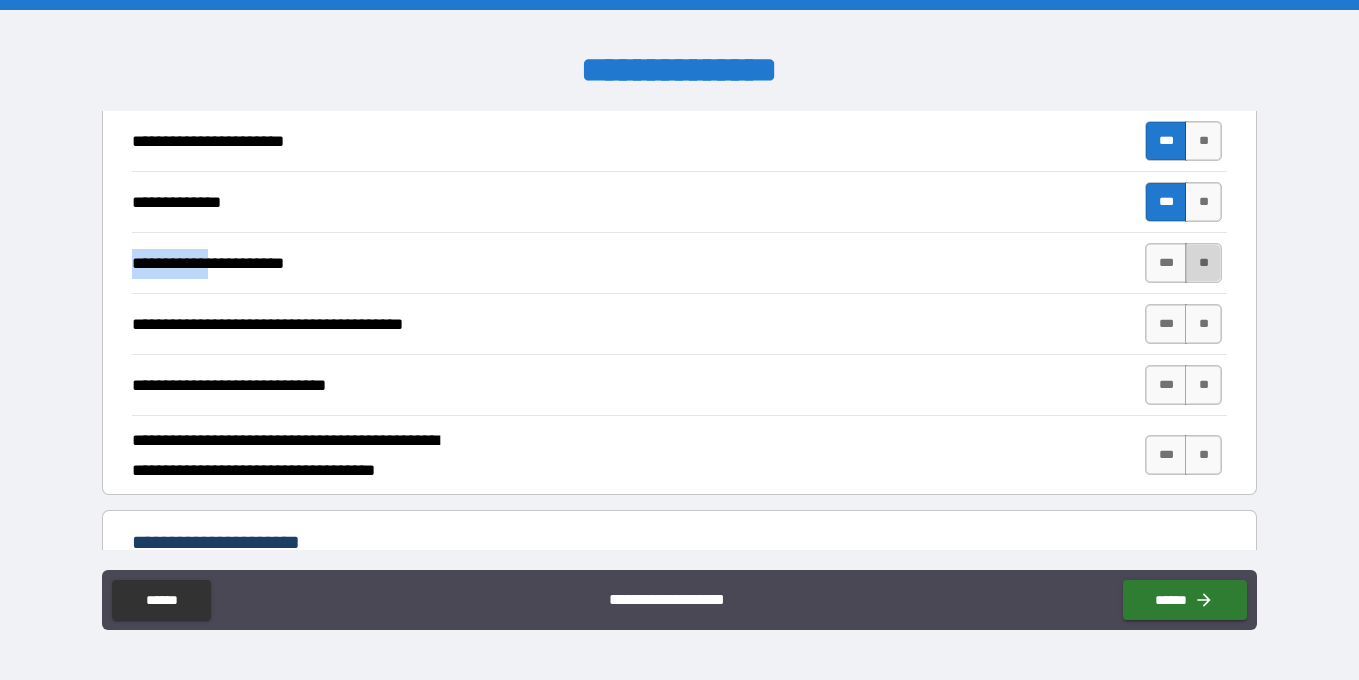 click on "**" at bounding box center [1203, 263] 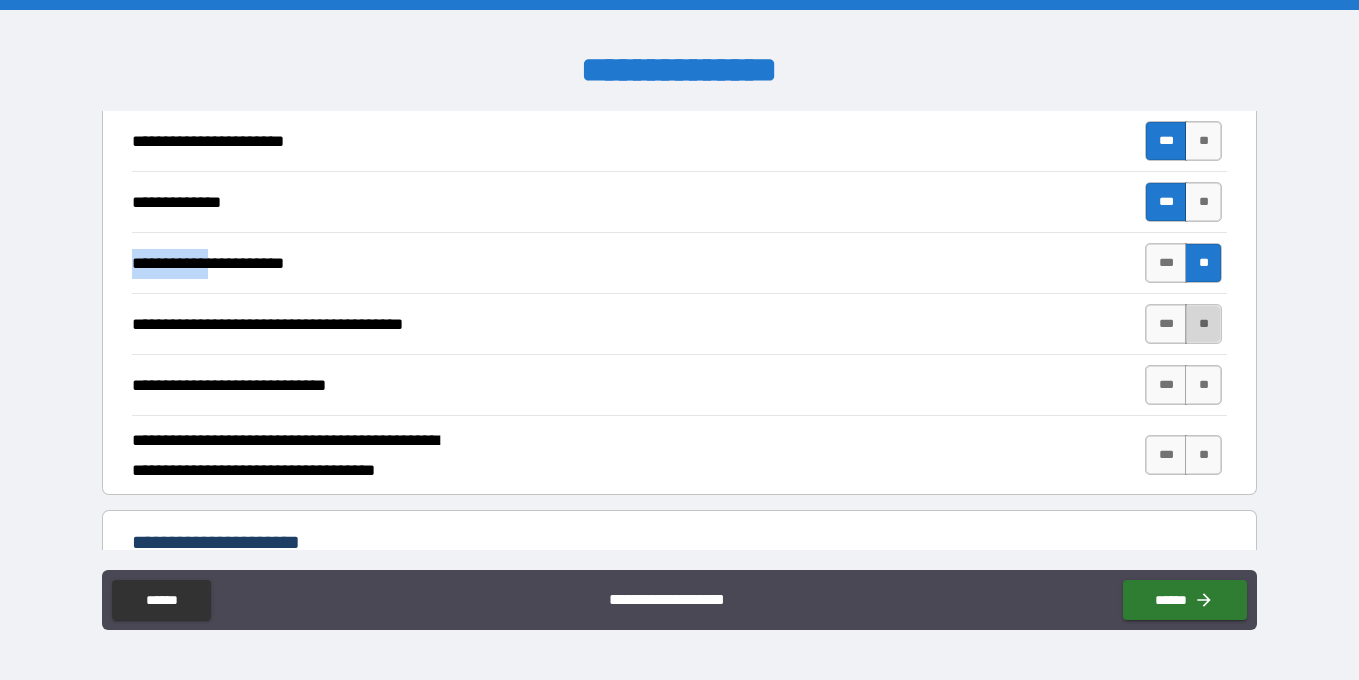 click on "**" at bounding box center [1203, 324] 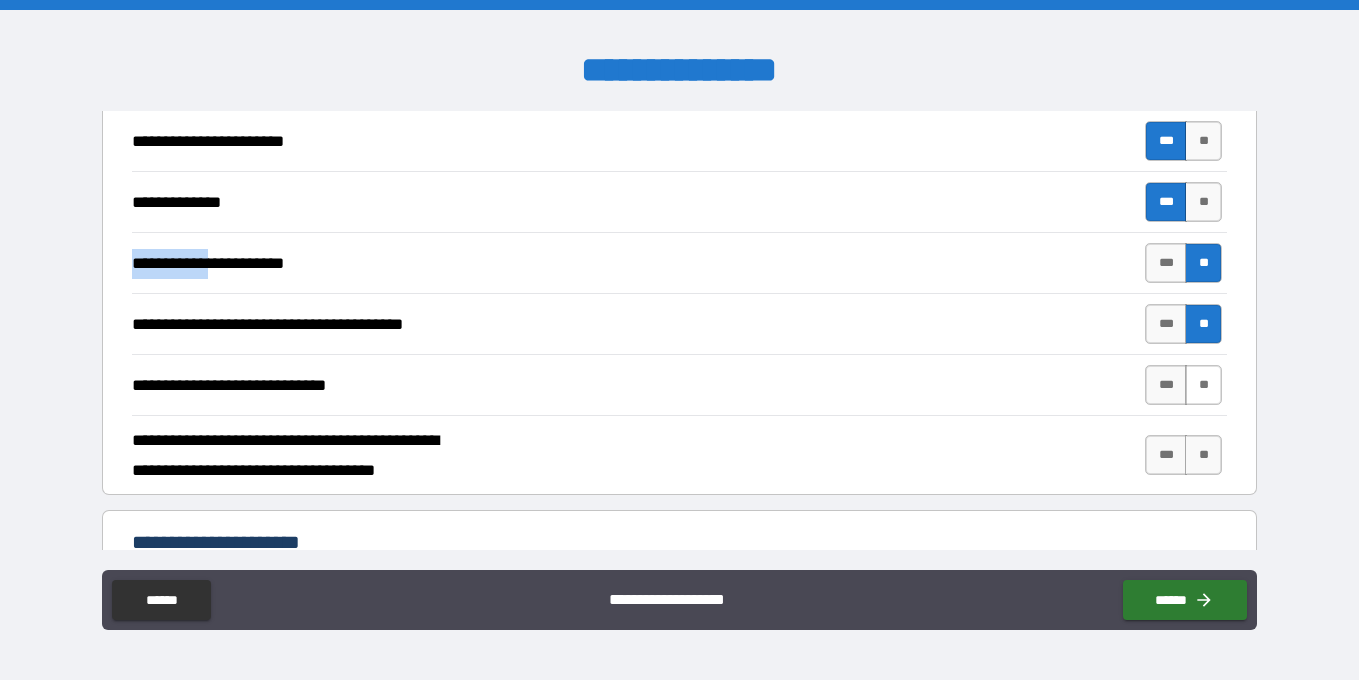 click on "**" at bounding box center (1203, 385) 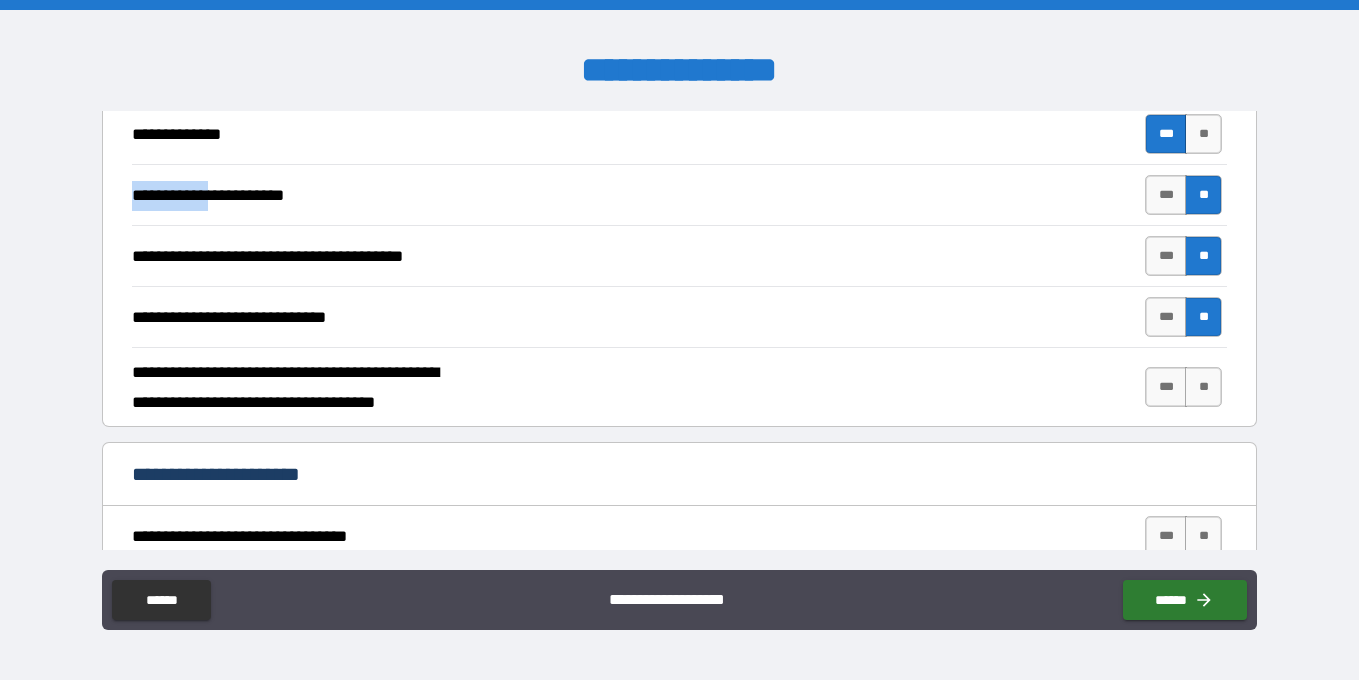 scroll, scrollTop: 2524, scrollLeft: 0, axis: vertical 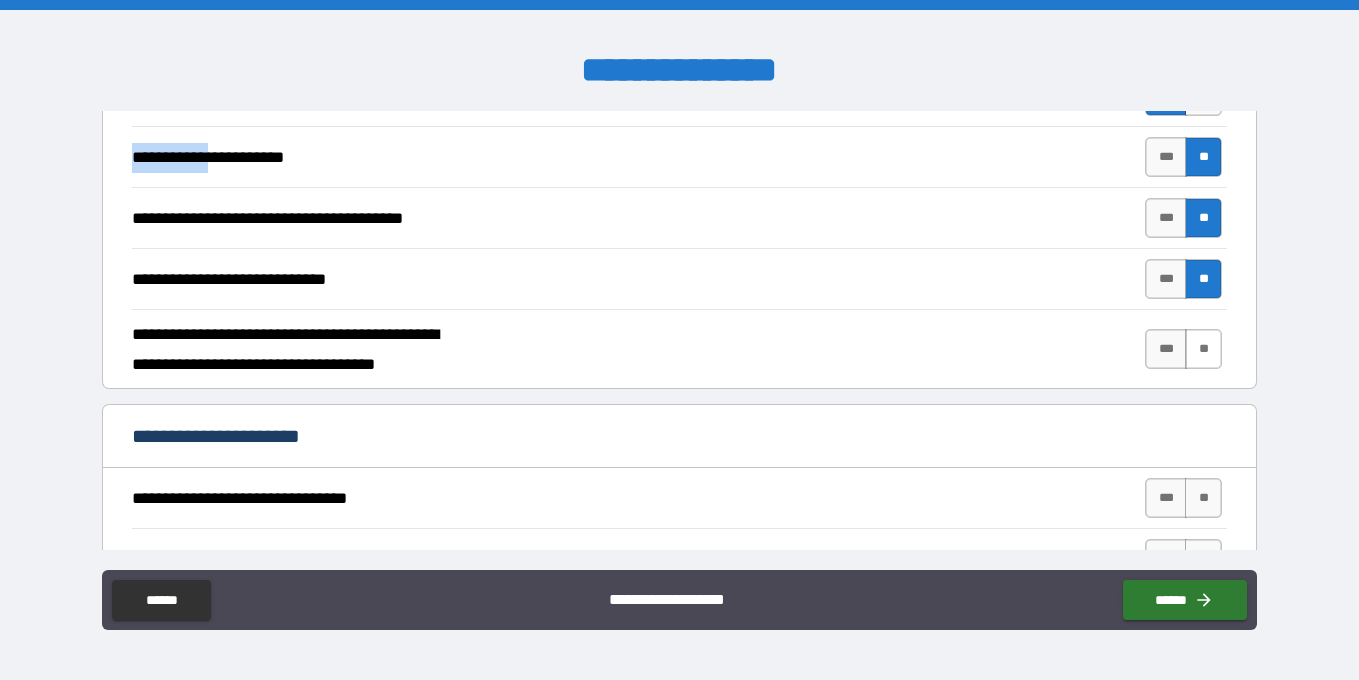 click on "**" at bounding box center [1203, 349] 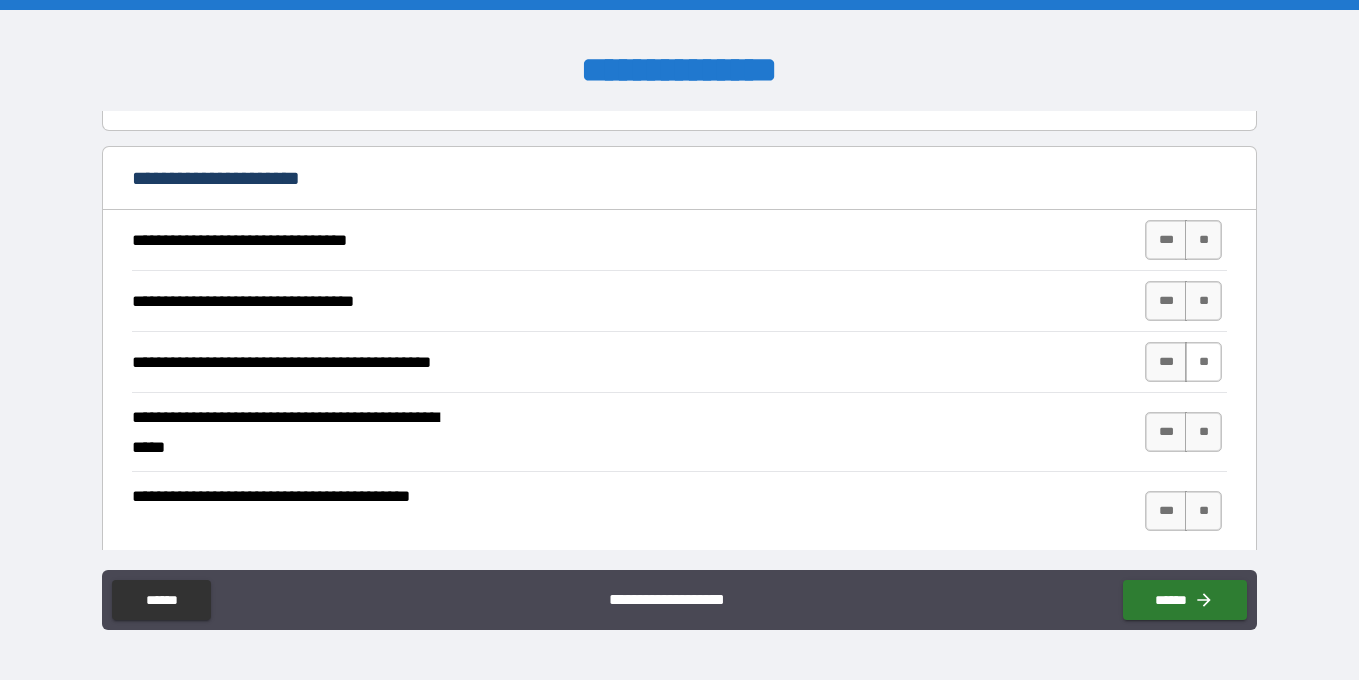 scroll, scrollTop: 2805, scrollLeft: 0, axis: vertical 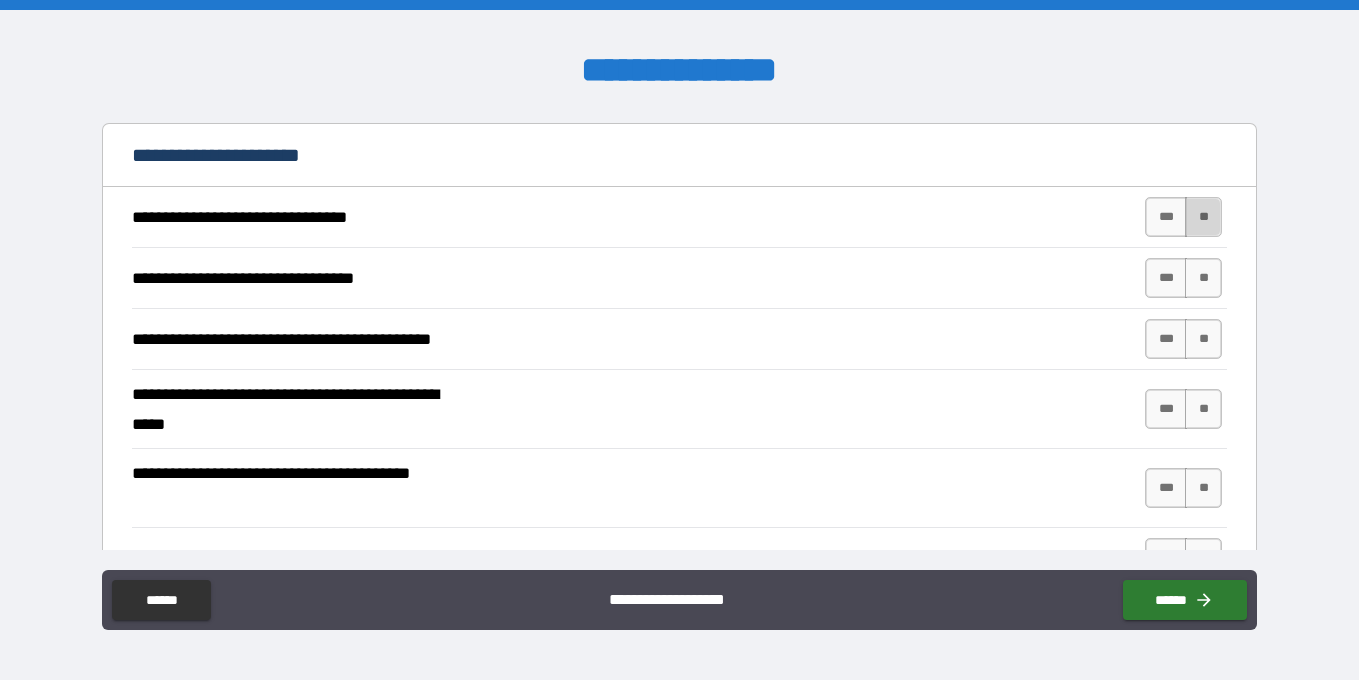 click on "**" at bounding box center (1203, 217) 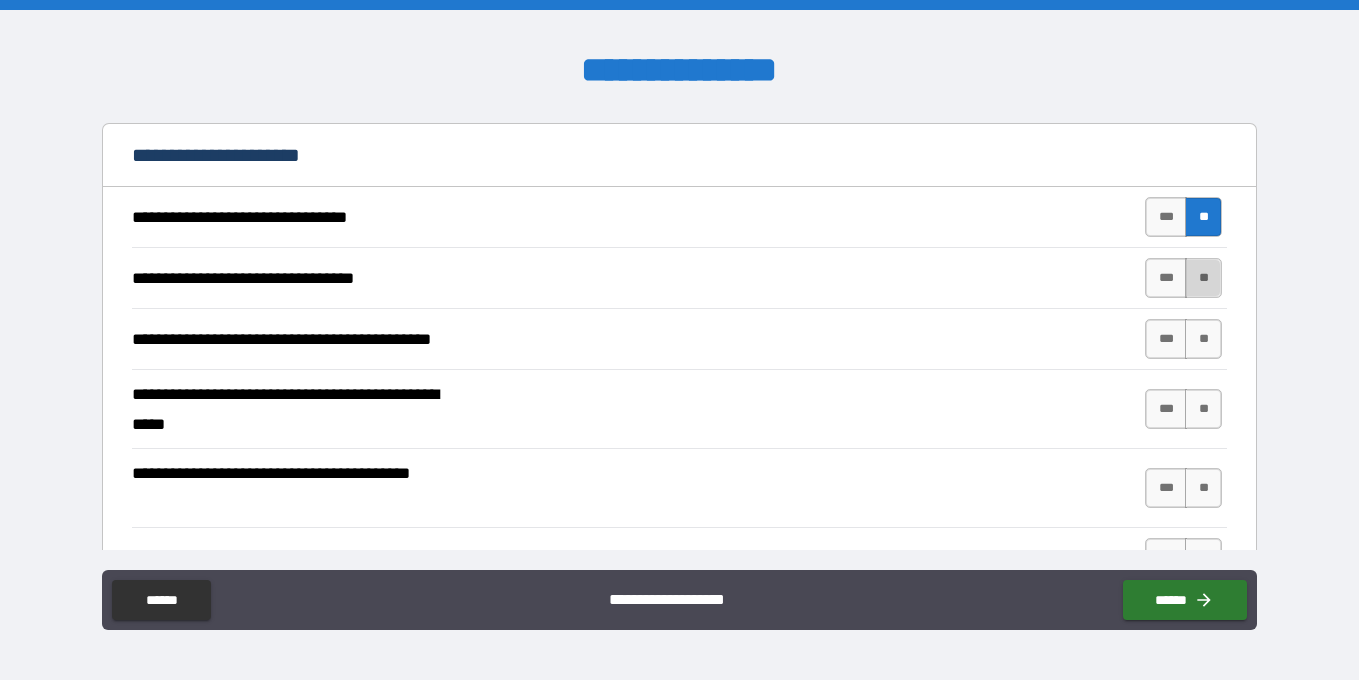 click on "**" at bounding box center [1203, 278] 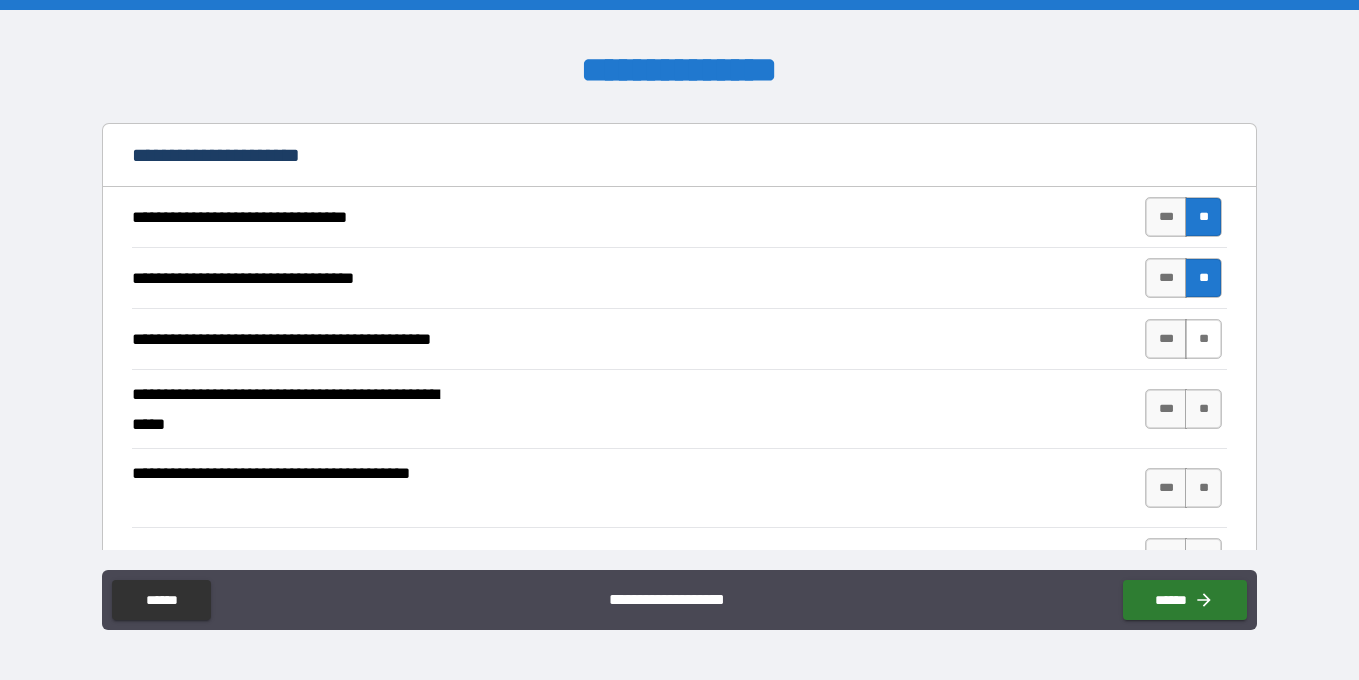 click on "**" at bounding box center [1203, 339] 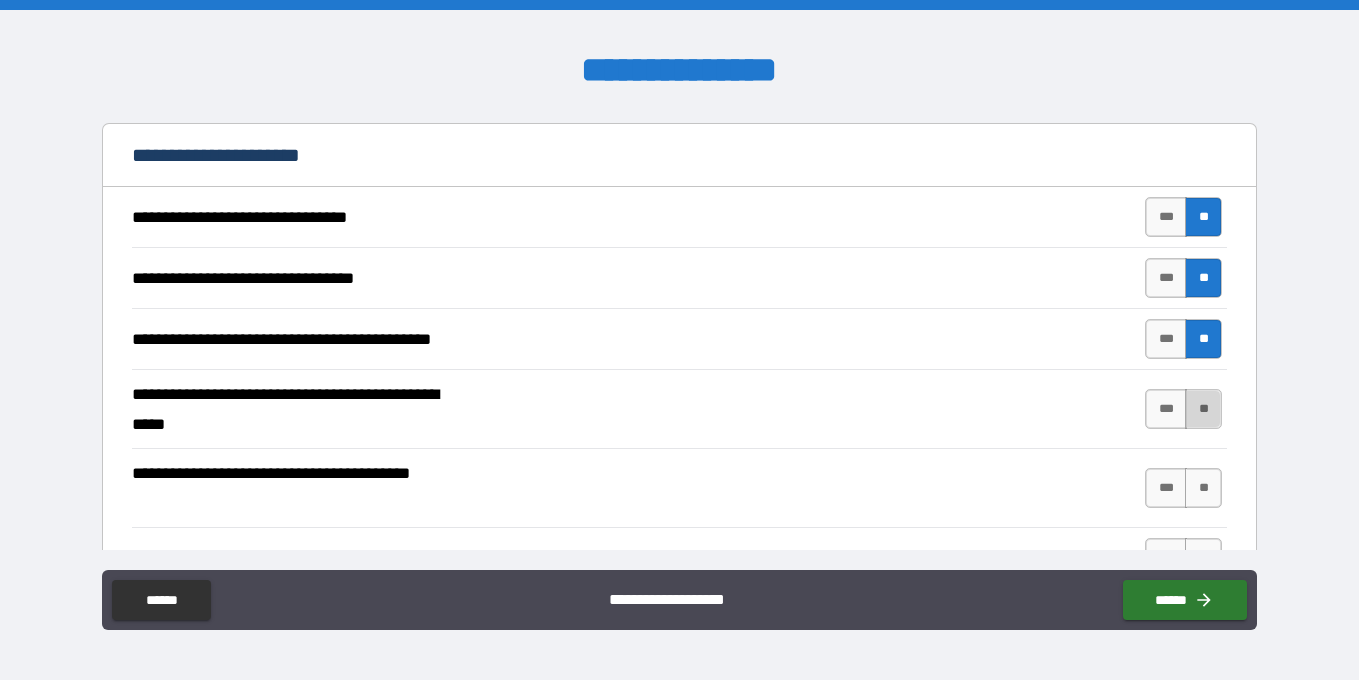 click on "**" at bounding box center (1203, 409) 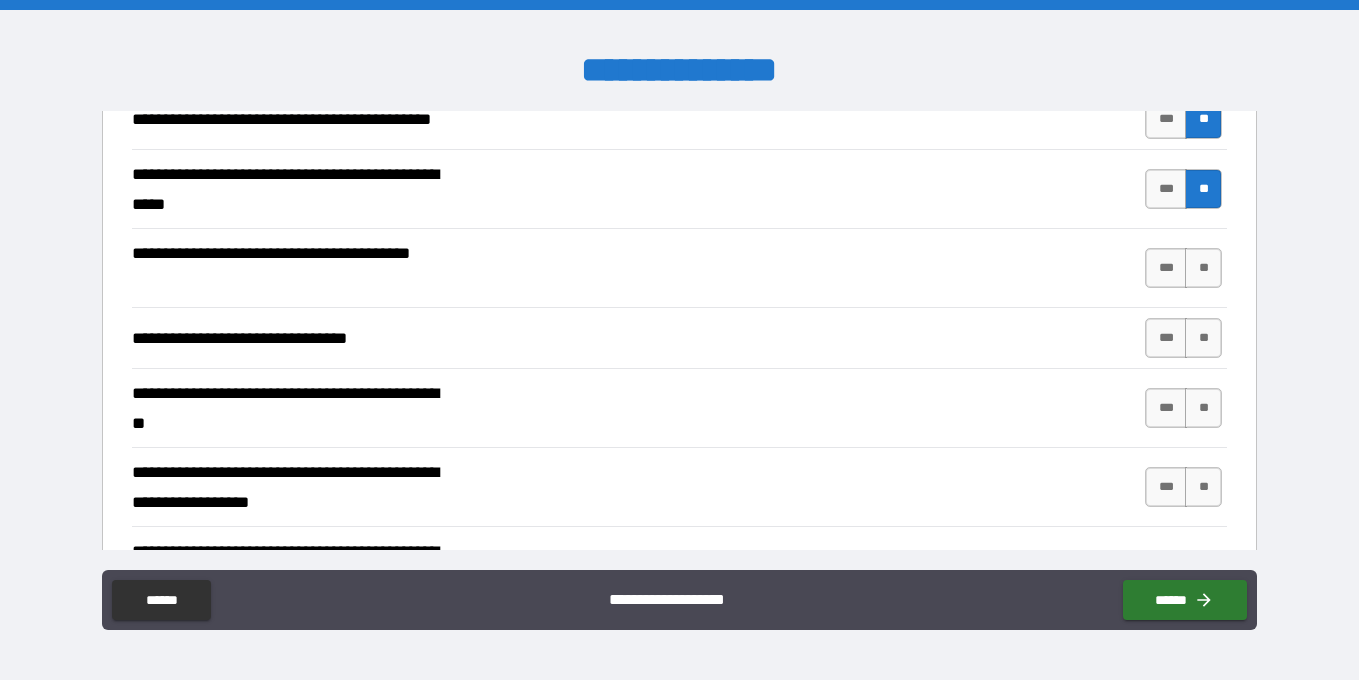 scroll, scrollTop: 3026, scrollLeft: 0, axis: vertical 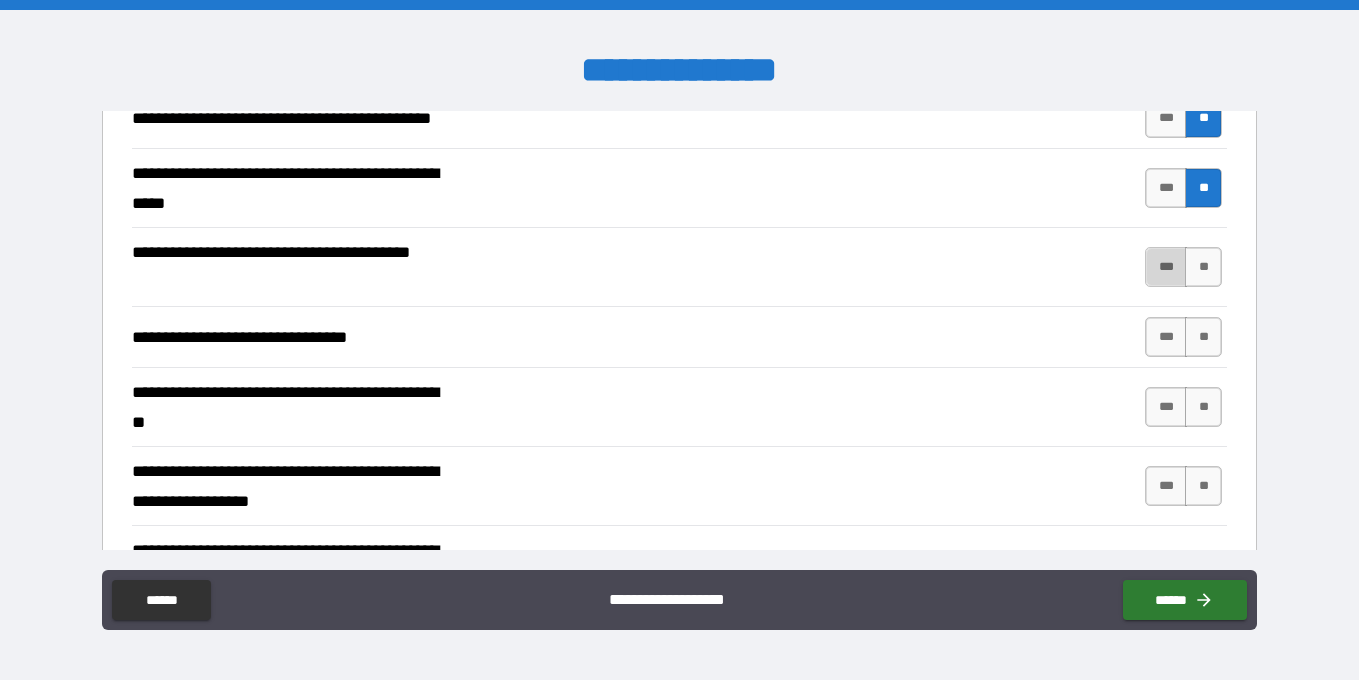 click on "***" at bounding box center (1166, 267) 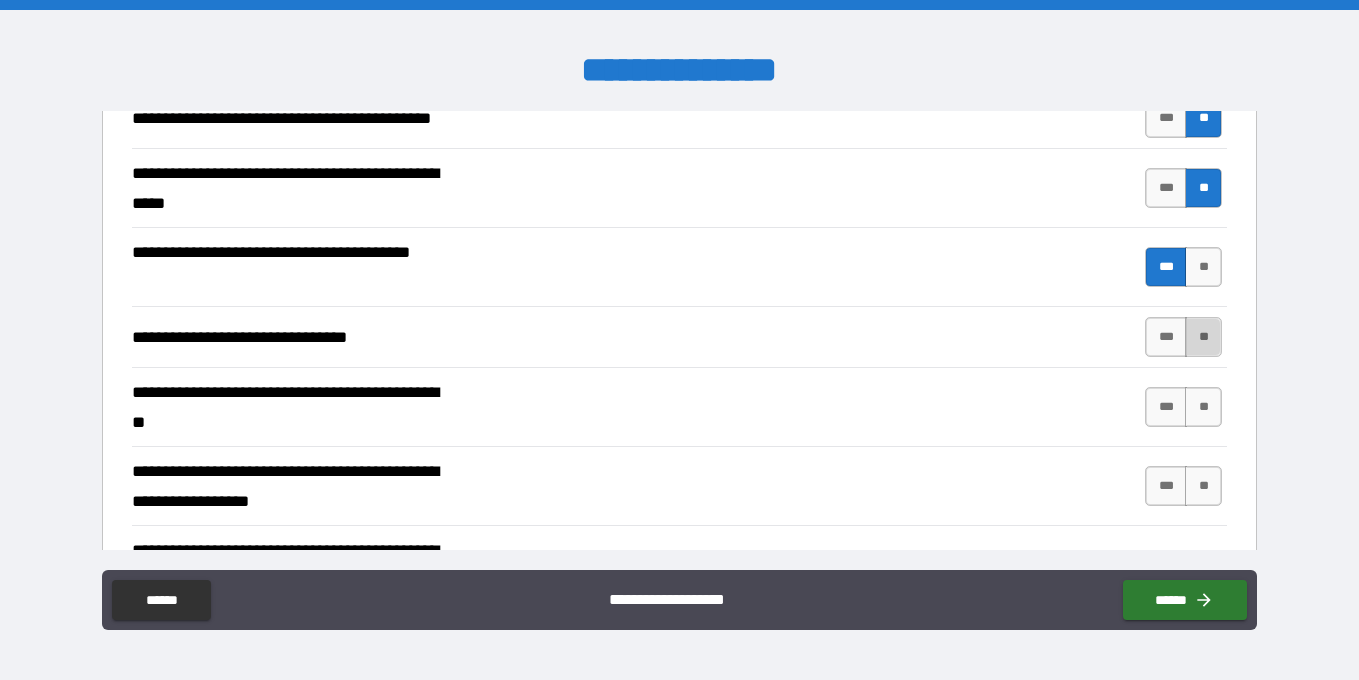 click on "**" at bounding box center [1203, 337] 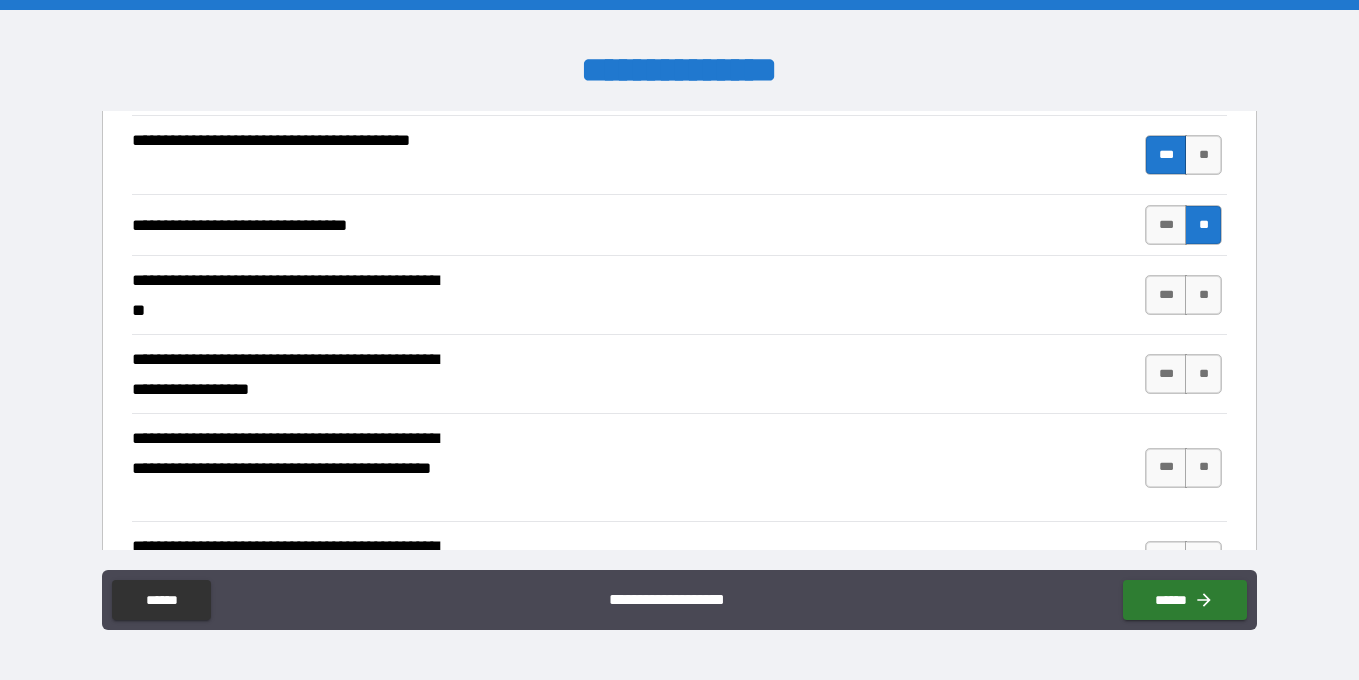 scroll, scrollTop: 3146, scrollLeft: 0, axis: vertical 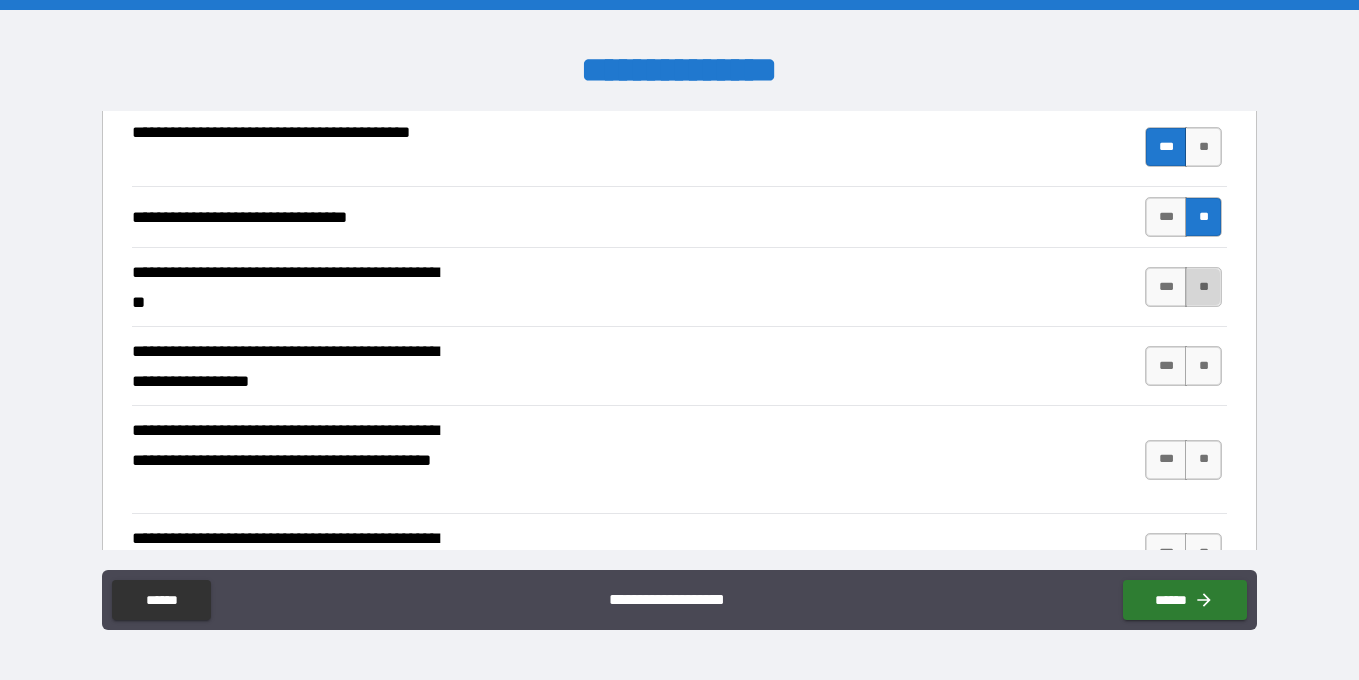 click on "**" at bounding box center (1203, 287) 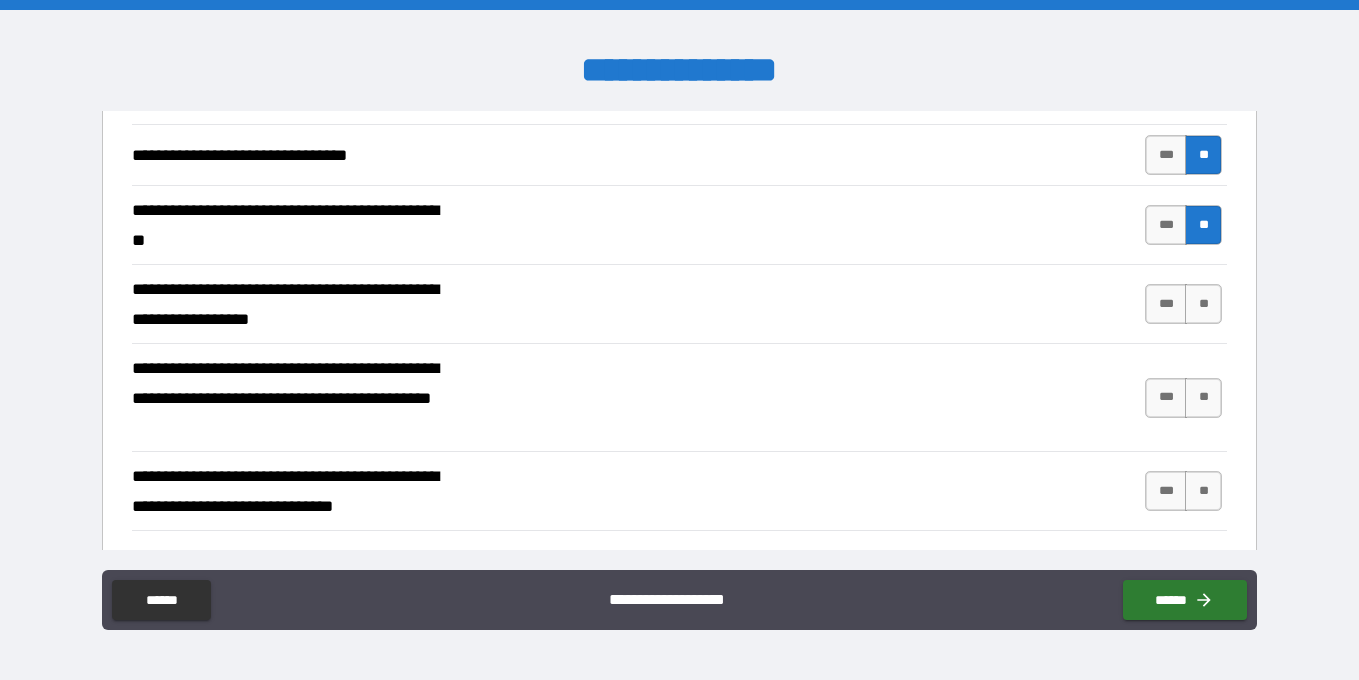 scroll, scrollTop: 3215, scrollLeft: 0, axis: vertical 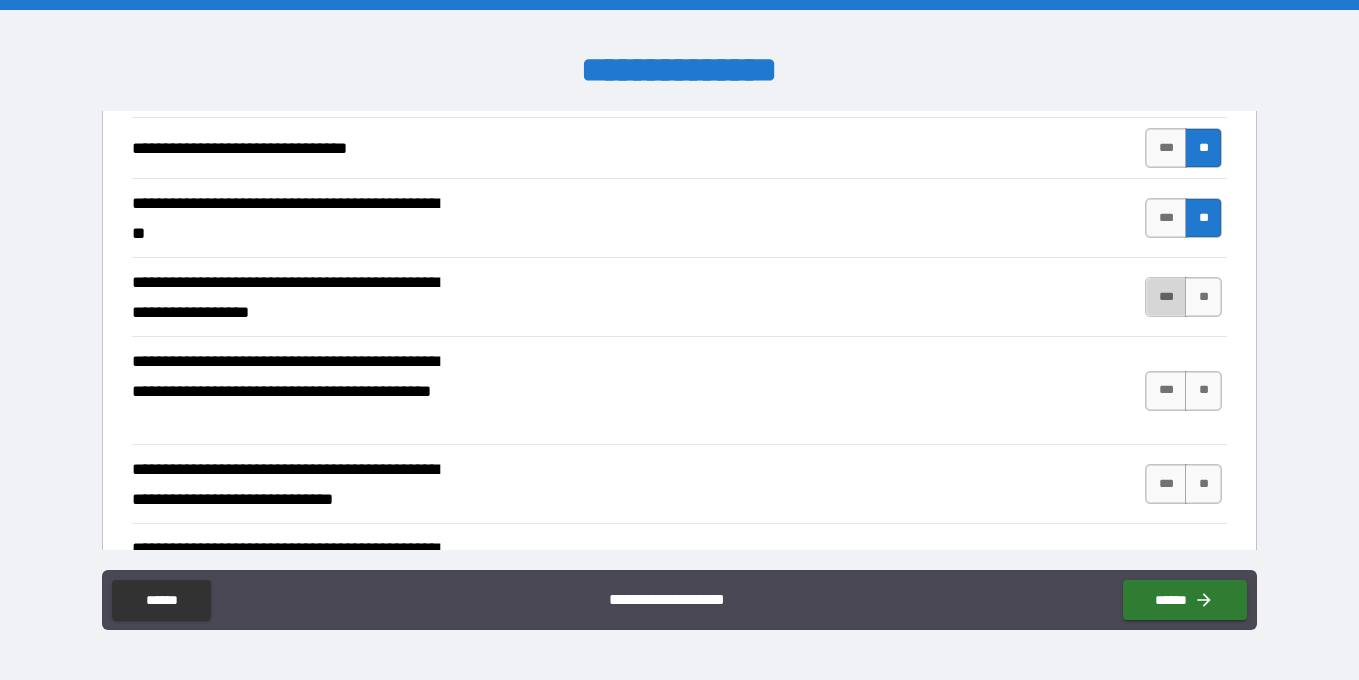 click on "***" at bounding box center [1166, 297] 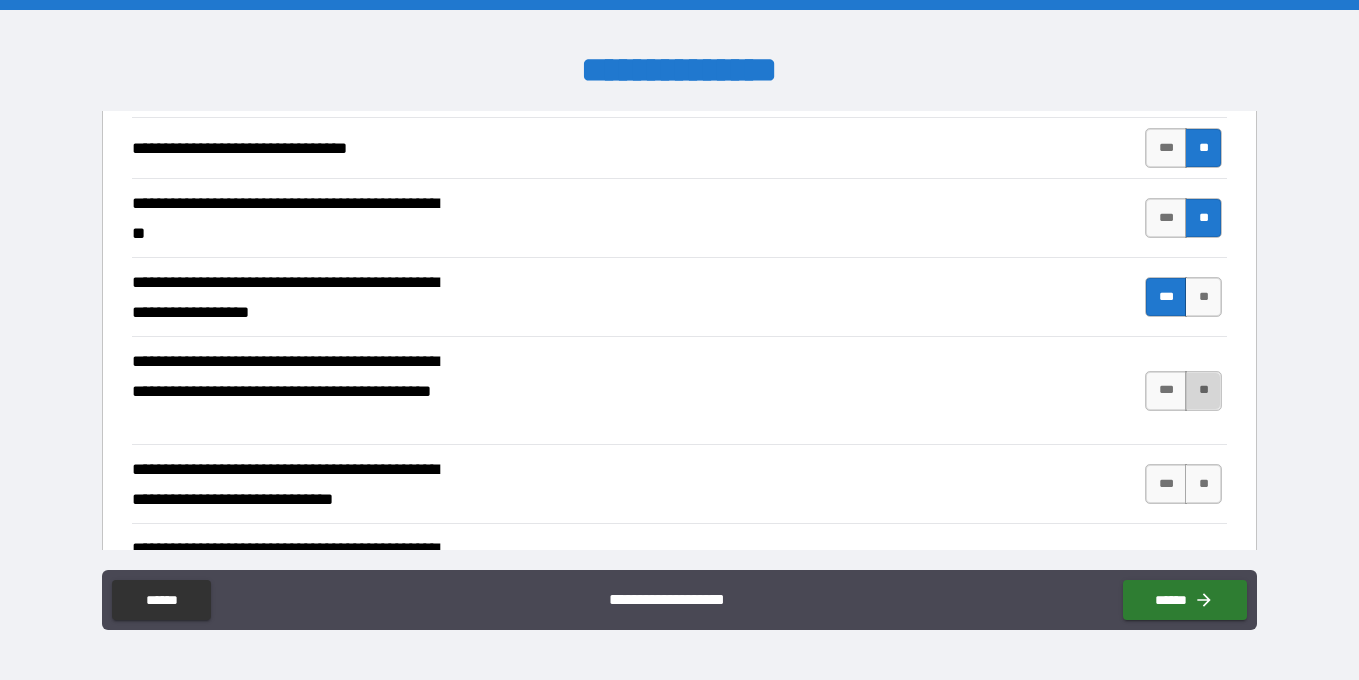 click on "**" at bounding box center [1203, 391] 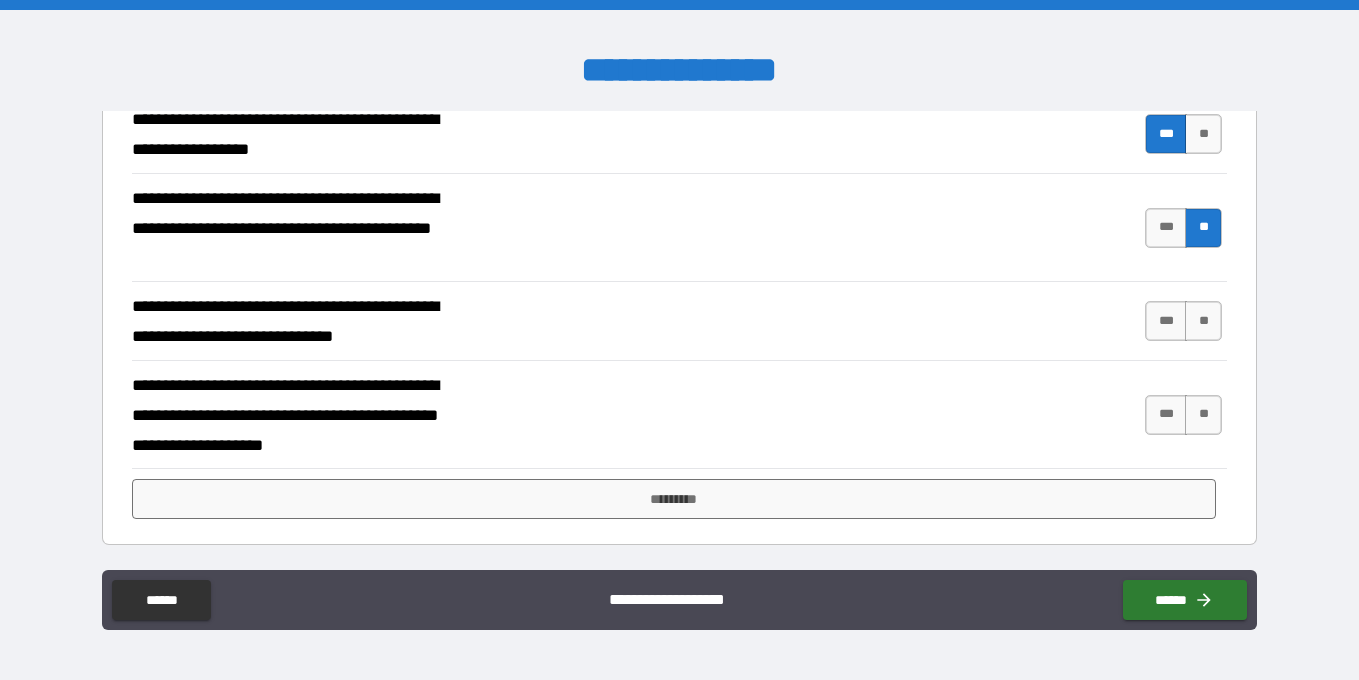 scroll, scrollTop: 3378, scrollLeft: 0, axis: vertical 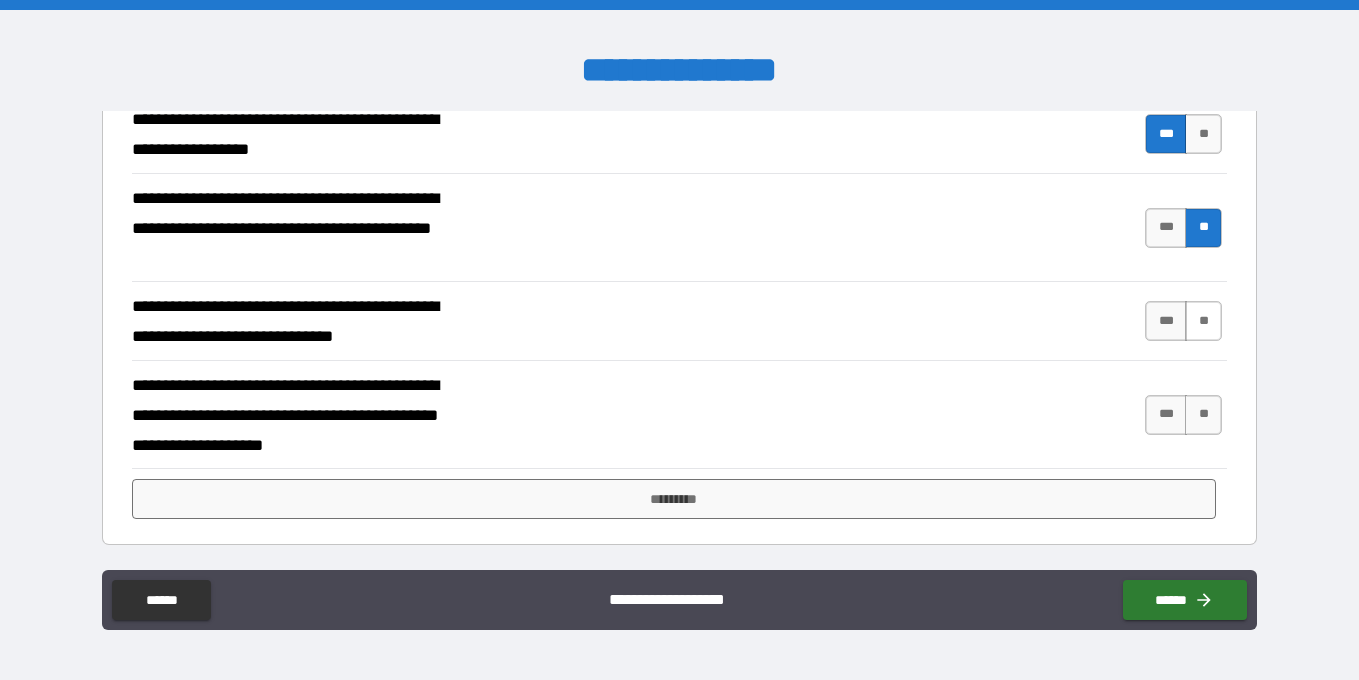 click on "**" at bounding box center (1203, 321) 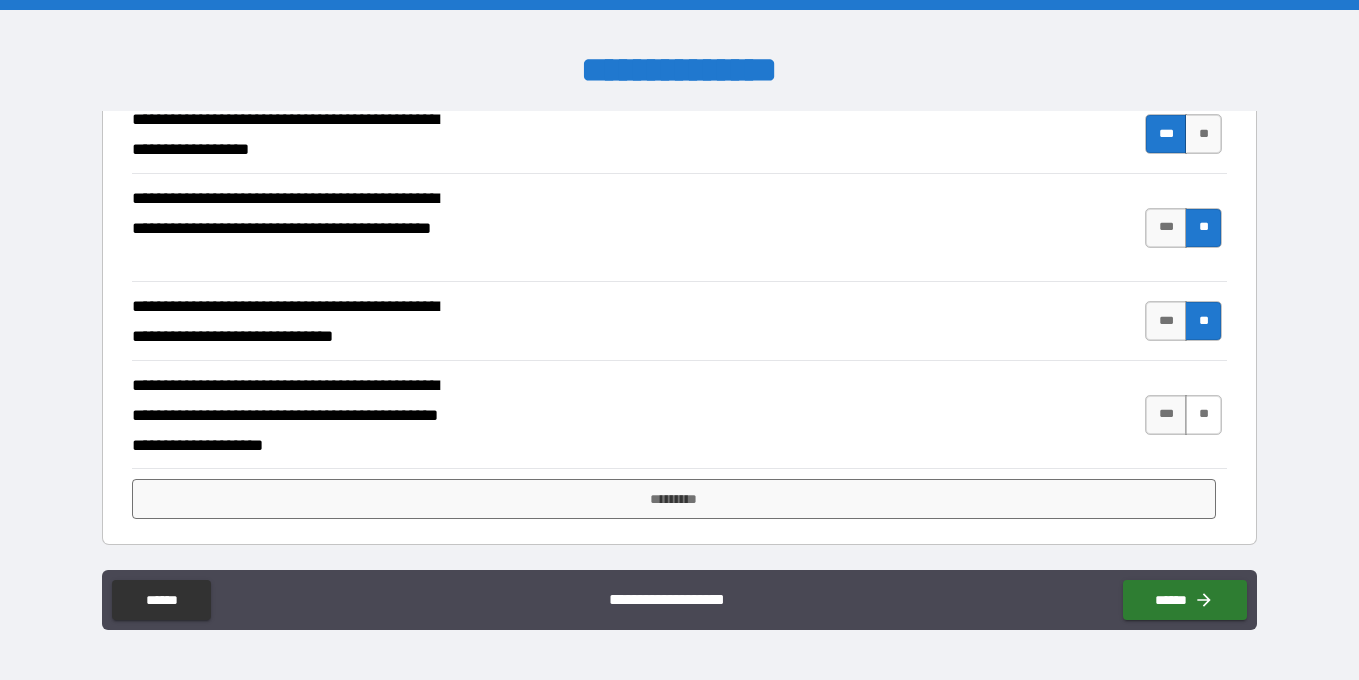 click on "**" at bounding box center (1203, 415) 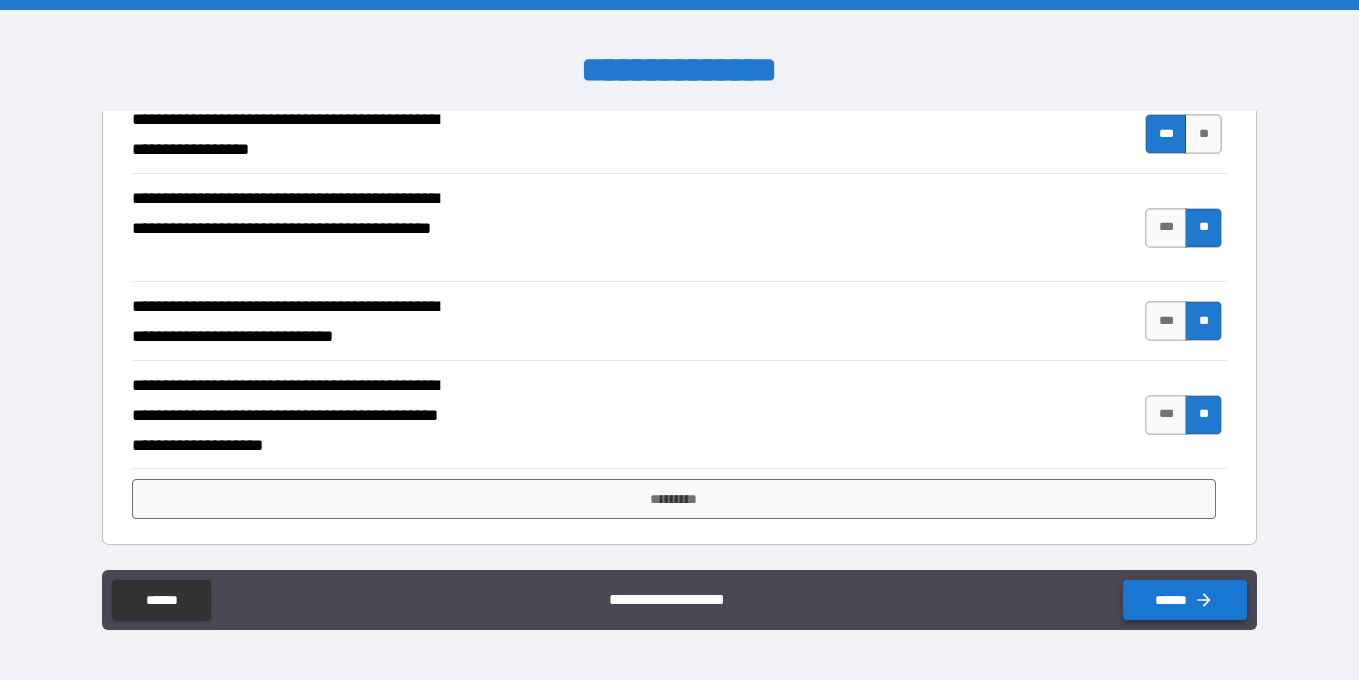 click 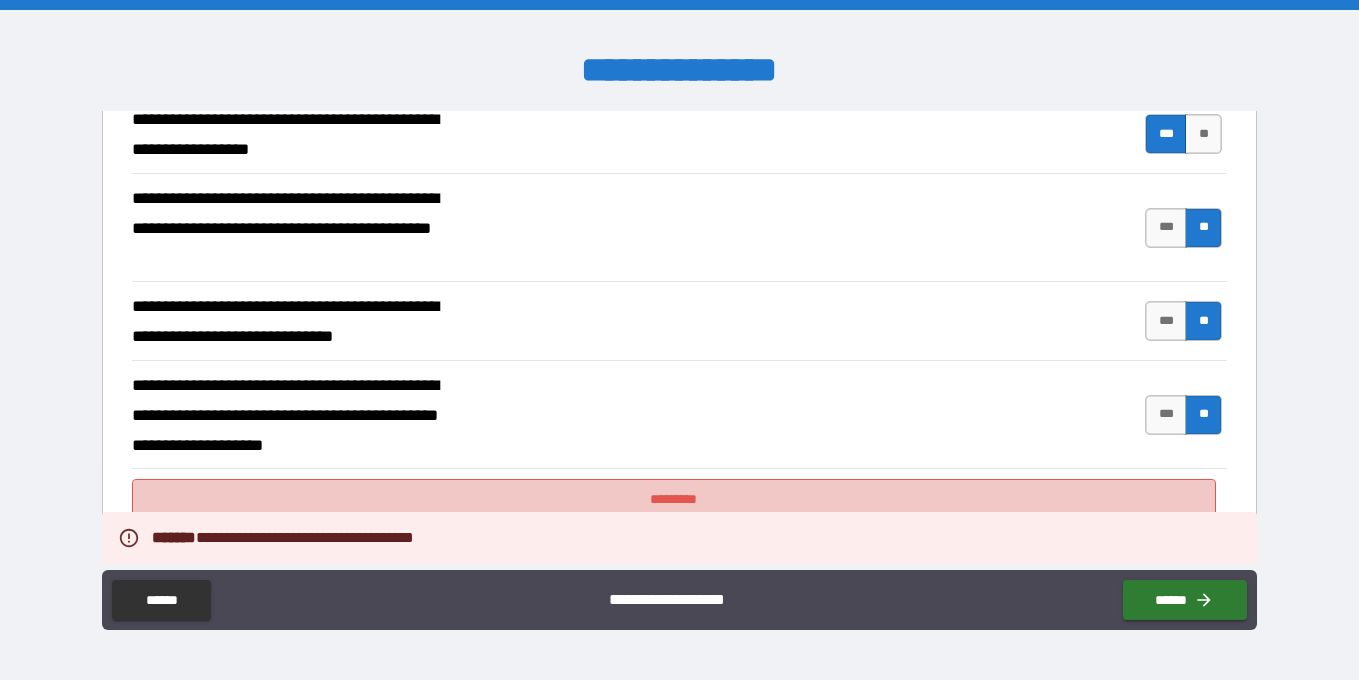 click on "*********" at bounding box center (674, 499) 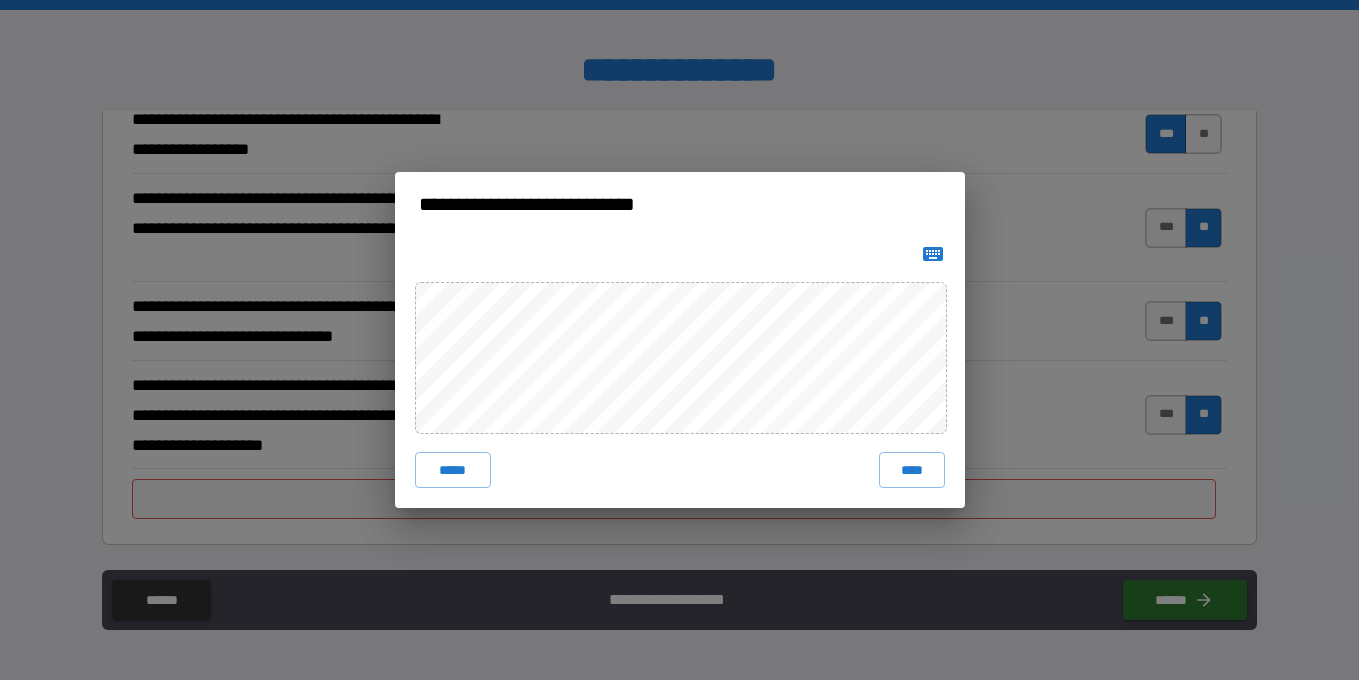 click 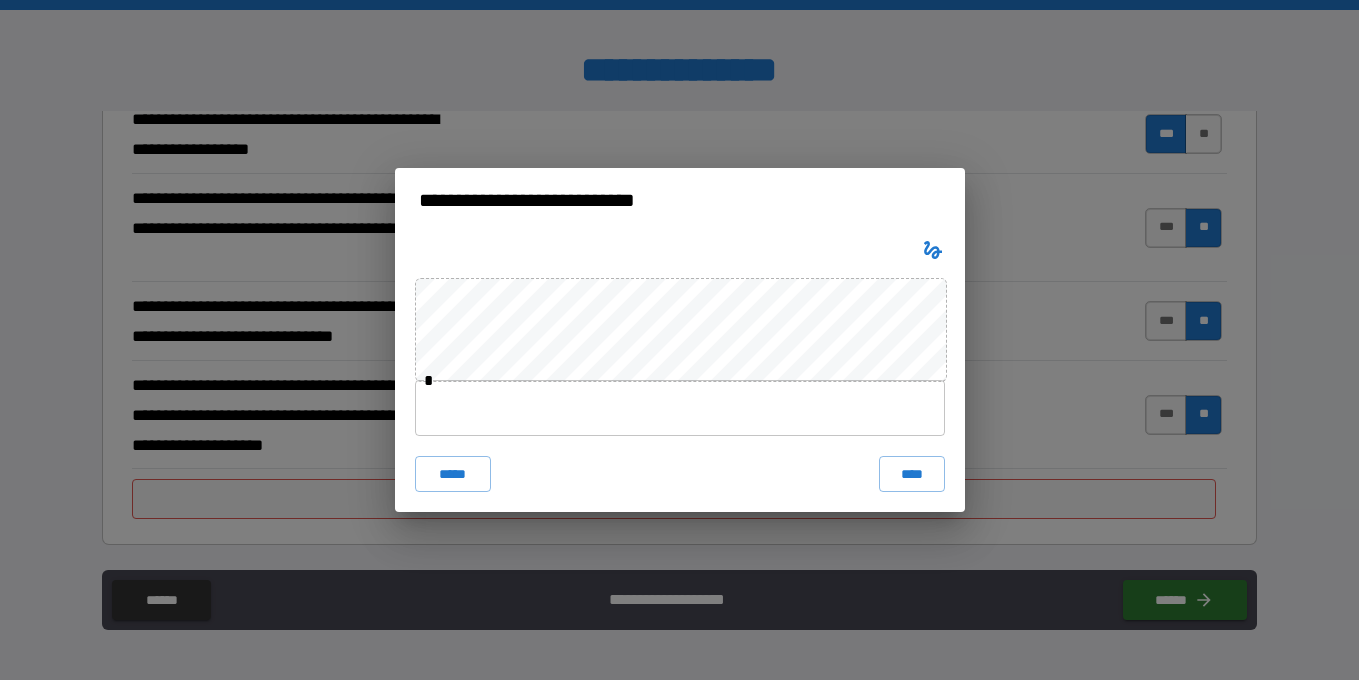 click at bounding box center (680, 408) 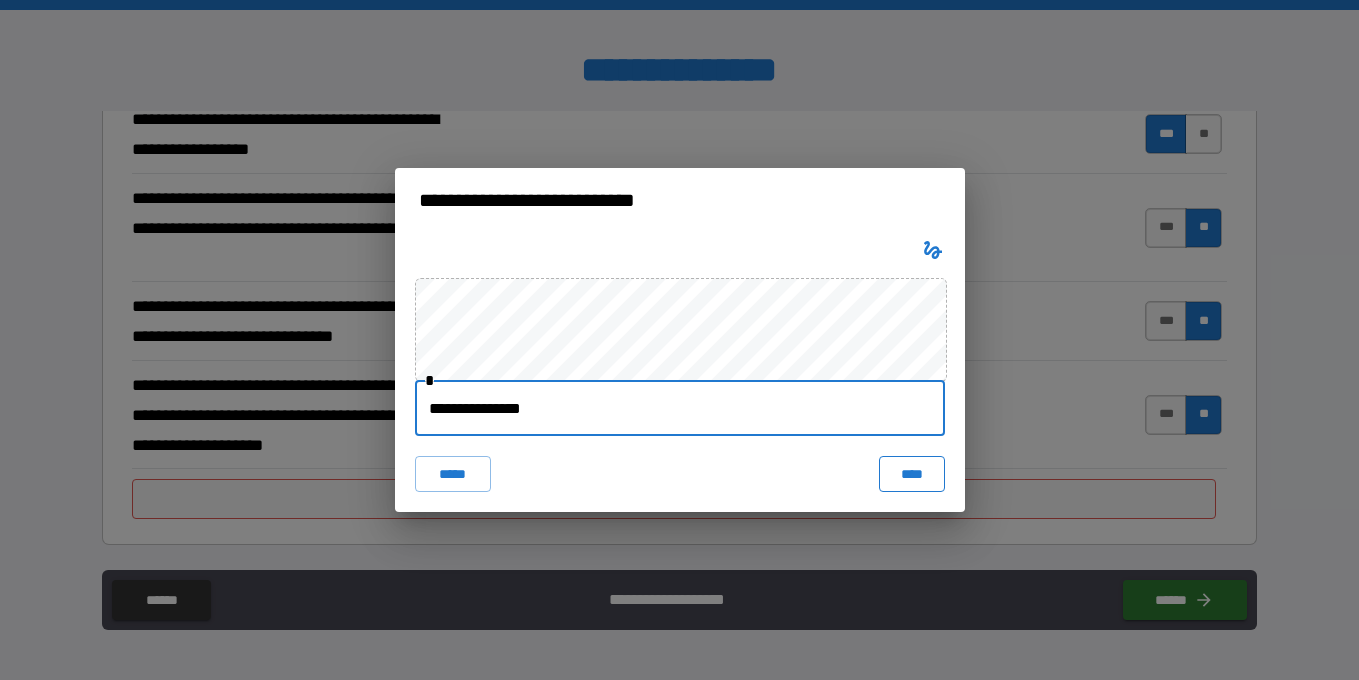 click on "****" at bounding box center (912, 474) 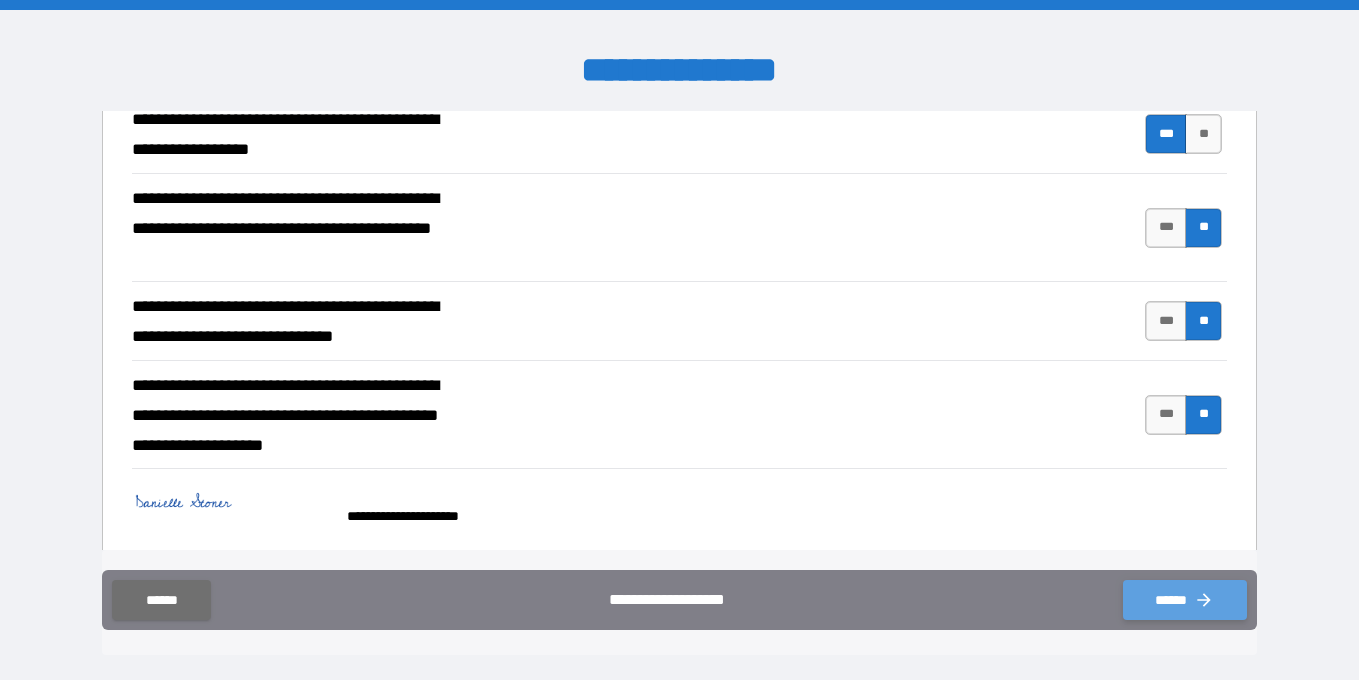 click on "******" at bounding box center [1185, 600] 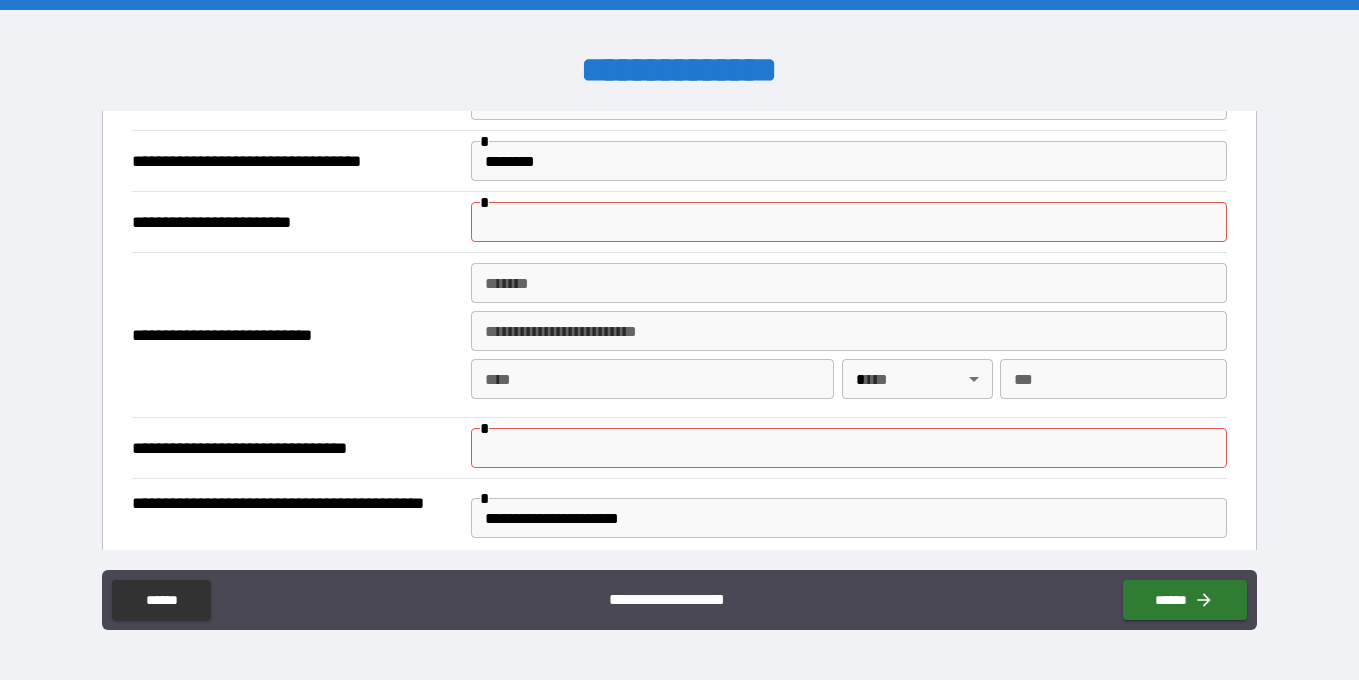 scroll, scrollTop: 389, scrollLeft: 0, axis: vertical 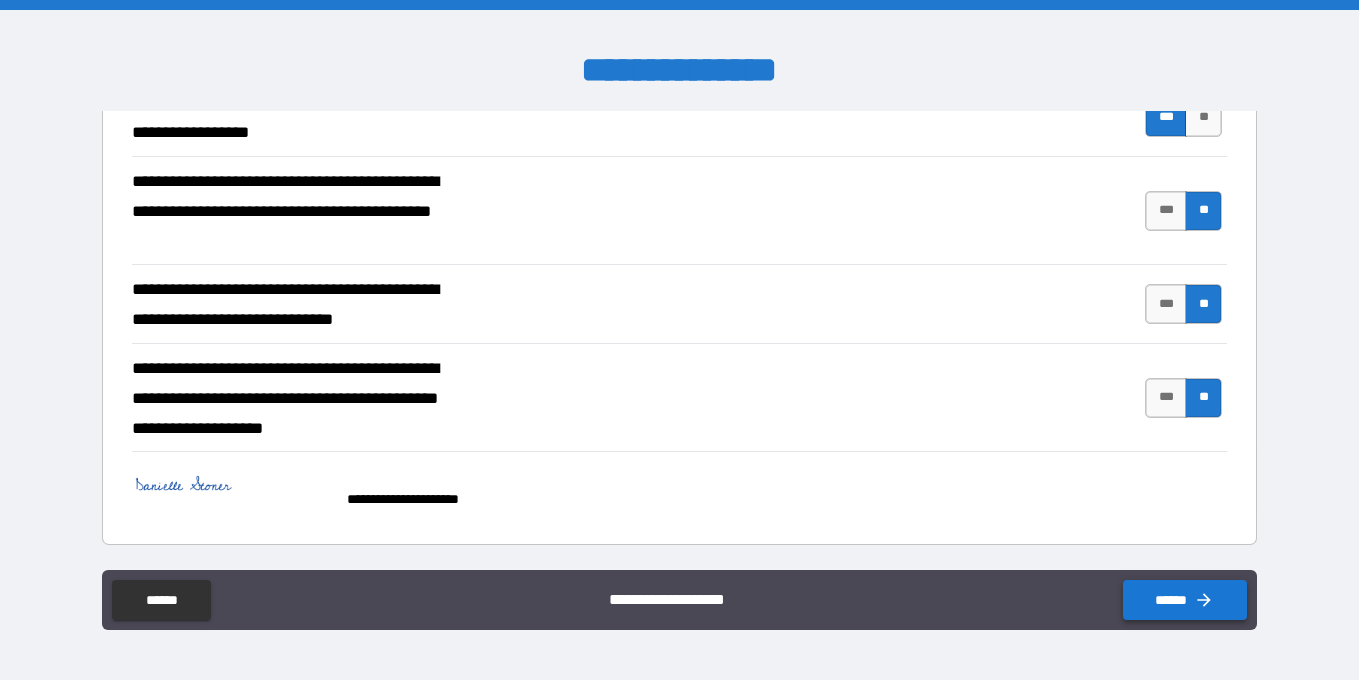click on "******" at bounding box center [1185, 600] 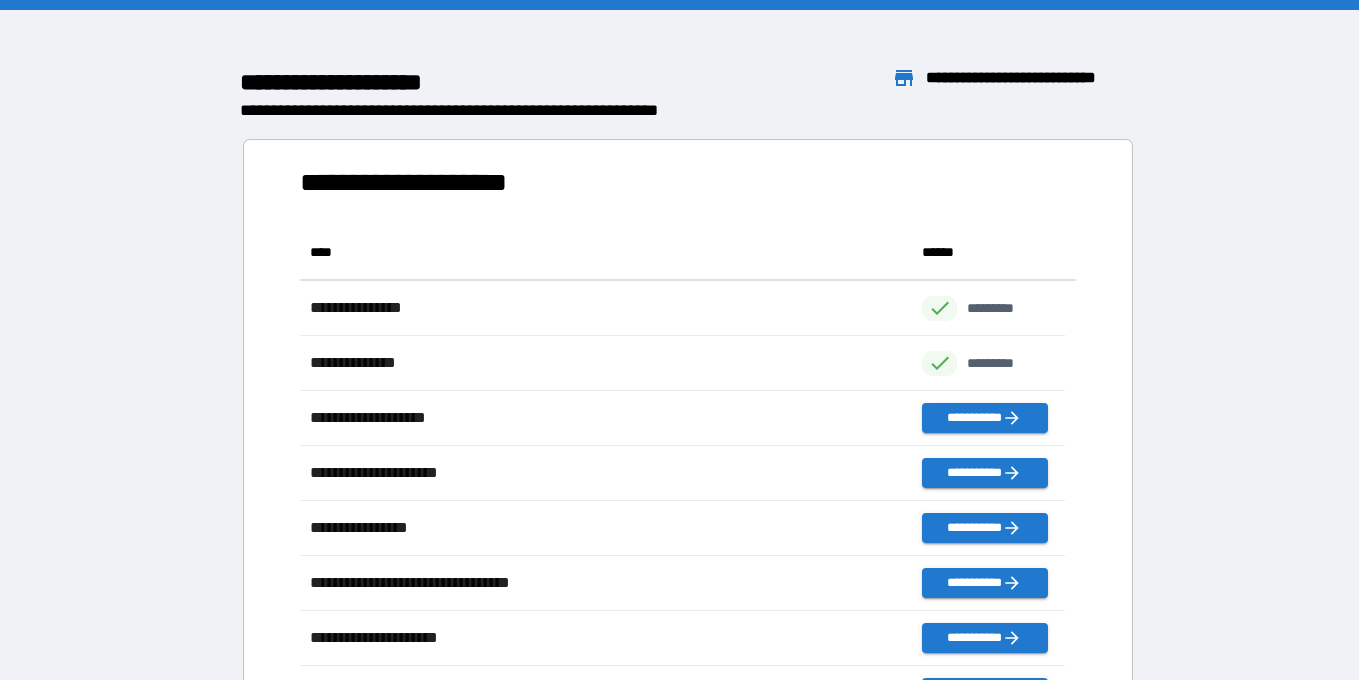 scroll, scrollTop: 16, scrollLeft: 16, axis: both 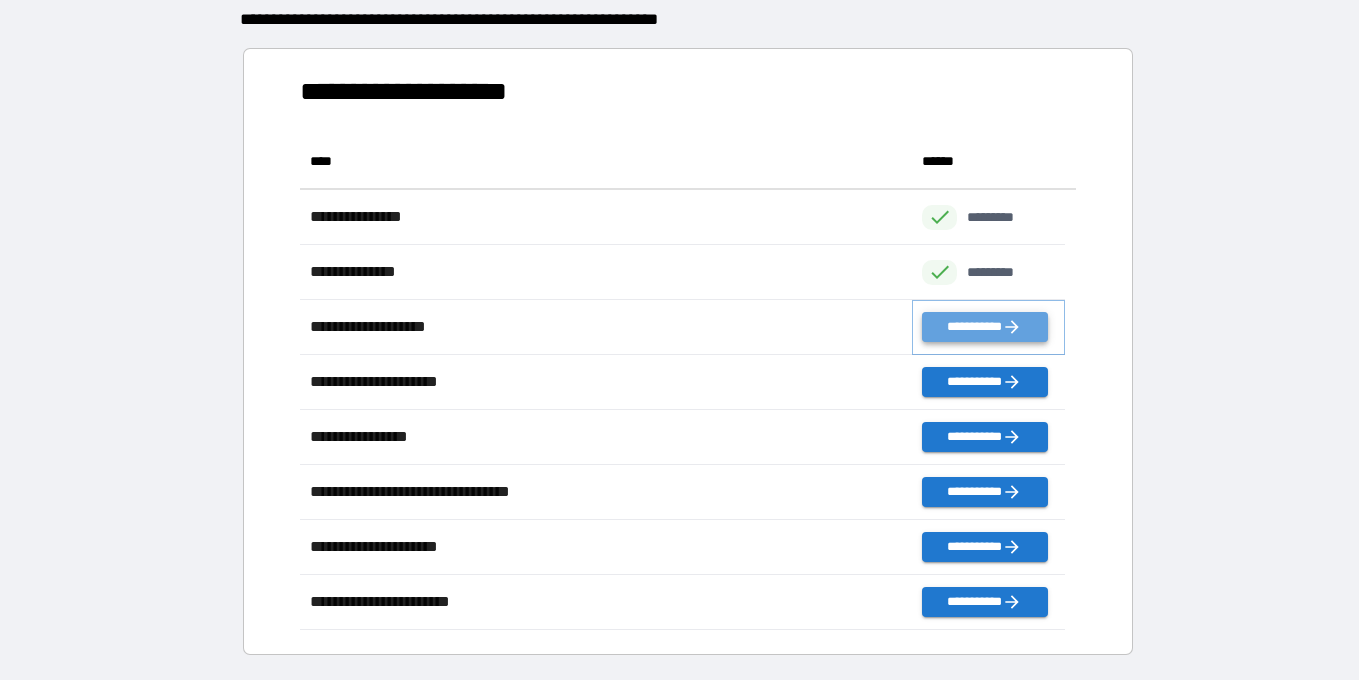click on "**********" at bounding box center (984, 327) 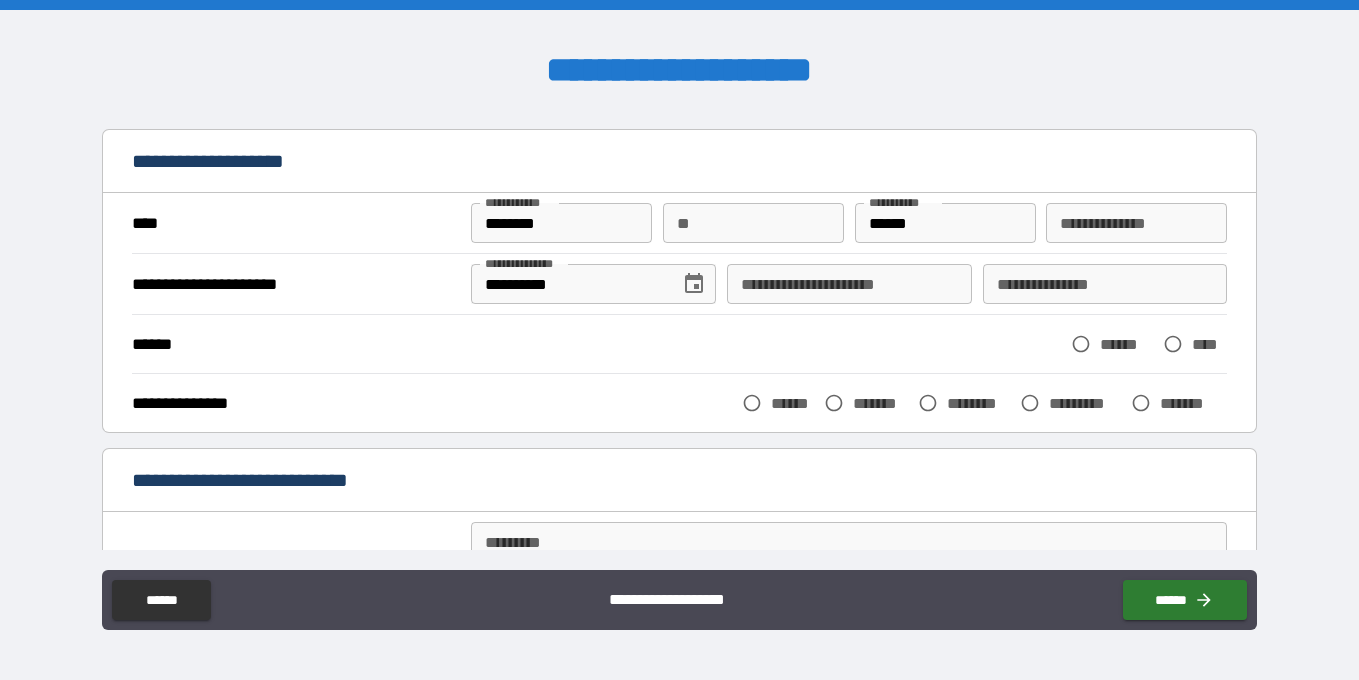 scroll, scrollTop: 60, scrollLeft: 0, axis: vertical 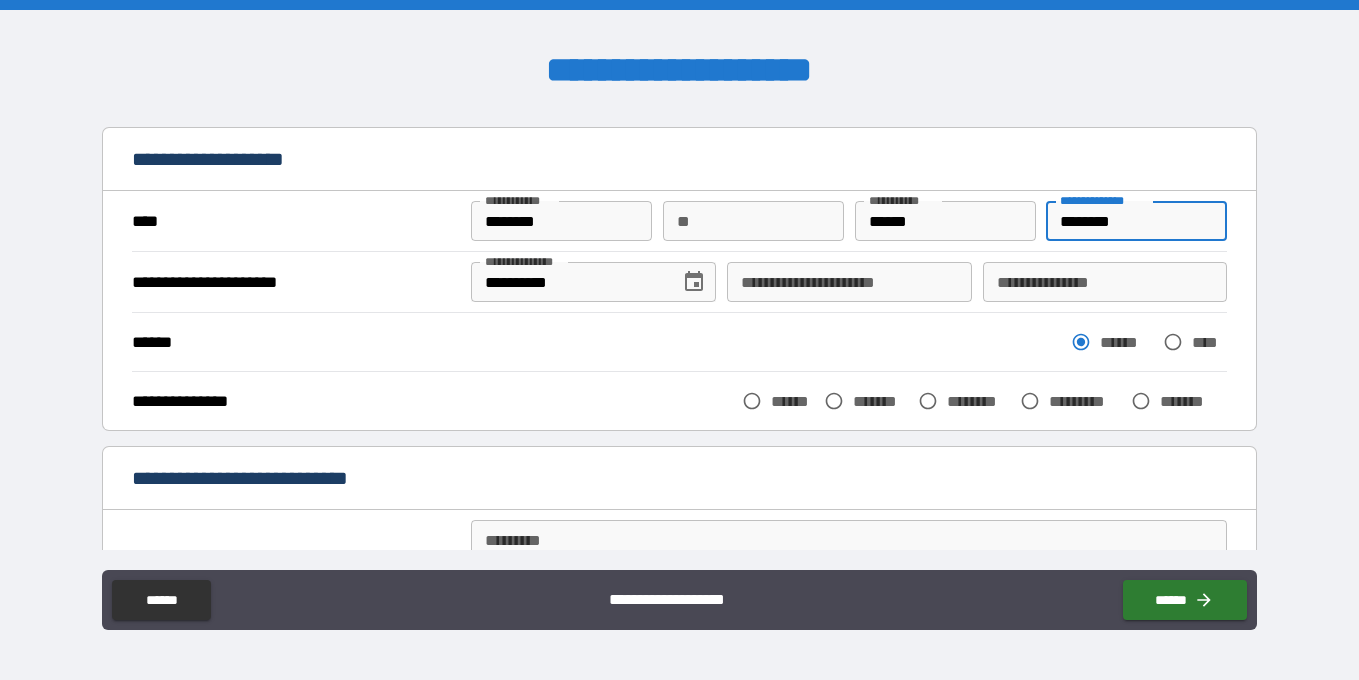 click on "**********" at bounding box center (849, 282) 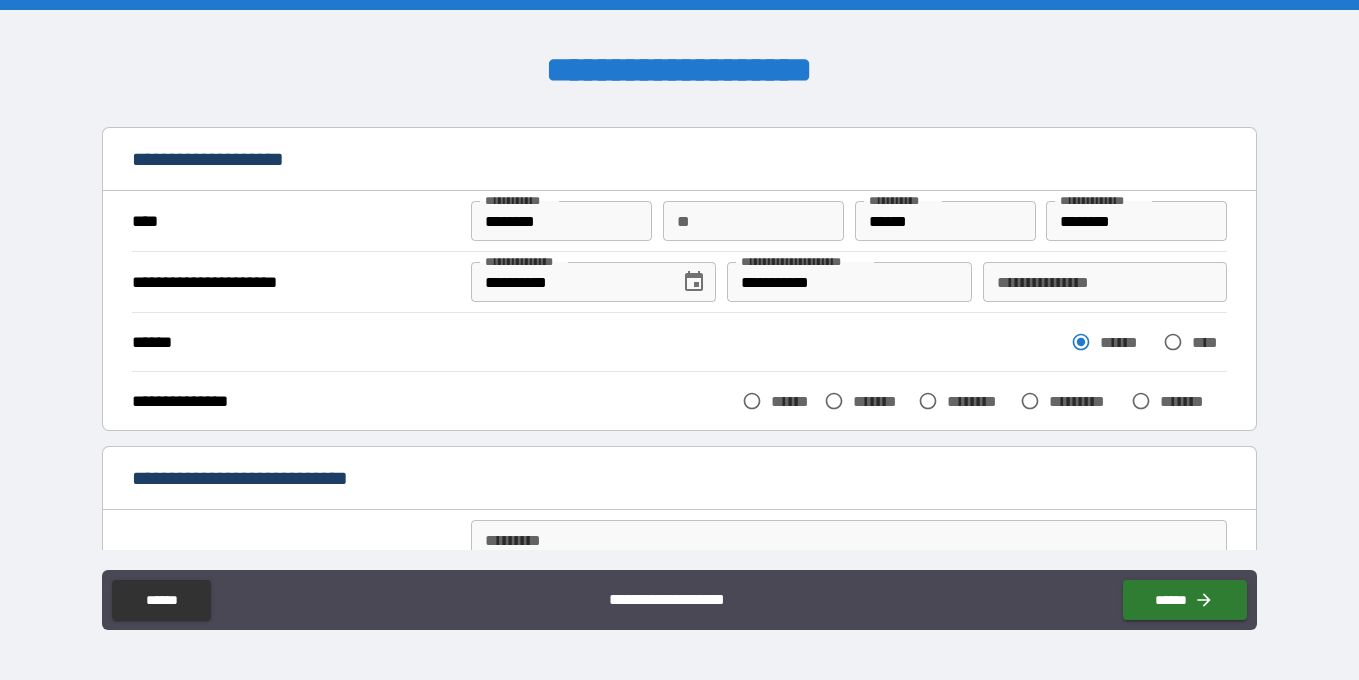 click on "****** ****** ****" at bounding box center (679, 342) 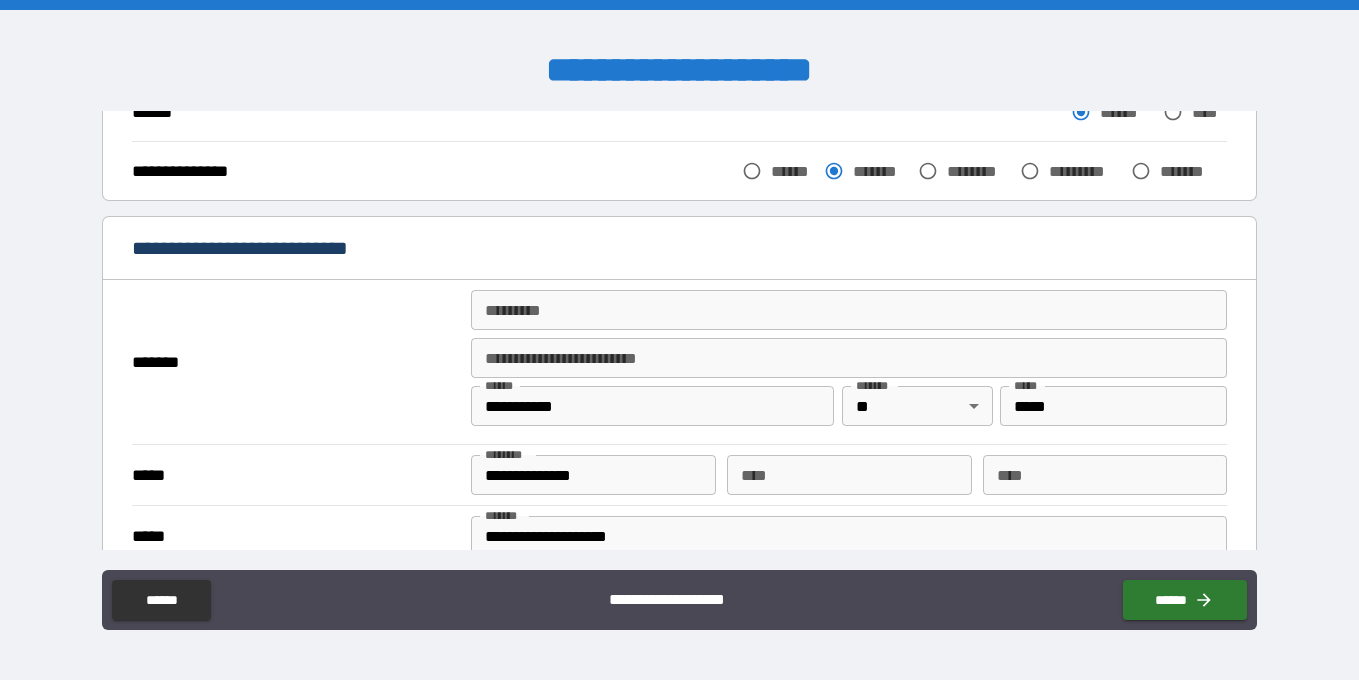 scroll, scrollTop: 296, scrollLeft: 0, axis: vertical 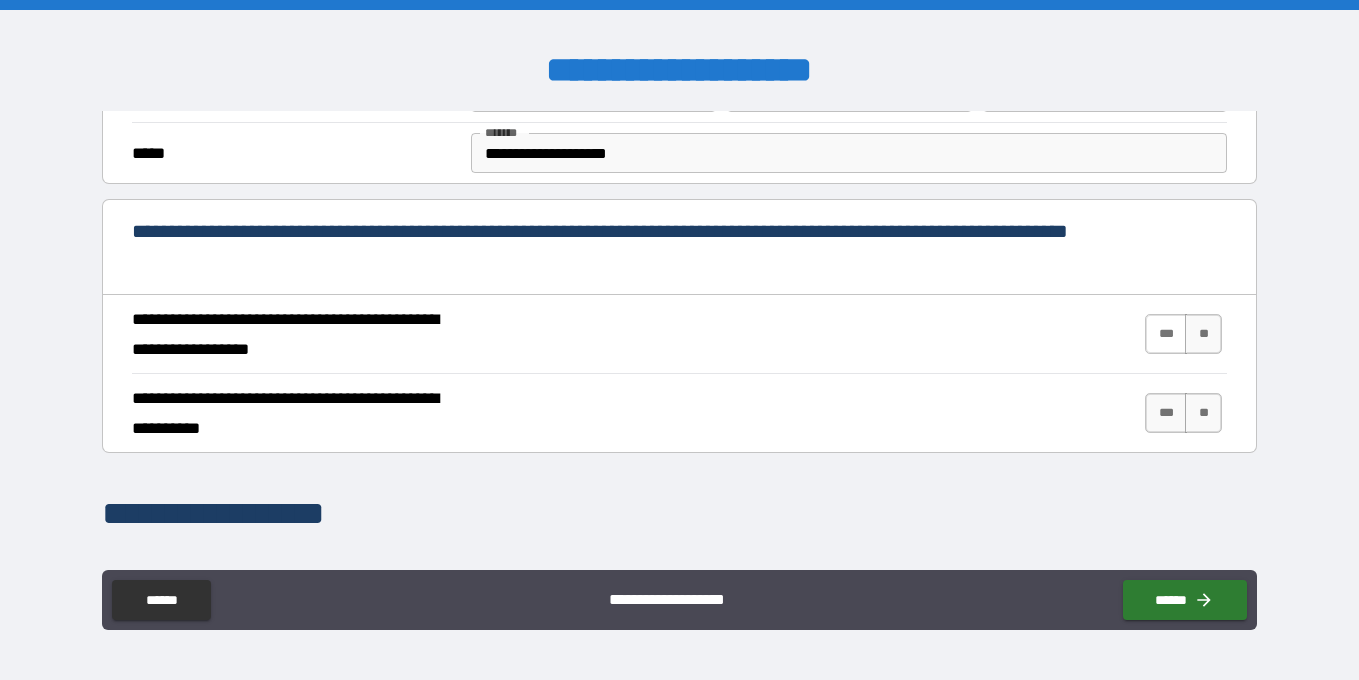click on "***" at bounding box center (1166, 334) 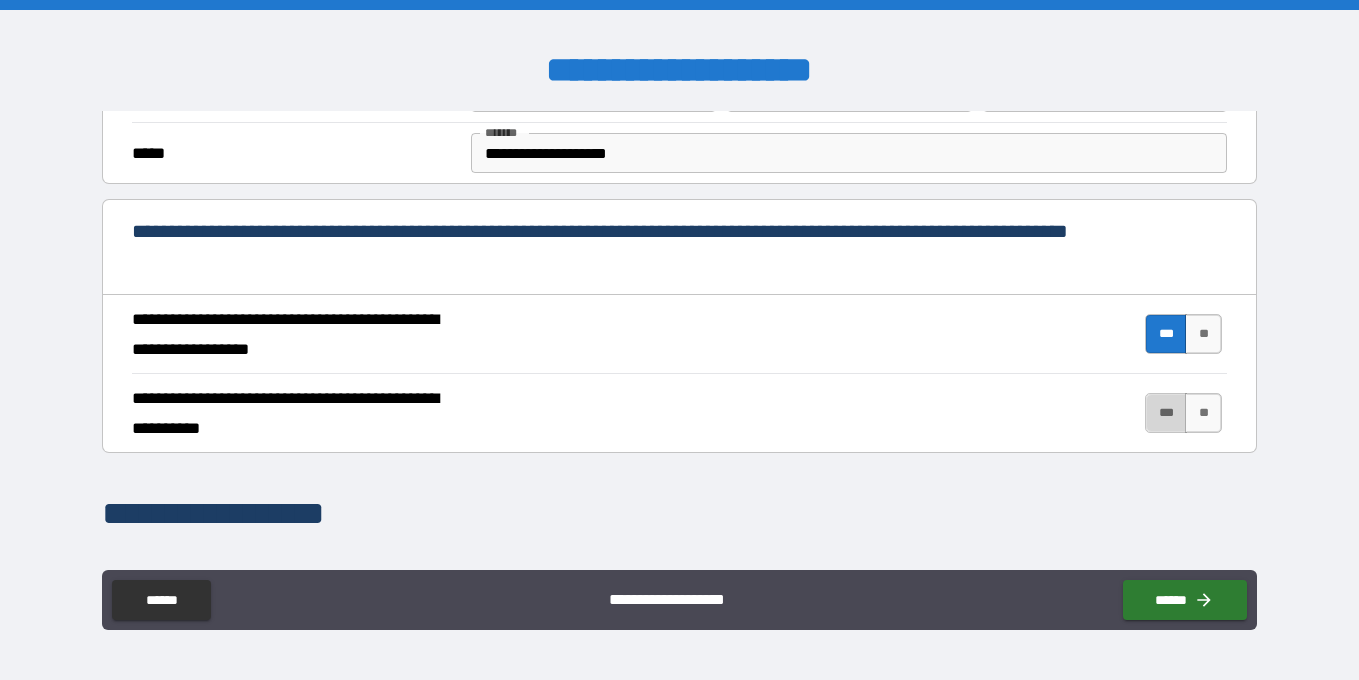 click on "***" at bounding box center [1166, 413] 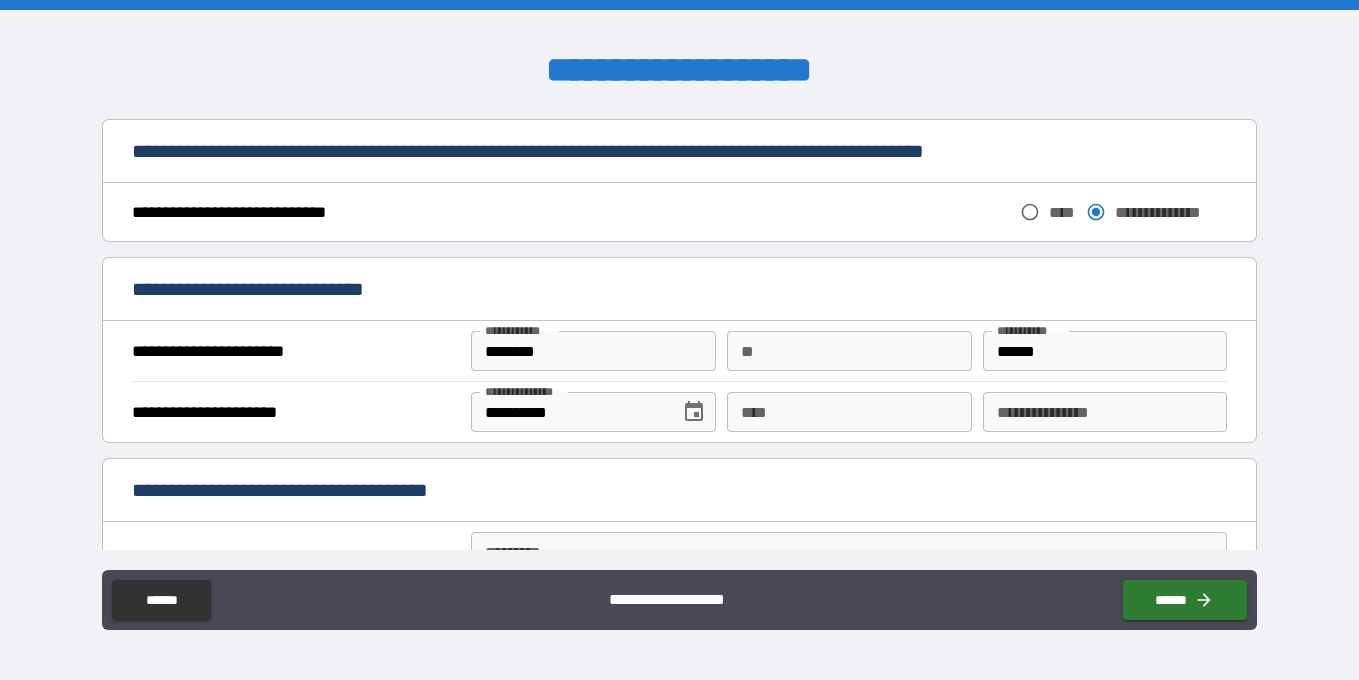 scroll, scrollTop: 1108, scrollLeft: 0, axis: vertical 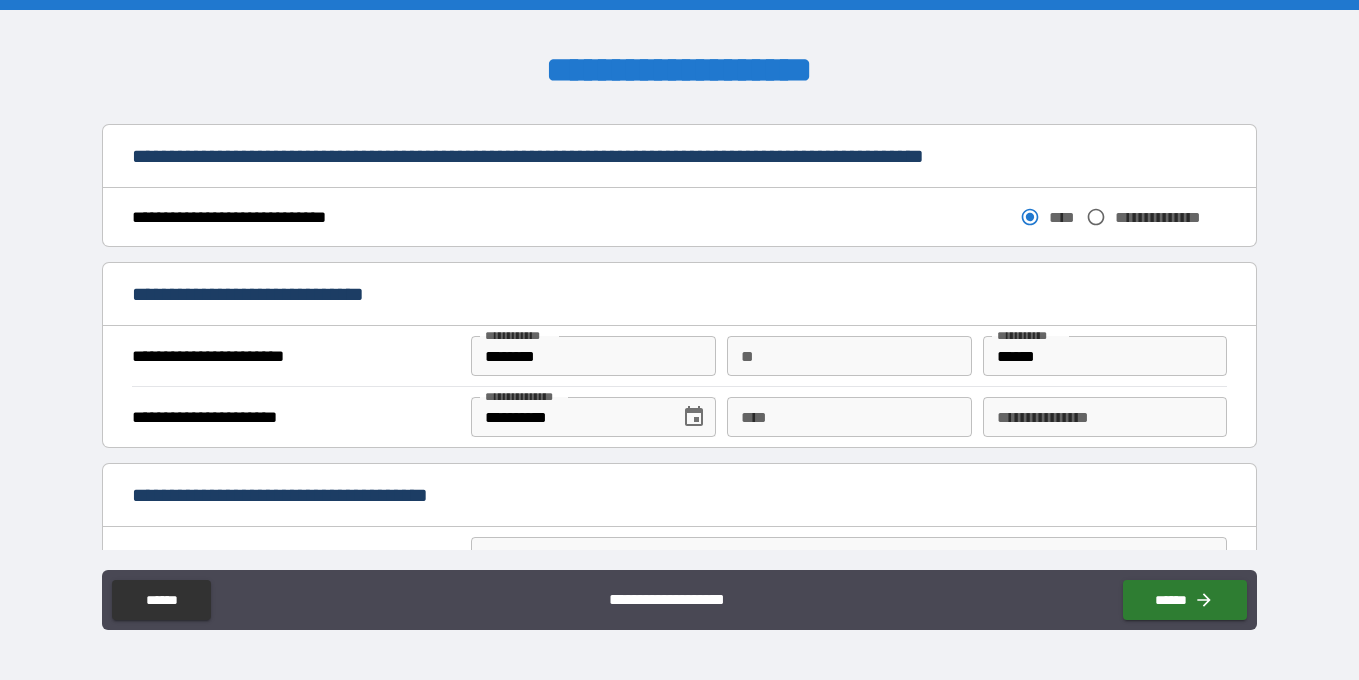 click on "****" at bounding box center [849, 417] 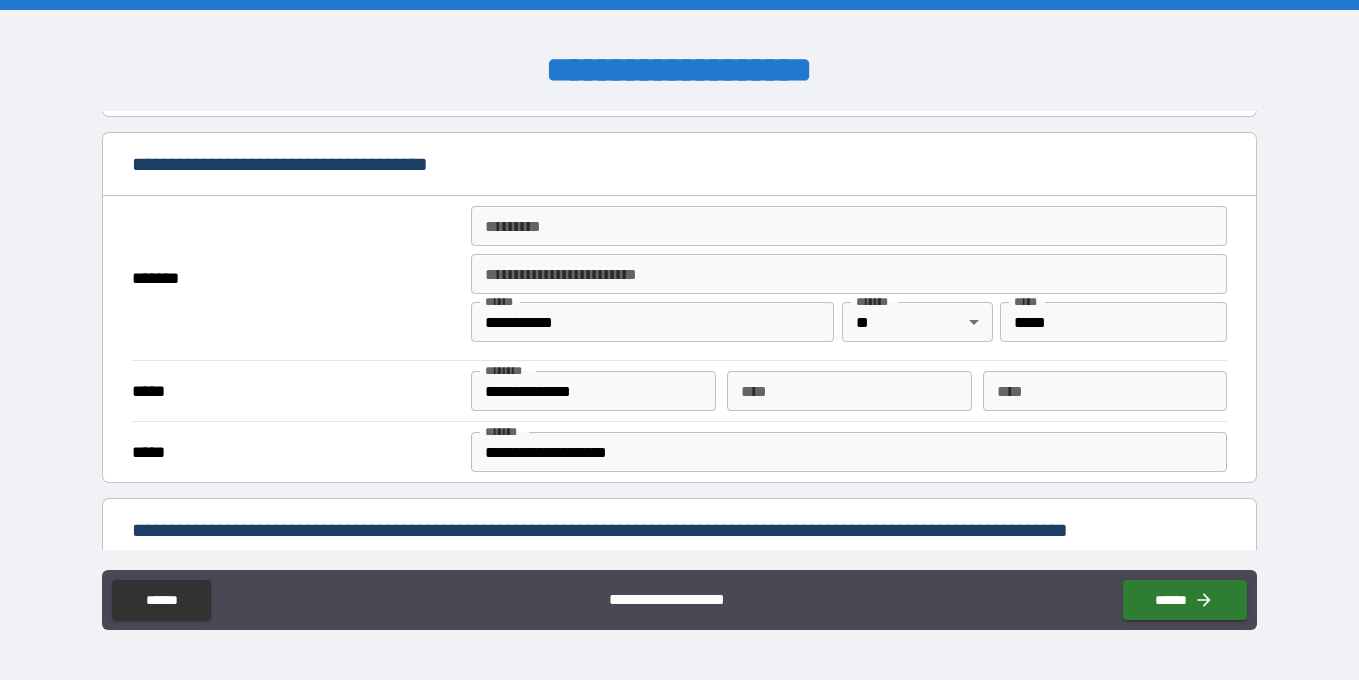 scroll, scrollTop: 1463, scrollLeft: 0, axis: vertical 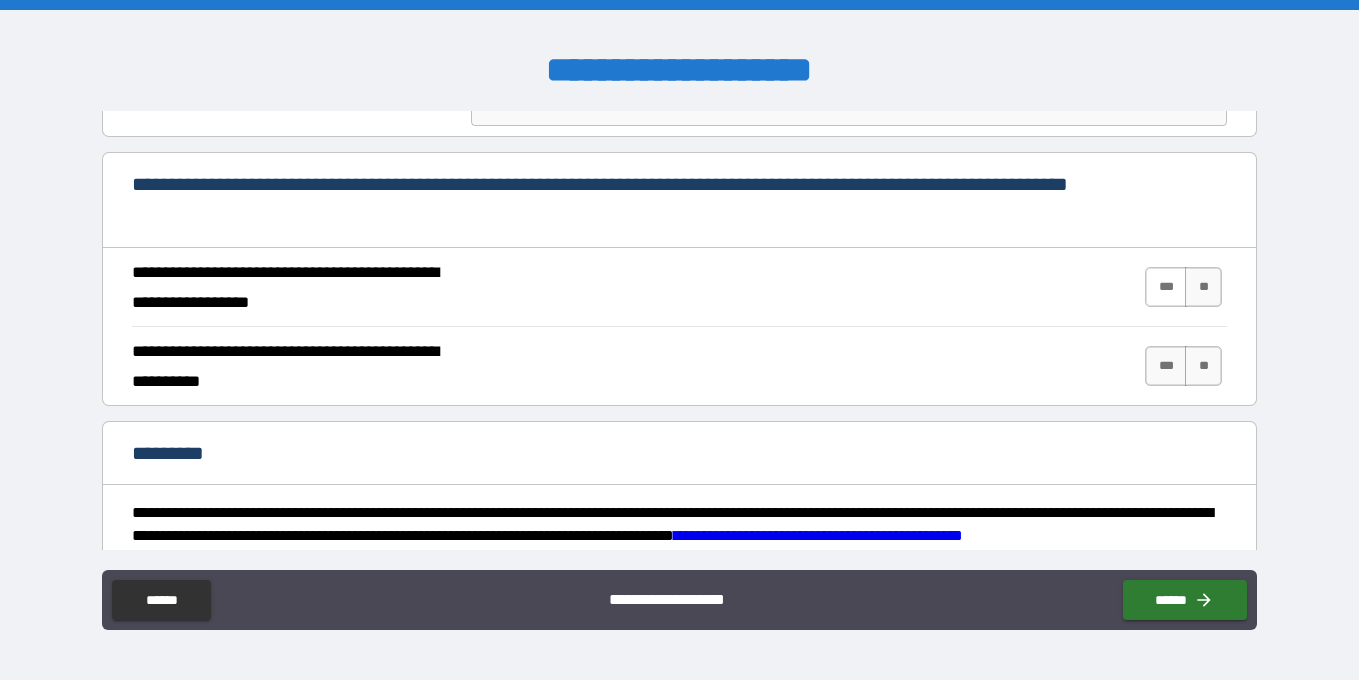 click on "***" at bounding box center [1166, 287] 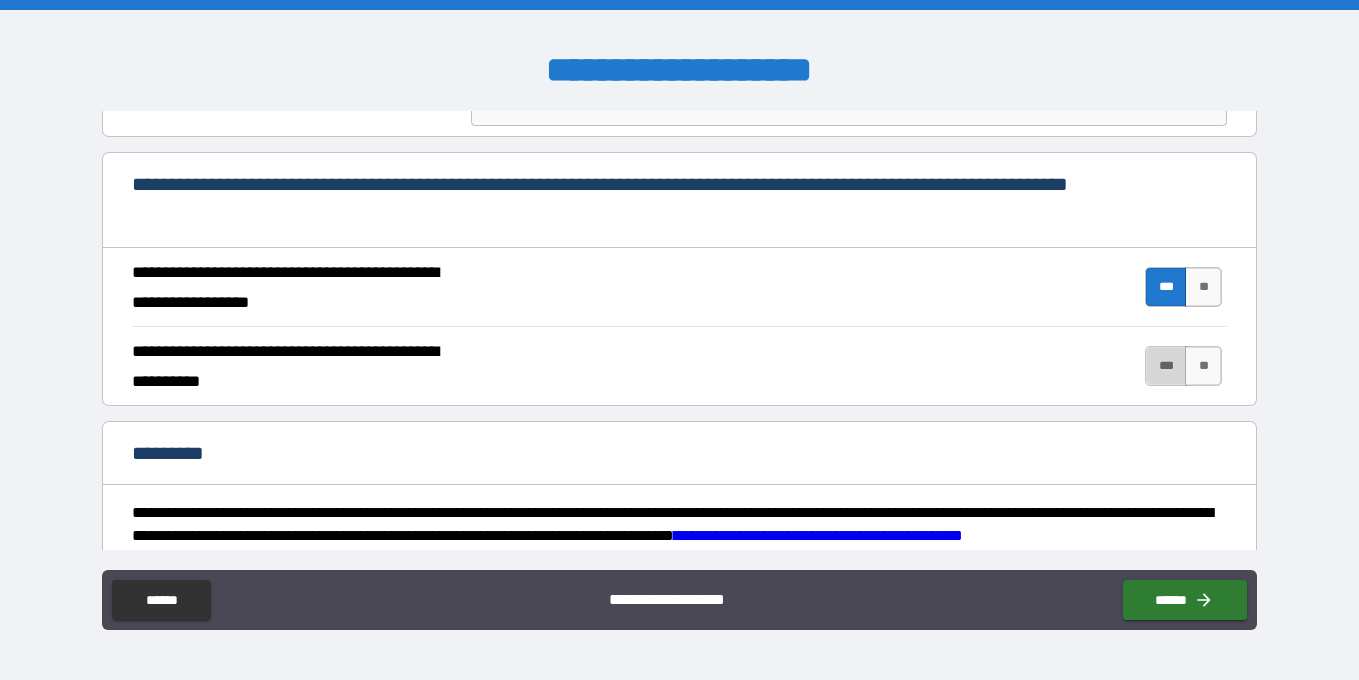 click on "***" at bounding box center [1166, 366] 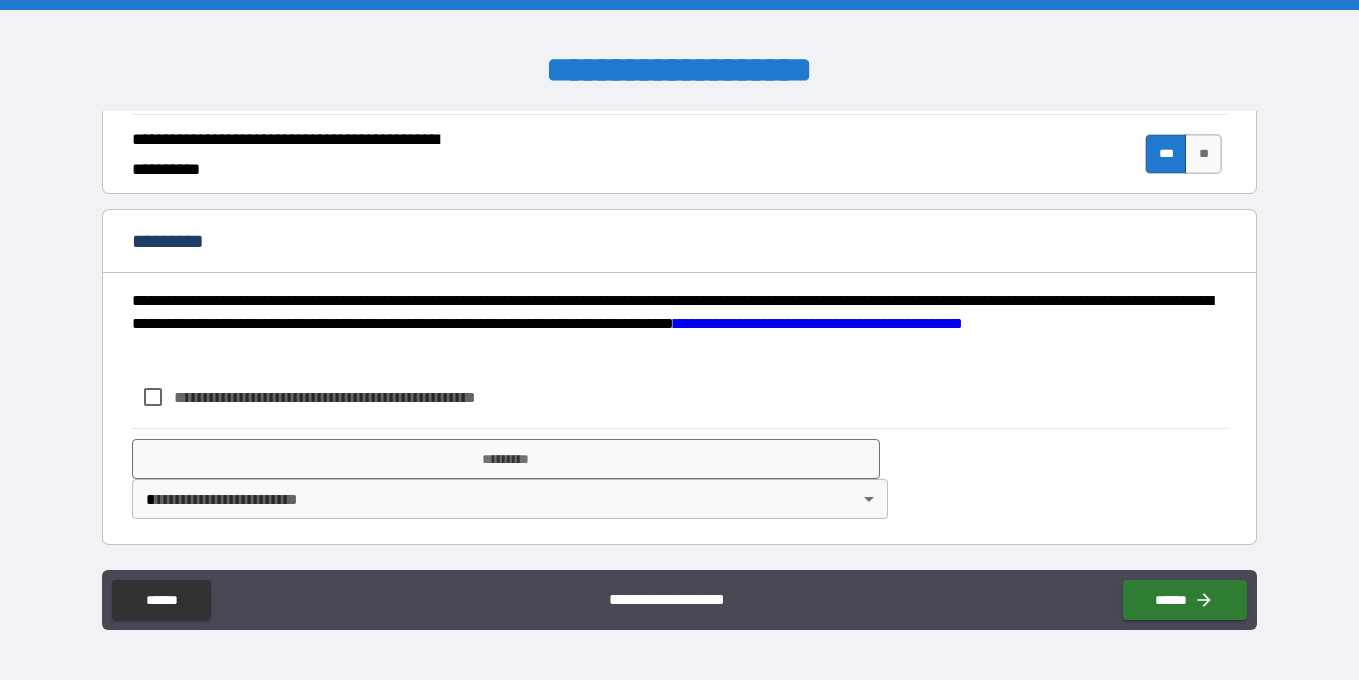 scroll, scrollTop: 1997, scrollLeft: 0, axis: vertical 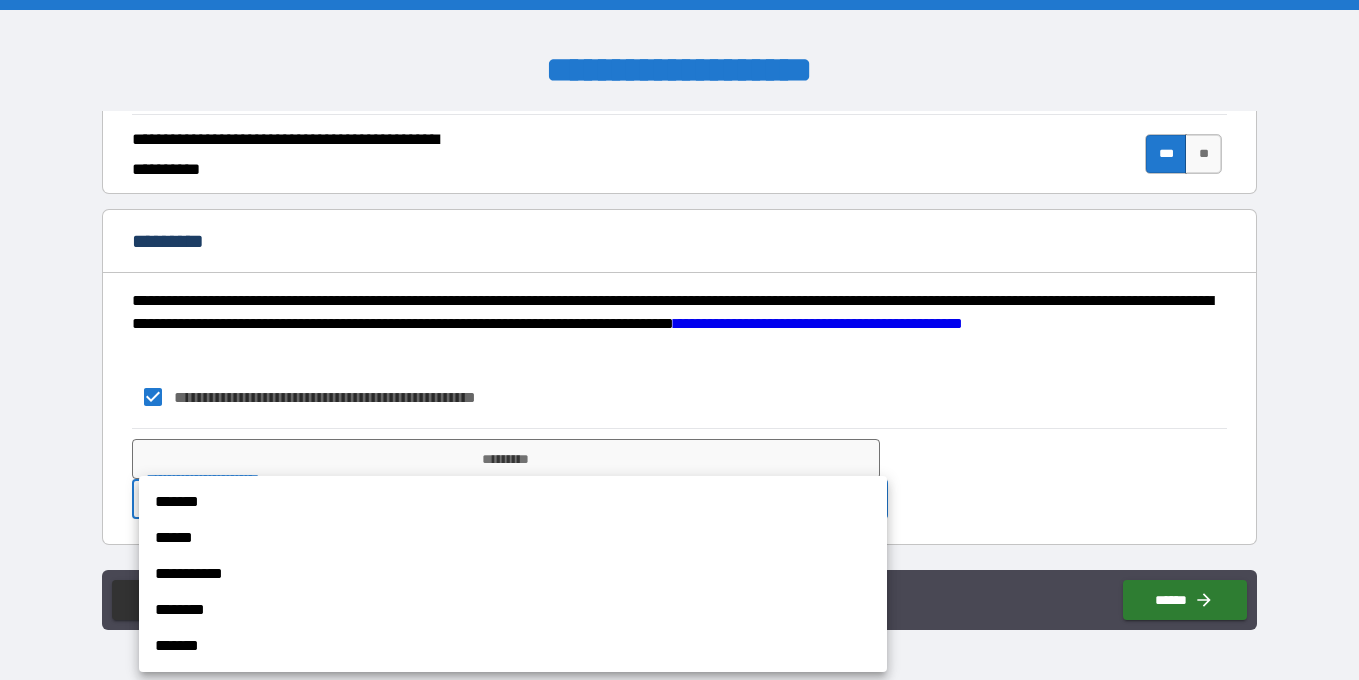 click on "**********" at bounding box center (679, 340) 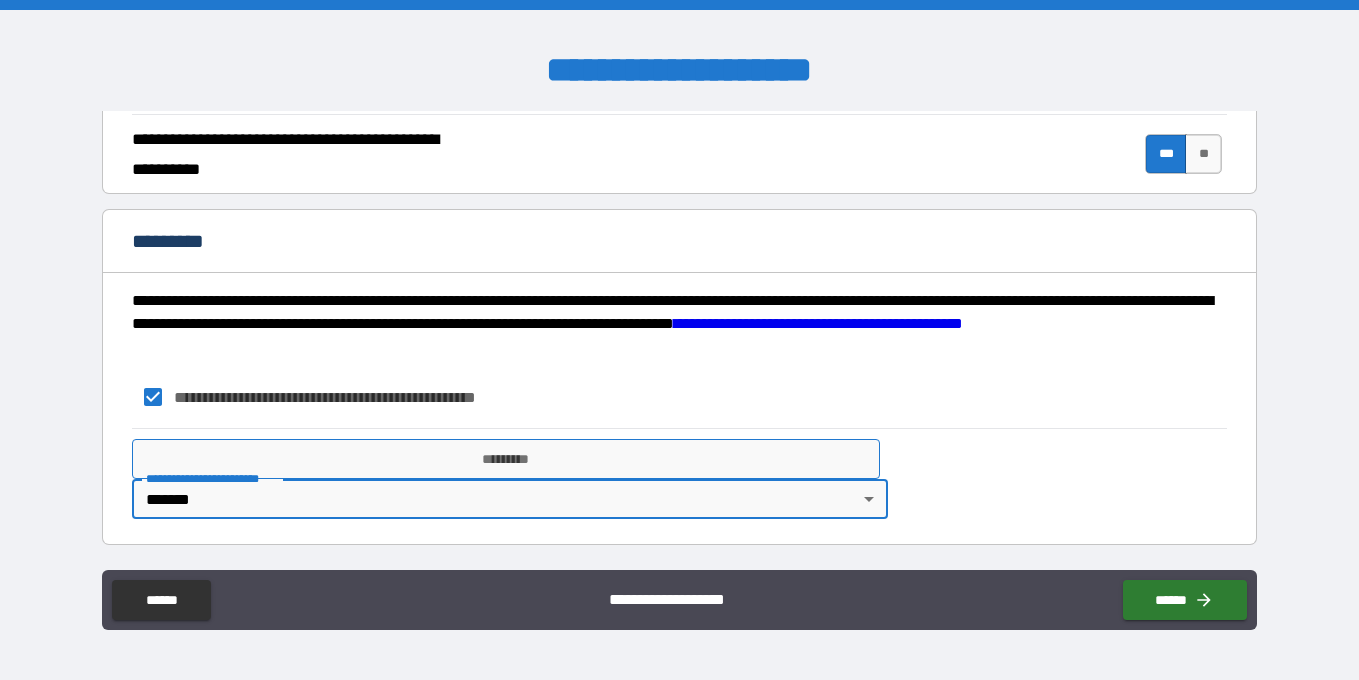 click on "*********" at bounding box center (506, 459) 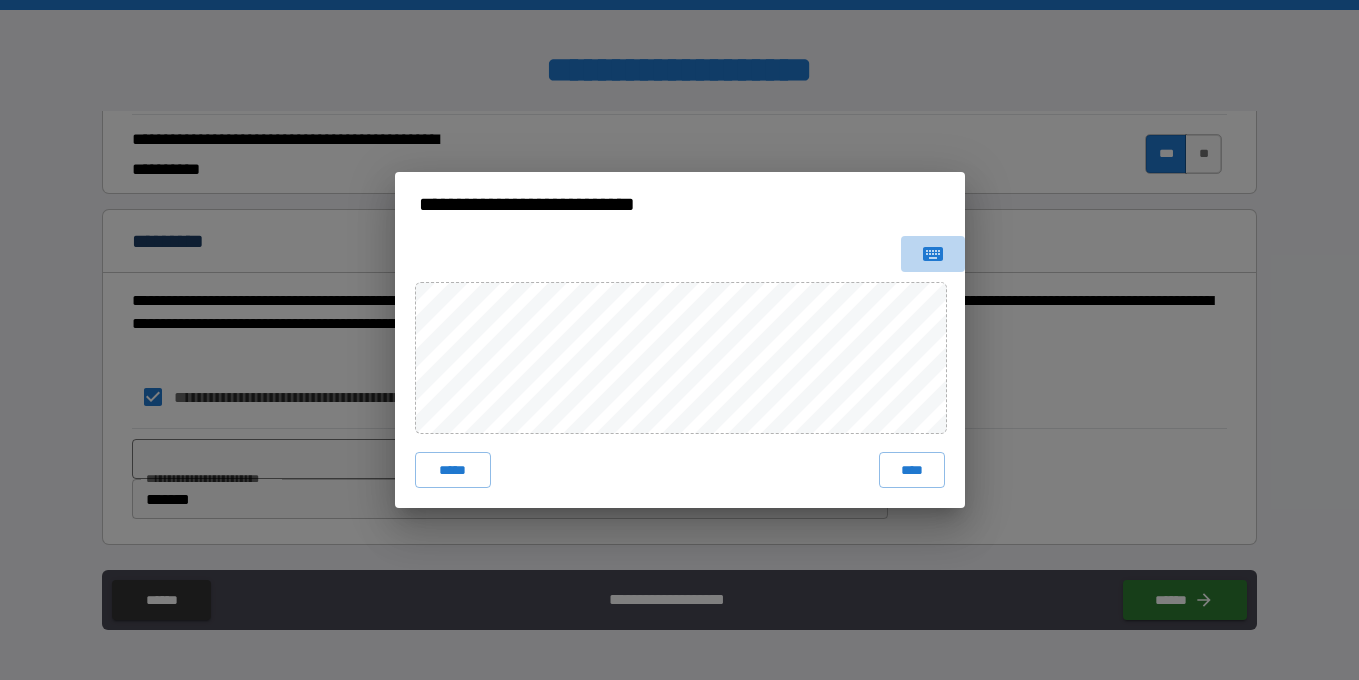 click 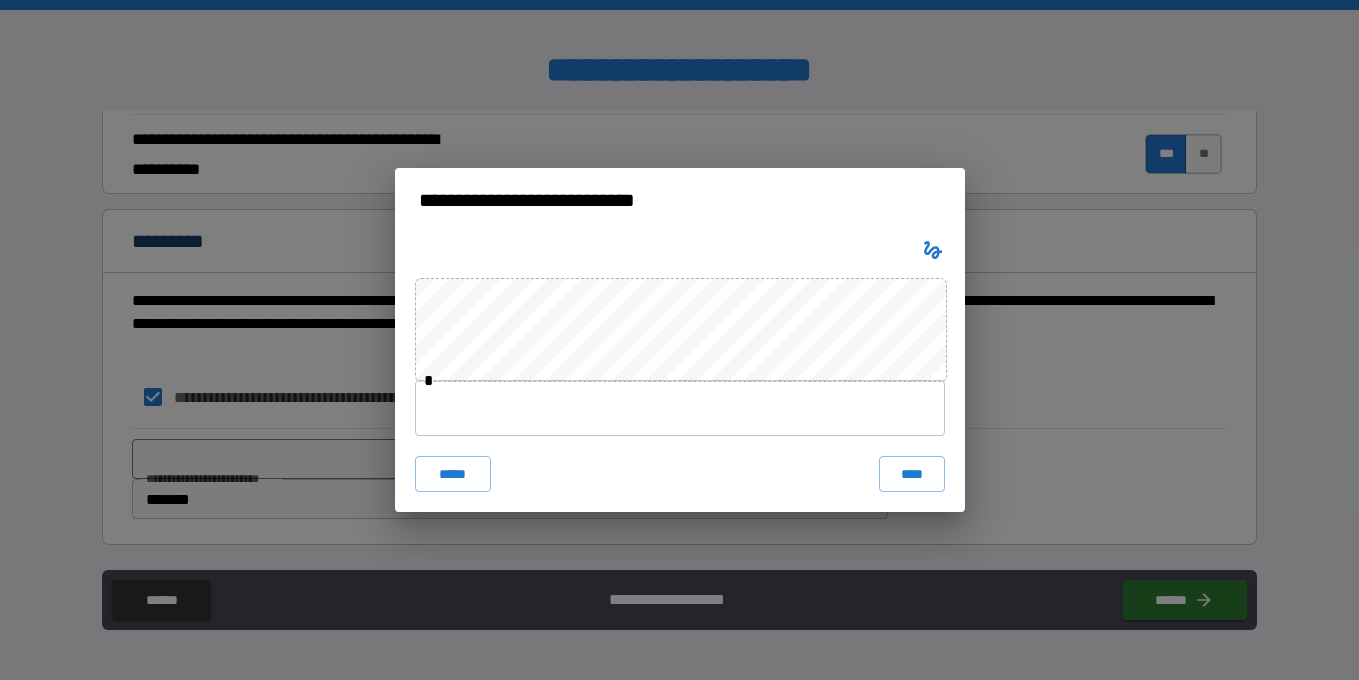 click at bounding box center (680, 408) 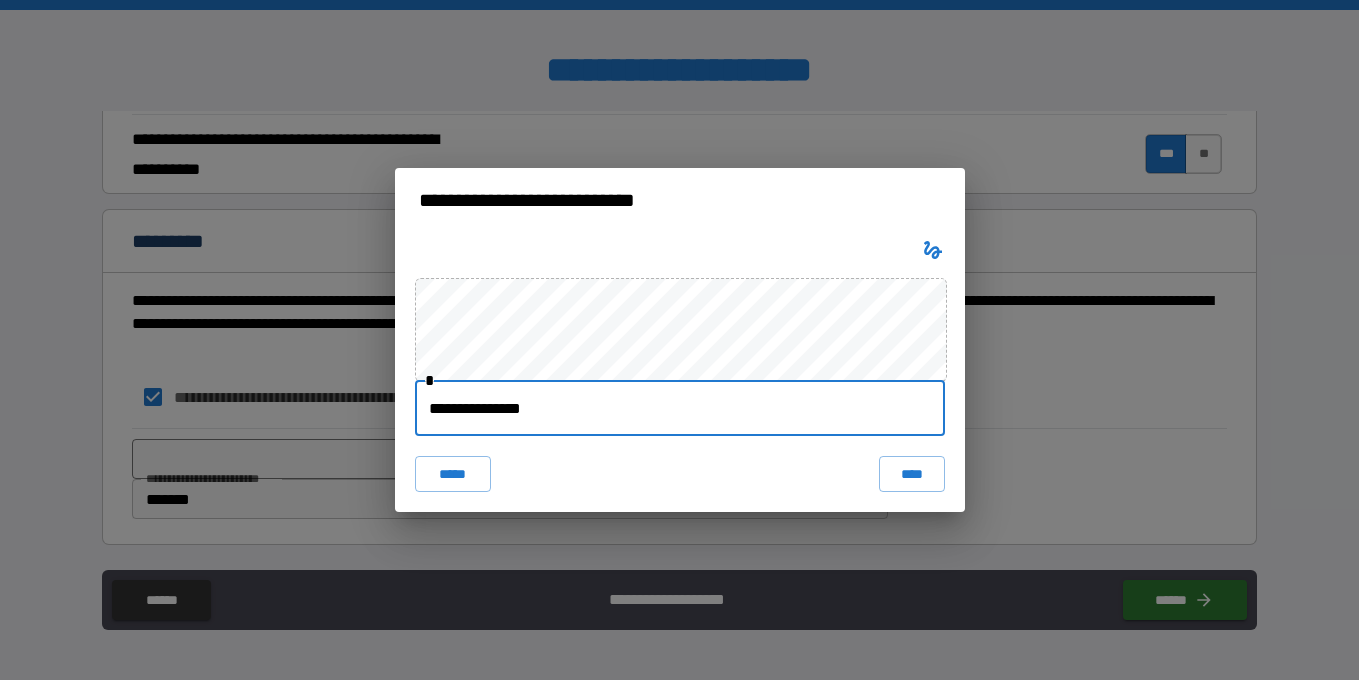 click on "****" at bounding box center (912, 474) 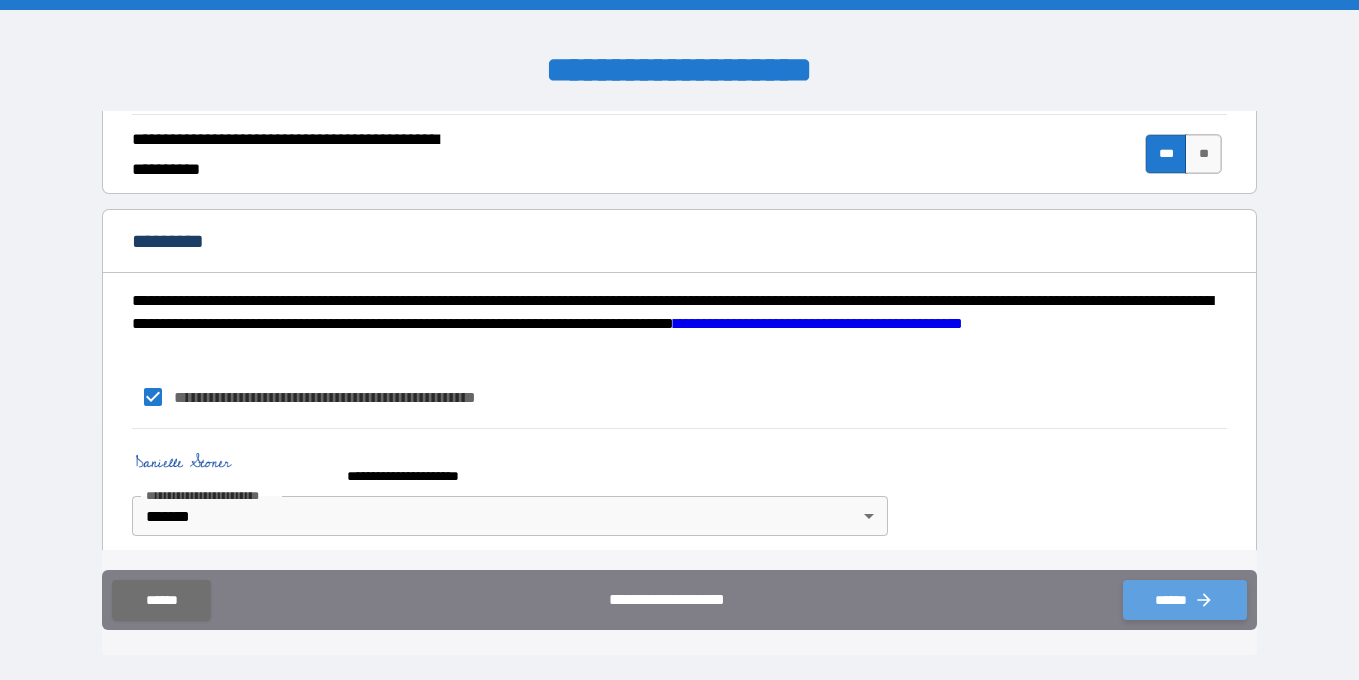 click on "******" at bounding box center [1185, 600] 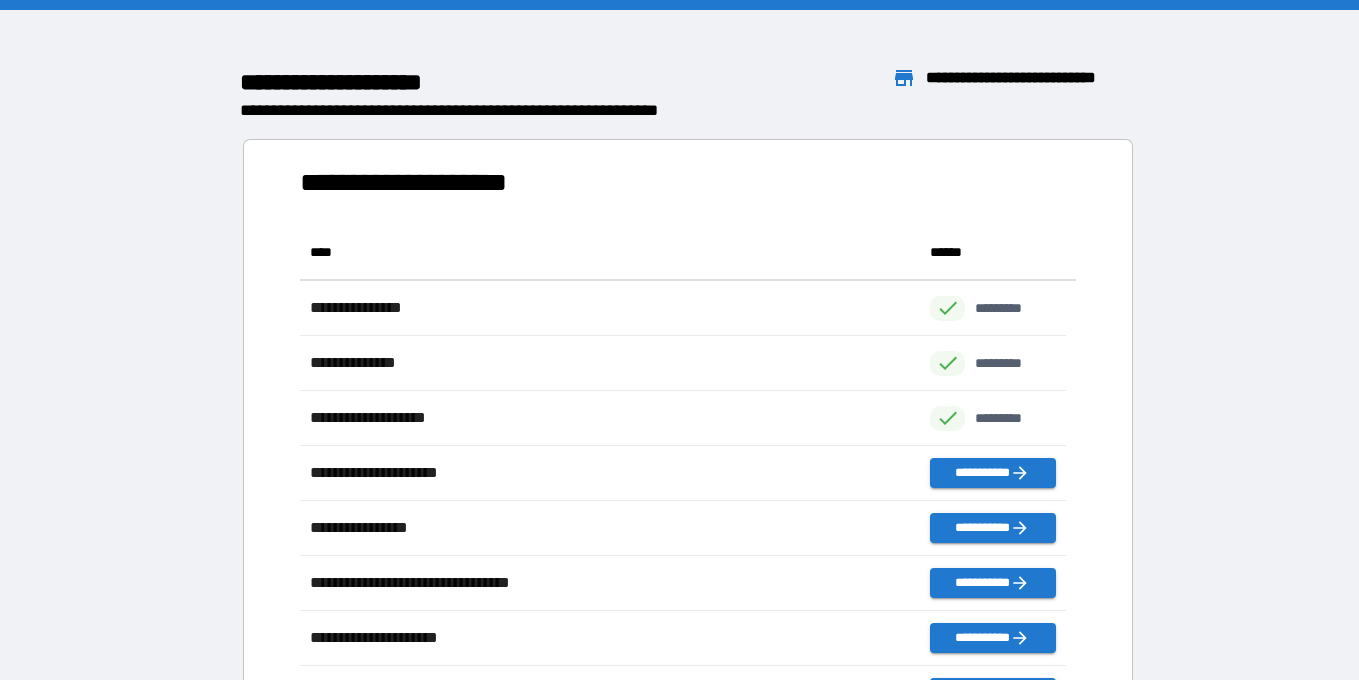 scroll, scrollTop: 16, scrollLeft: 16, axis: both 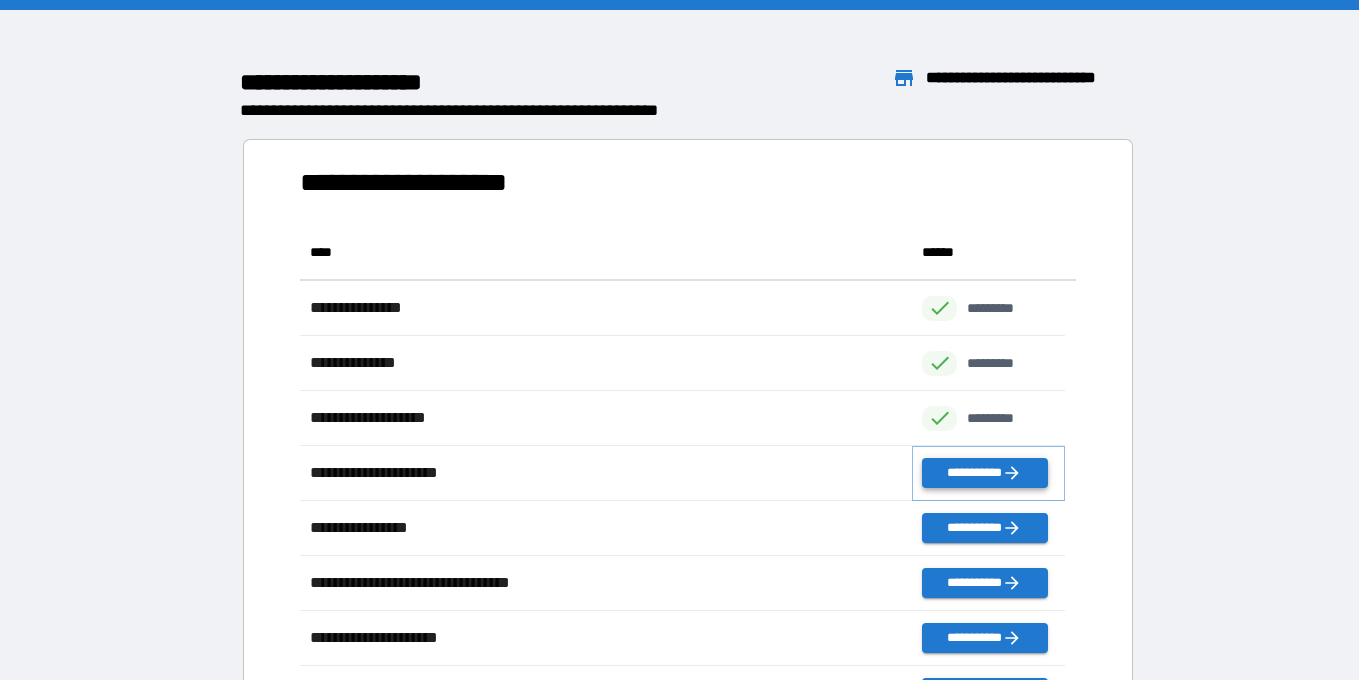 click on "**********" at bounding box center (984, 473) 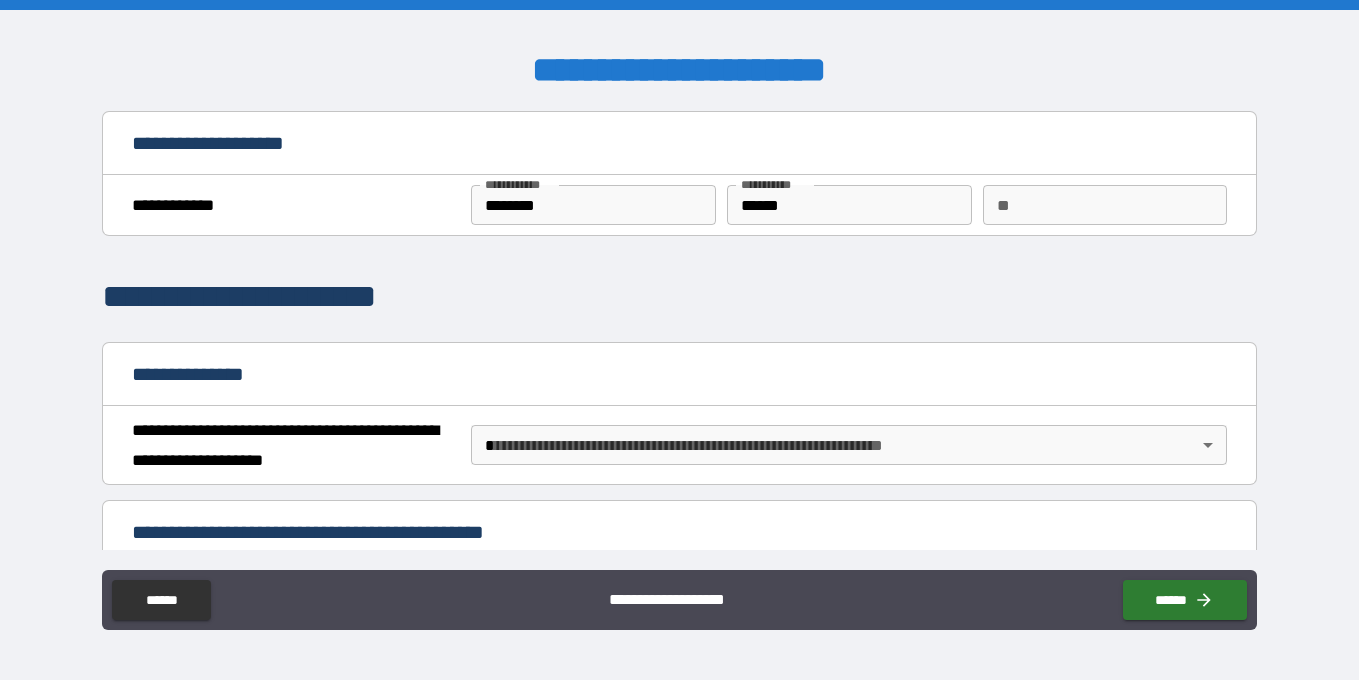 click on "**********" at bounding box center (679, 205) 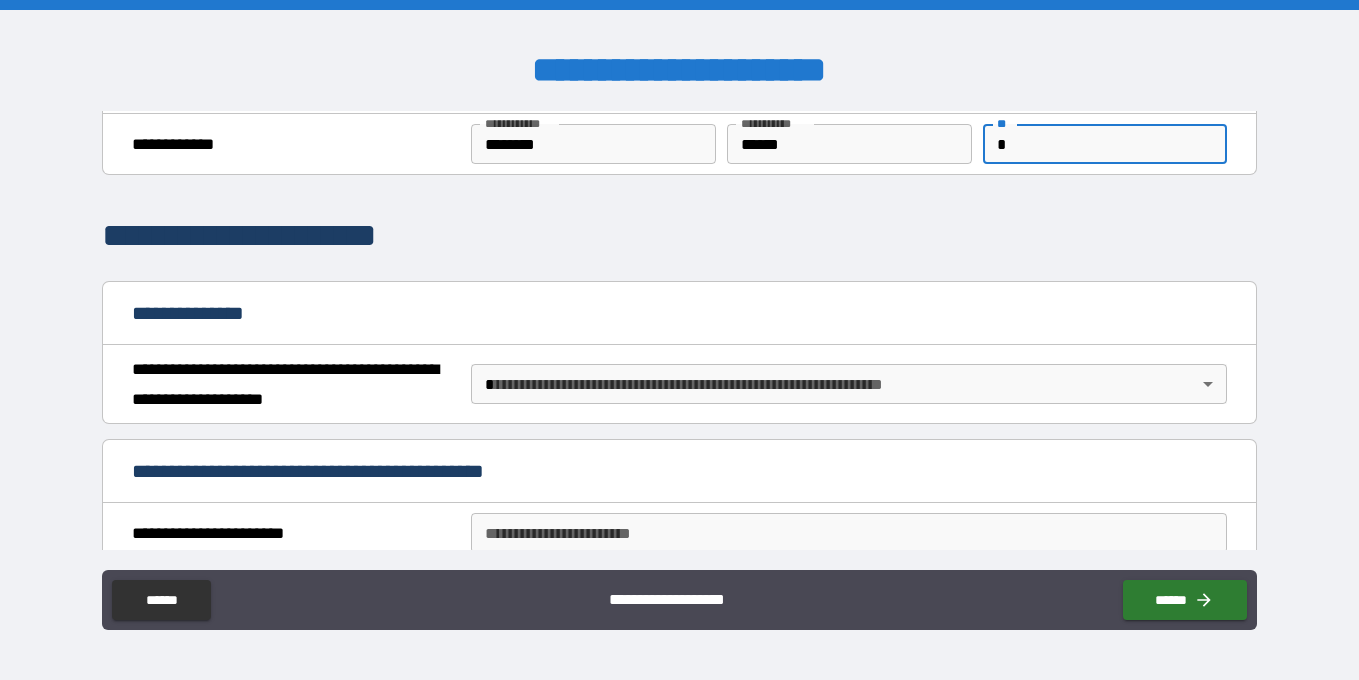 scroll, scrollTop: 79, scrollLeft: 0, axis: vertical 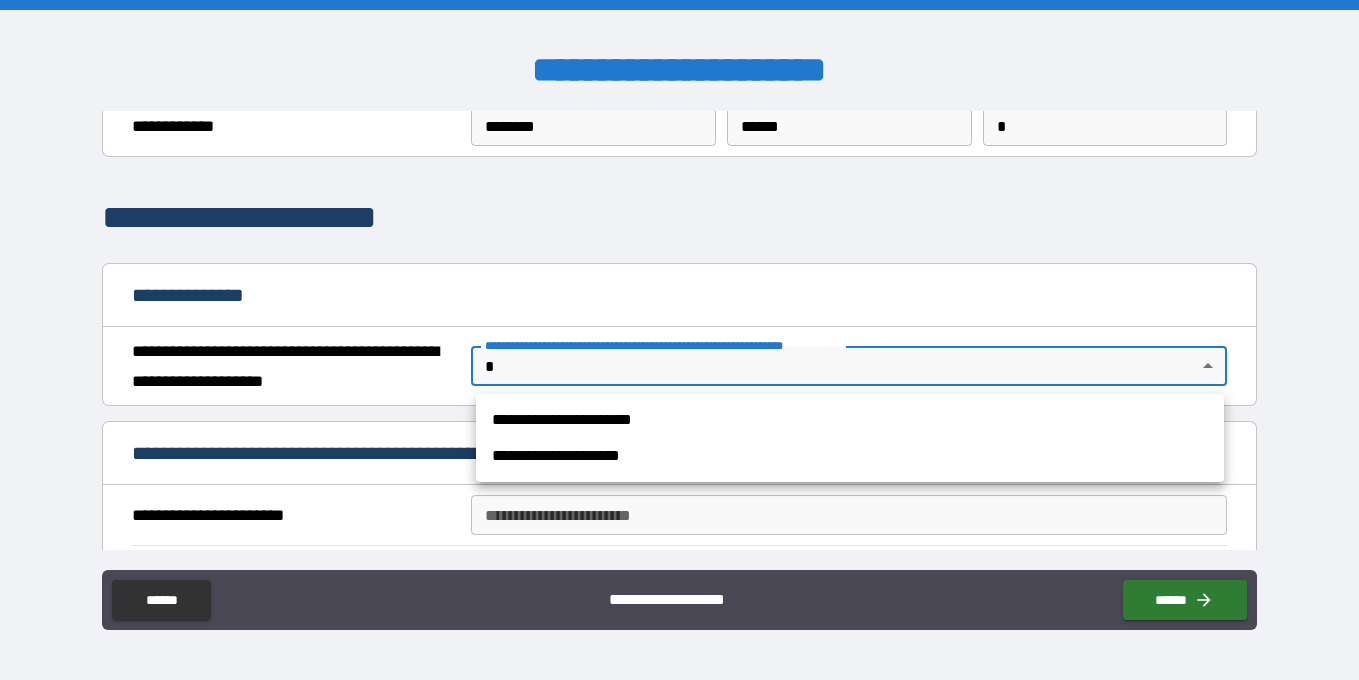 click on "**********" at bounding box center [679, 340] 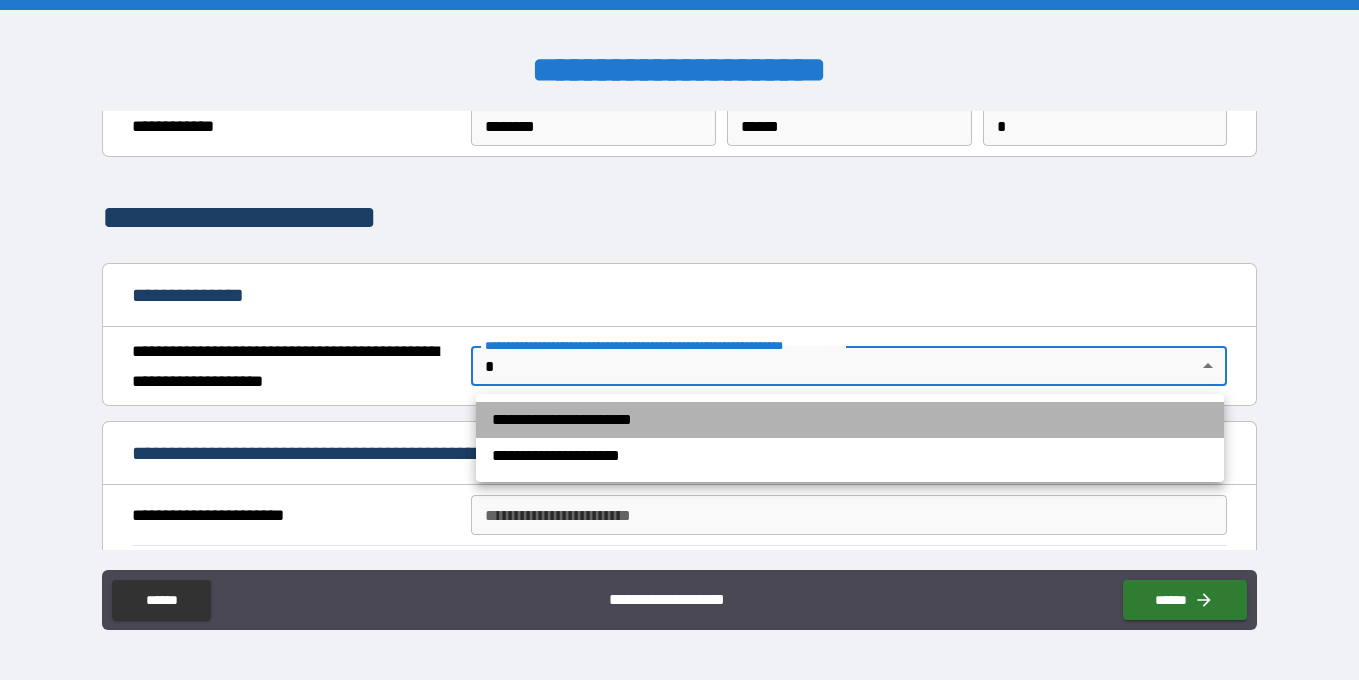 click on "**********" at bounding box center (850, 420) 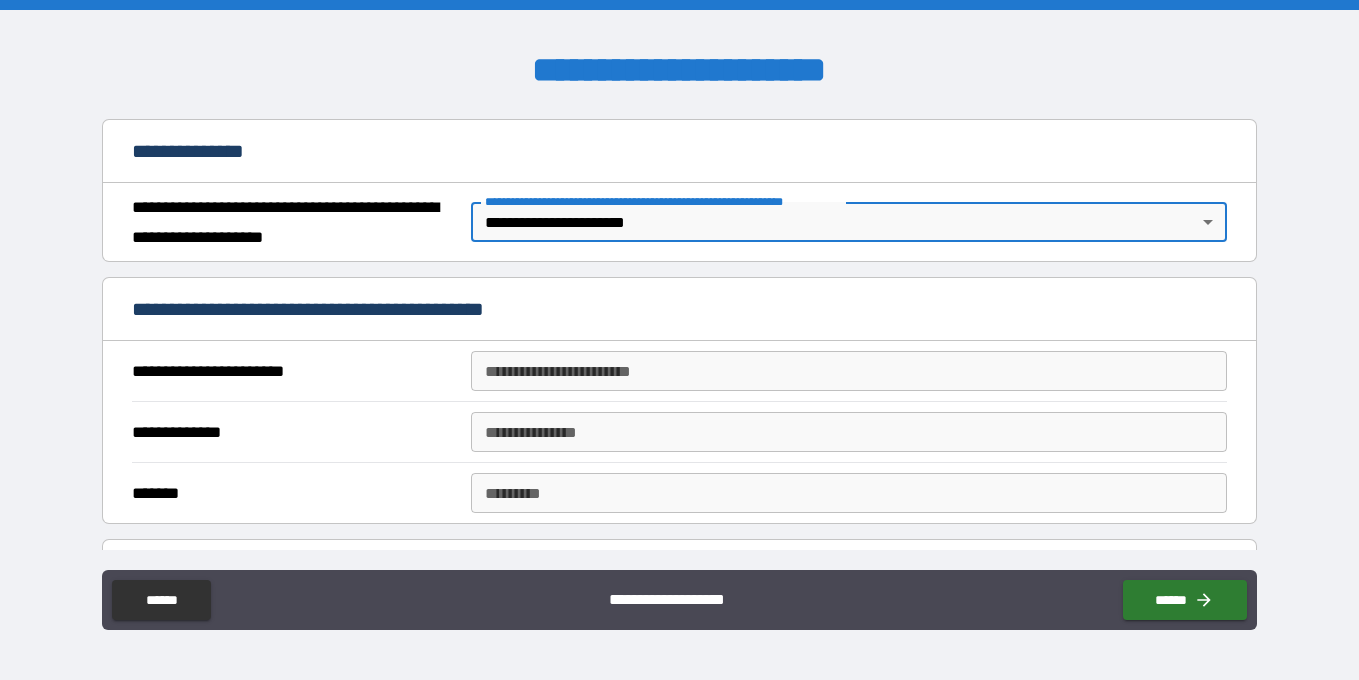 scroll, scrollTop: 257, scrollLeft: 0, axis: vertical 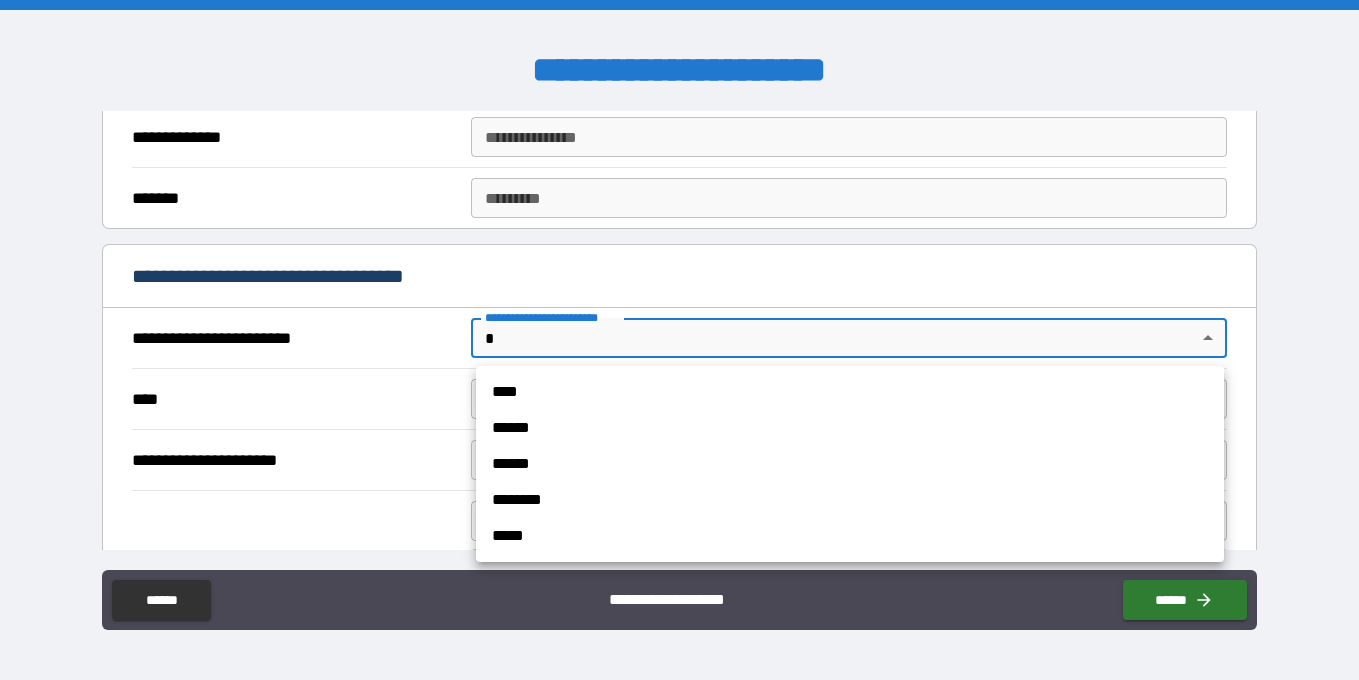 click on "**********" at bounding box center [679, 340] 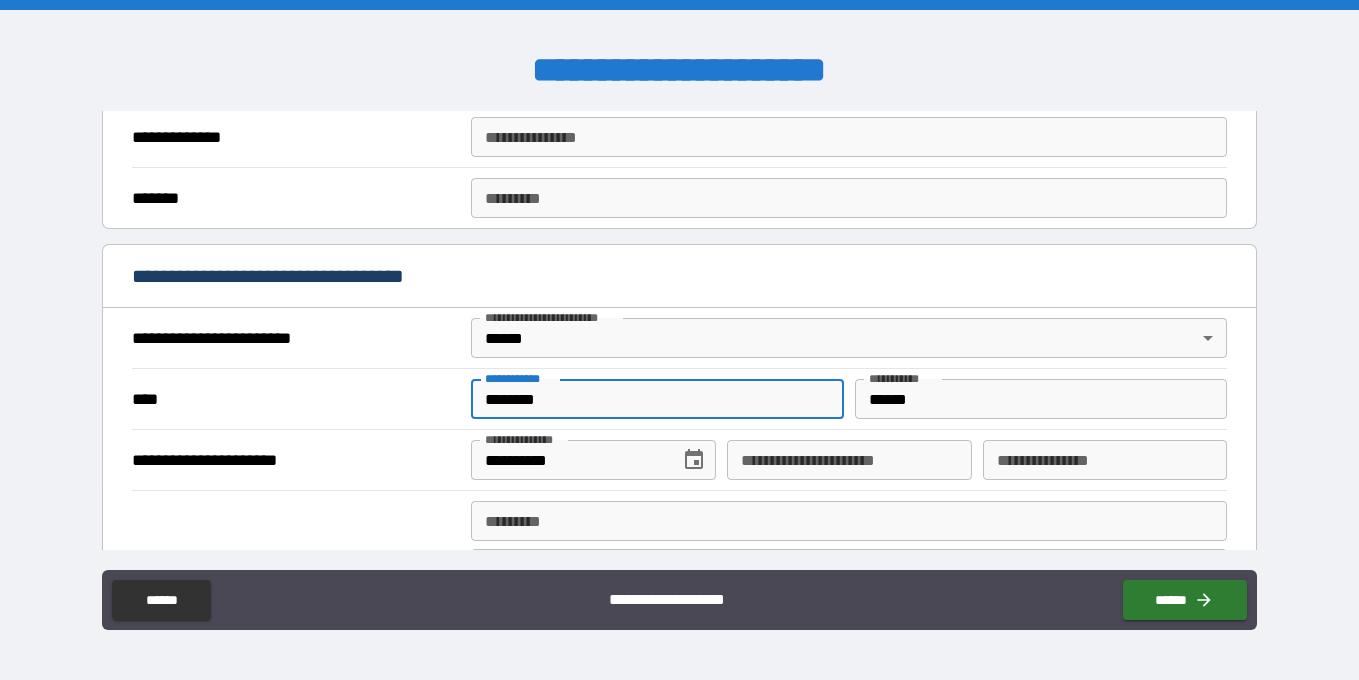 click on "********" at bounding box center (657, 399) 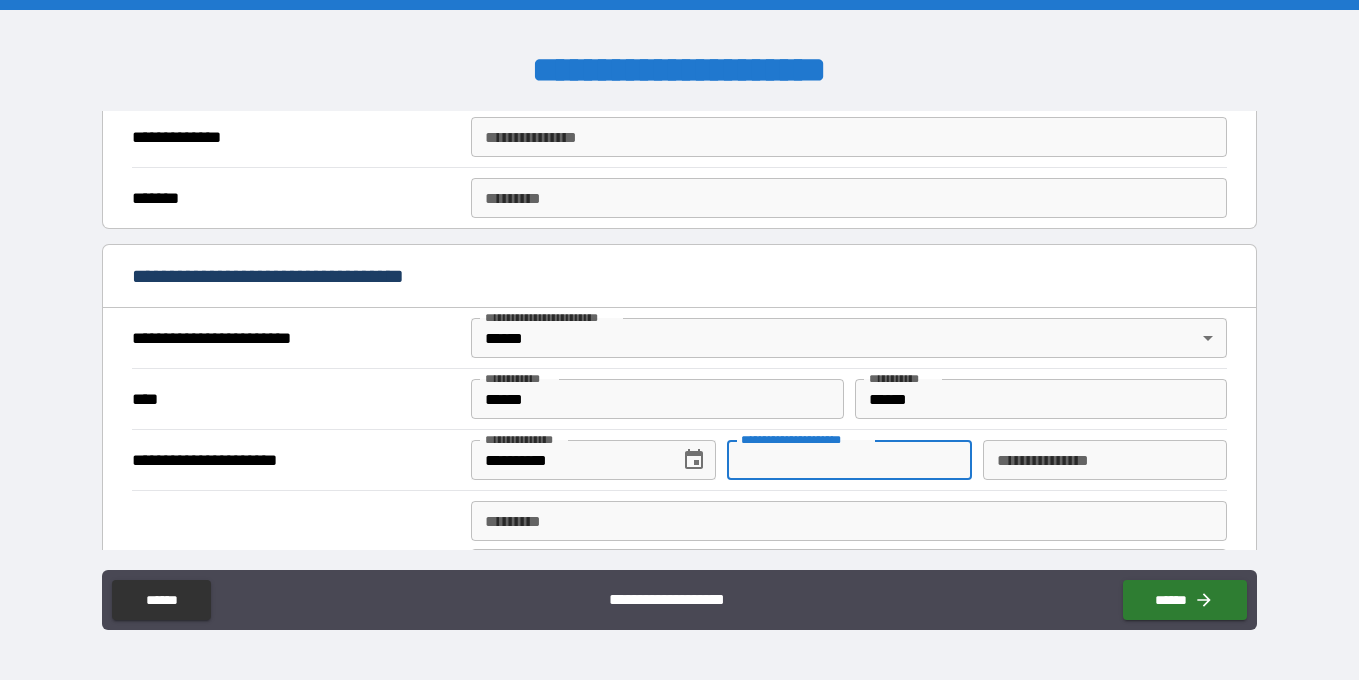 click on "**********" at bounding box center (849, 460) 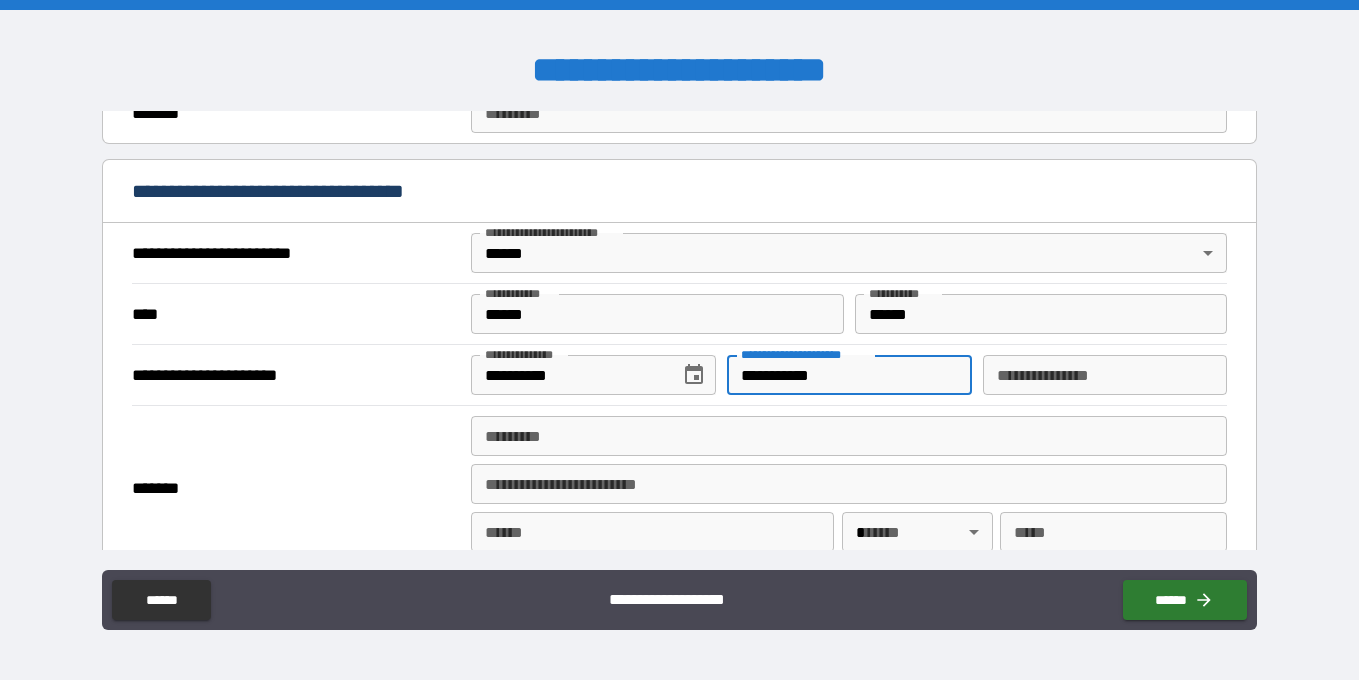 scroll, scrollTop: 642, scrollLeft: 0, axis: vertical 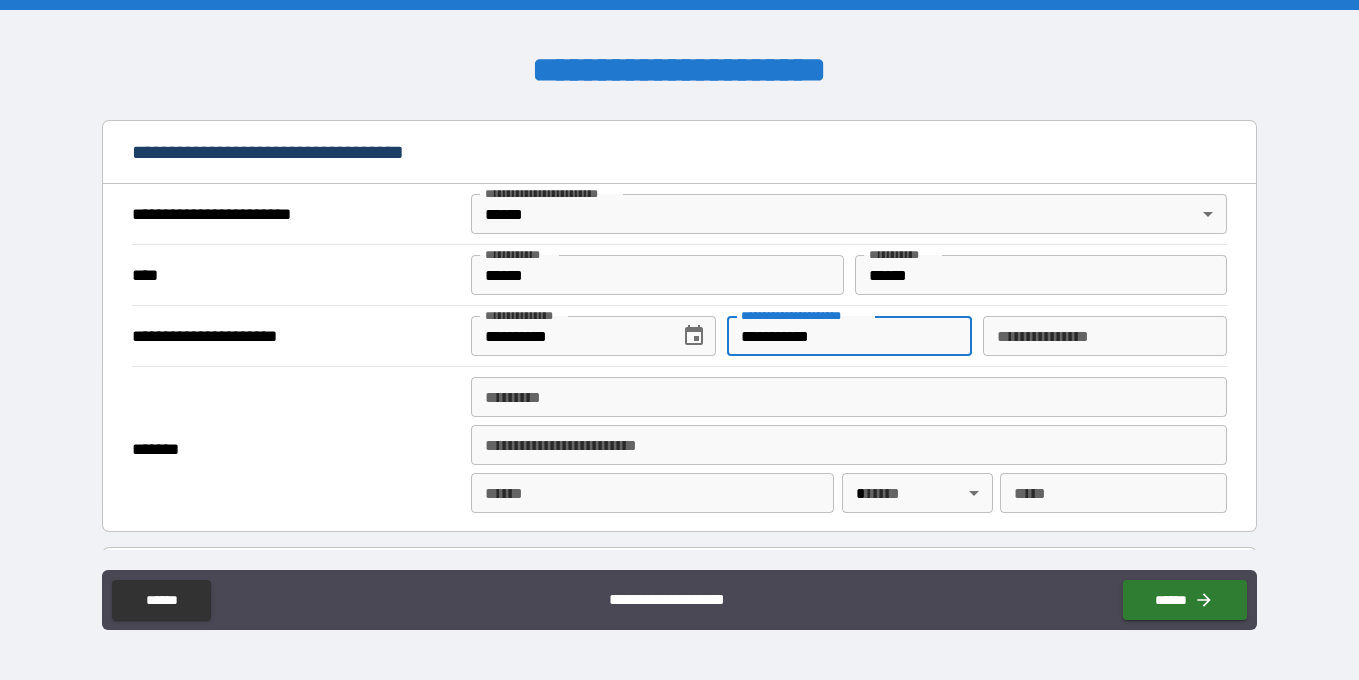click on "*******   * *******   *" at bounding box center [849, 401] 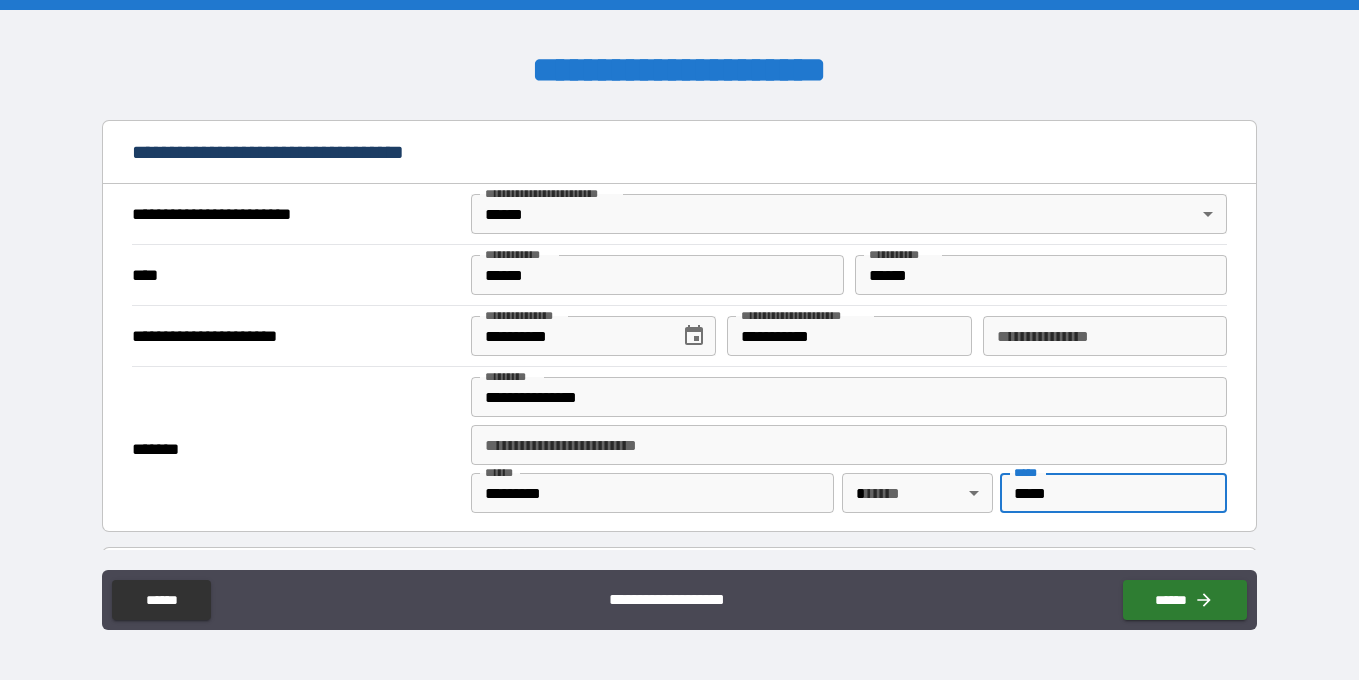 click on "**********" at bounding box center (679, 340) 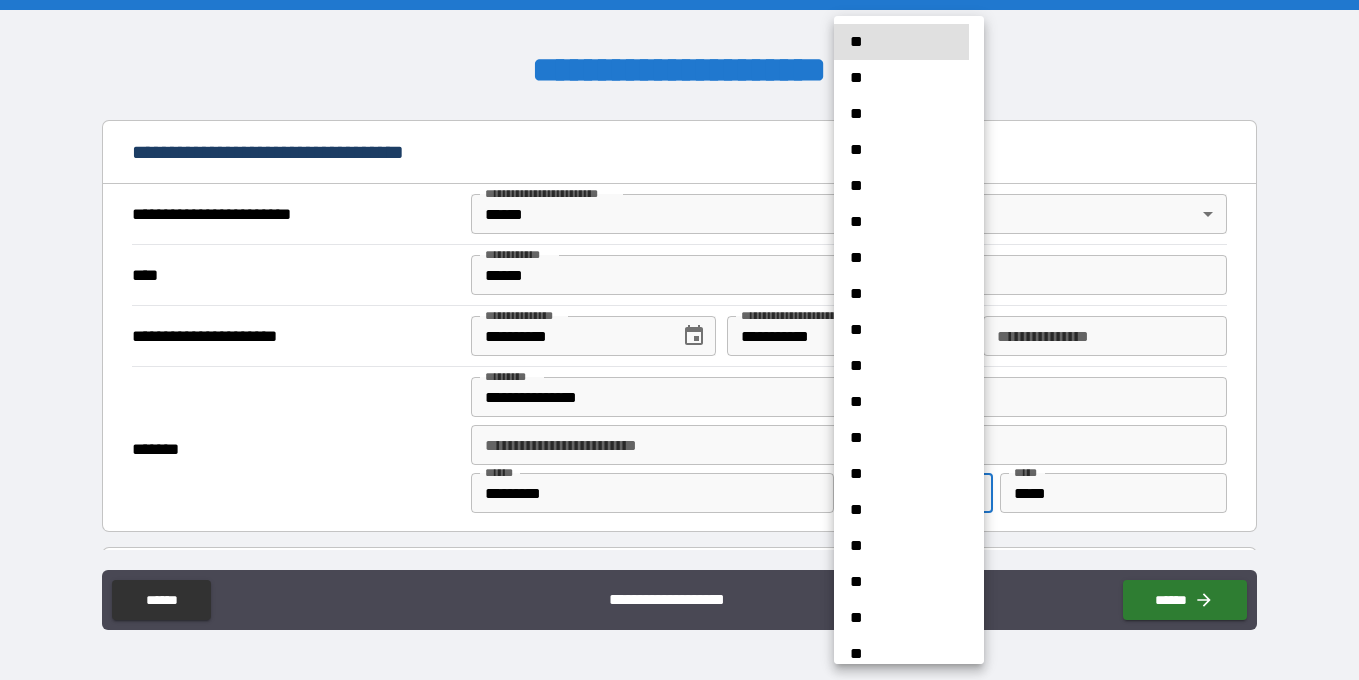 click on "**" at bounding box center [901, 222] 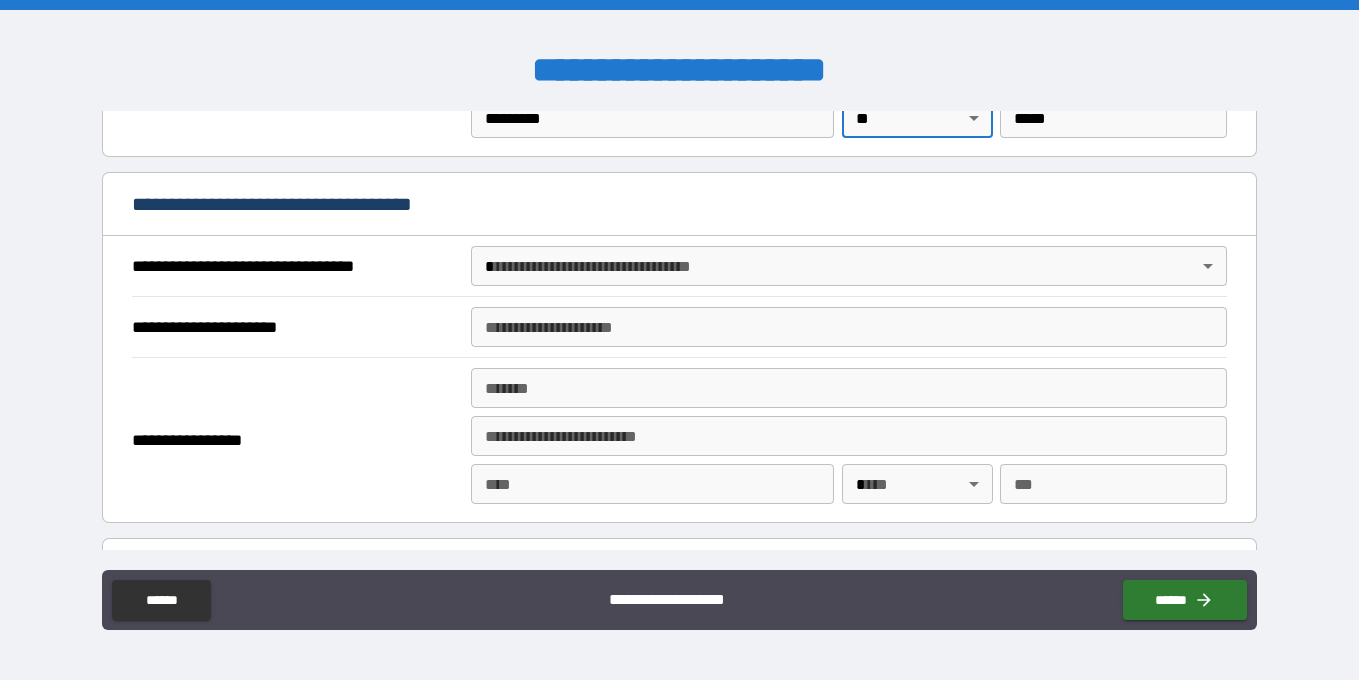 scroll, scrollTop: 1019, scrollLeft: 0, axis: vertical 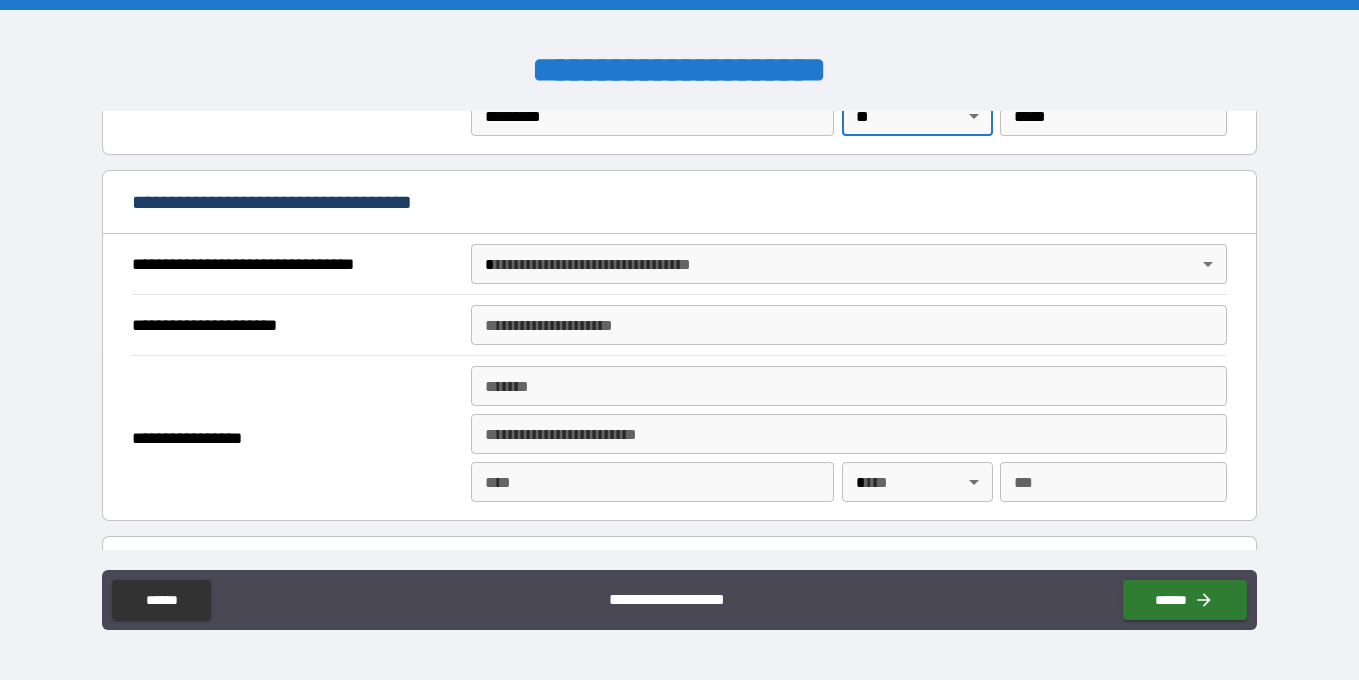 click on "**********" at bounding box center [679, 340] 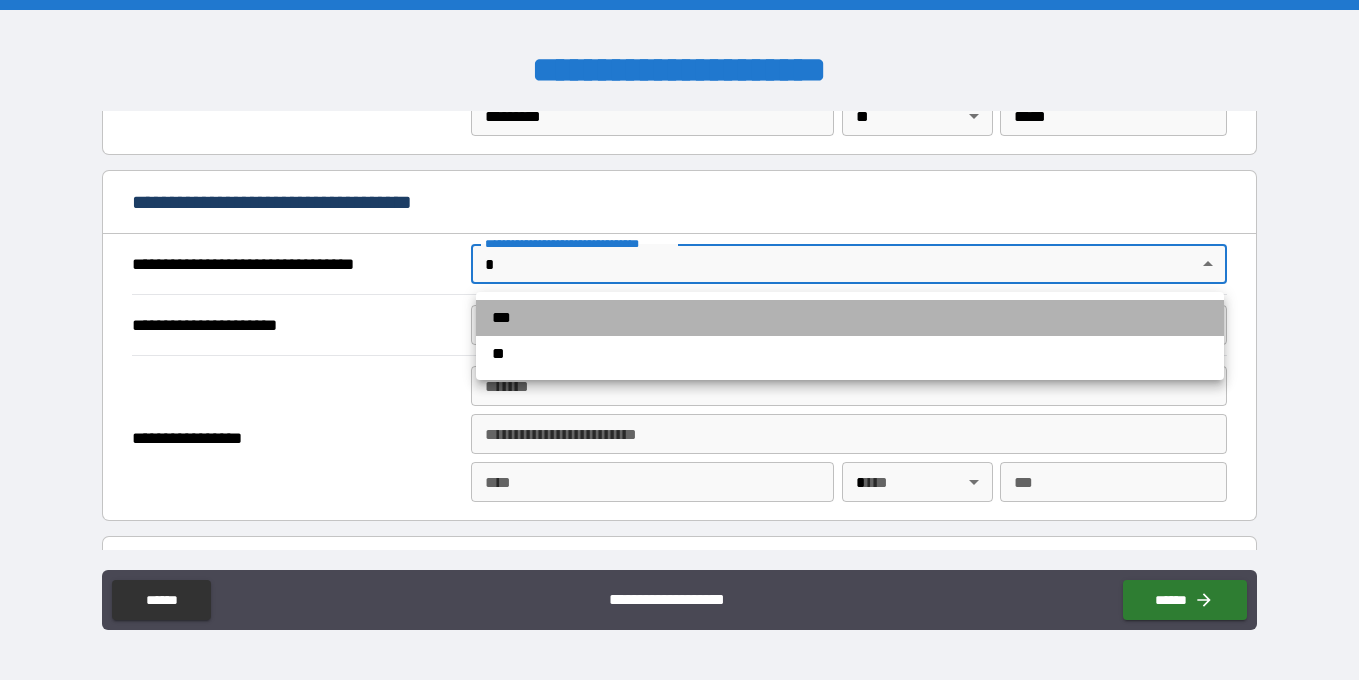 click on "***" at bounding box center [850, 318] 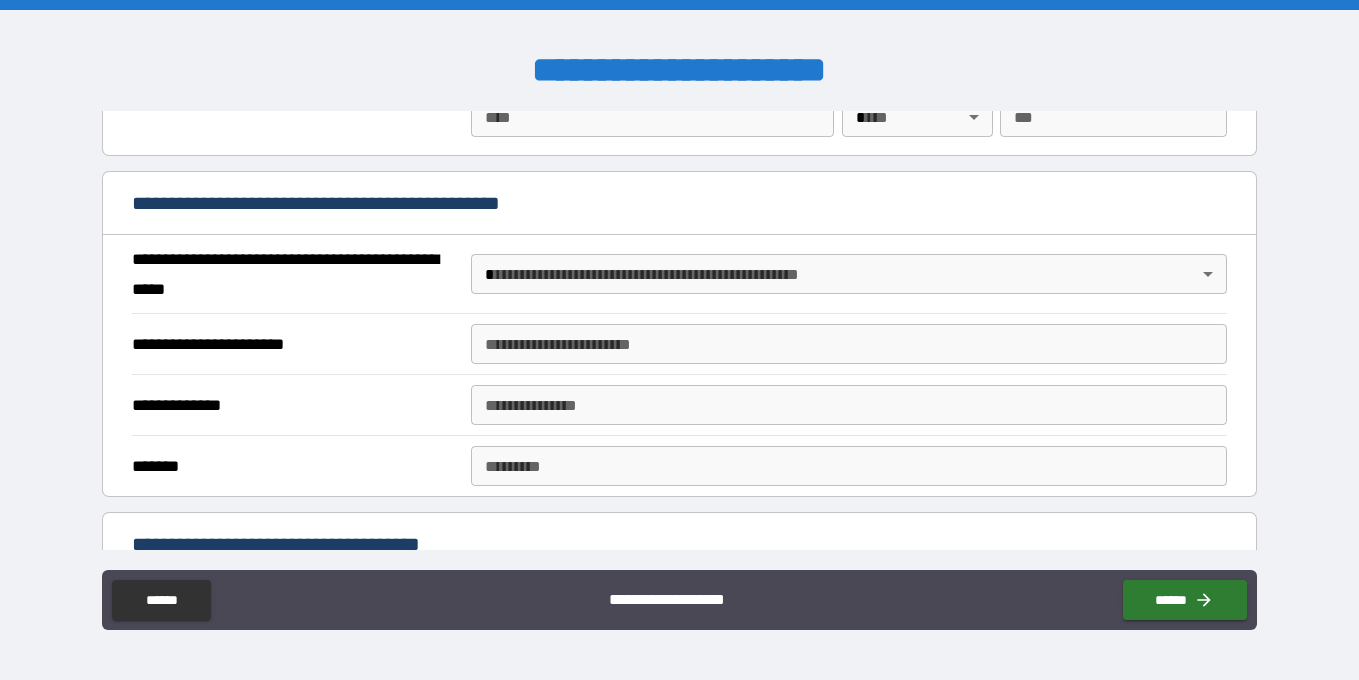 scroll, scrollTop: 1391, scrollLeft: 0, axis: vertical 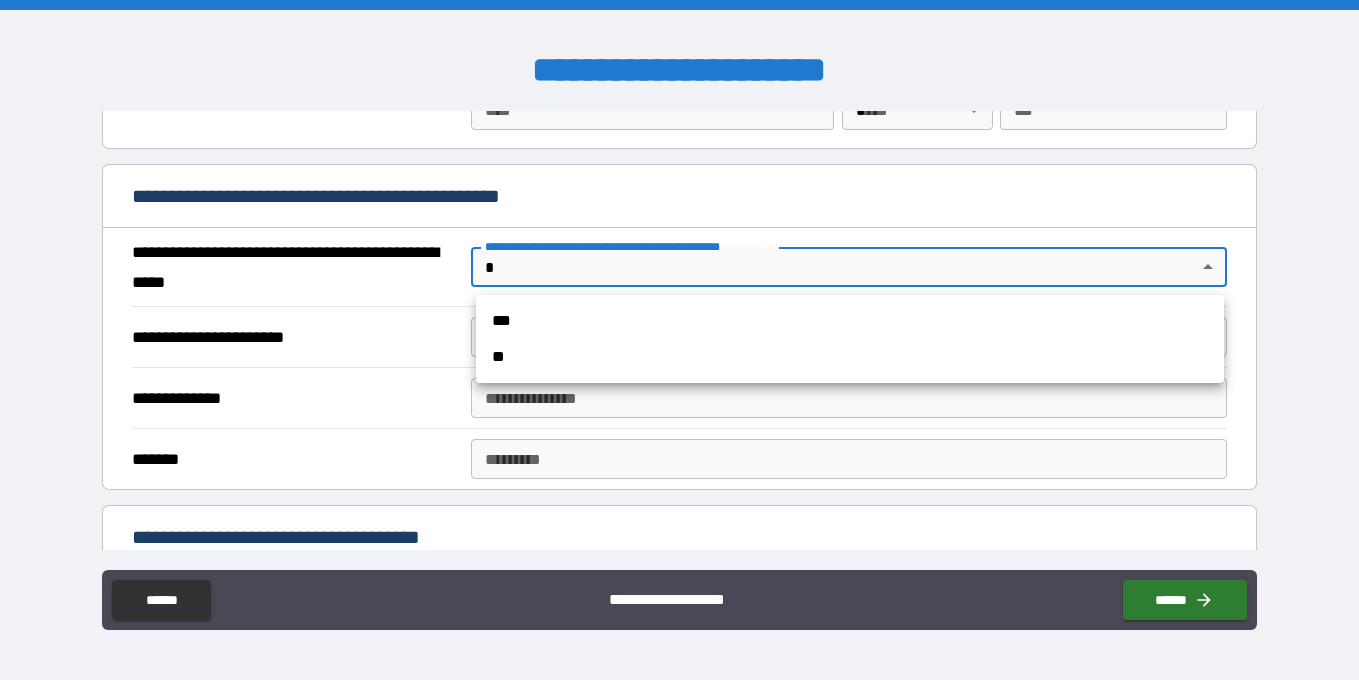 click on "**********" at bounding box center (679, 340) 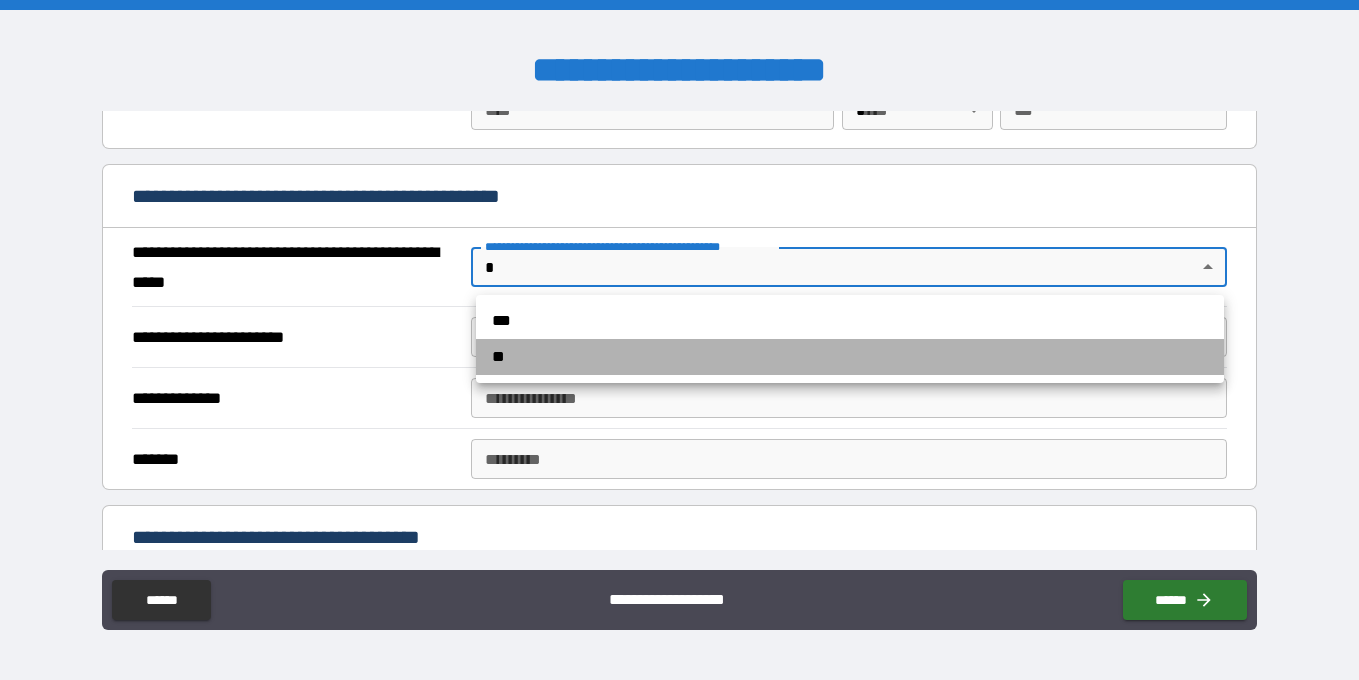 click on "**" at bounding box center [850, 357] 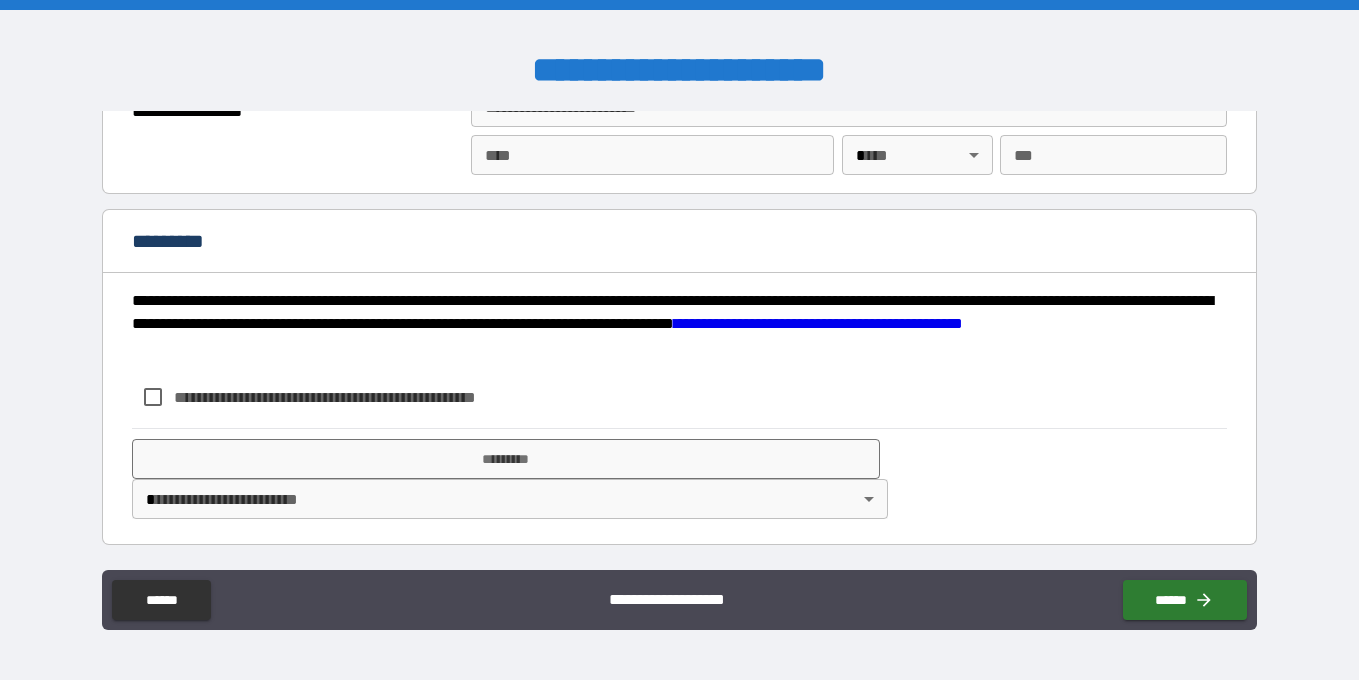 scroll, scrollTop: 2480, scrollLeft: 0, axis: vertical 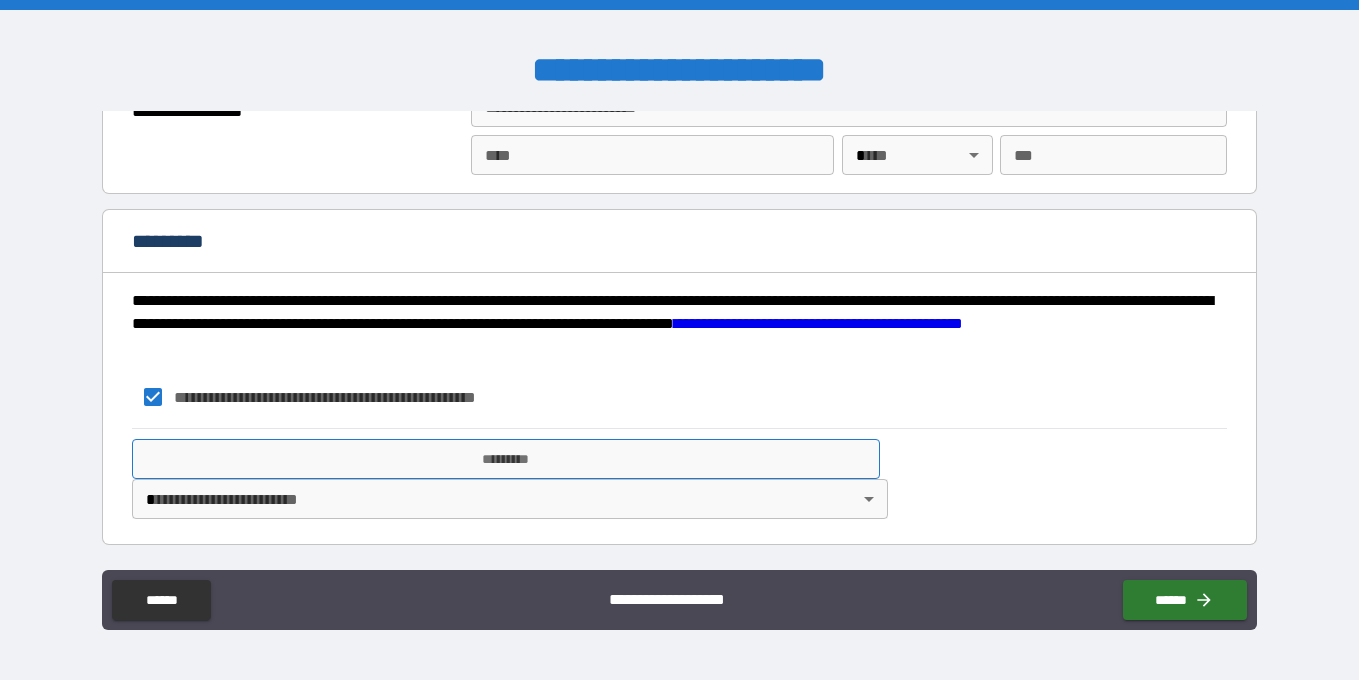 click on "*********" at bounding box center [506, 459] 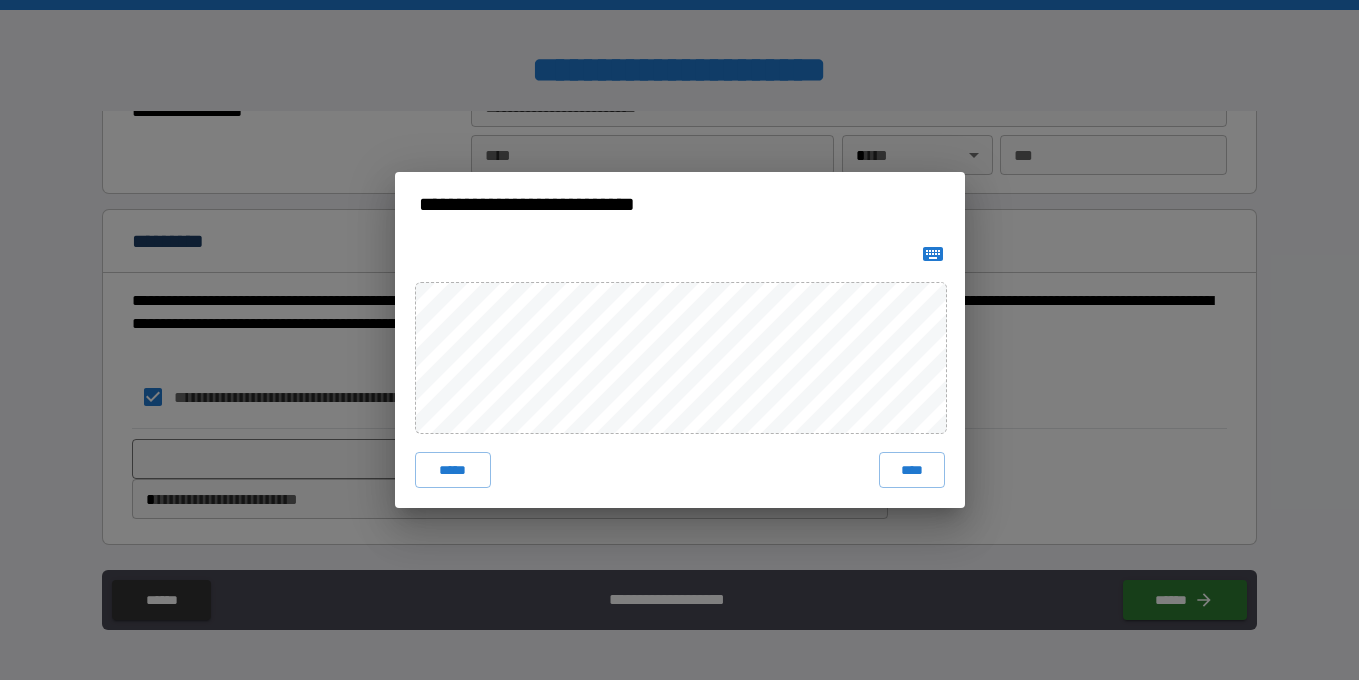 click 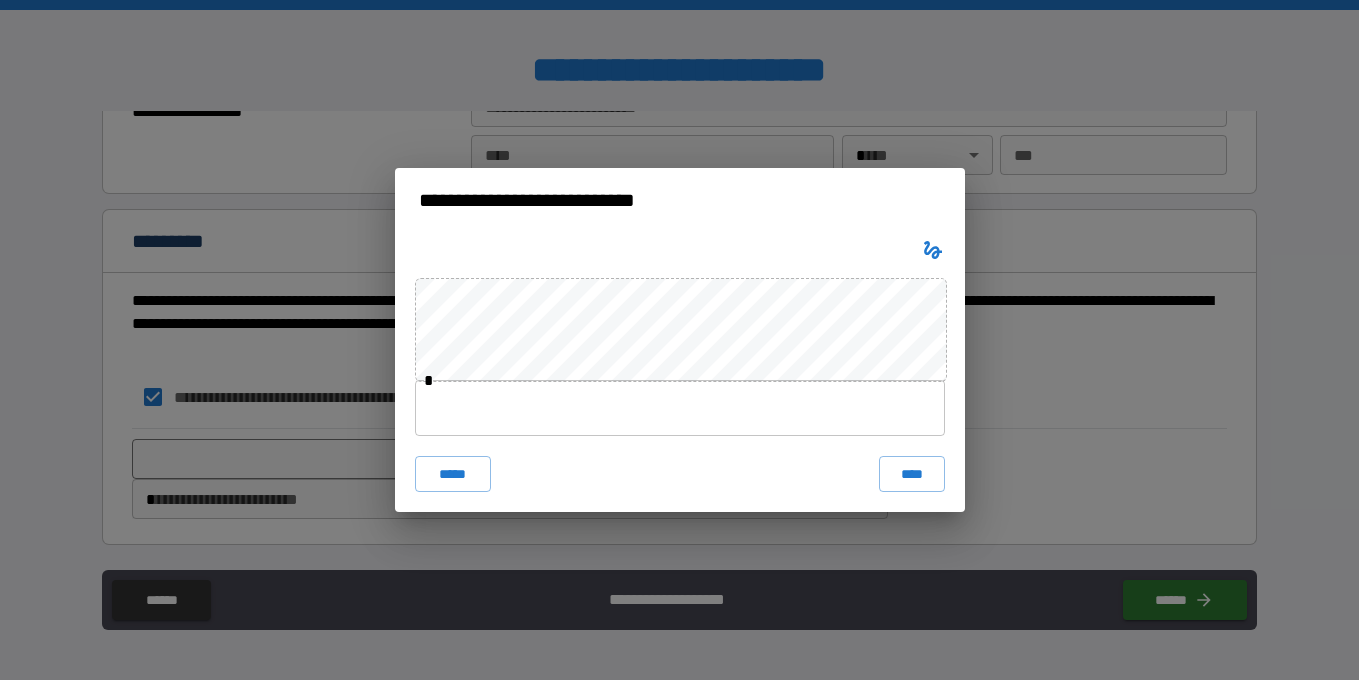 click at bounding box center [680, 408] 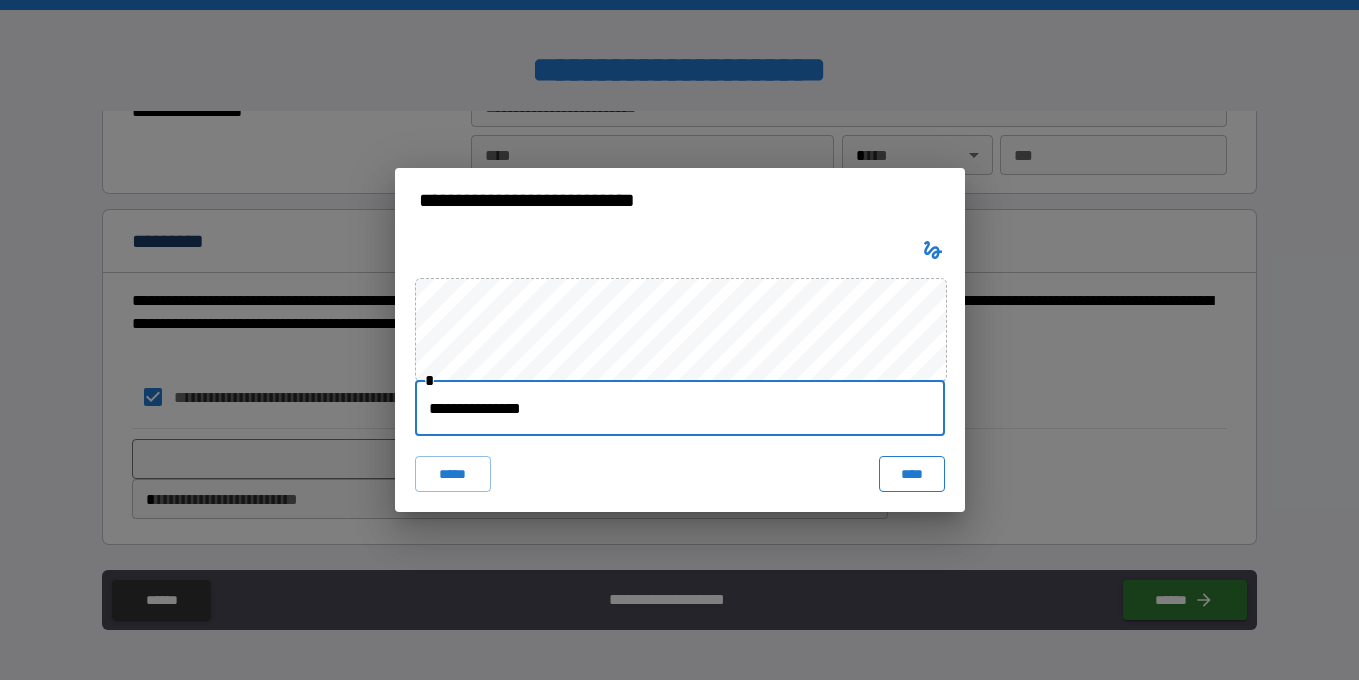 click on "****" at bounding box center (912, 474) 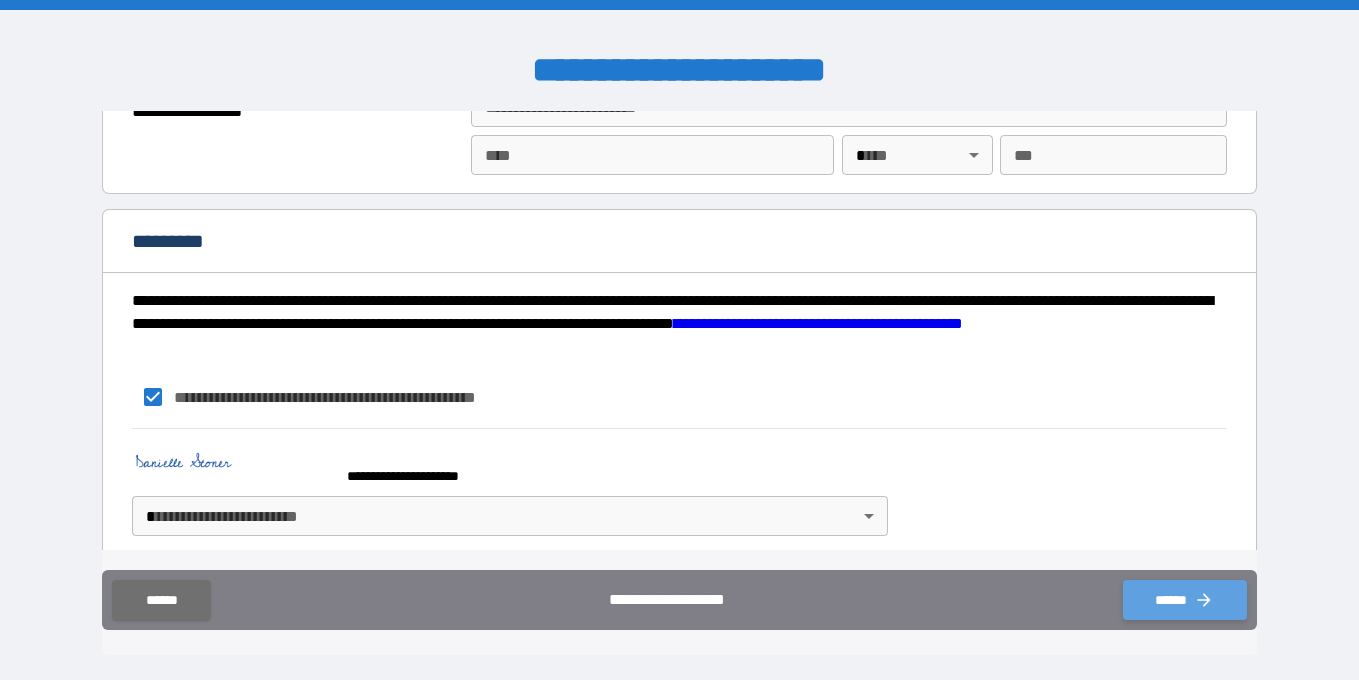 click on "******" at bounding box center [1185, 600] 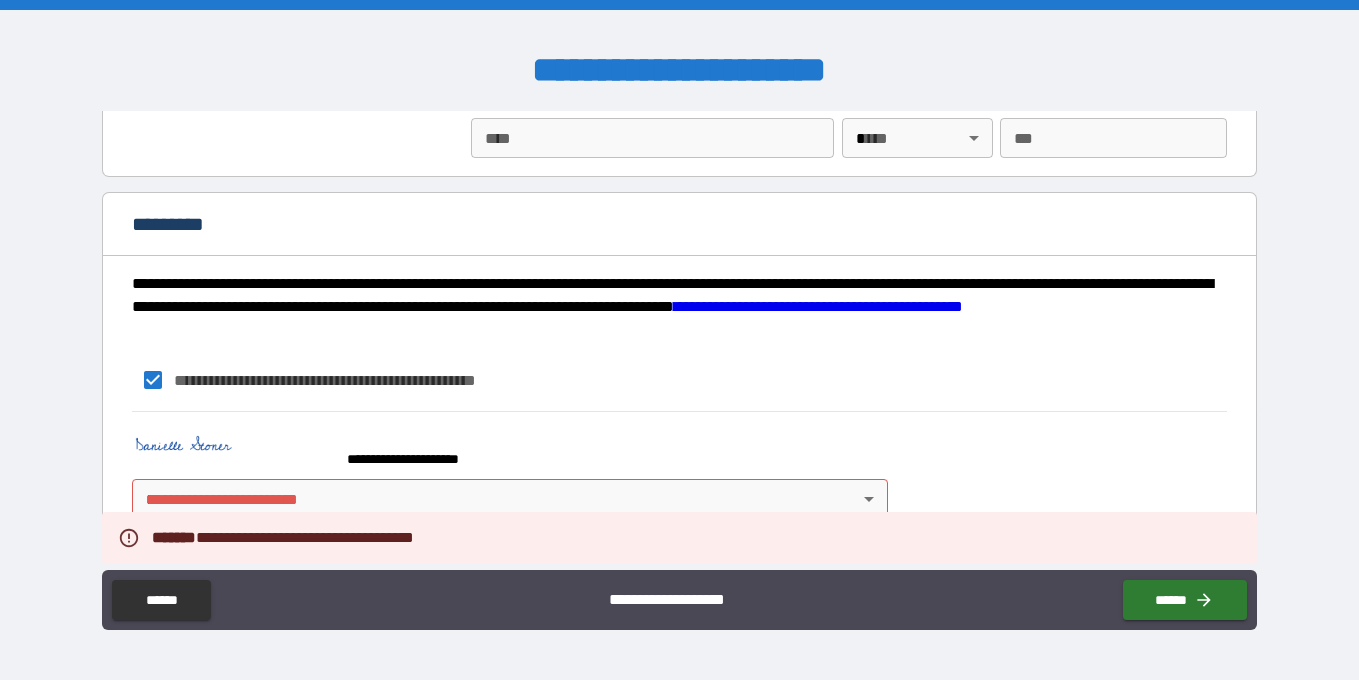 click on "**********" at bounding box center (679, 340) 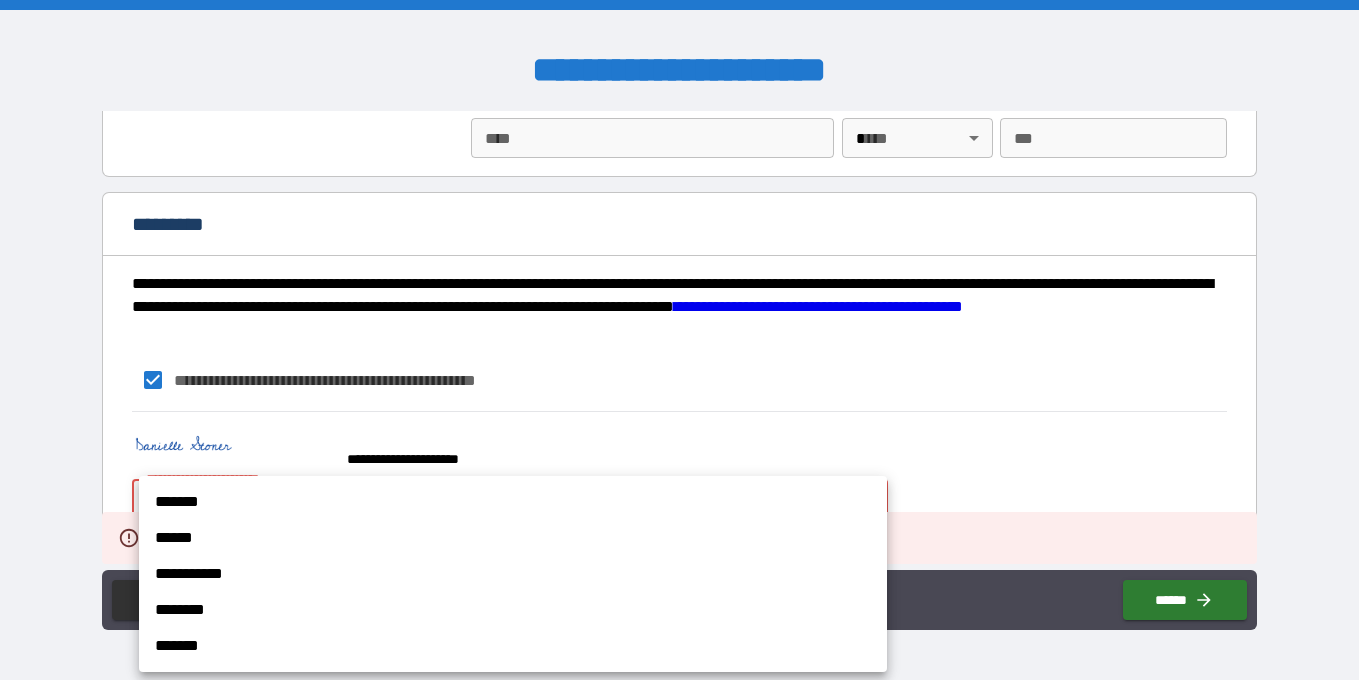click on "*******" at bounding box center (513, 502) 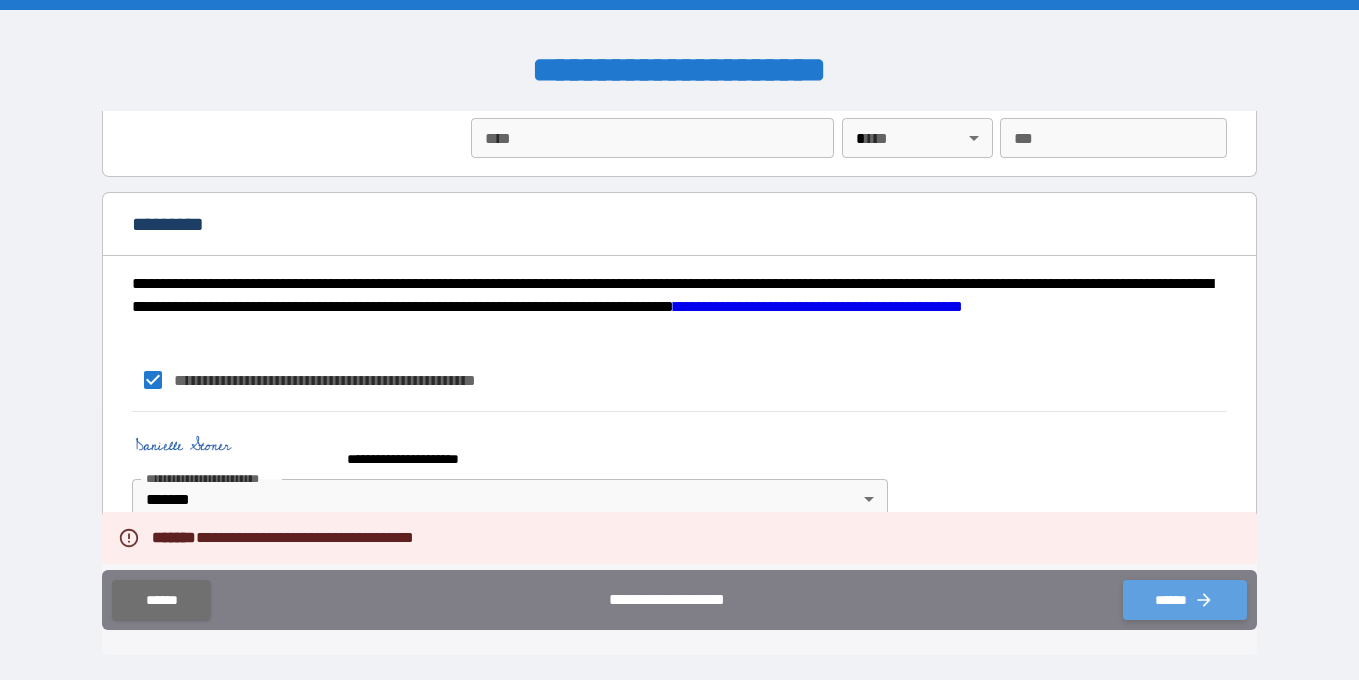 click on "******" at bounding box center (1185, 600) 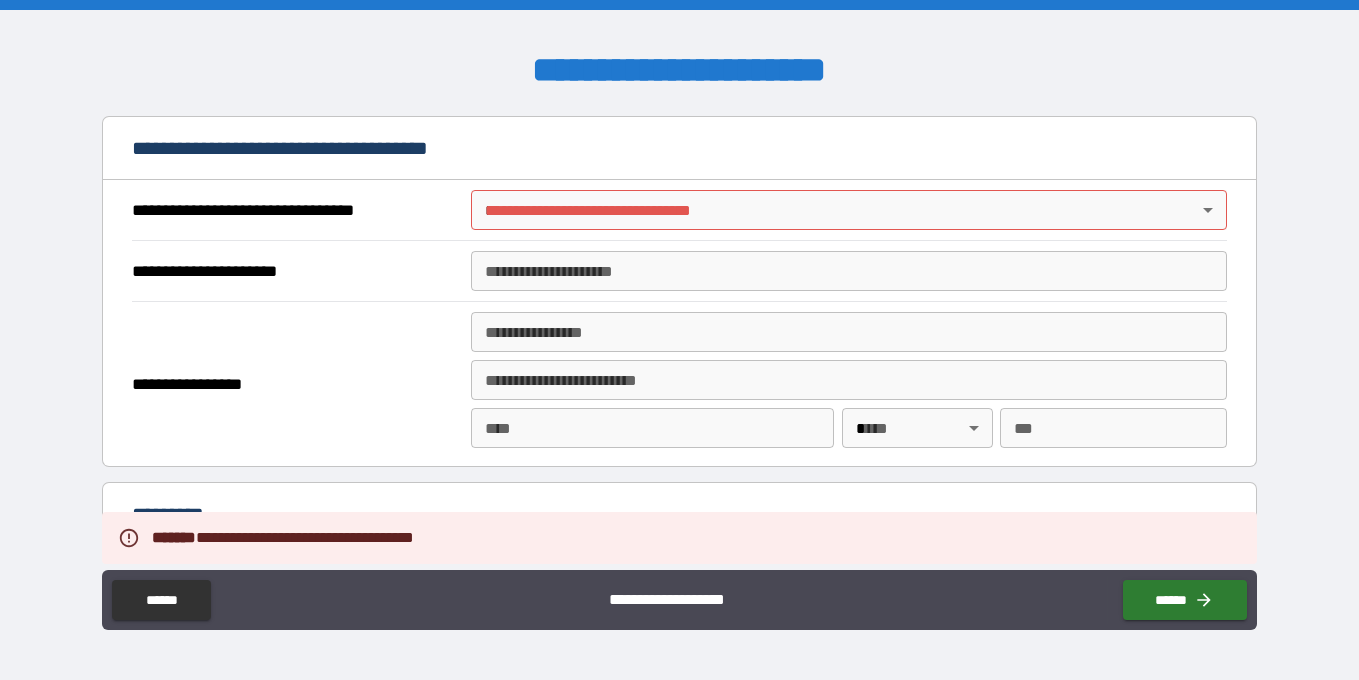 scroll, scrollTop: 2110, scrollLeft: 0, axis: vertical 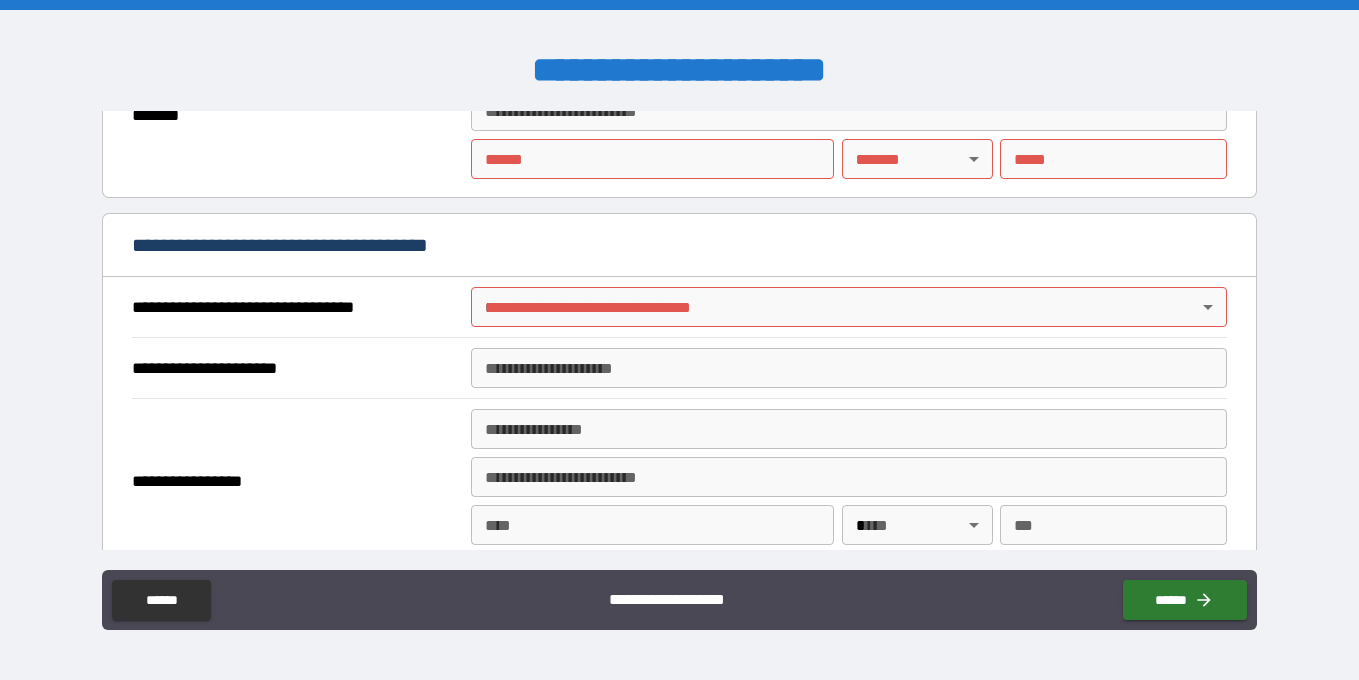 click on "**********" at bounding box center (679, 340) 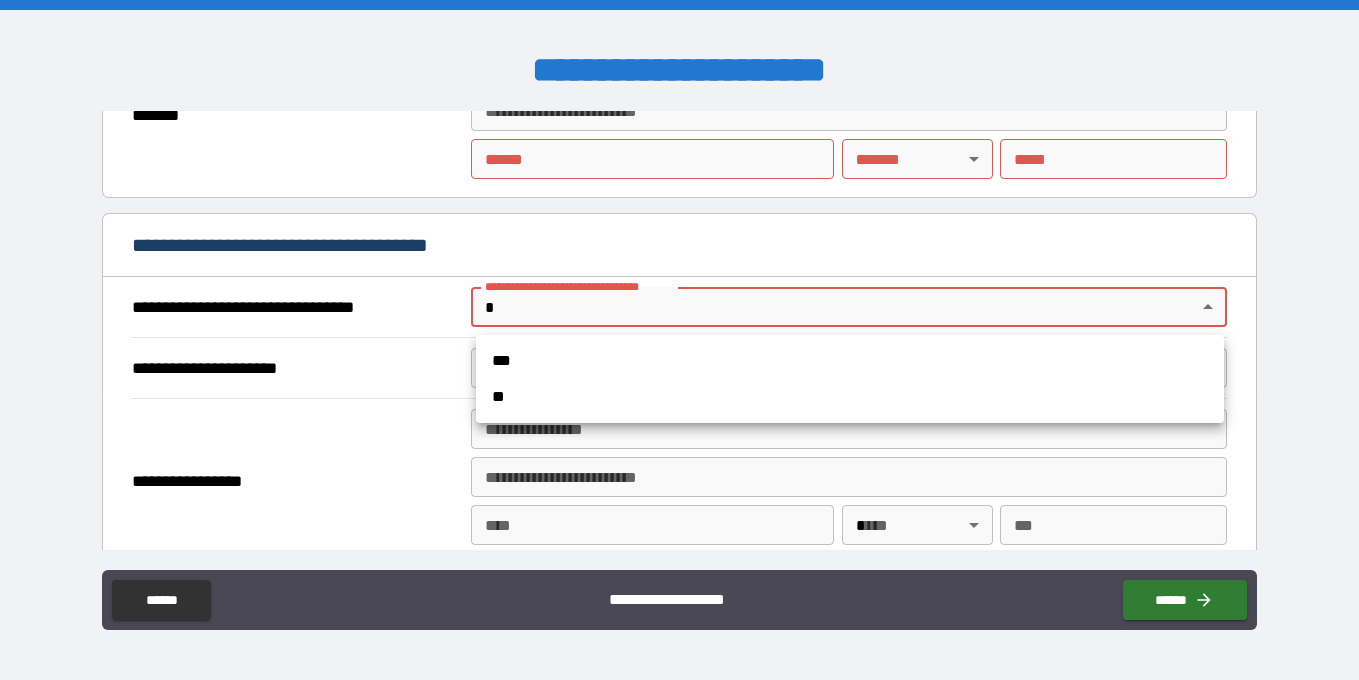 click on "**" at bounding box center (850, 397) 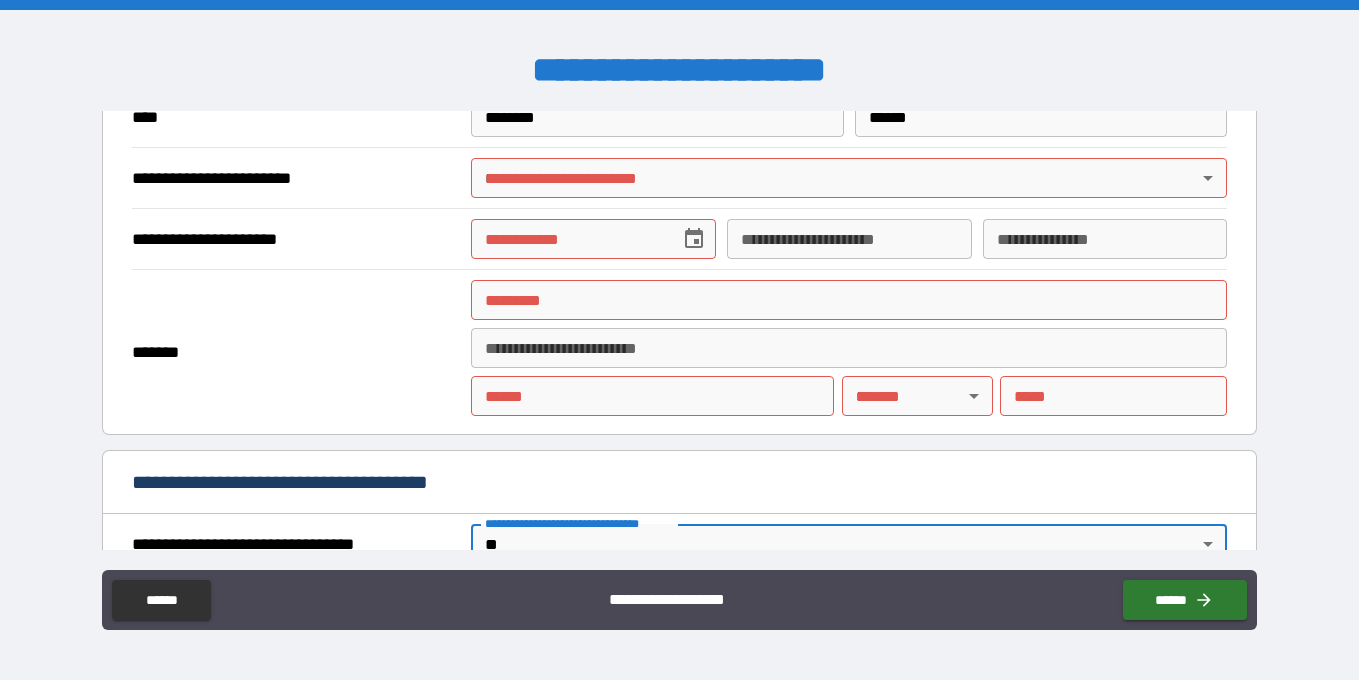 scroll, scrollTop: 1765, scrollLeft: 0, axis: vertical 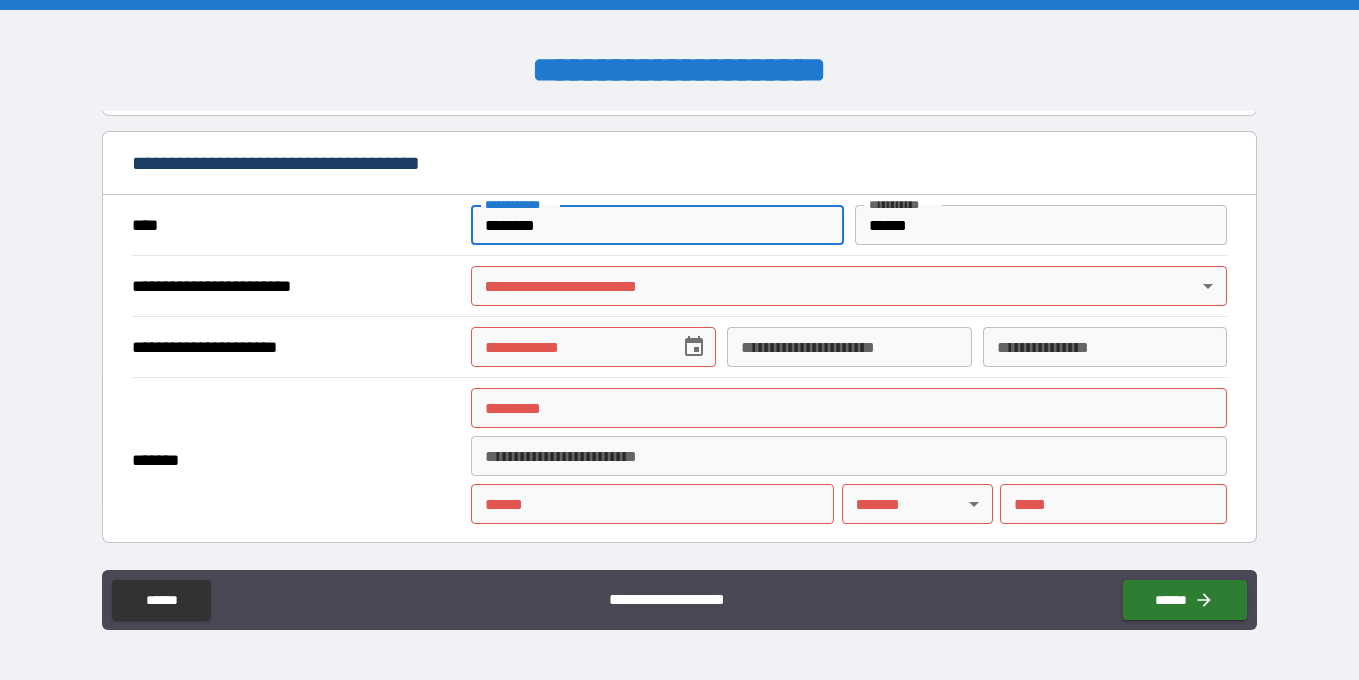 click on "********" at bounding box center [657, 225] 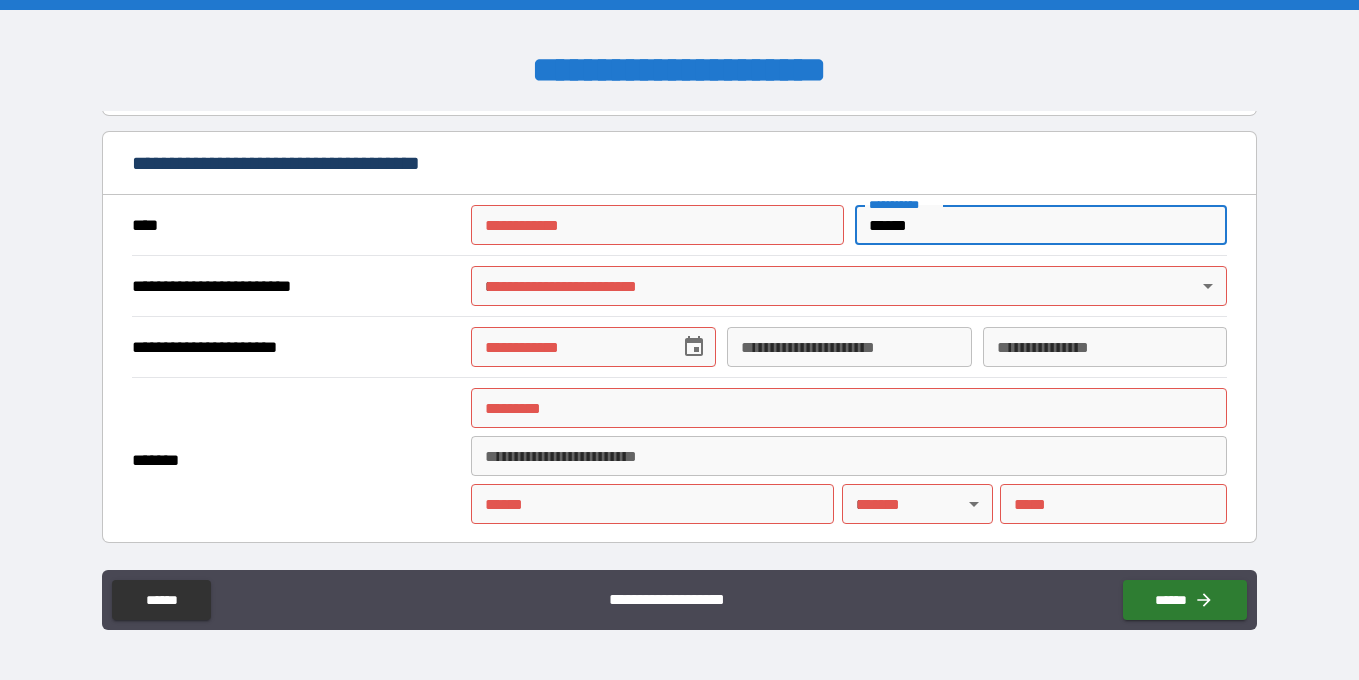 click on "******" at bounding box center (1041, 225) 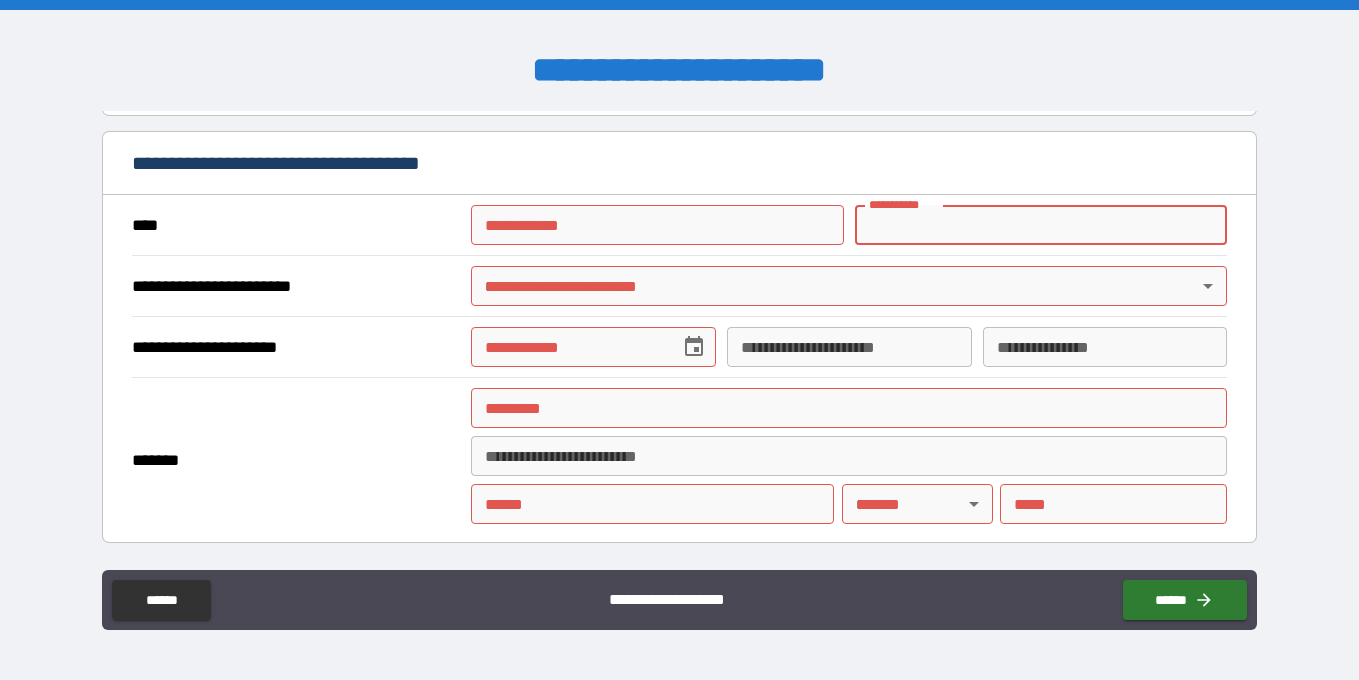 click on "*******" at bounding box center (294, 460) 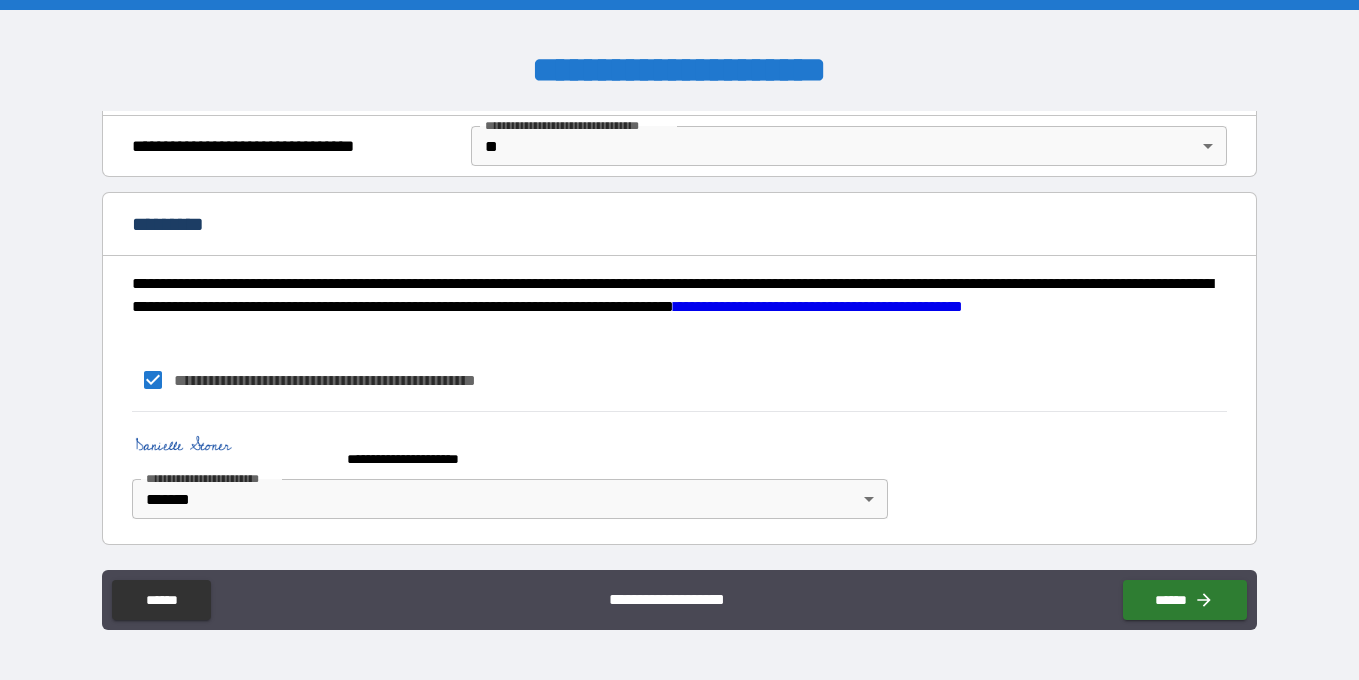 scroll, scrollTop: 2271, scrollLeft: 0, axis: vertical 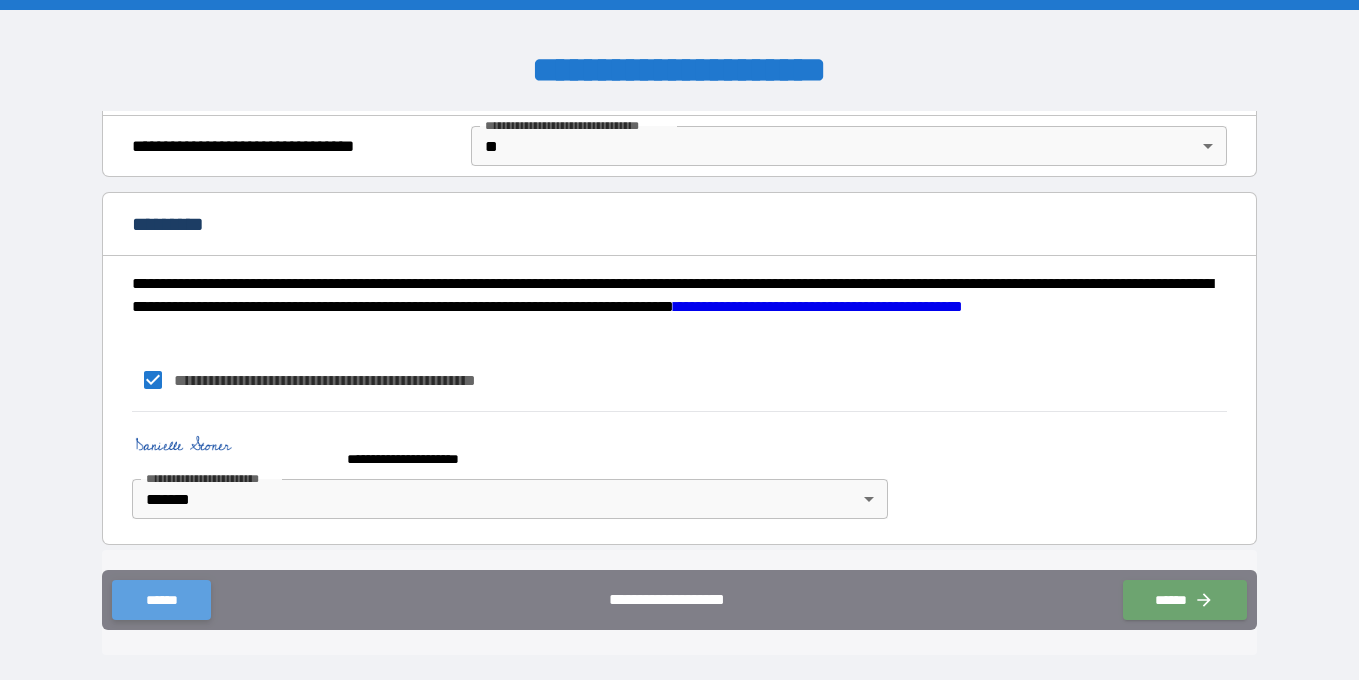 click on "******" at bounding box center (161, 600) 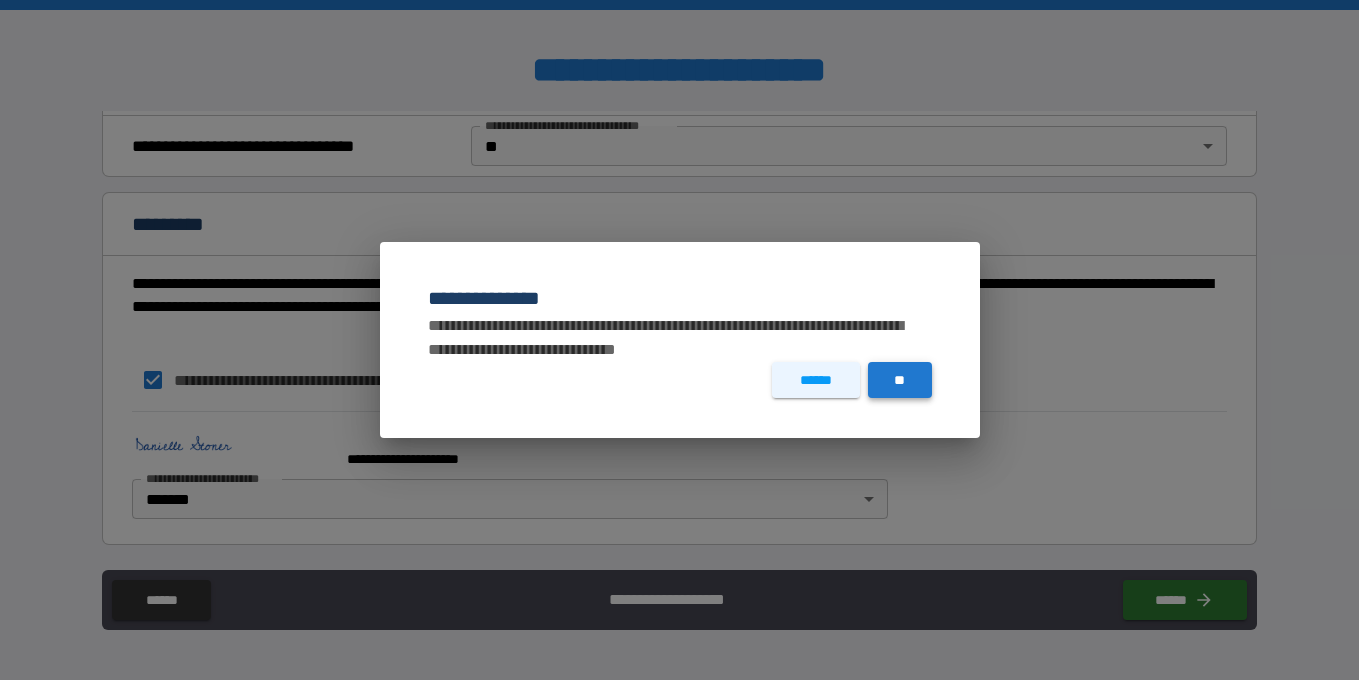 click on "**" at bounding box center [900, 380] 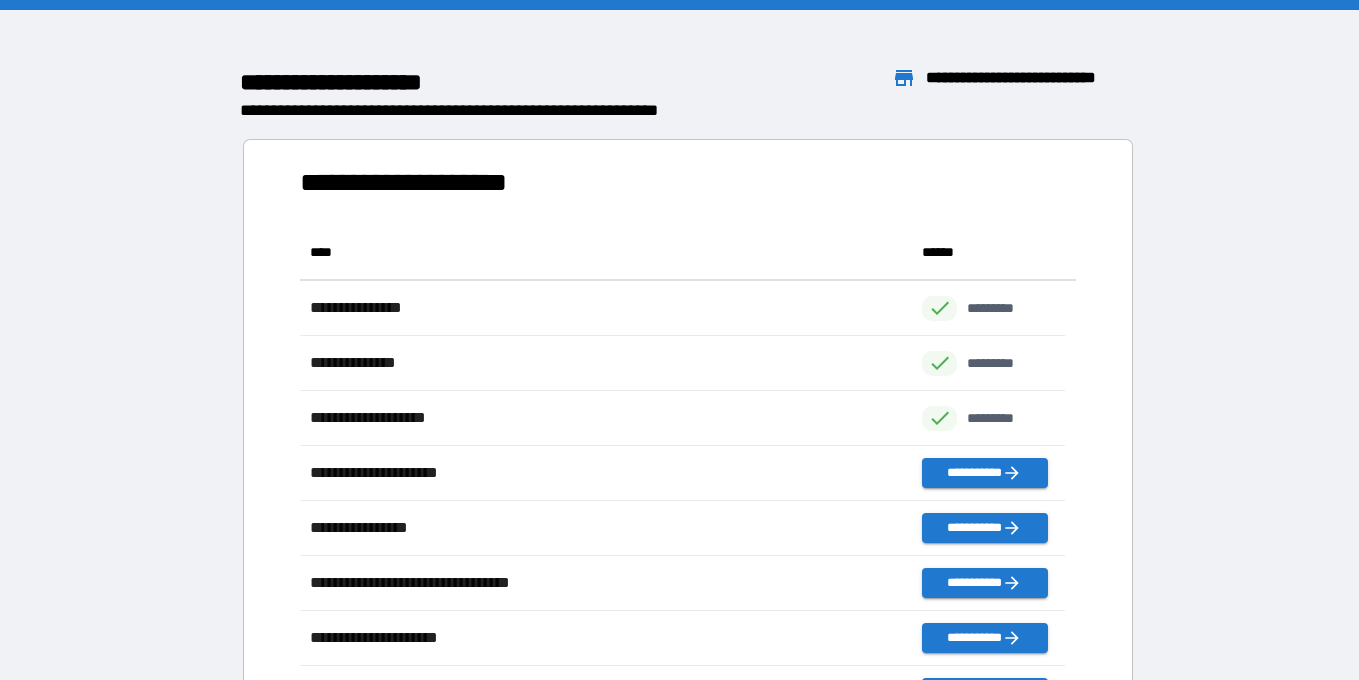 scroll, scrollTop: 16, scrollLeft: 16, axis: both 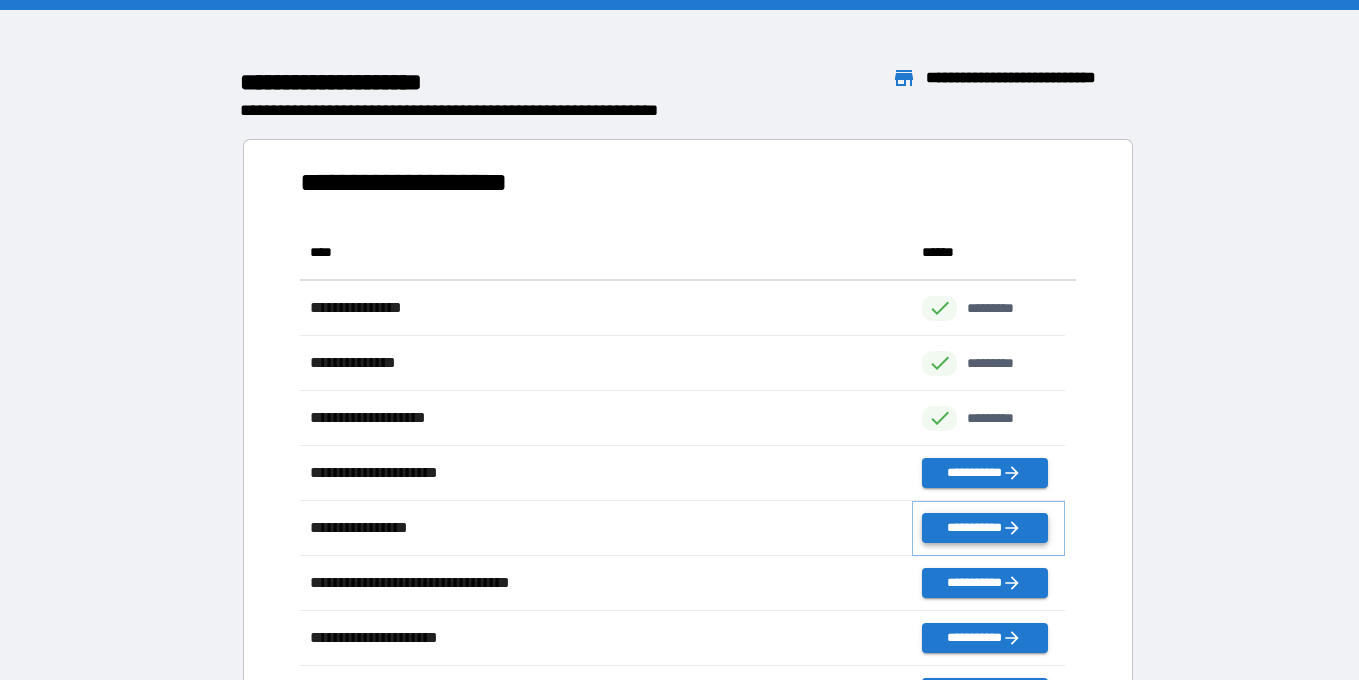 click on "**********" at bounding box center (984, 528) 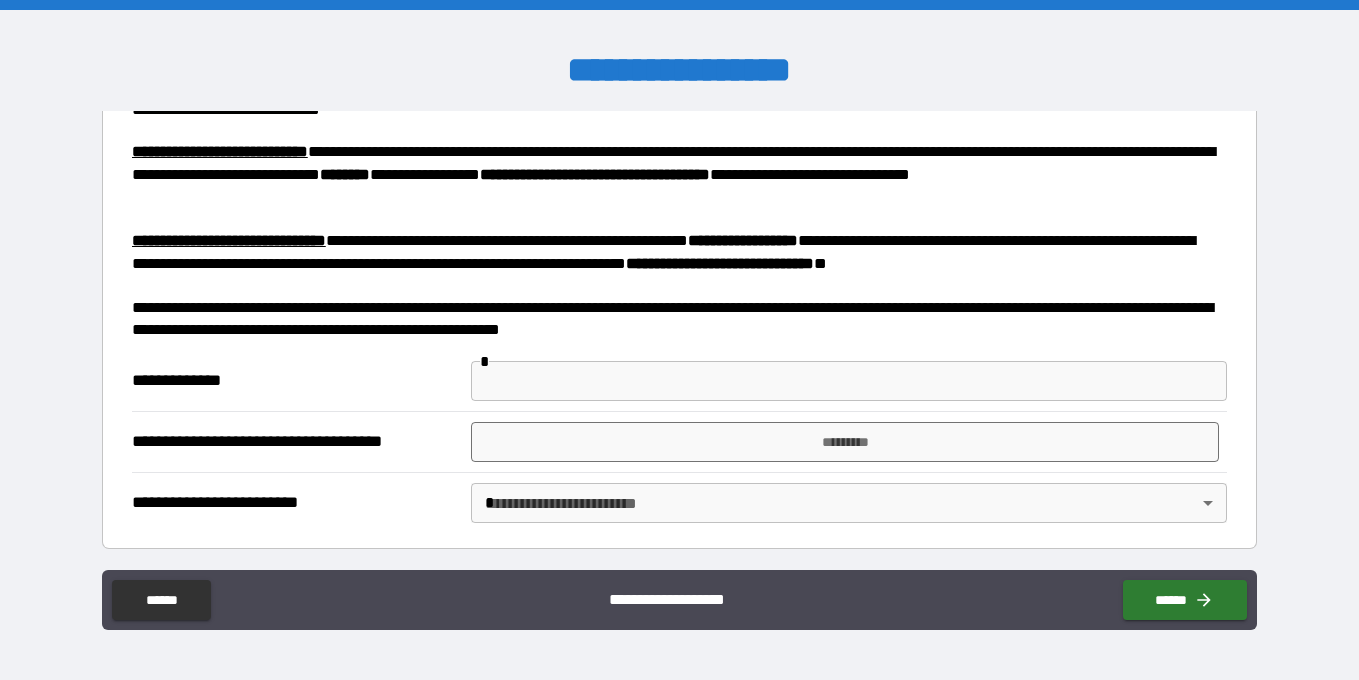 scroll, scrollTop: 650, scrollLeft: 0, axis: vertical 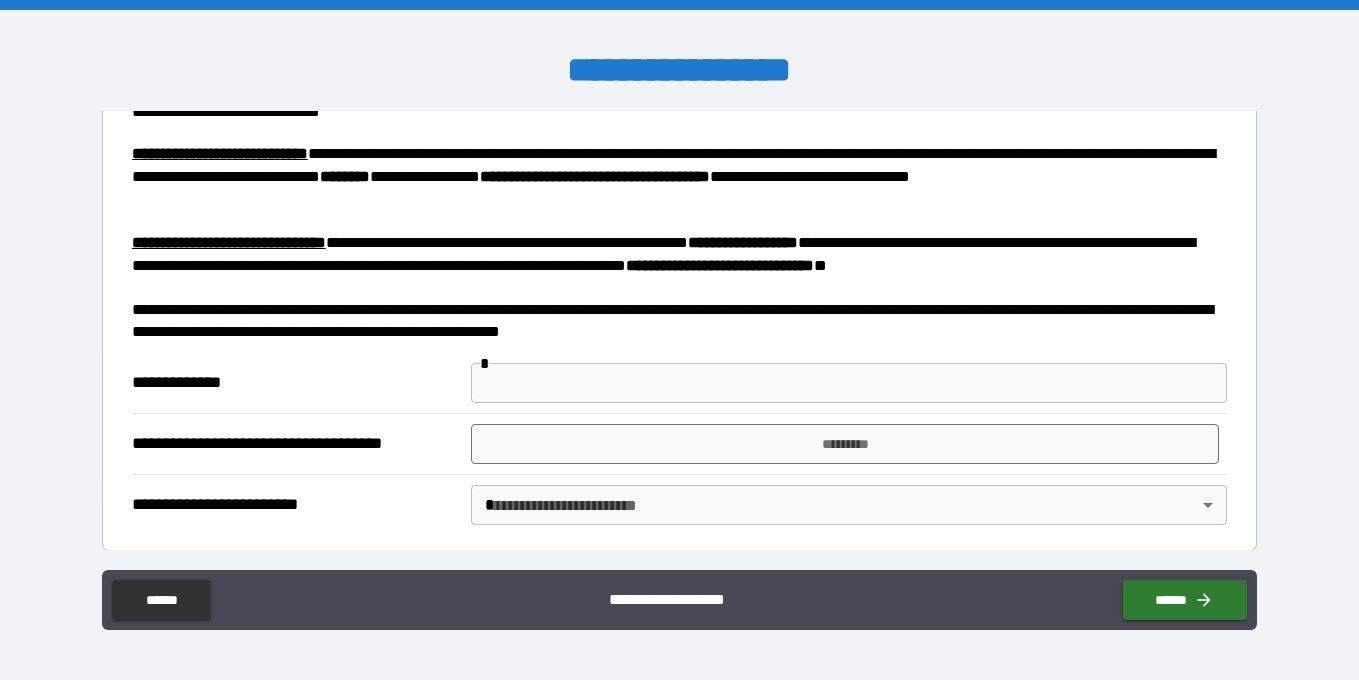 click at bounding box center (849, 383) 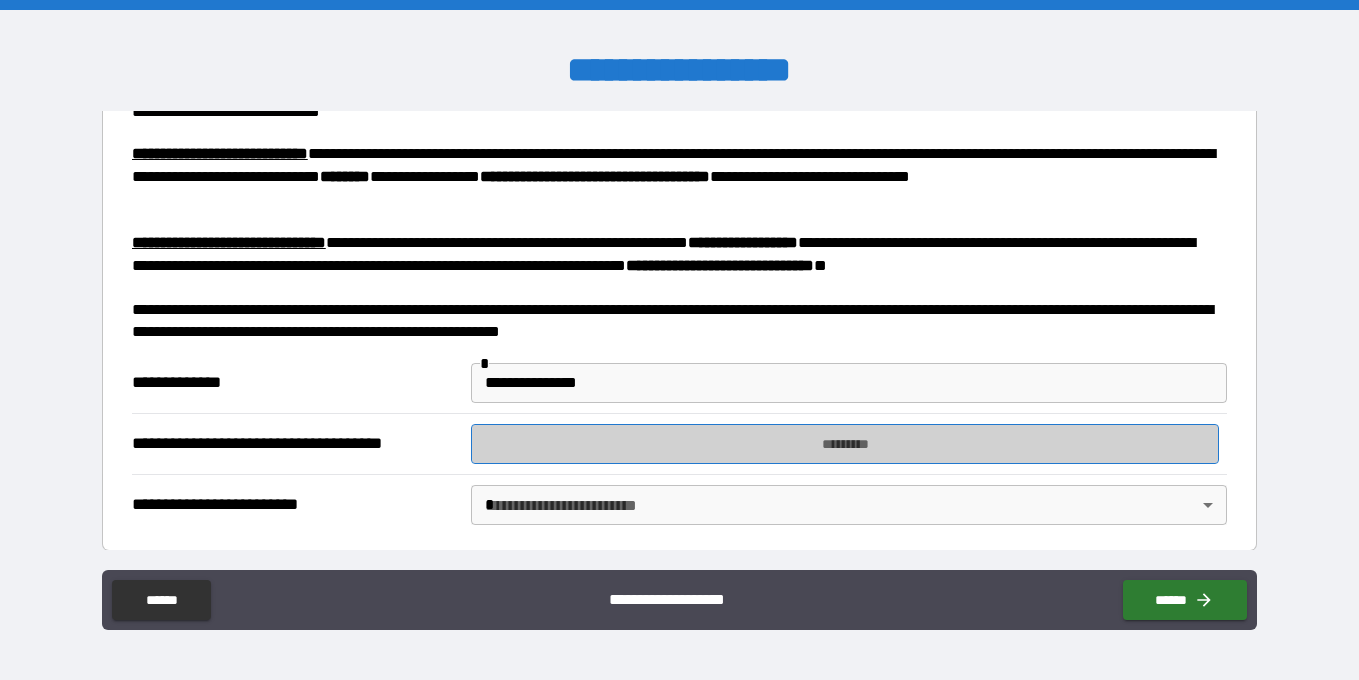 click on "*********" at bounding box center [845, 444] 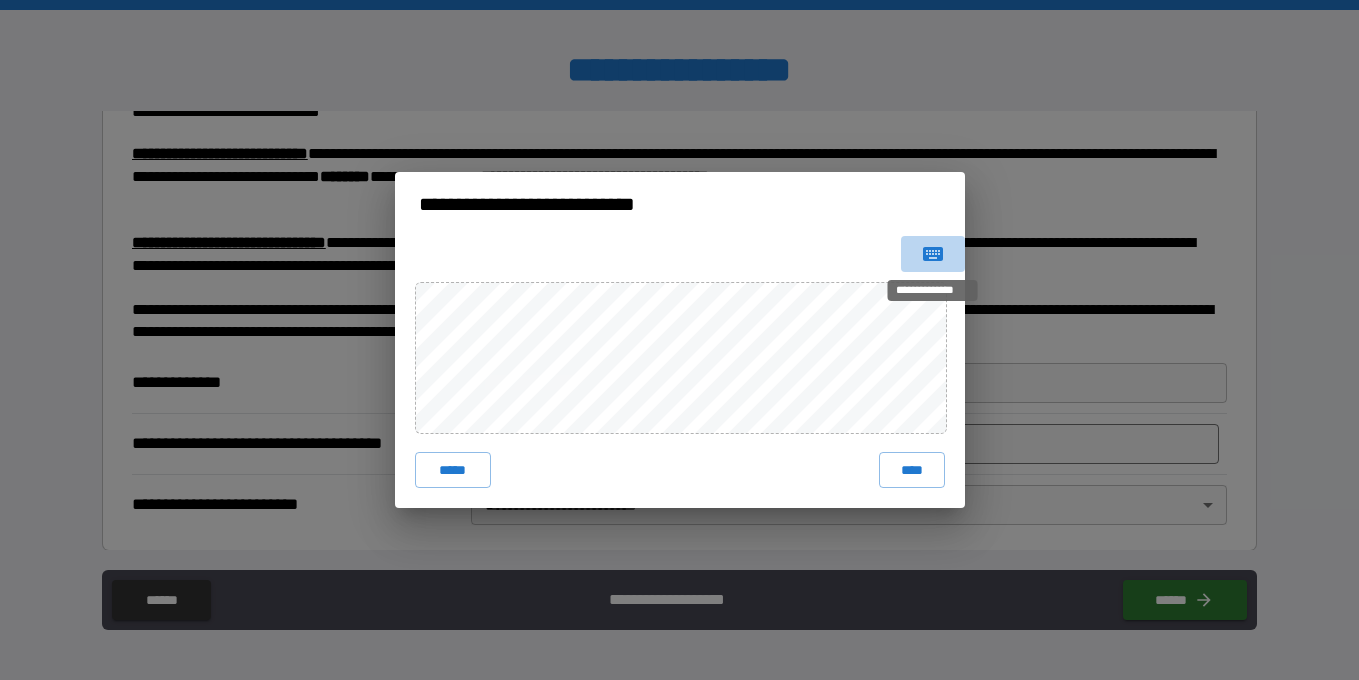 click 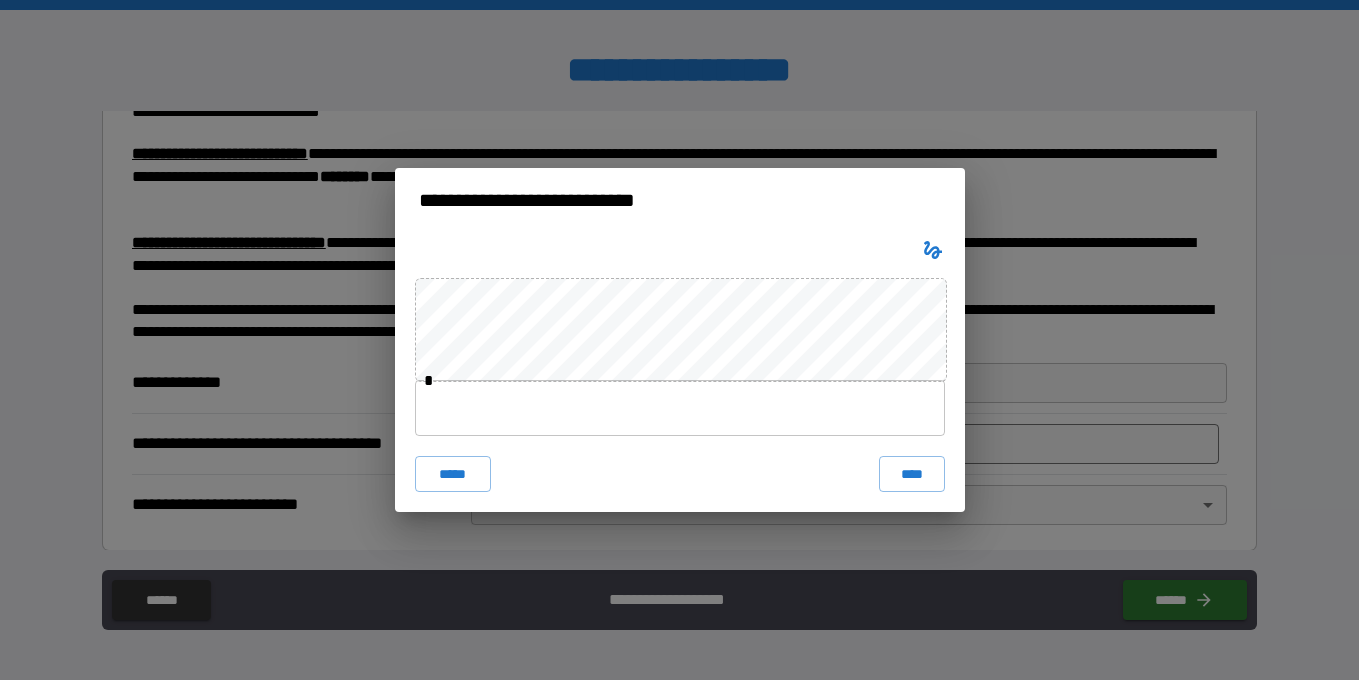 click at bounding box center (680, 408) 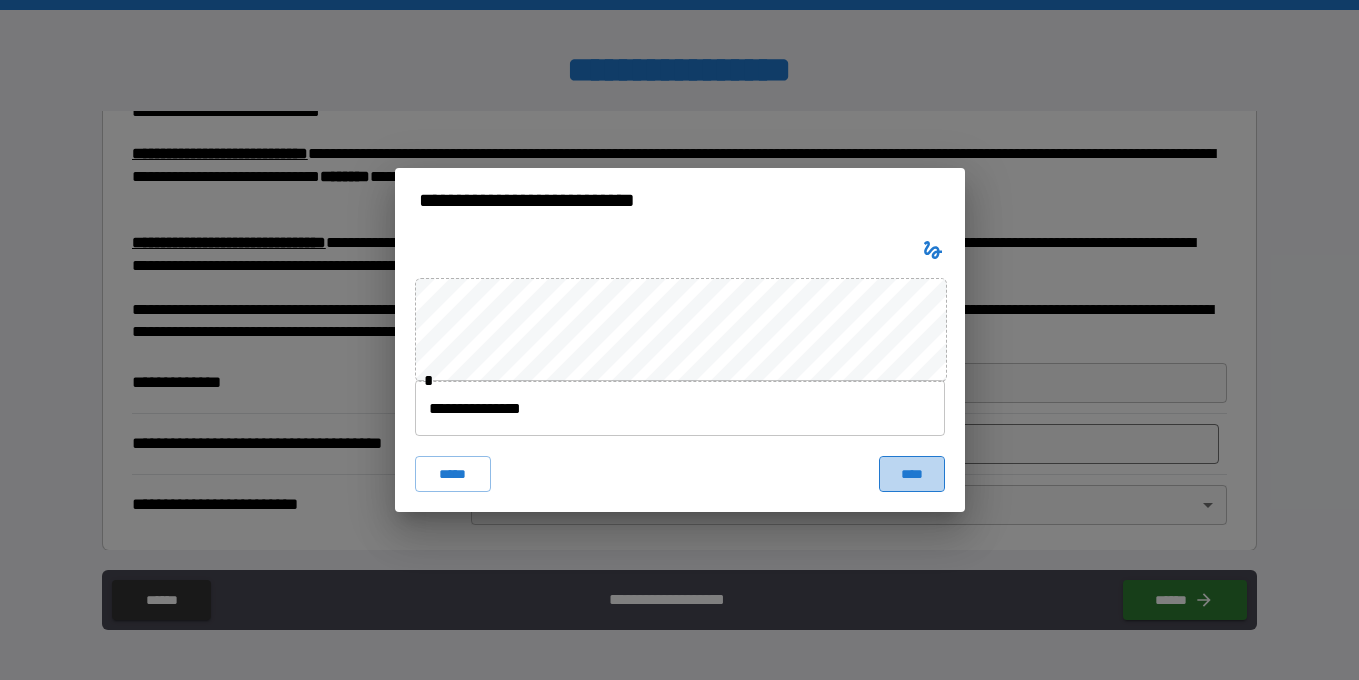 click on "****" at bounding box center [912, 474] 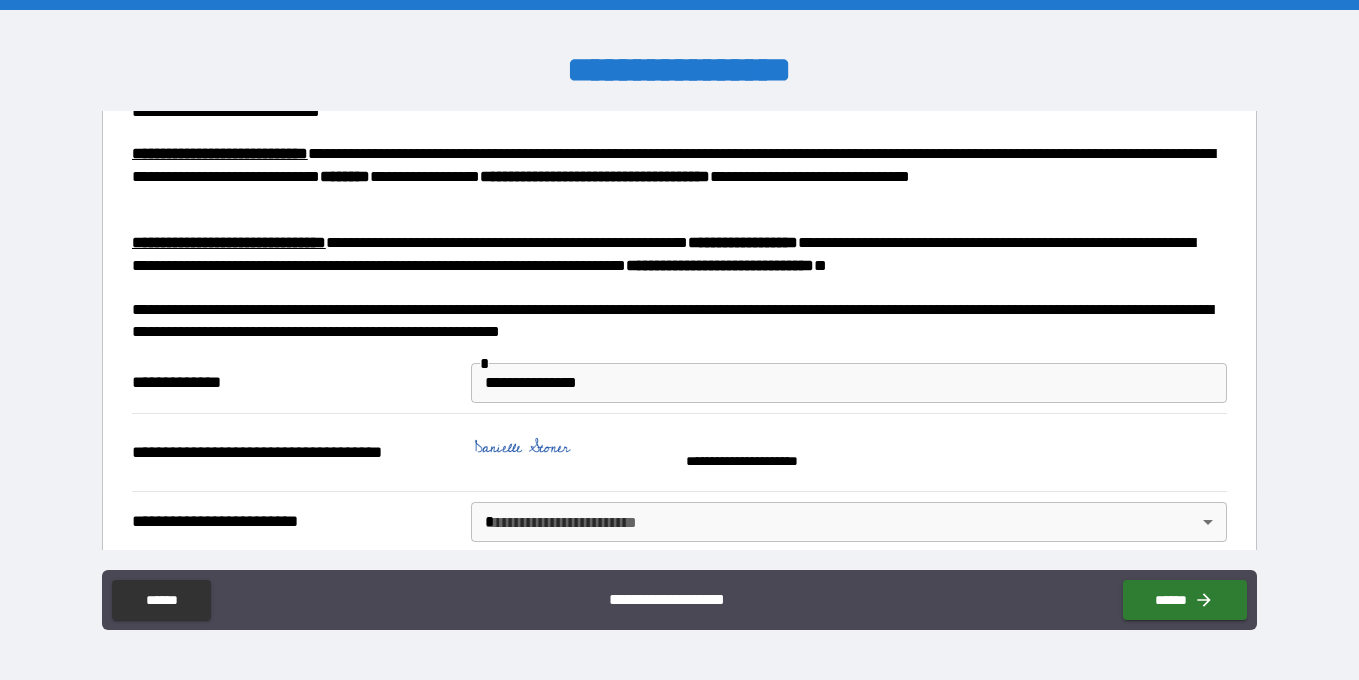click on "**********" at bounding box center [679, 340] 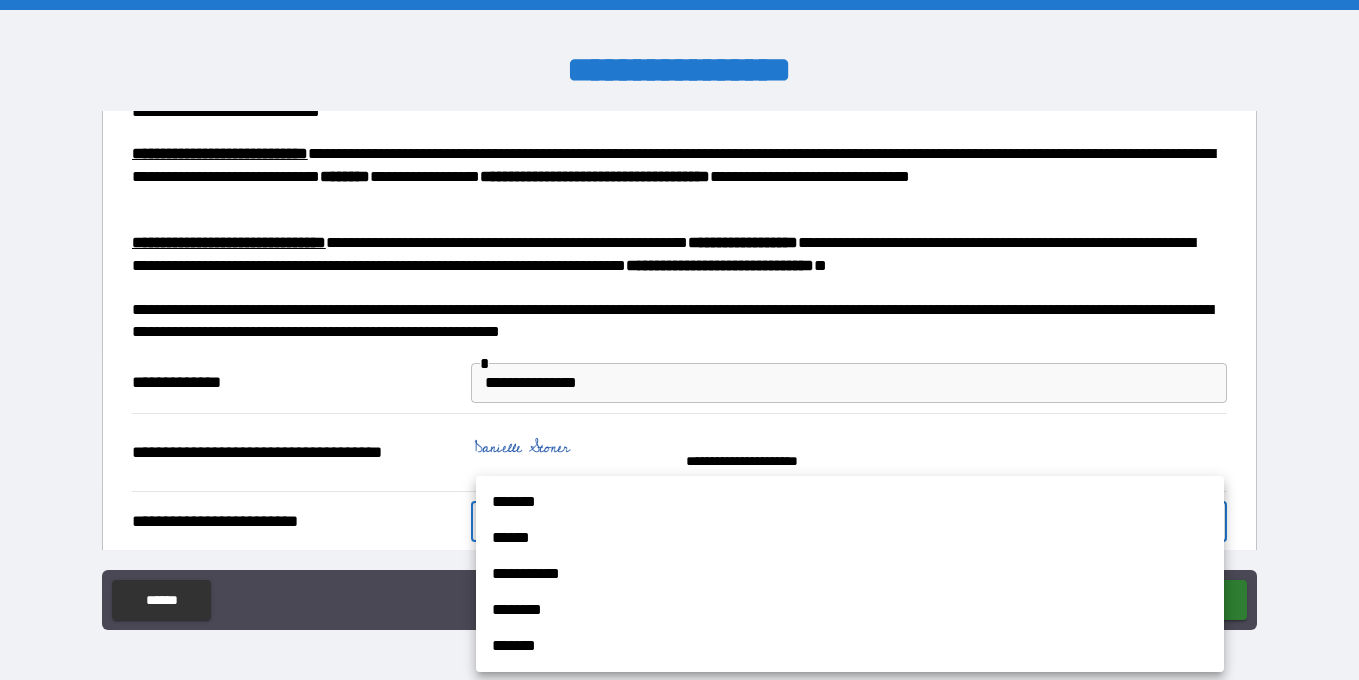 click on "*******" at bounding box center (850, 502) 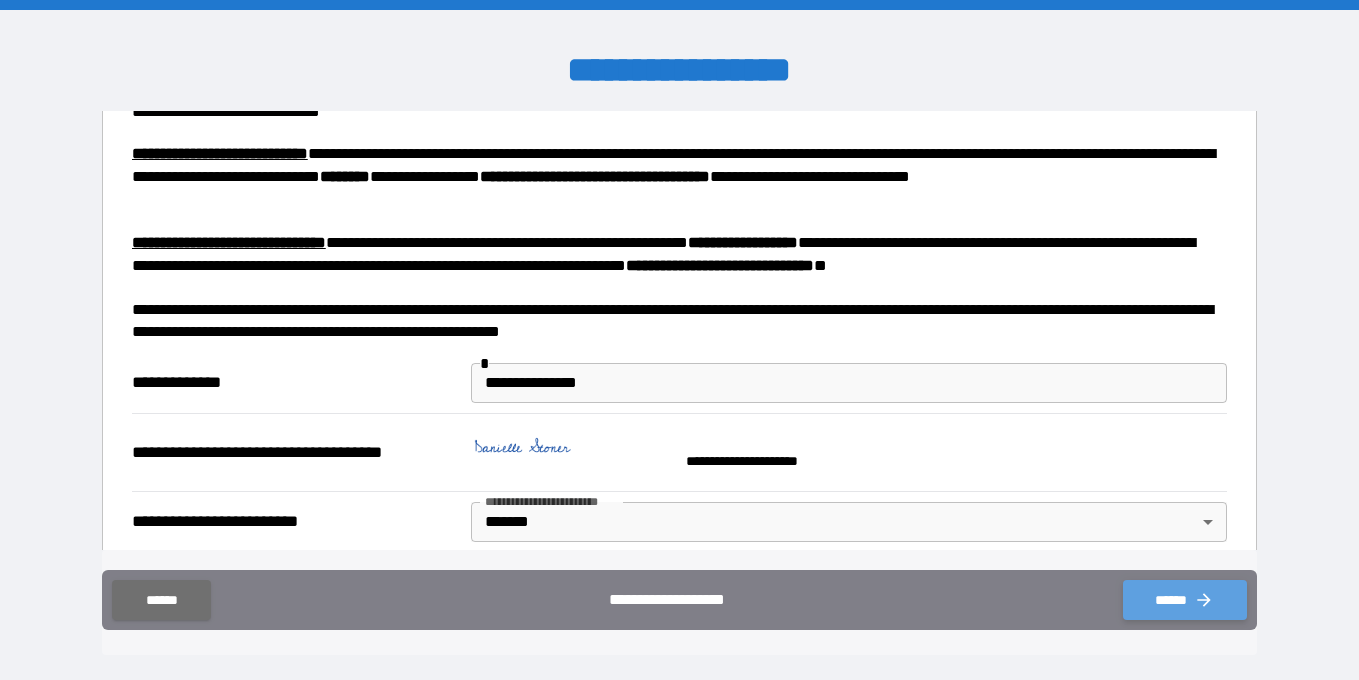 click on "******" at bounding box center (1185, 600) 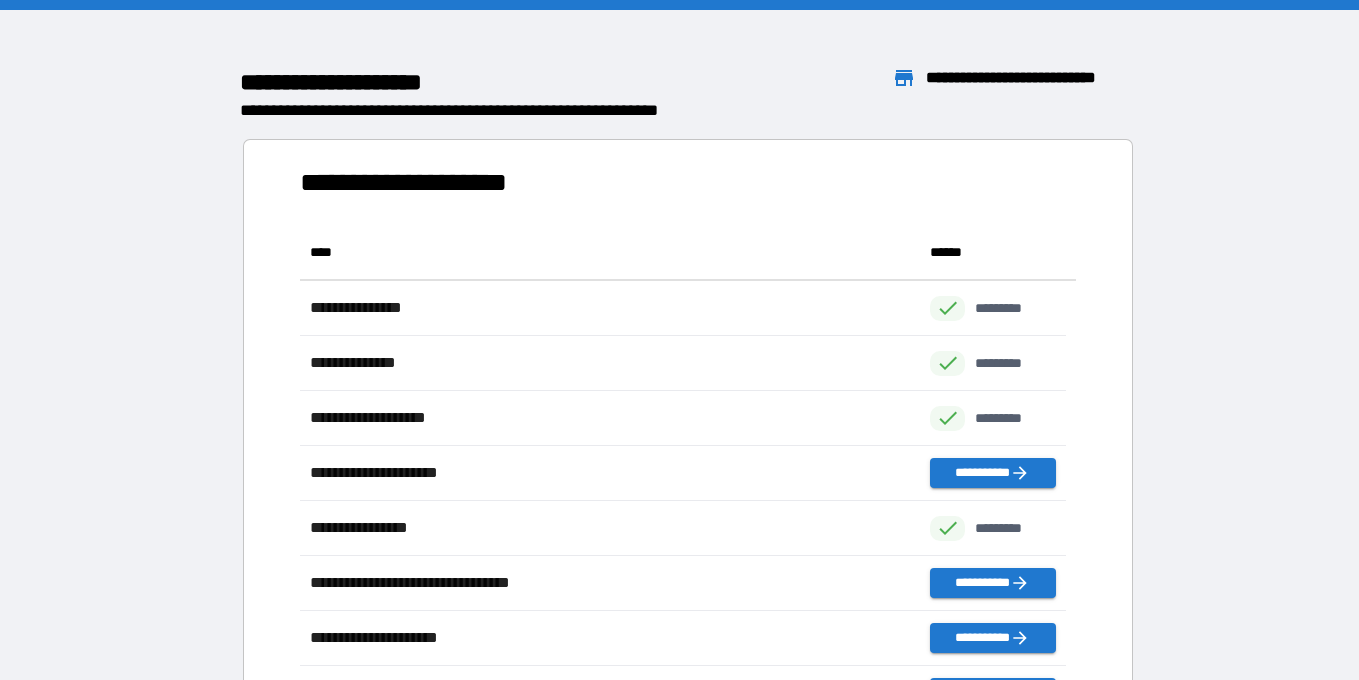 scroll, scrollTop: 16, scrollLeft: 16, axis: both 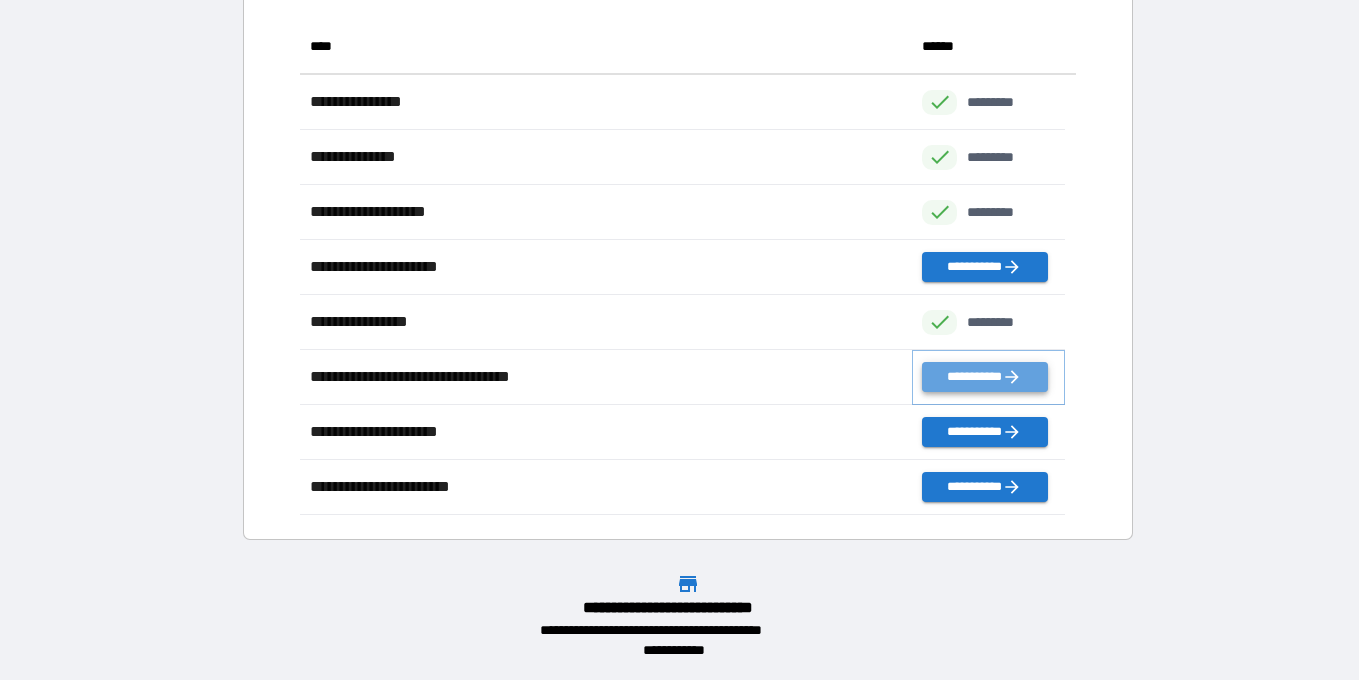 click on "**********" at bounding box center (984, 377) 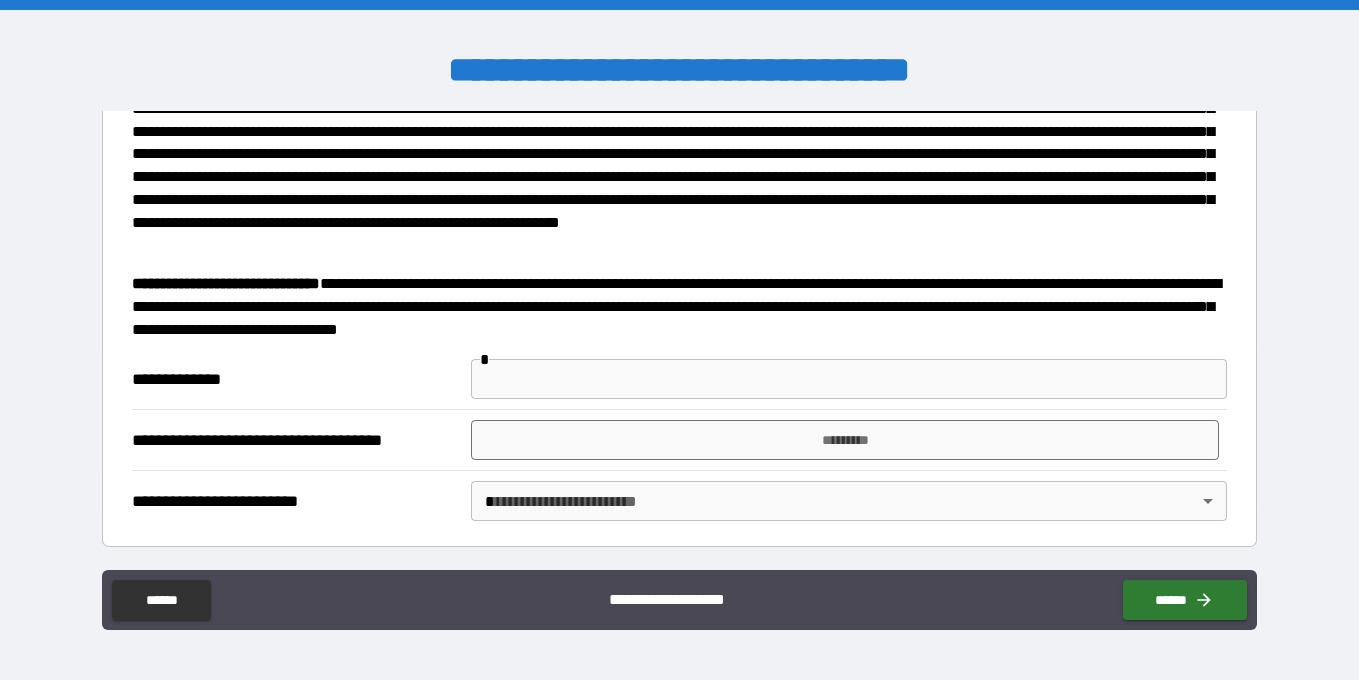 scroll, scrollTop: 518, scrollLeft: 0, axis: vertical 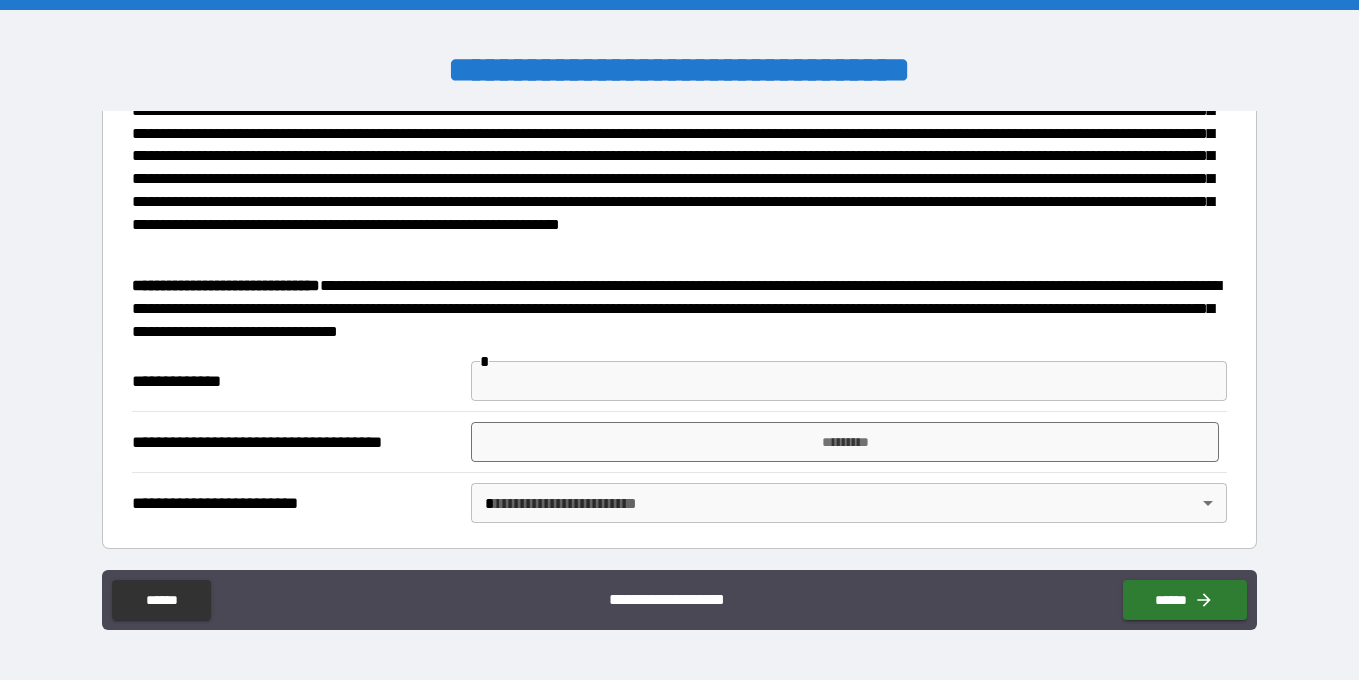 click at bounding box center [849, 381] 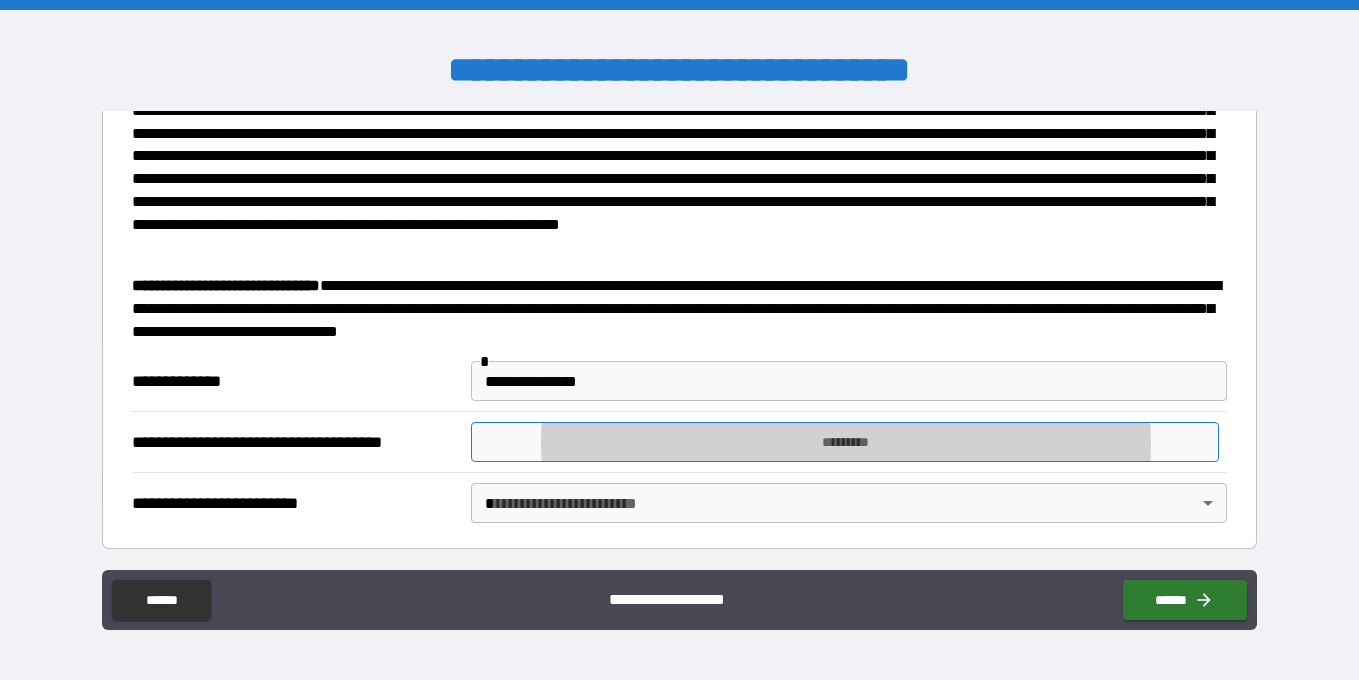 click on "*********" at bounding box center [845, 442] 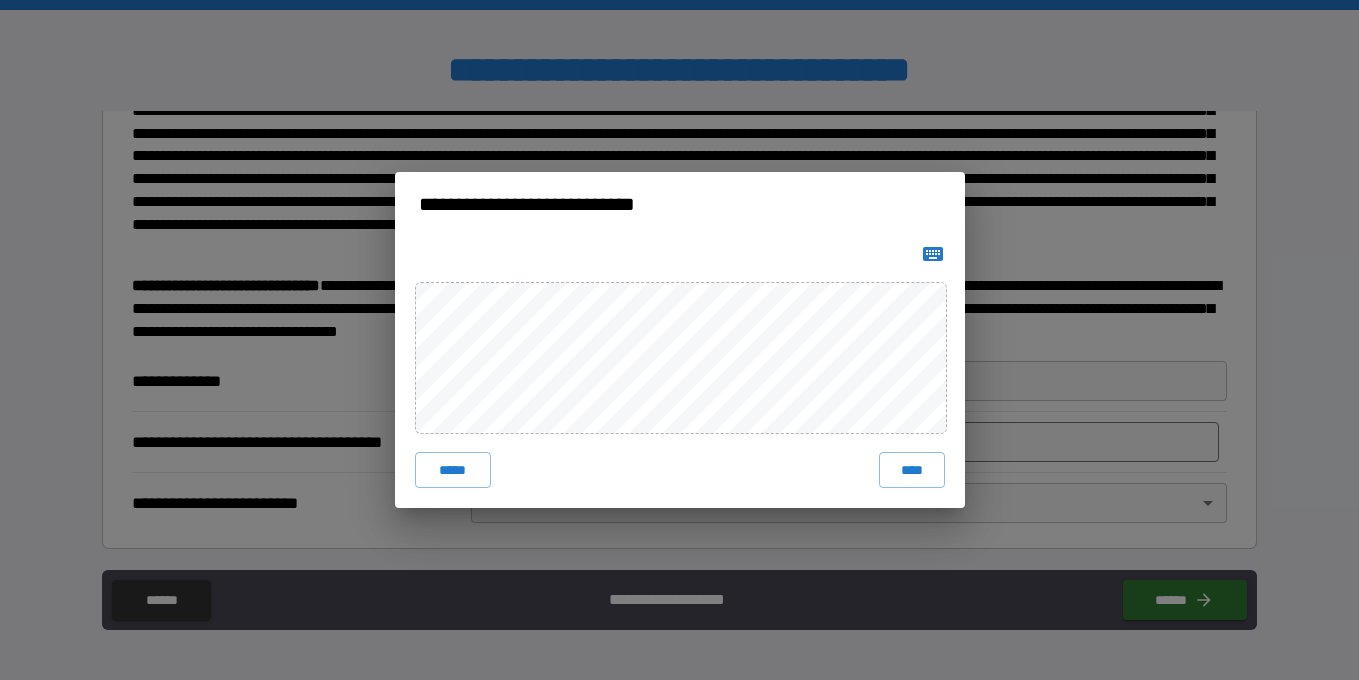 click 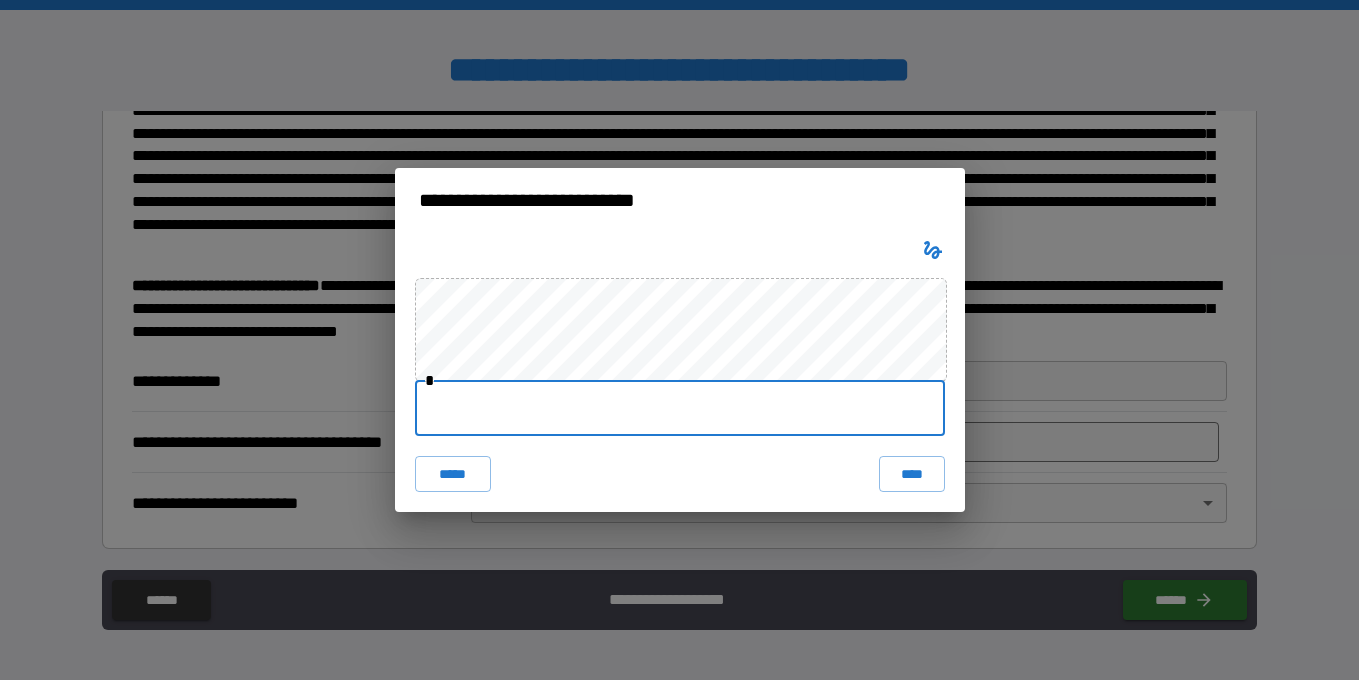 click at bounding box center [680, 408] 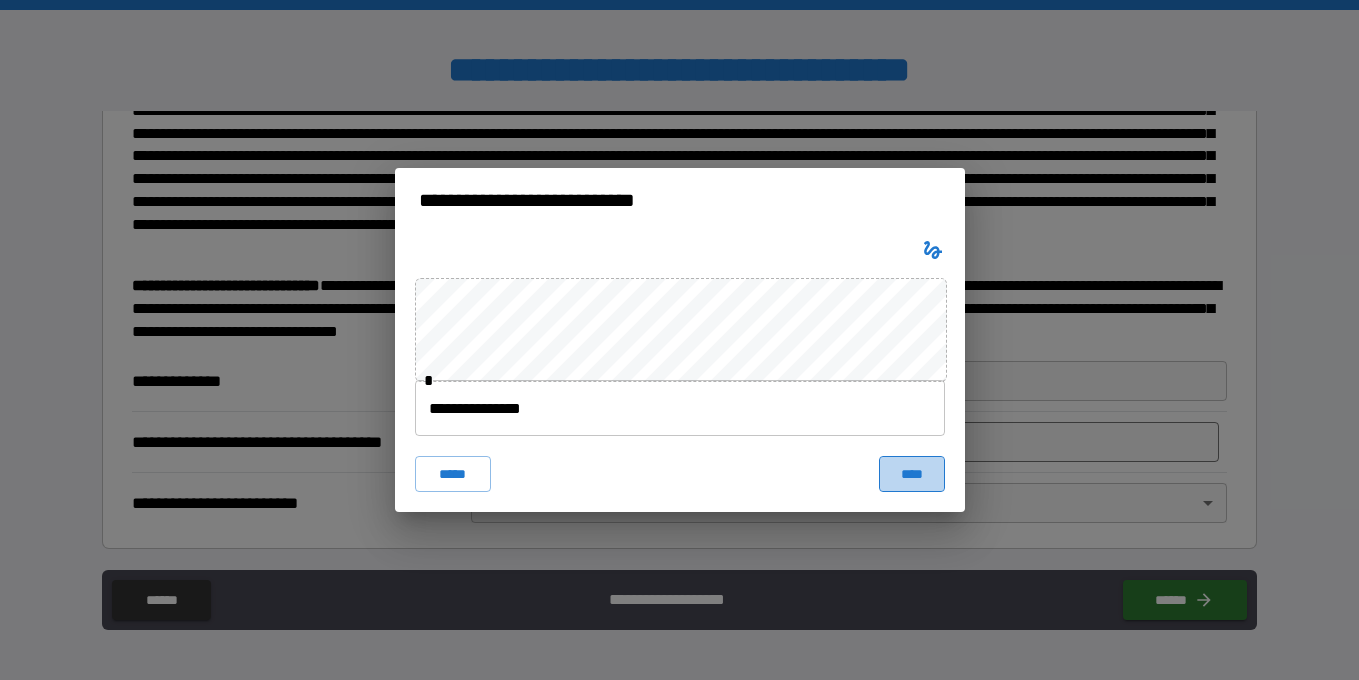 click on "****" at bounding box center (912, 474) 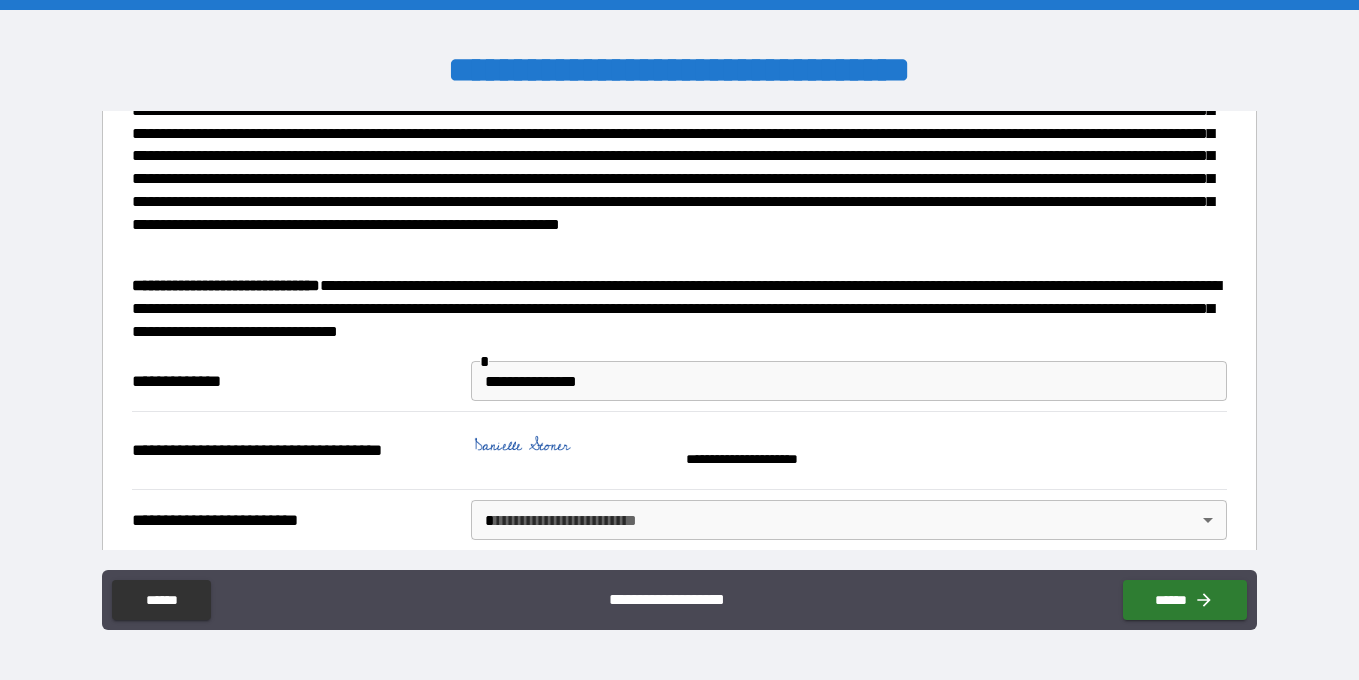 click on "**********" at bounding box center [679, 340] 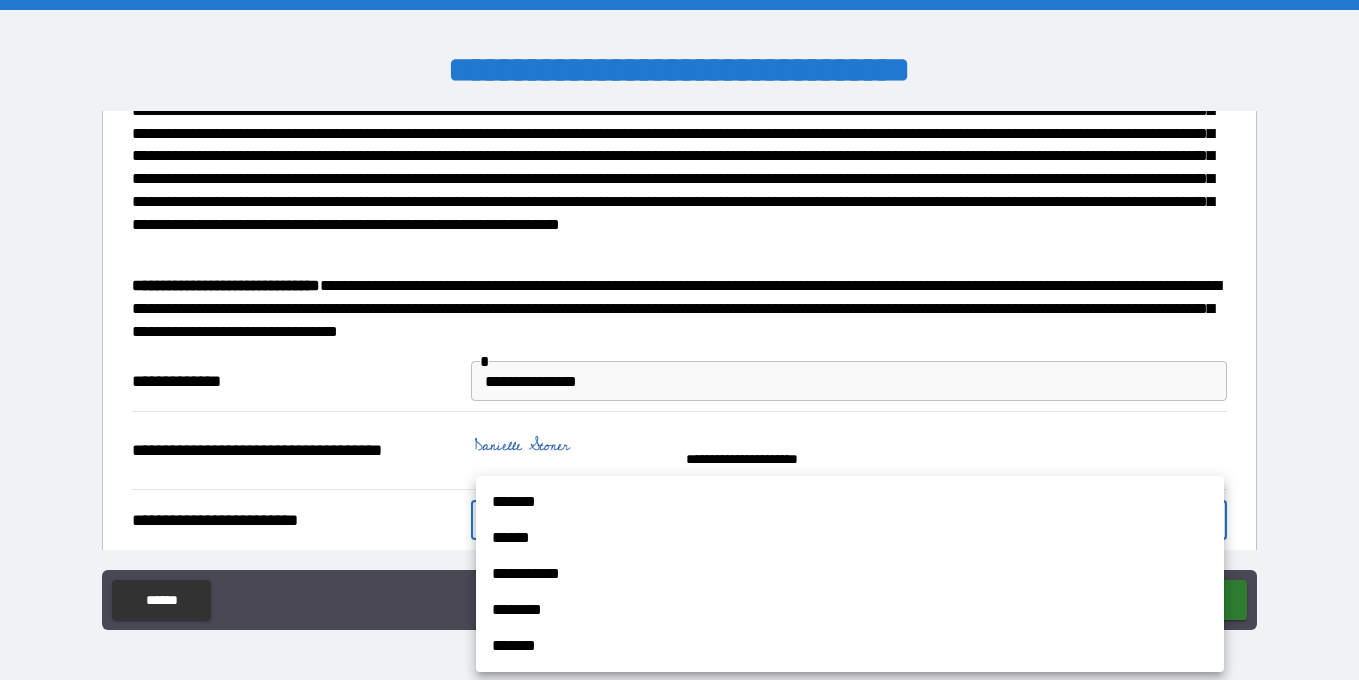 click on "*******" at bounding box center (850, 502) 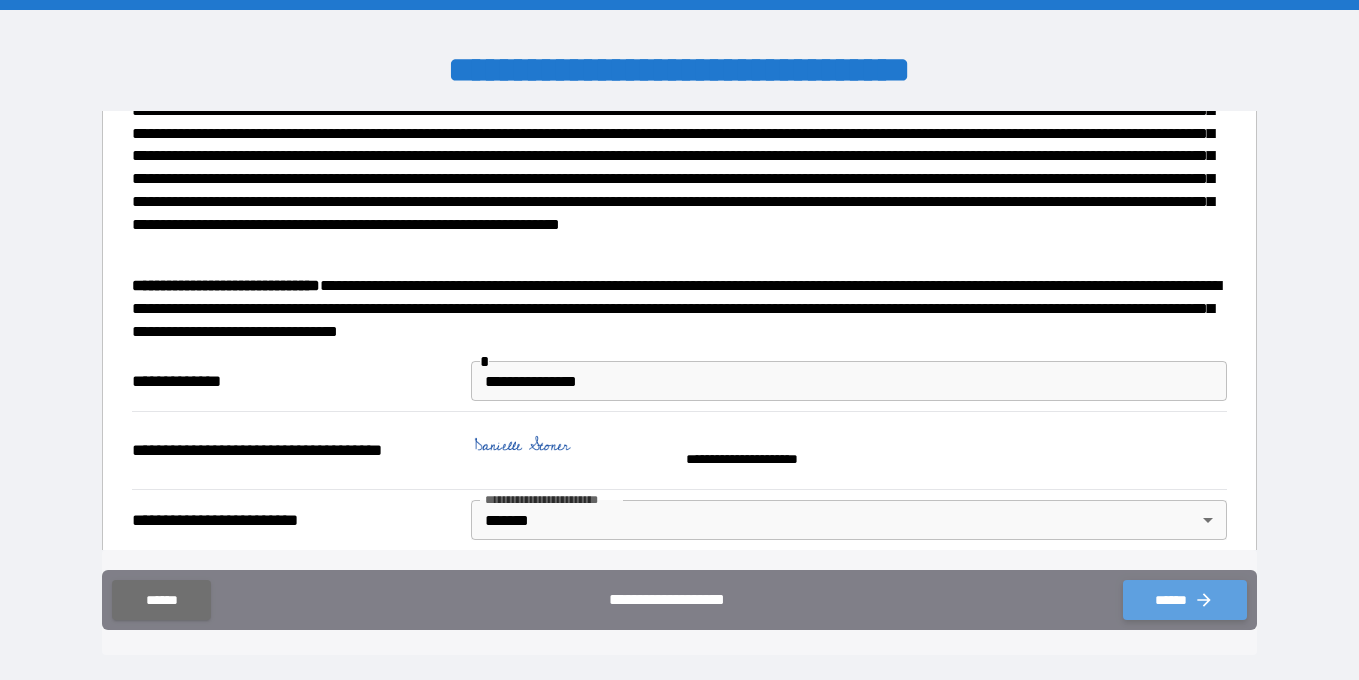 click on "******" at bounding box center [1185, 600] 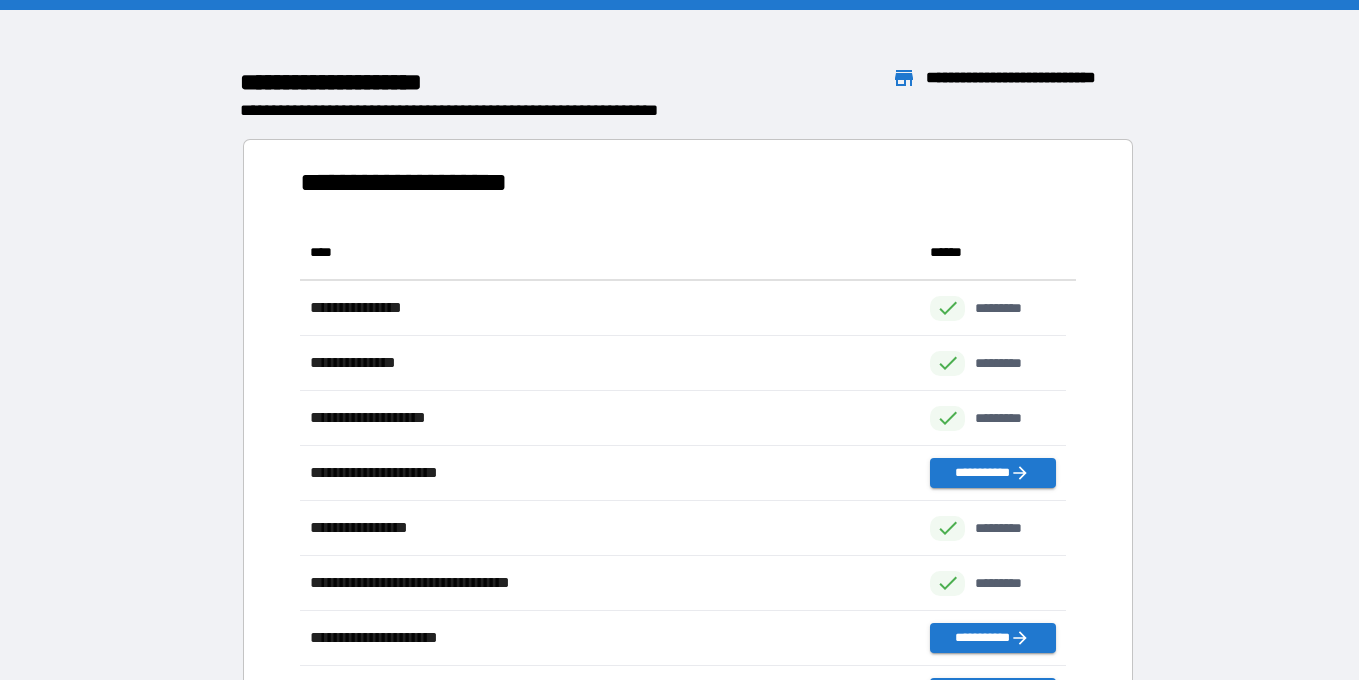 scroll, scrollTop: 34, scrollLeft: 0, axis: vertical 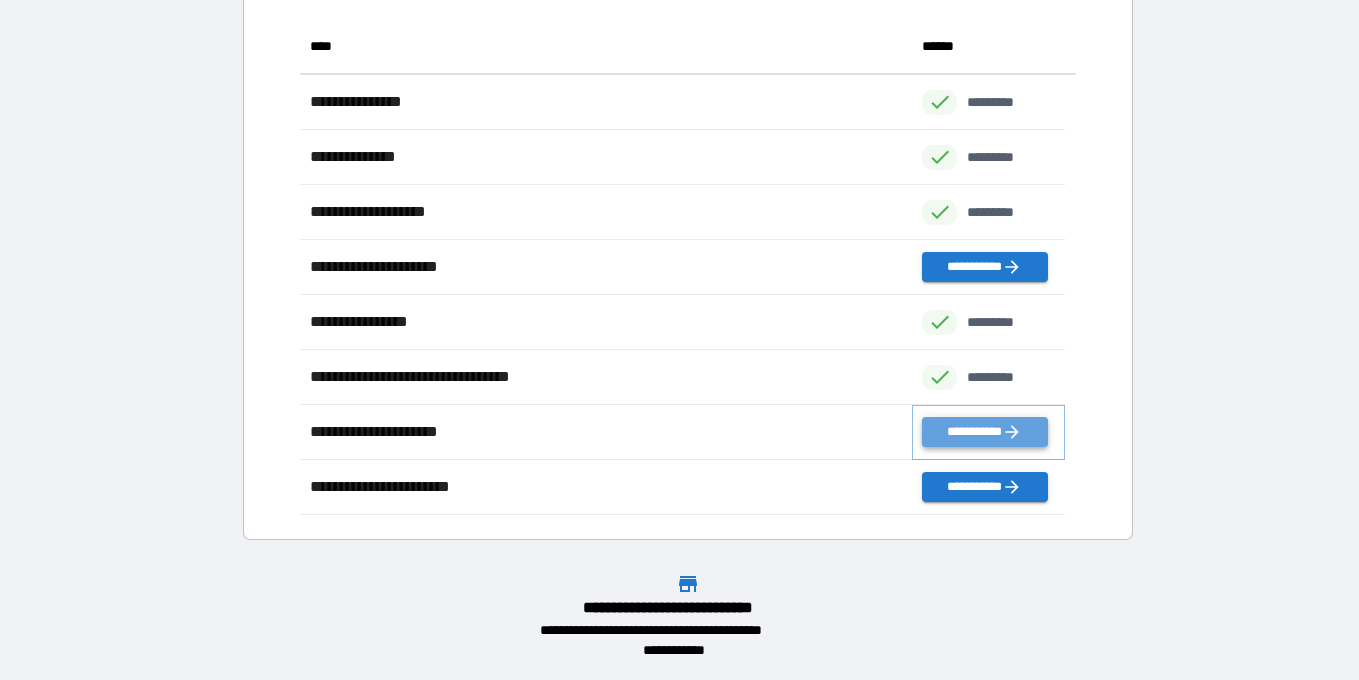 click on "**********" at bounding box center [984, 432] 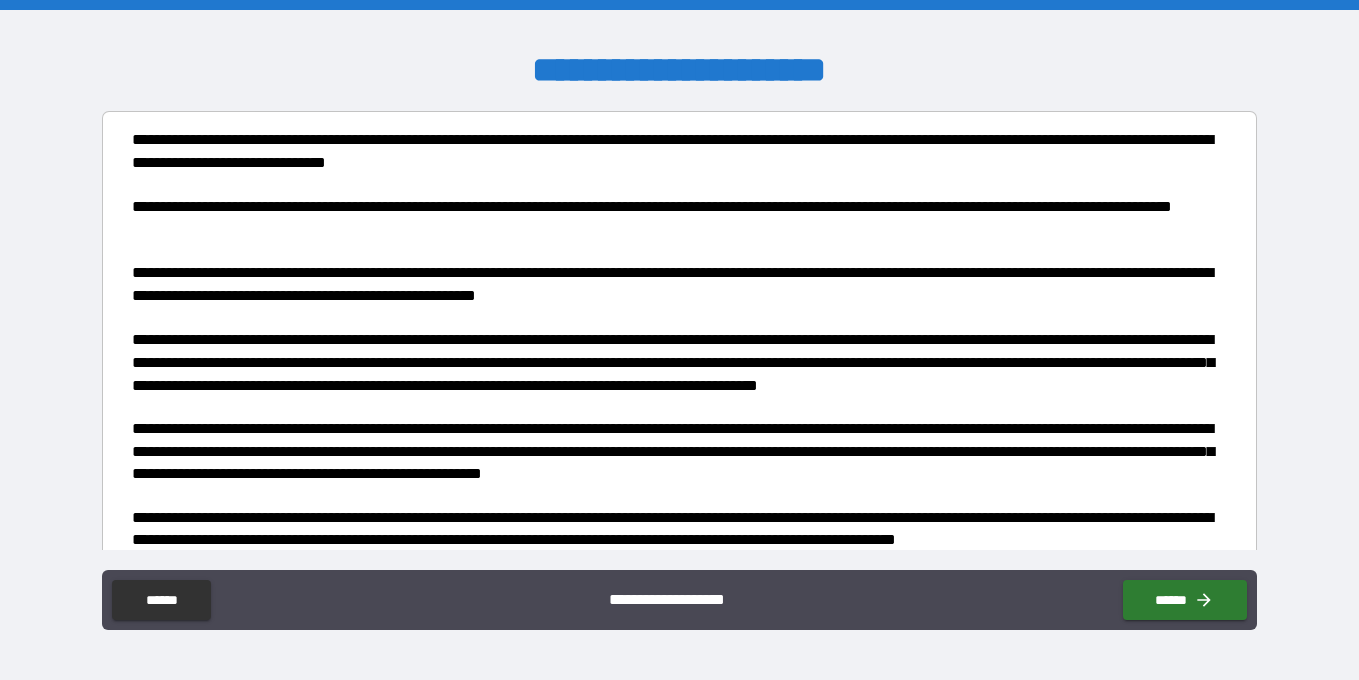 click on "**********" at bounding box center [674, 451] 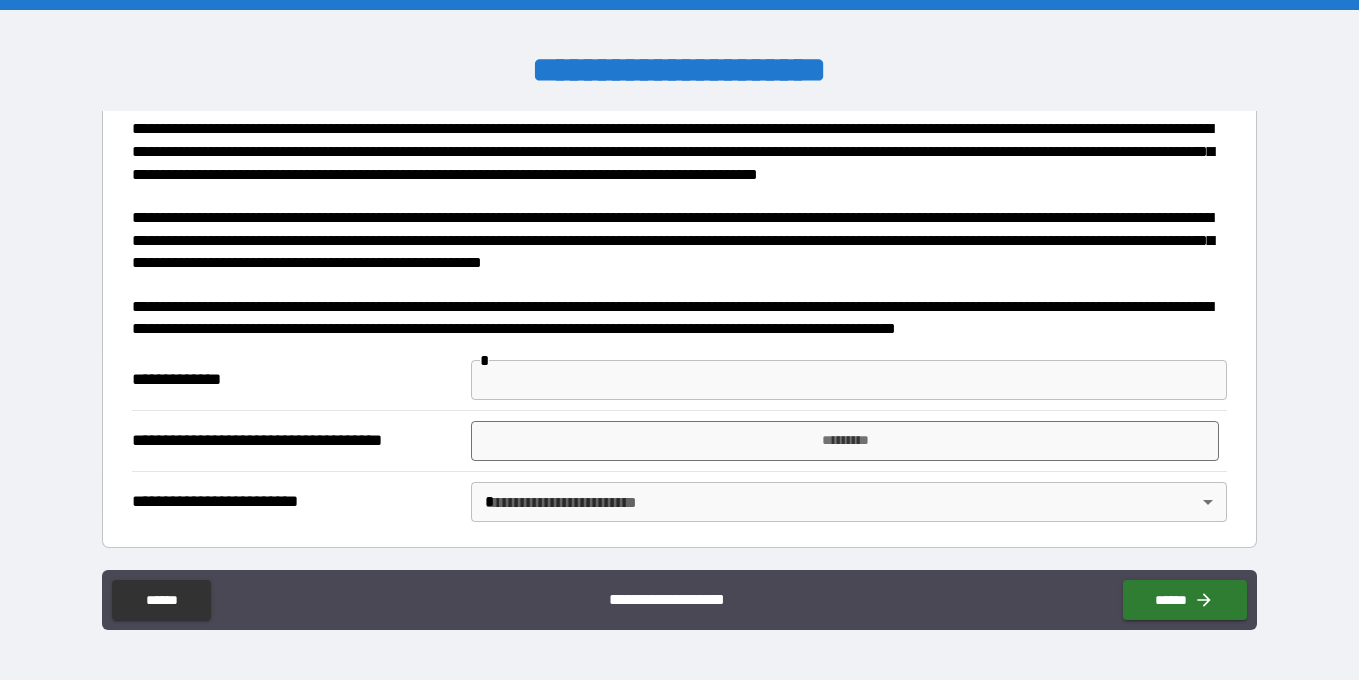 scroll, scrollTop: 210, scrollLeft: 0, axis: vertical 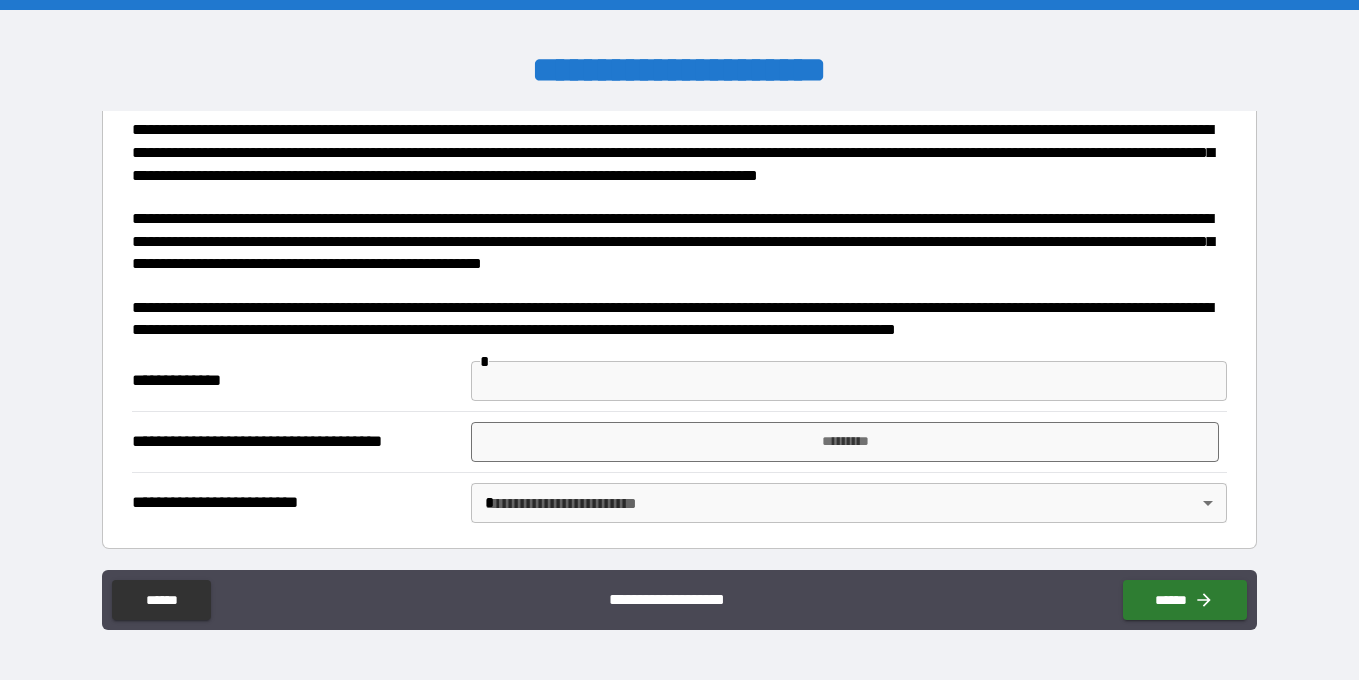 click at bounding box center (849, 381) 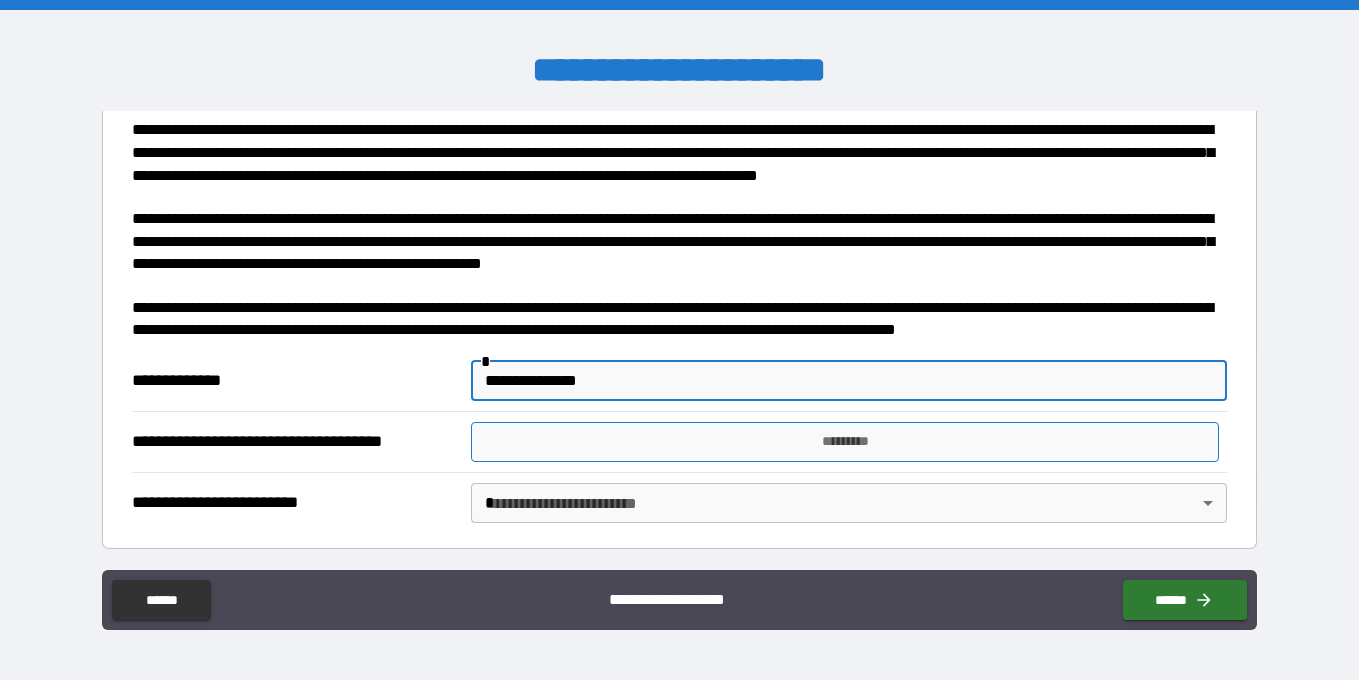 click on "*********" at bounding box center [845, 442] 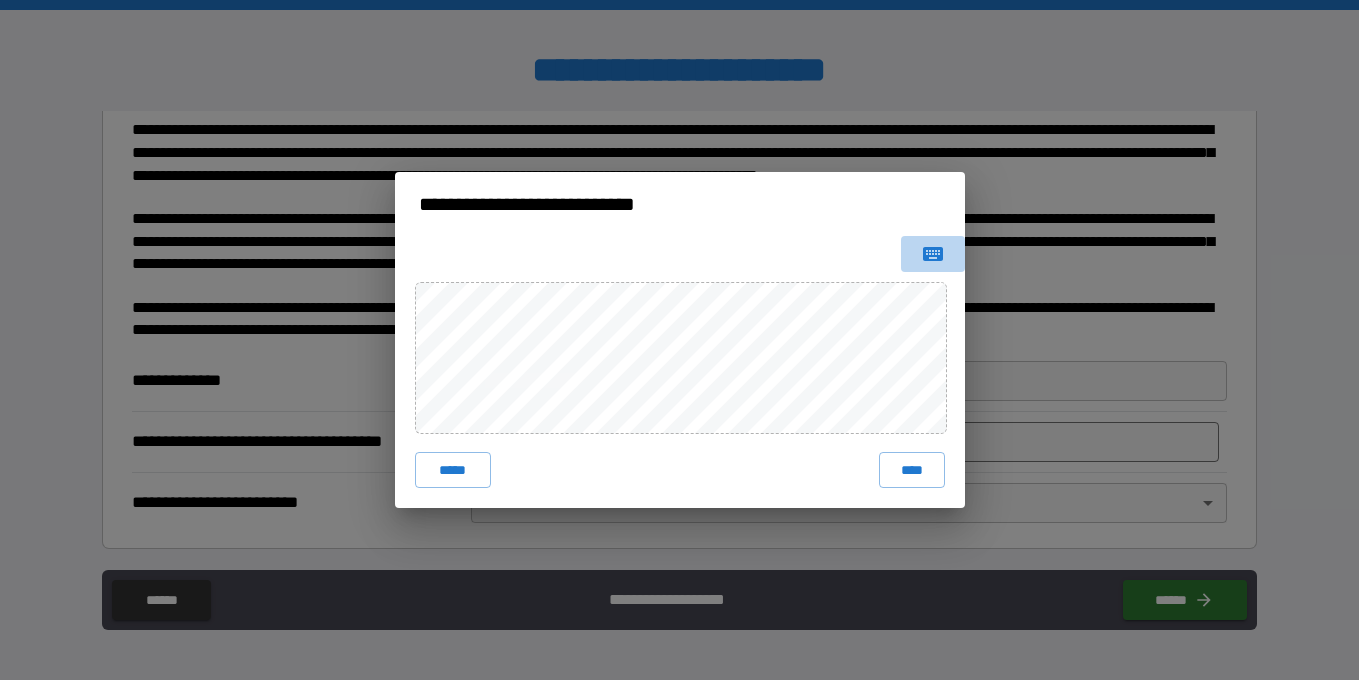 click 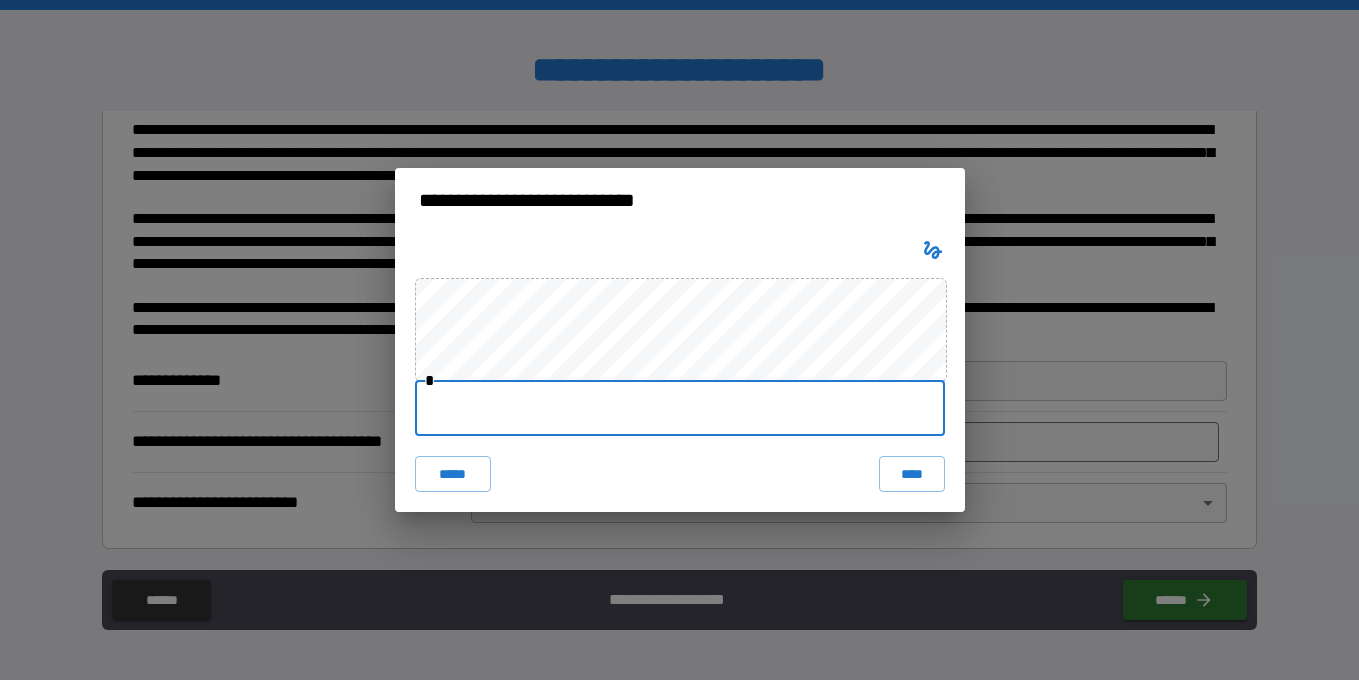 click at bounding box center [680, 408] 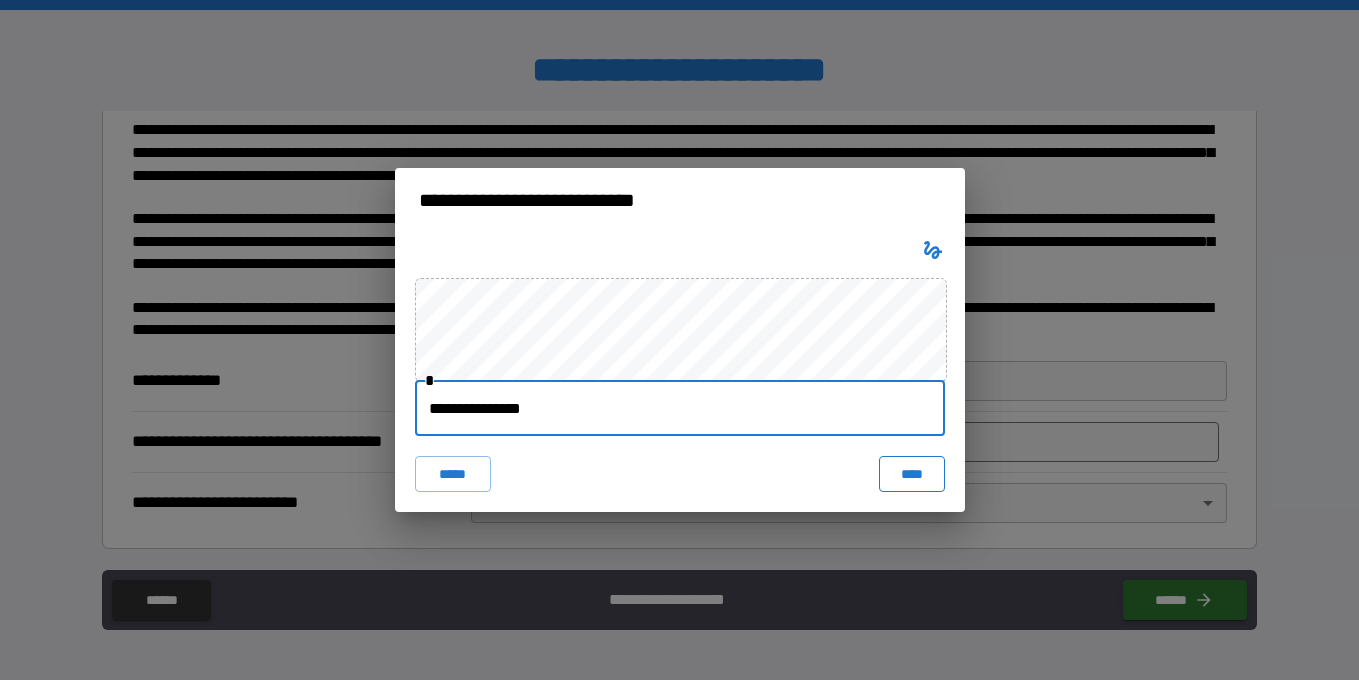 click on "****" at bounding box center (912, 474) 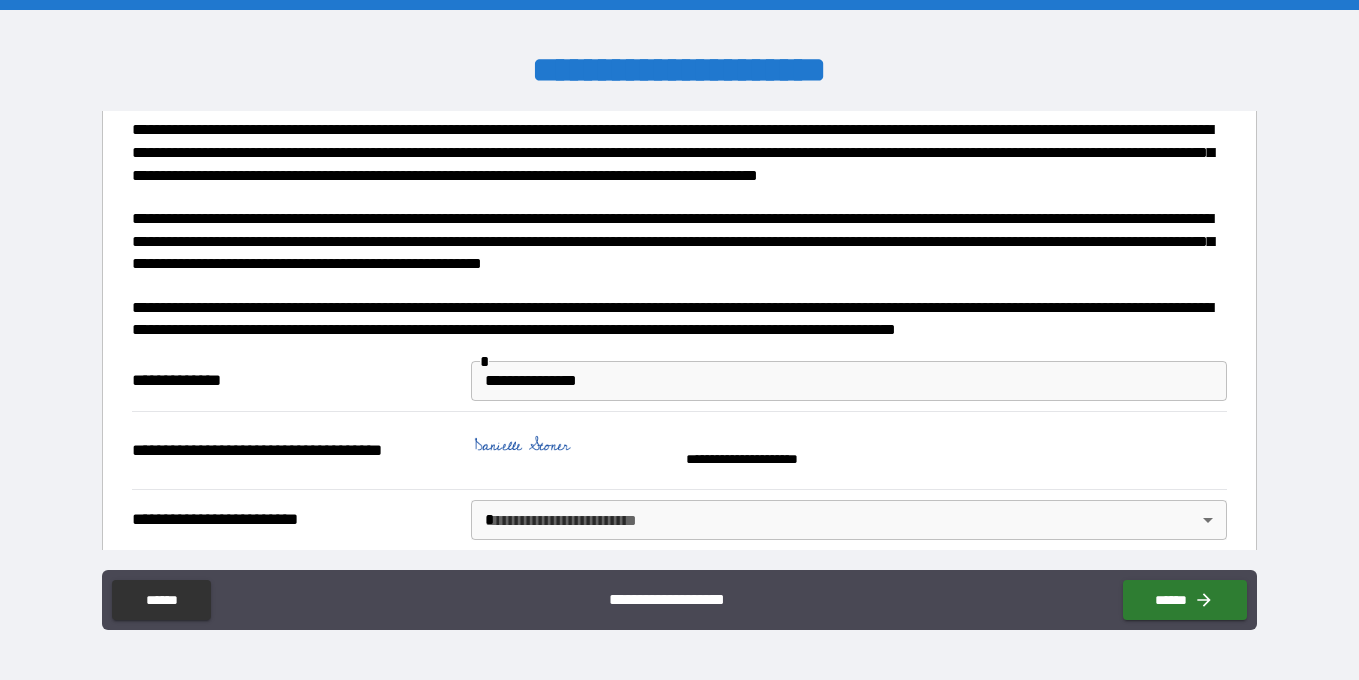 click on "**********" at bounding box center [679, 340] 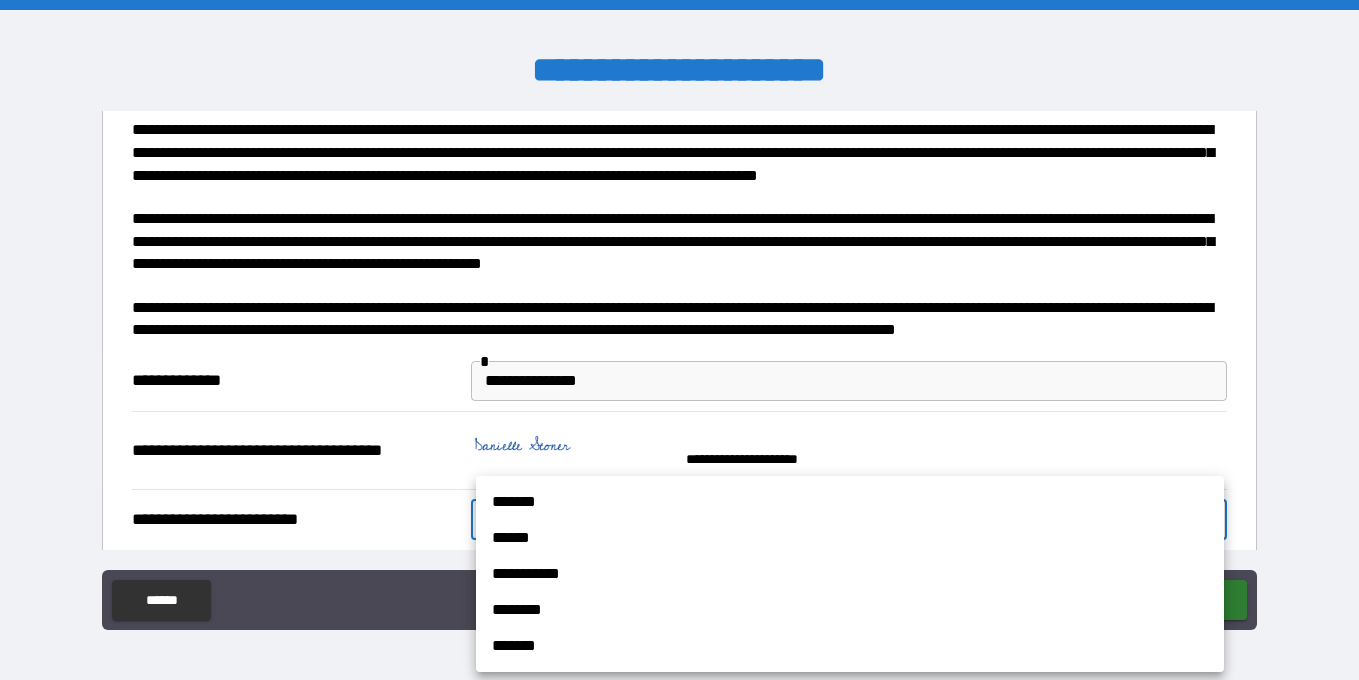 drag, startPoint x: 681, startPoint y: 528, endPoint x: 495, endPoint y: 495, distance: 188.90474 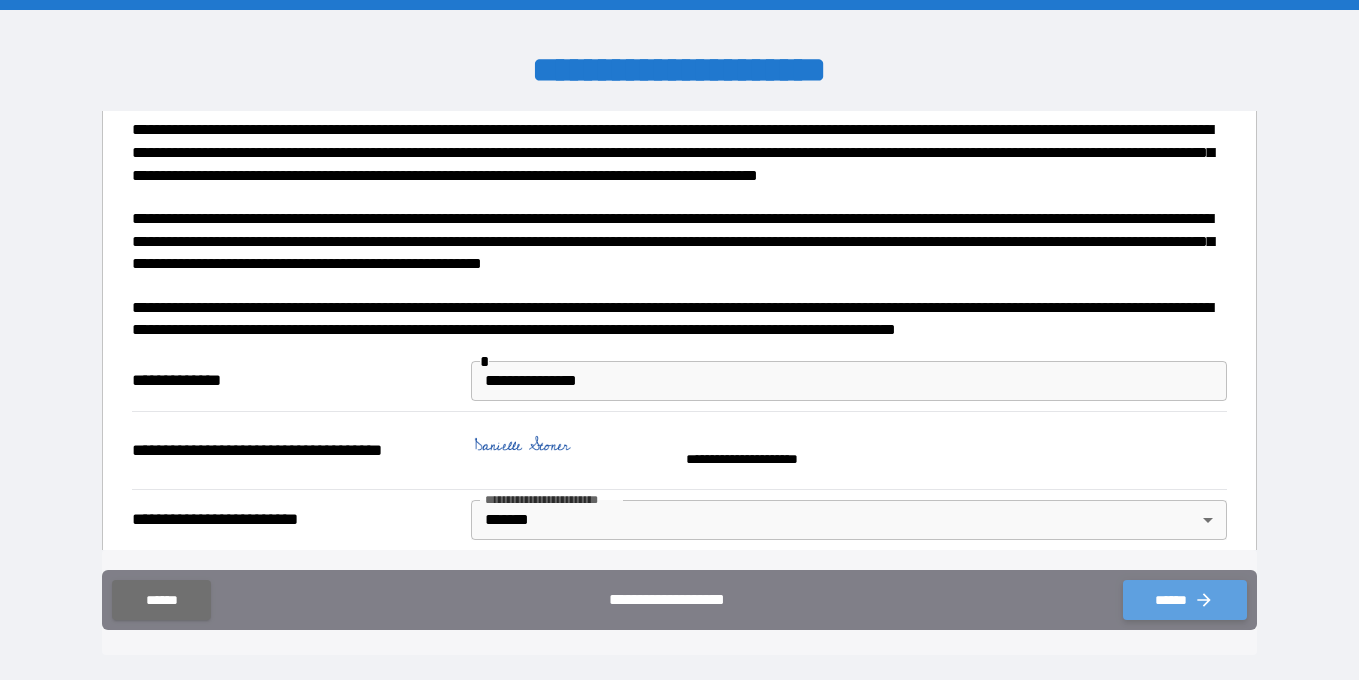 click on "******" at bounding box center [1185, 600] 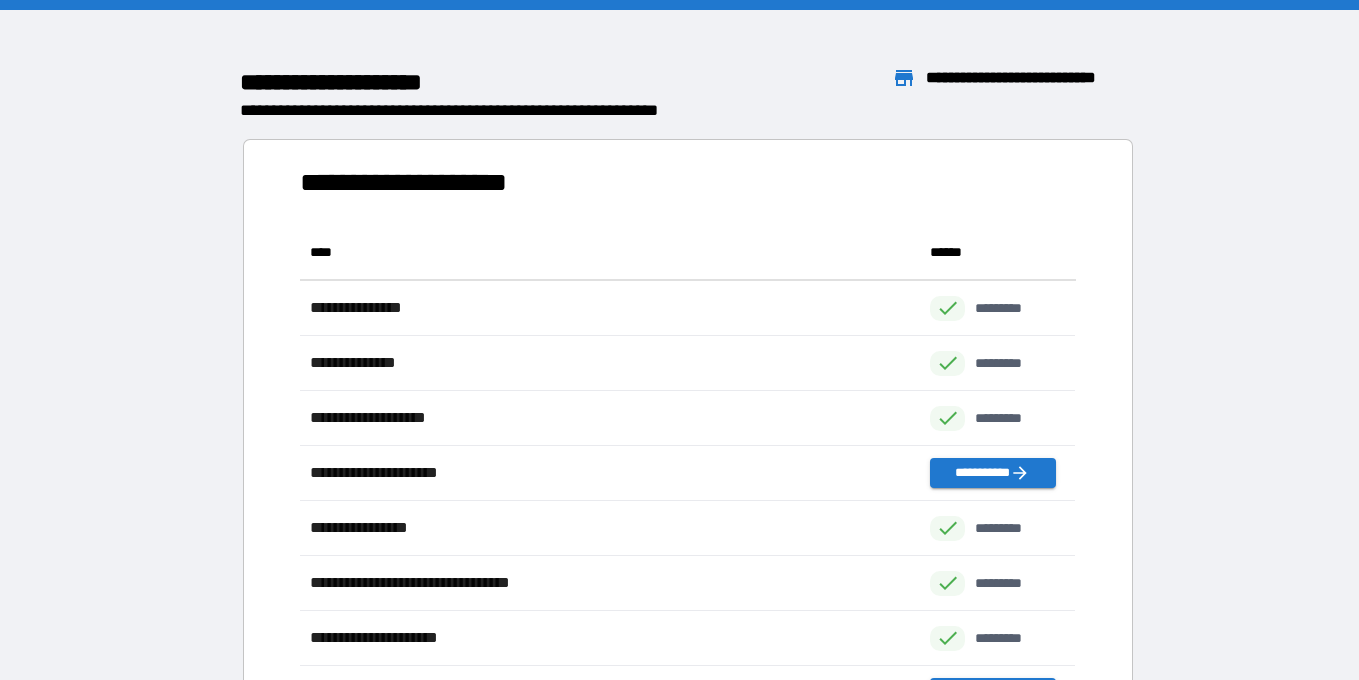 scroll, scrollTop: 16, scrollLeft: 16, axis: both 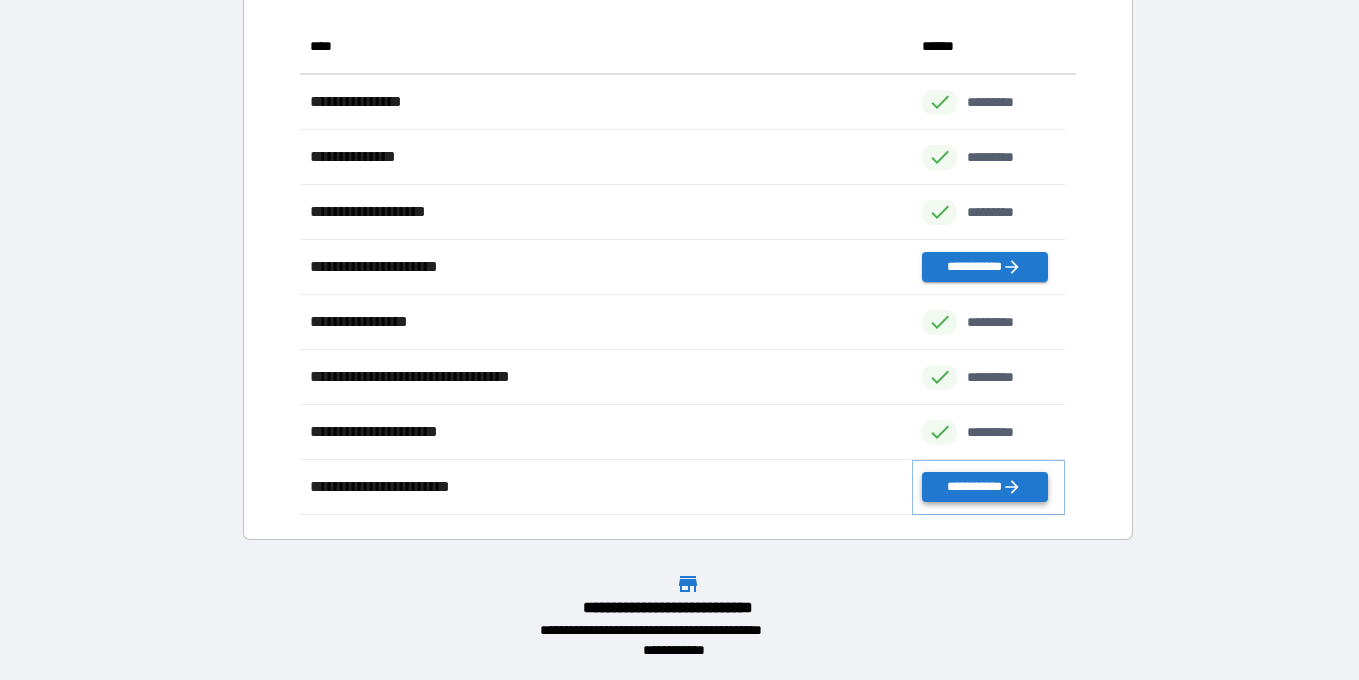 click on "**********" at bounding box center [984, 487] 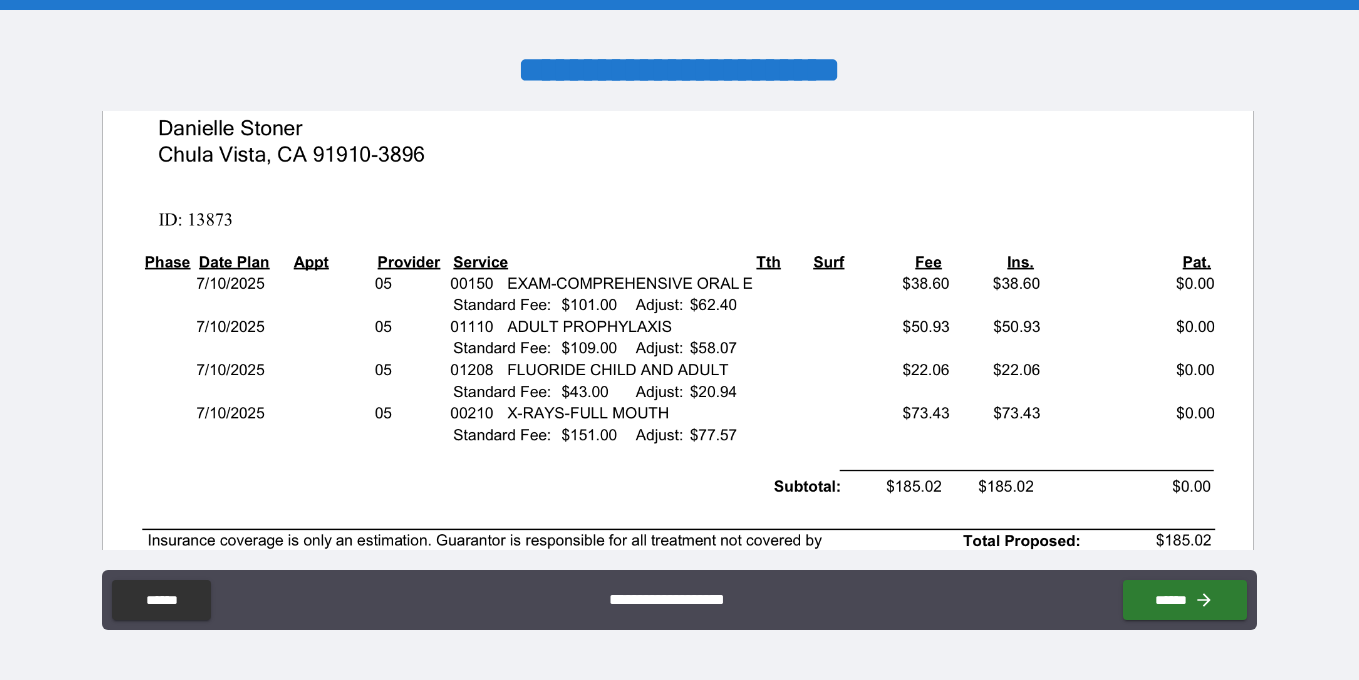 scroll, scrollTop: 295, scrollLeft: 0, axis: vertical 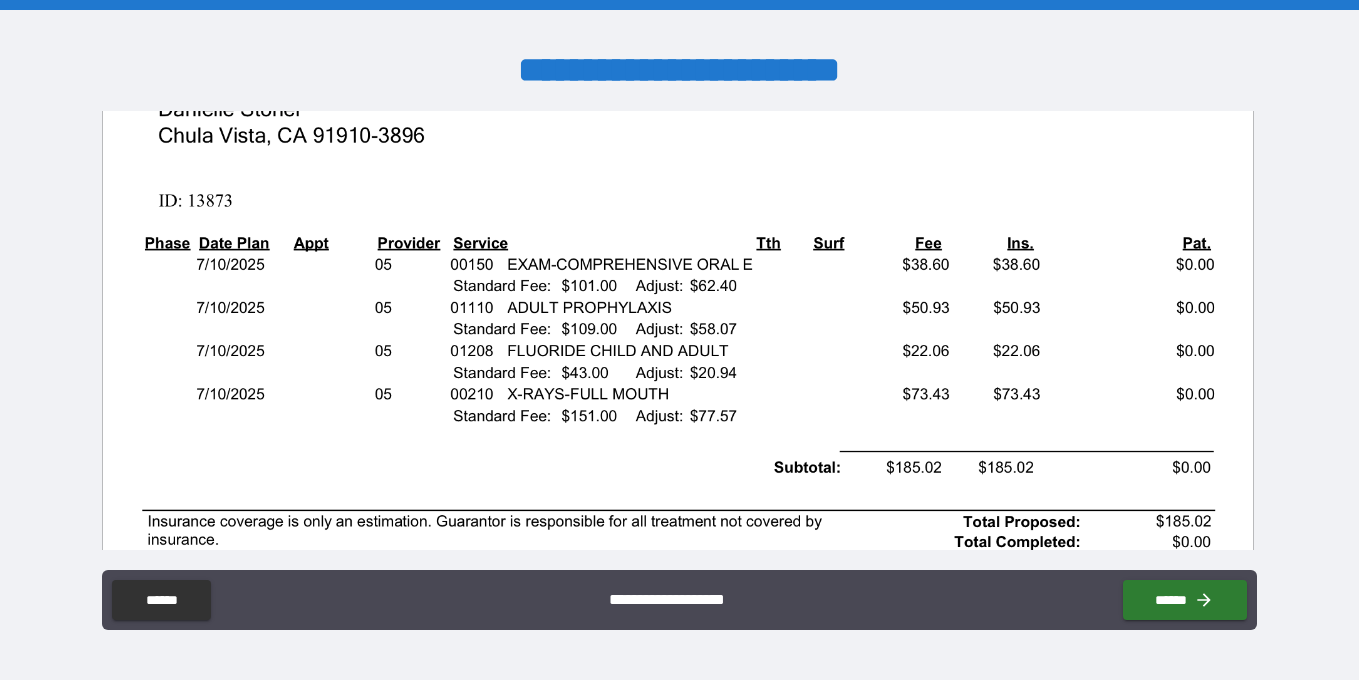 click at bounding box center (678, 591) 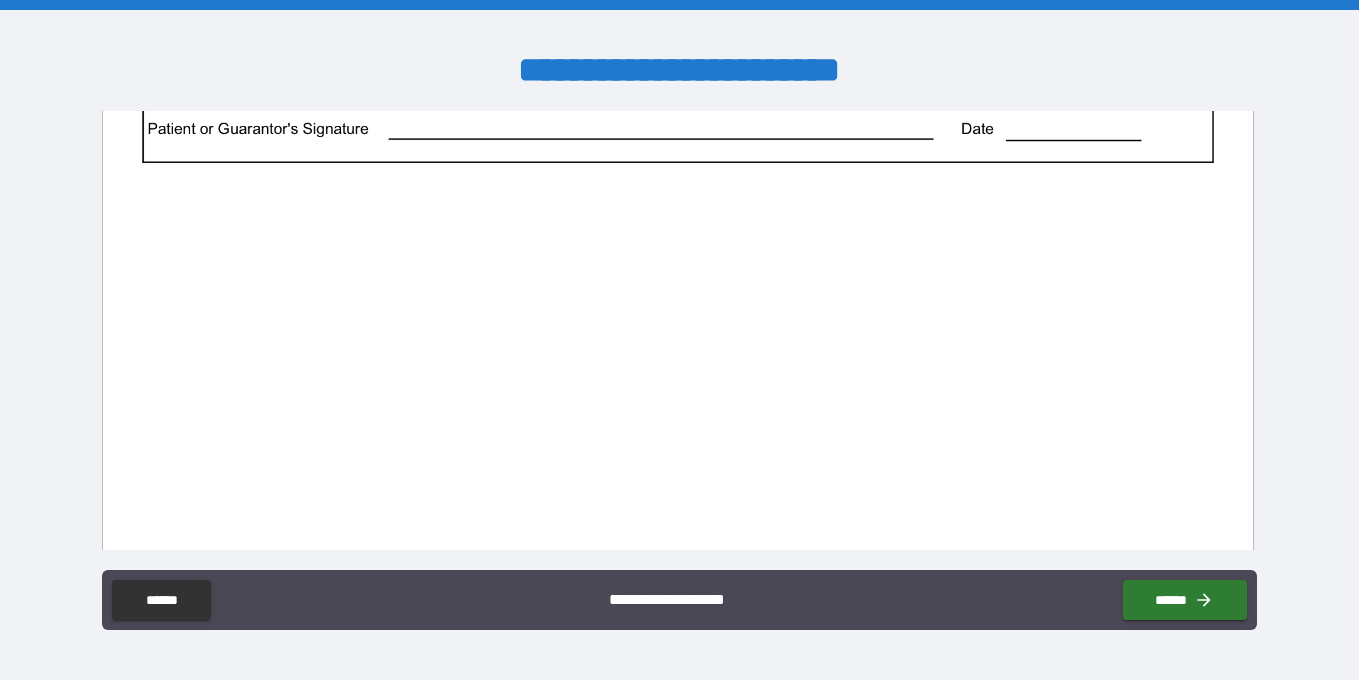 scroll, scrollTop: 1046, scrollLeft: 0, axis: vertical 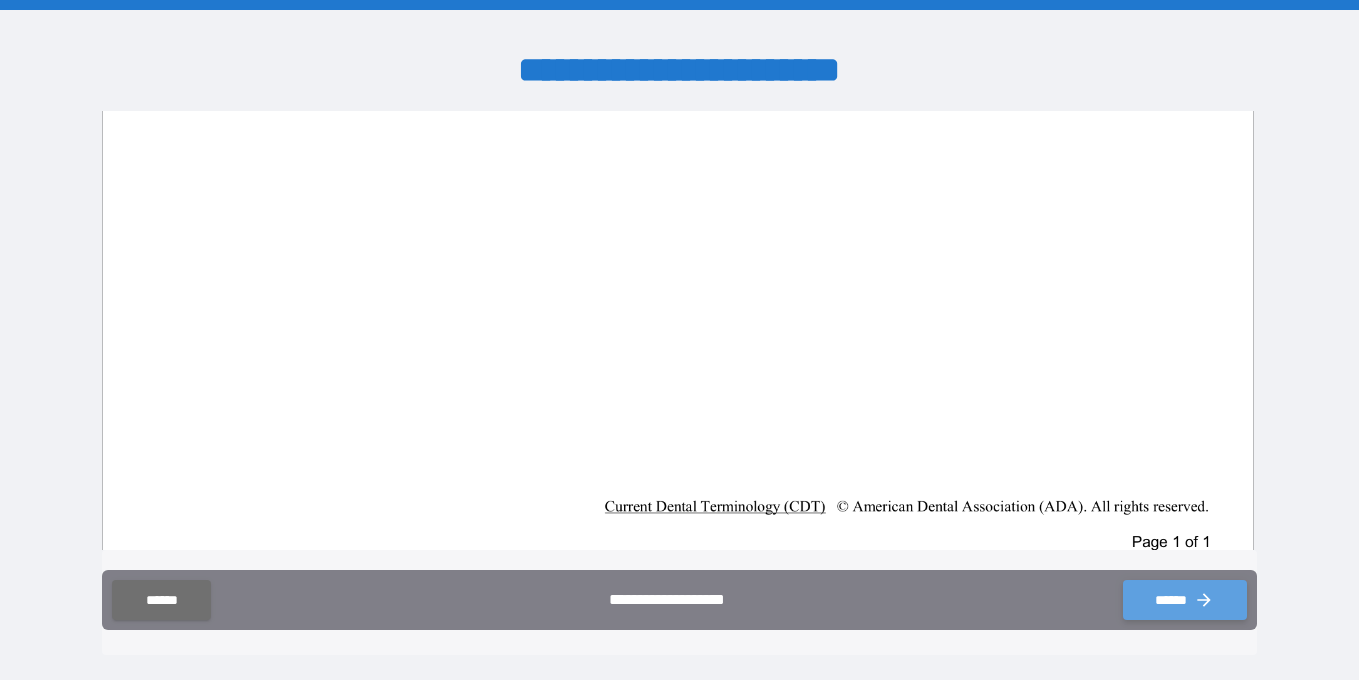 click on "******" at bounding box center [1185, 600] 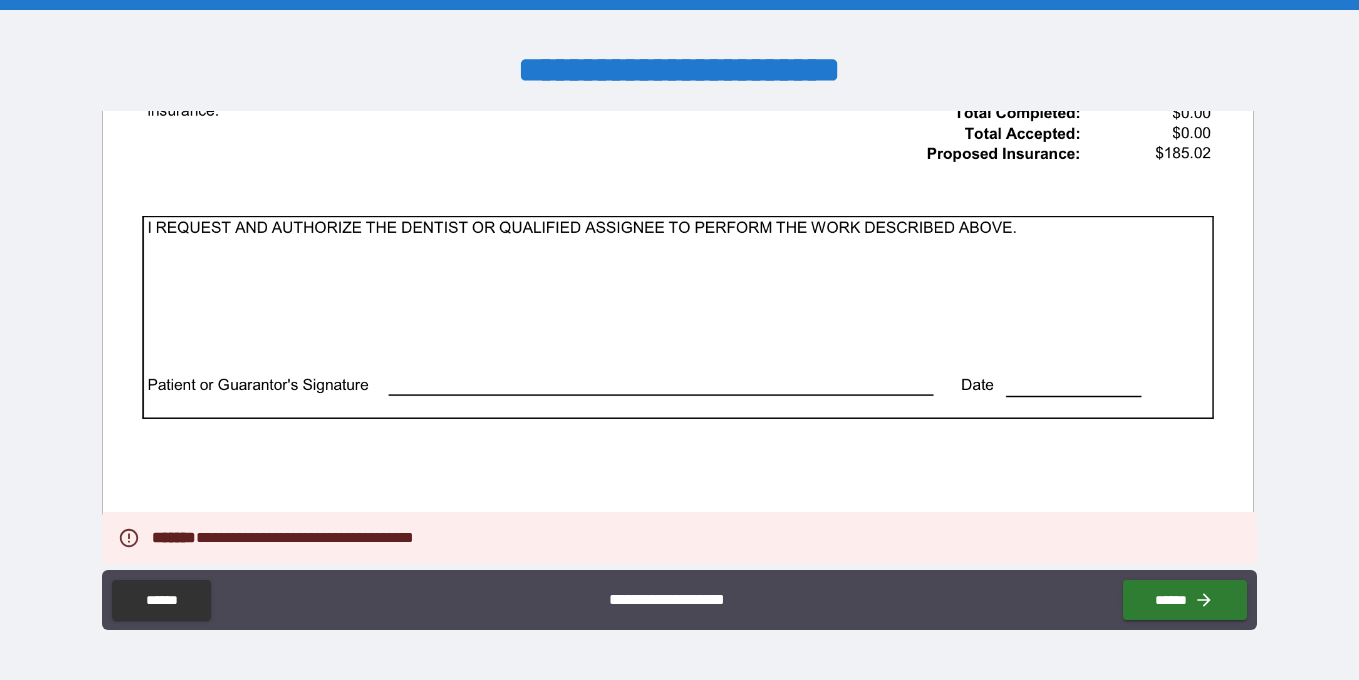 scroll, scrollTop: 732, scrollLeft: 0, axis: vertical 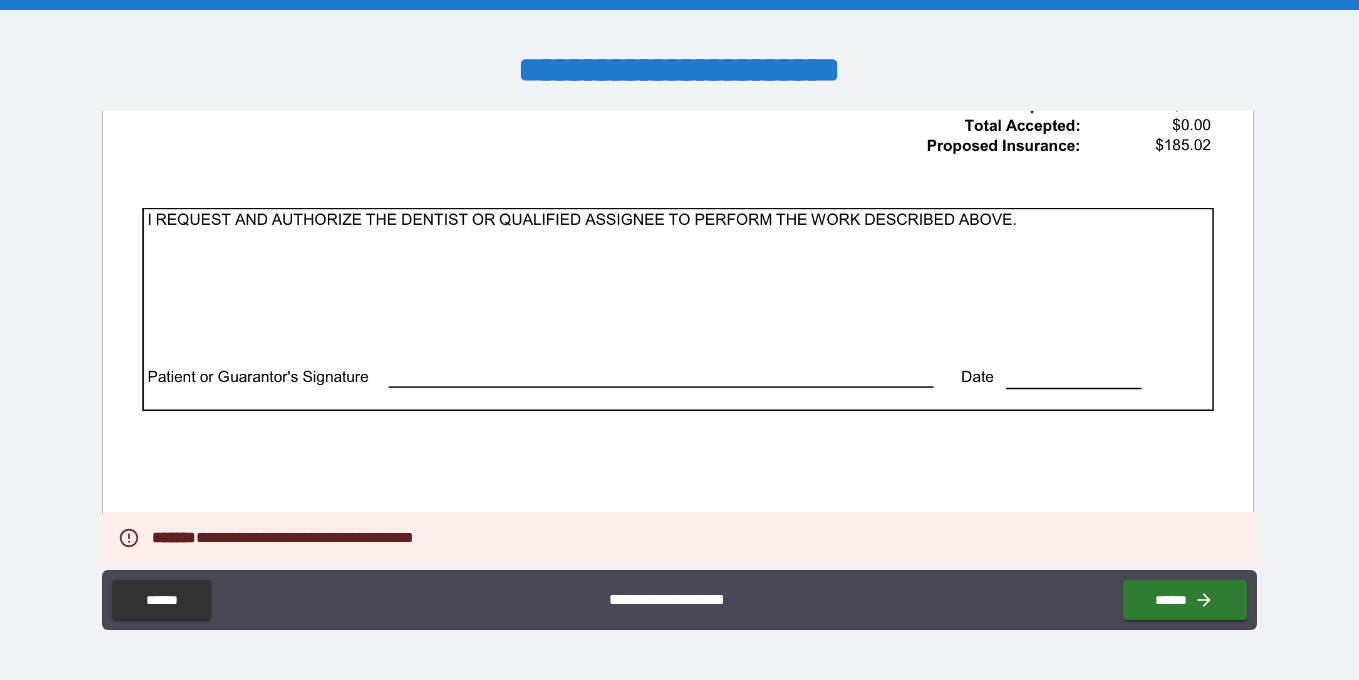 click at bounding box center [678, 154] 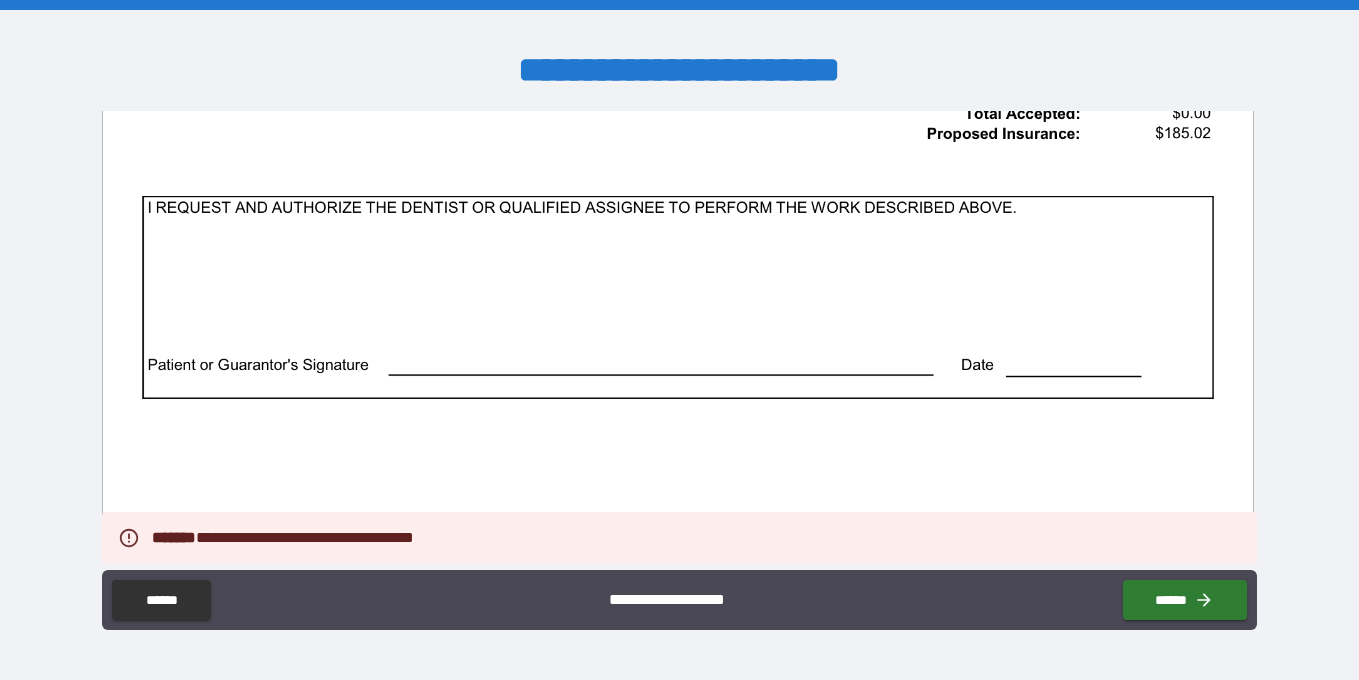 scroll, scrollTop: 754, scrollLeft: 0, axis: vertical 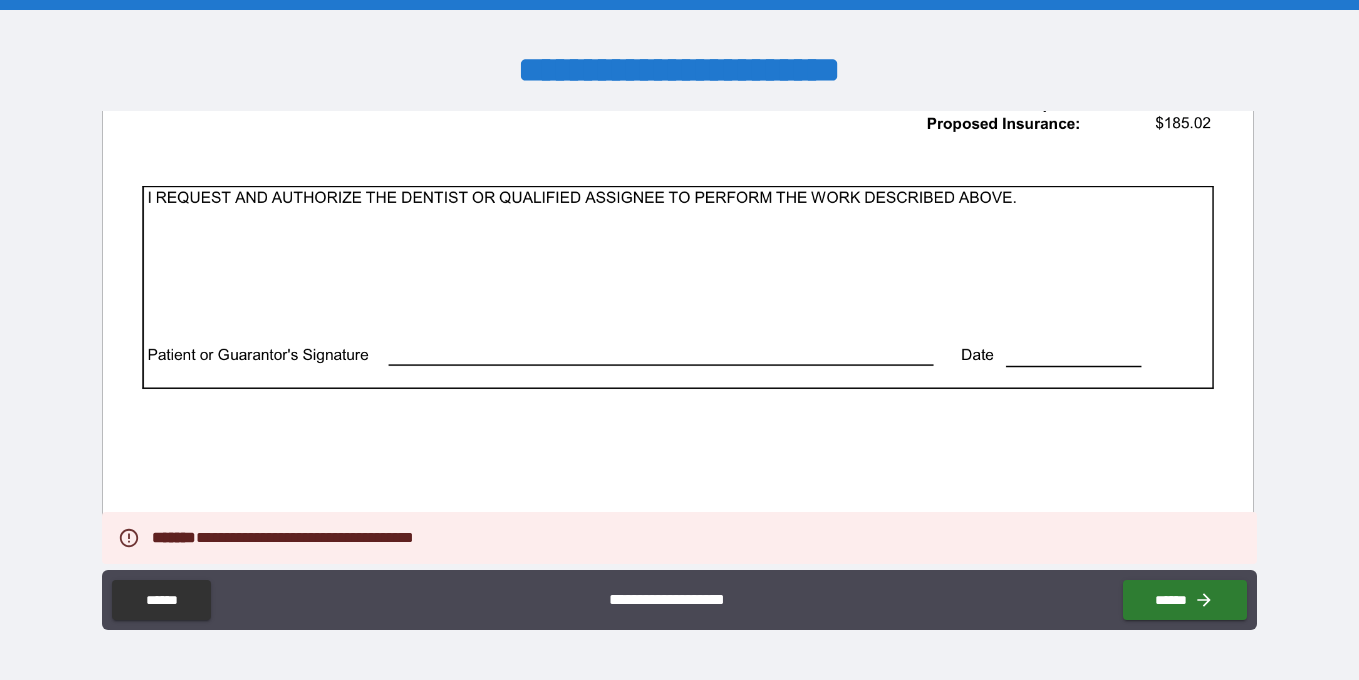 click at bounding box center (678, 132) 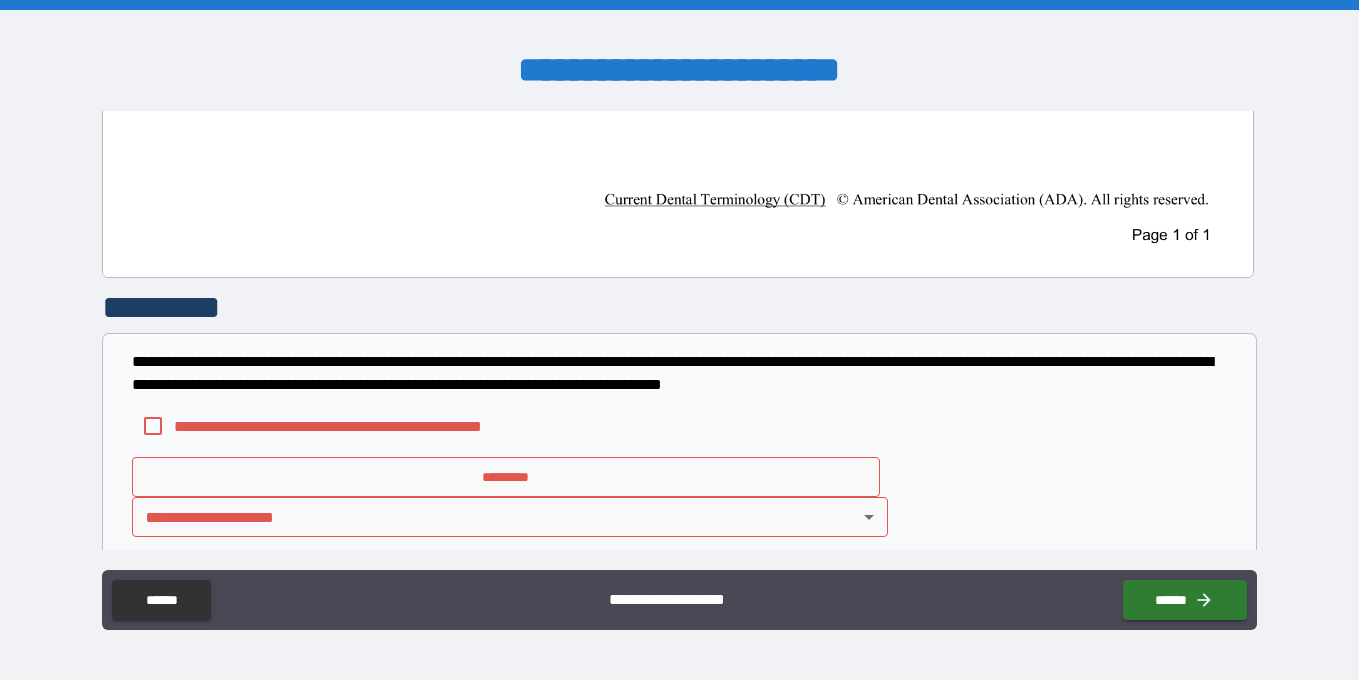 scroll, scrollTop: 1351, scrollLeft: 0, axis: vertical 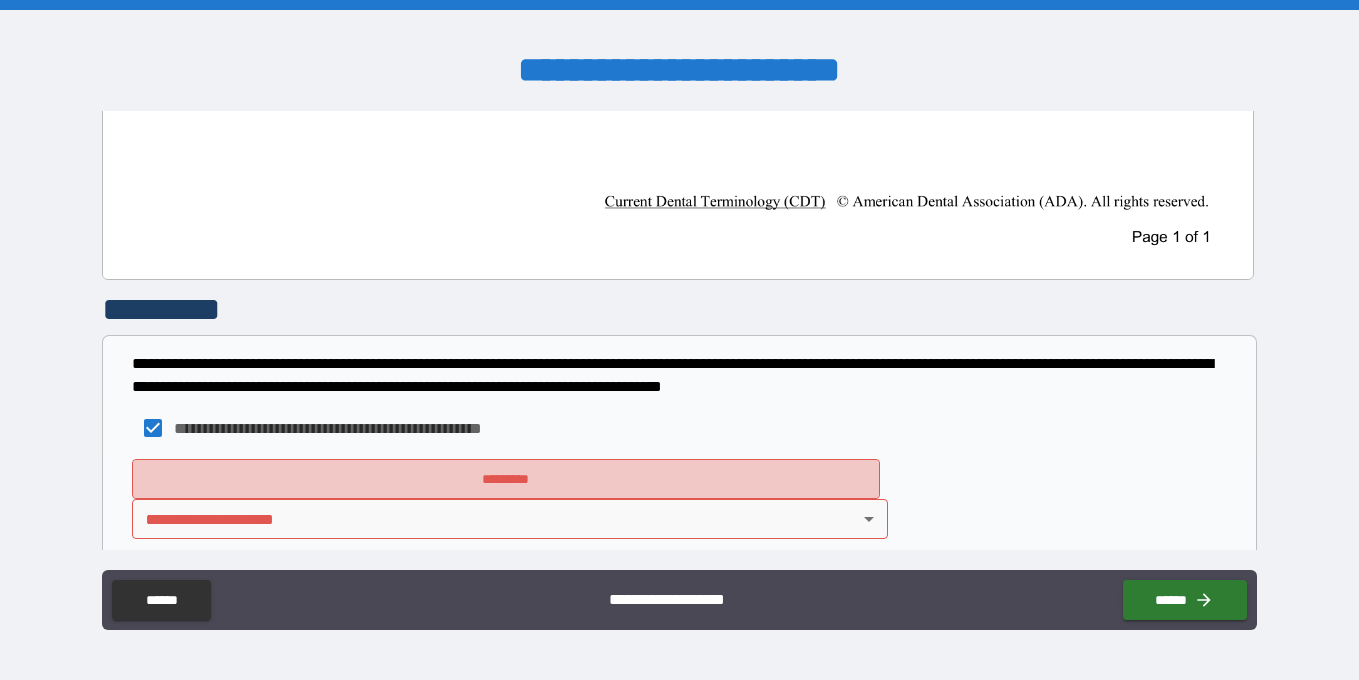 click on "*********" at bounding box center [506, 479] 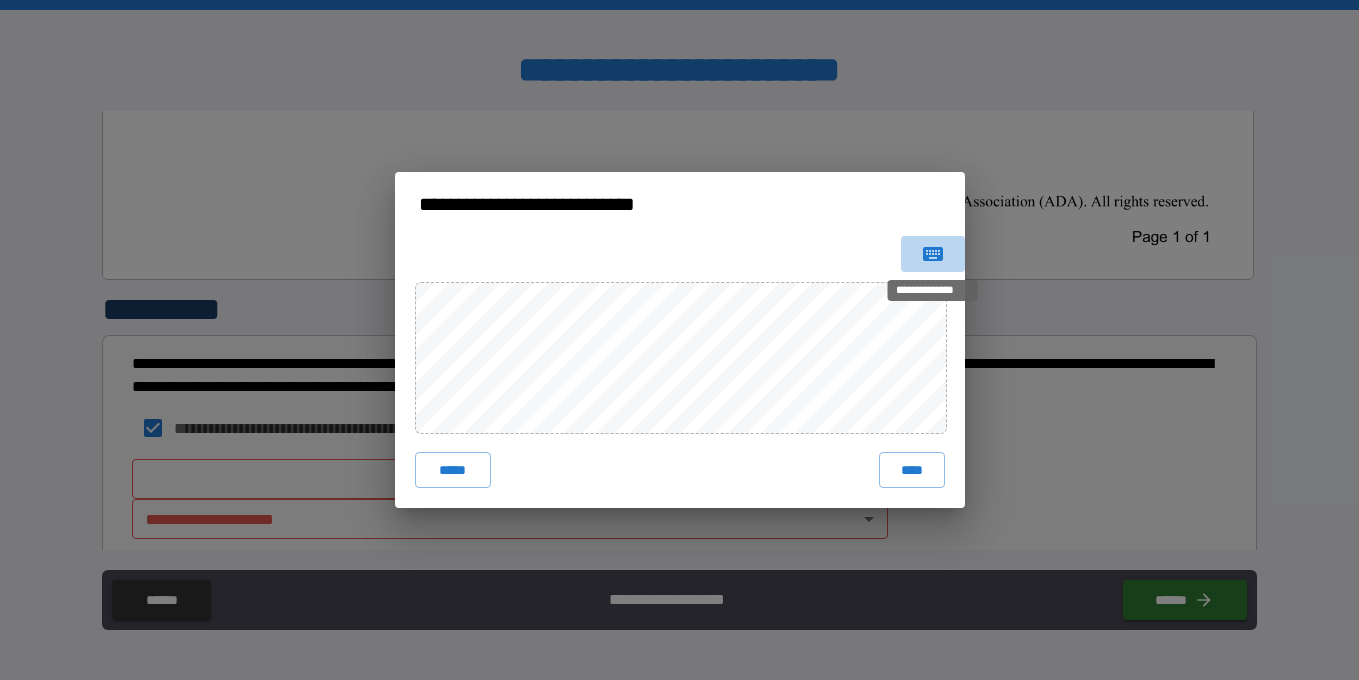 click 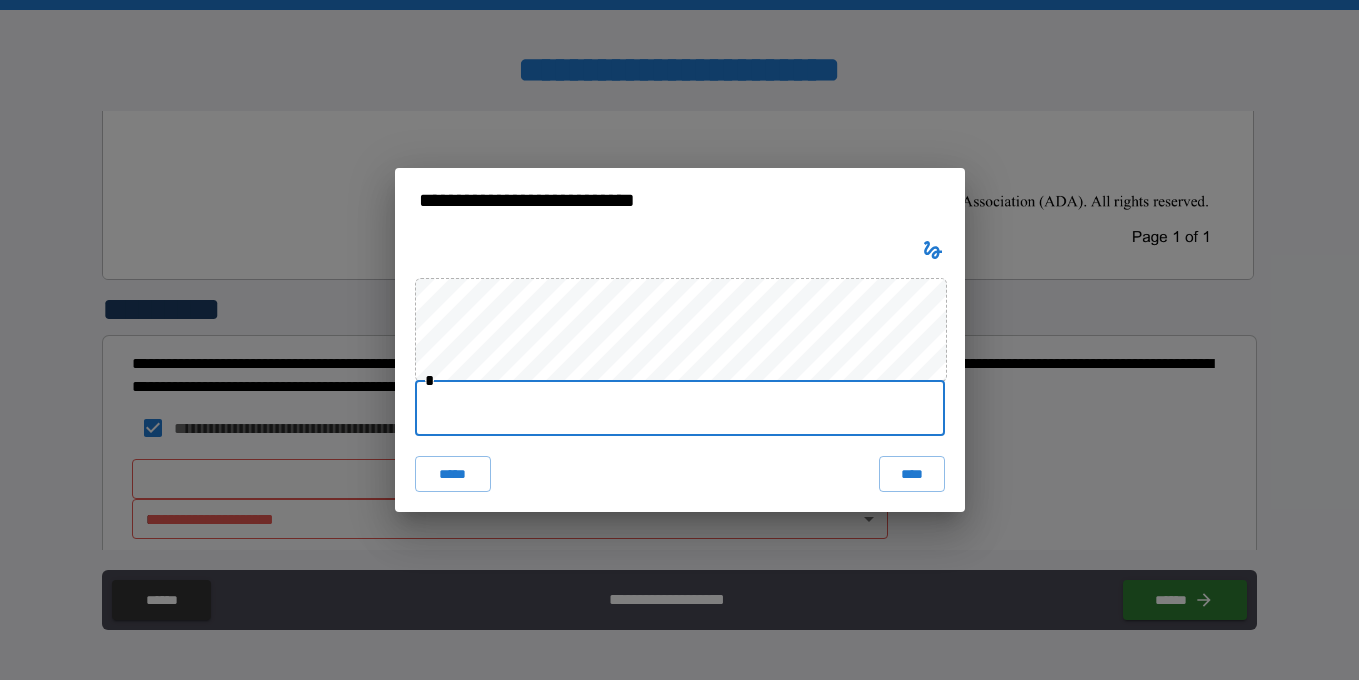 click at bounding box center [680, 408] 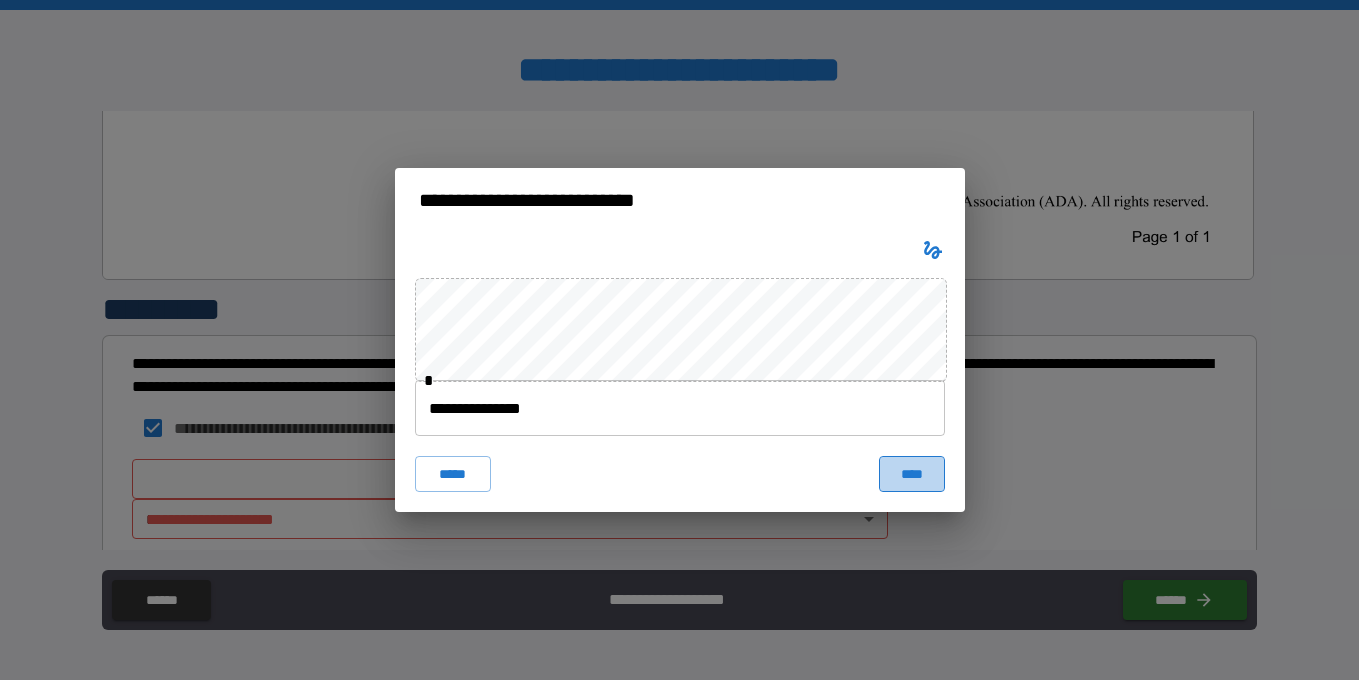 click on "****" at bounding box center [912, 474] 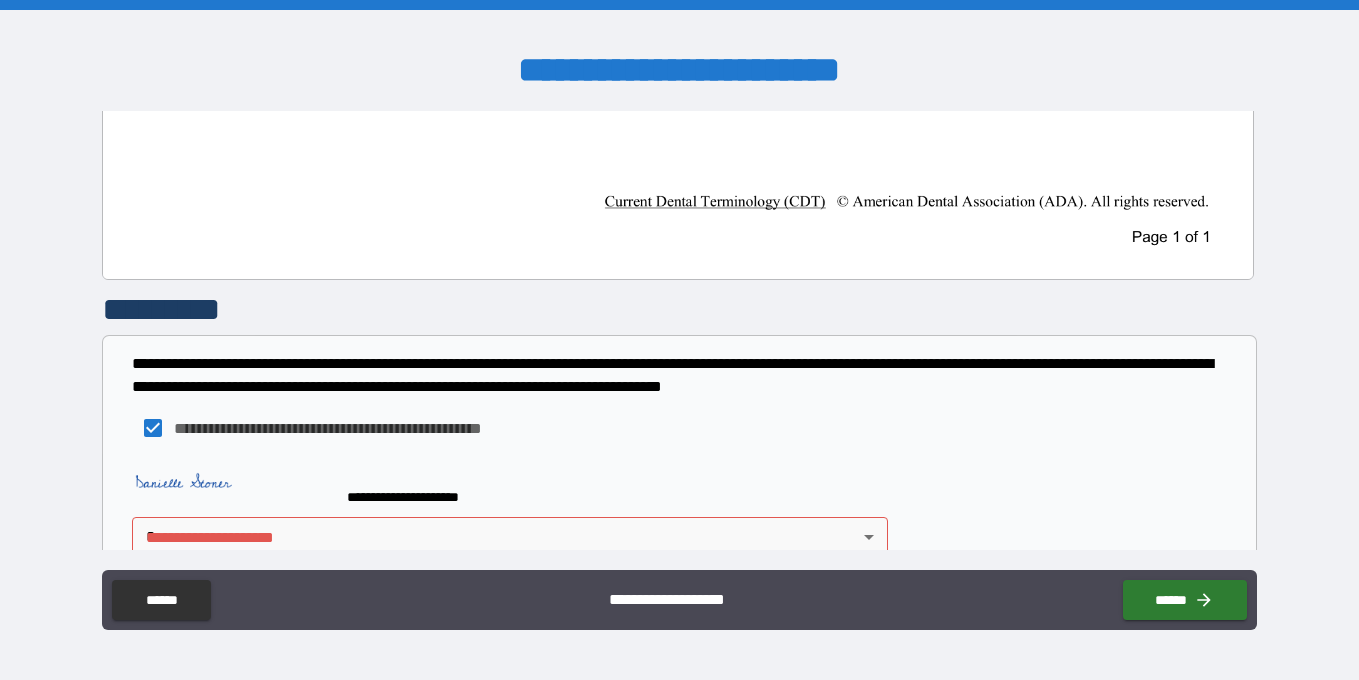 click on "**********" at bounding box center (679, 602) 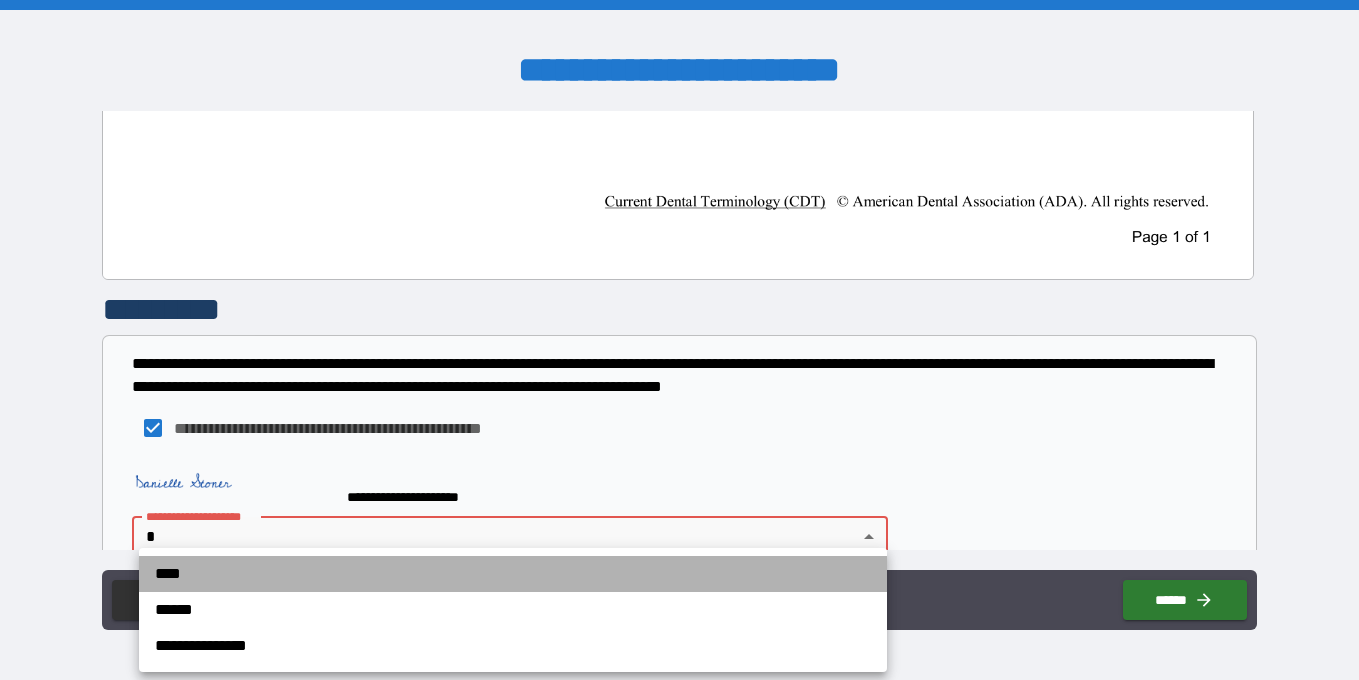 click on "****" at bounding box center (513, 574) 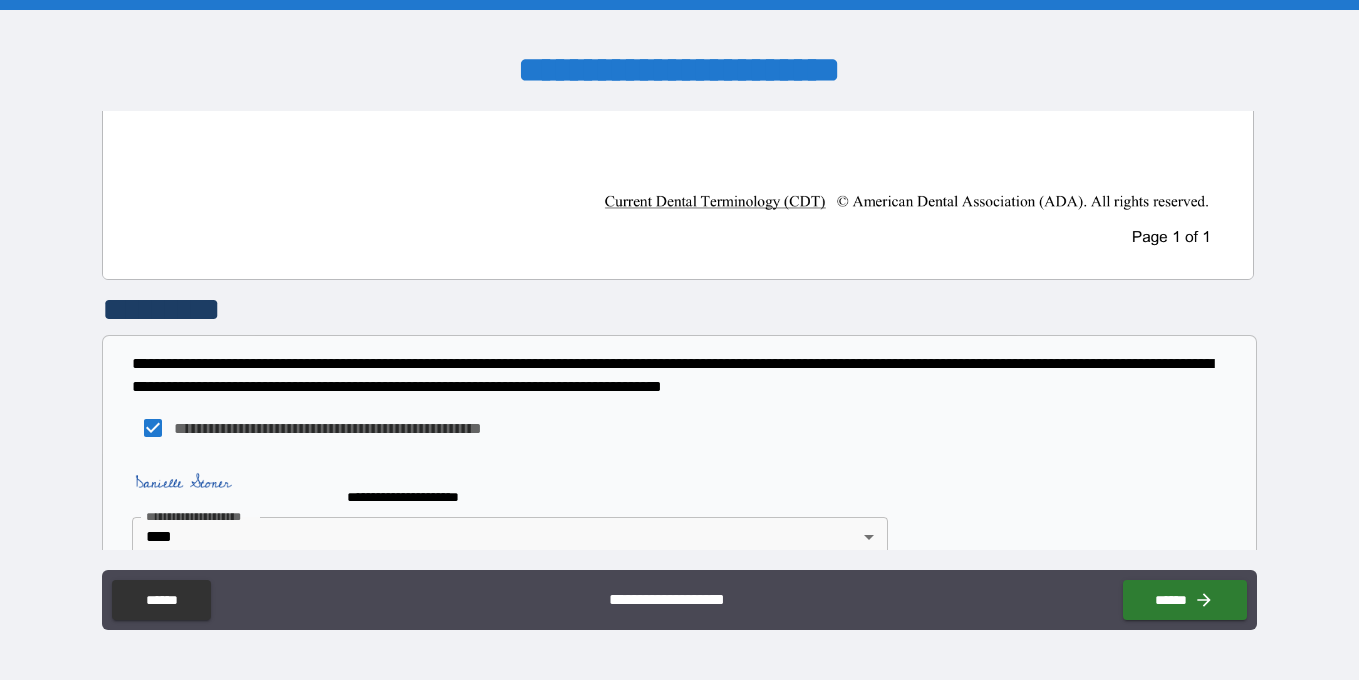 click on "*********" at bounding box center (679, 309) 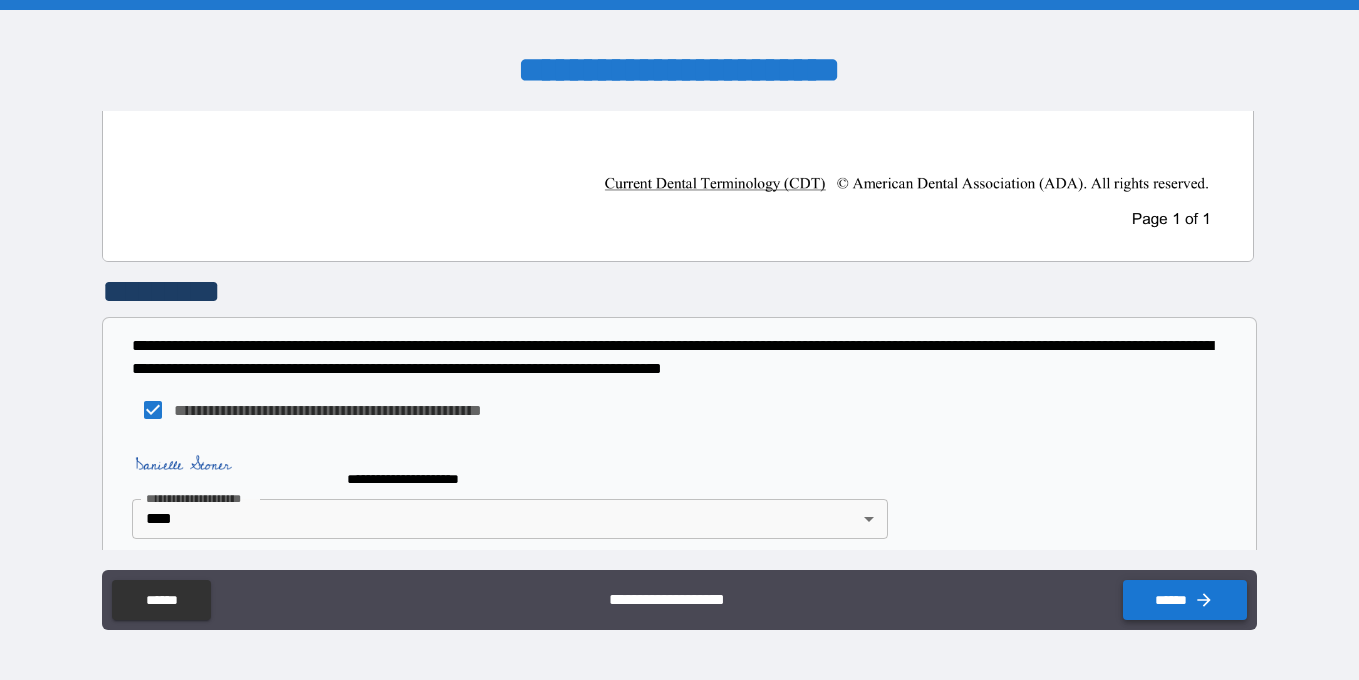 scroll, scrollTop: 1368, scrollLeft: 0, axis: vertical 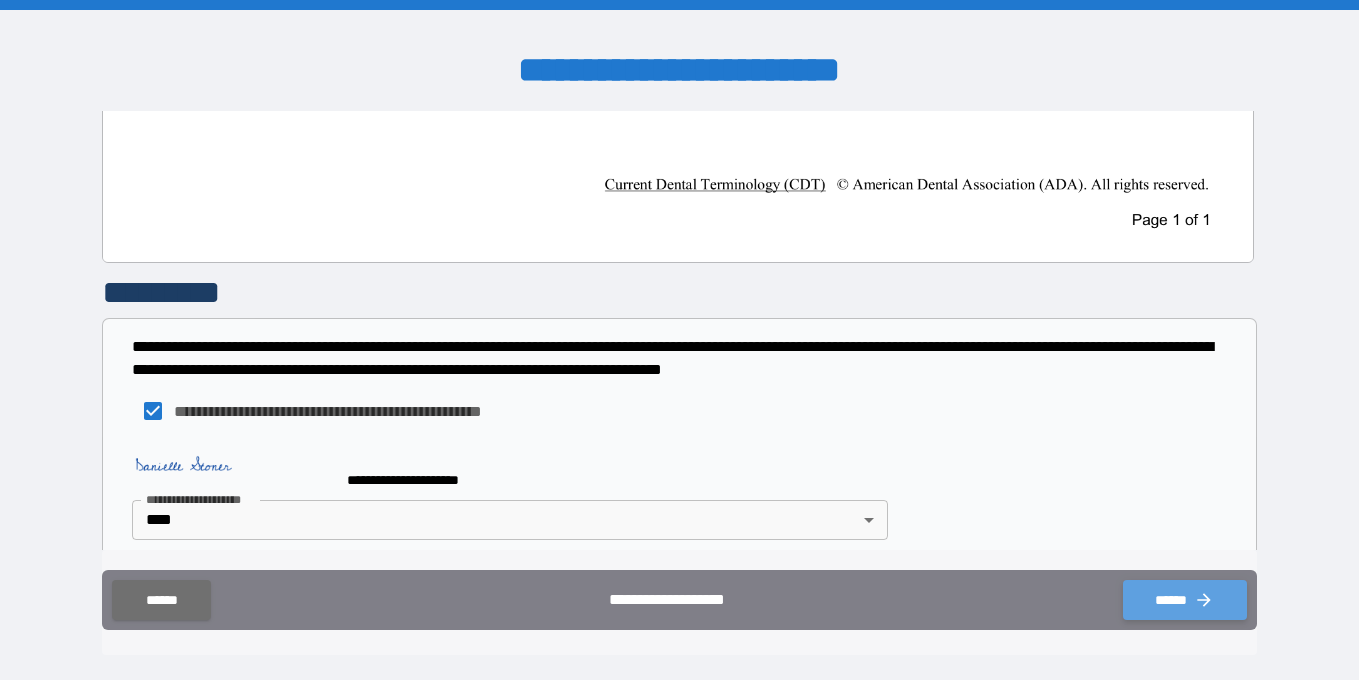 click on "******" at bounding box center [1185, 600] 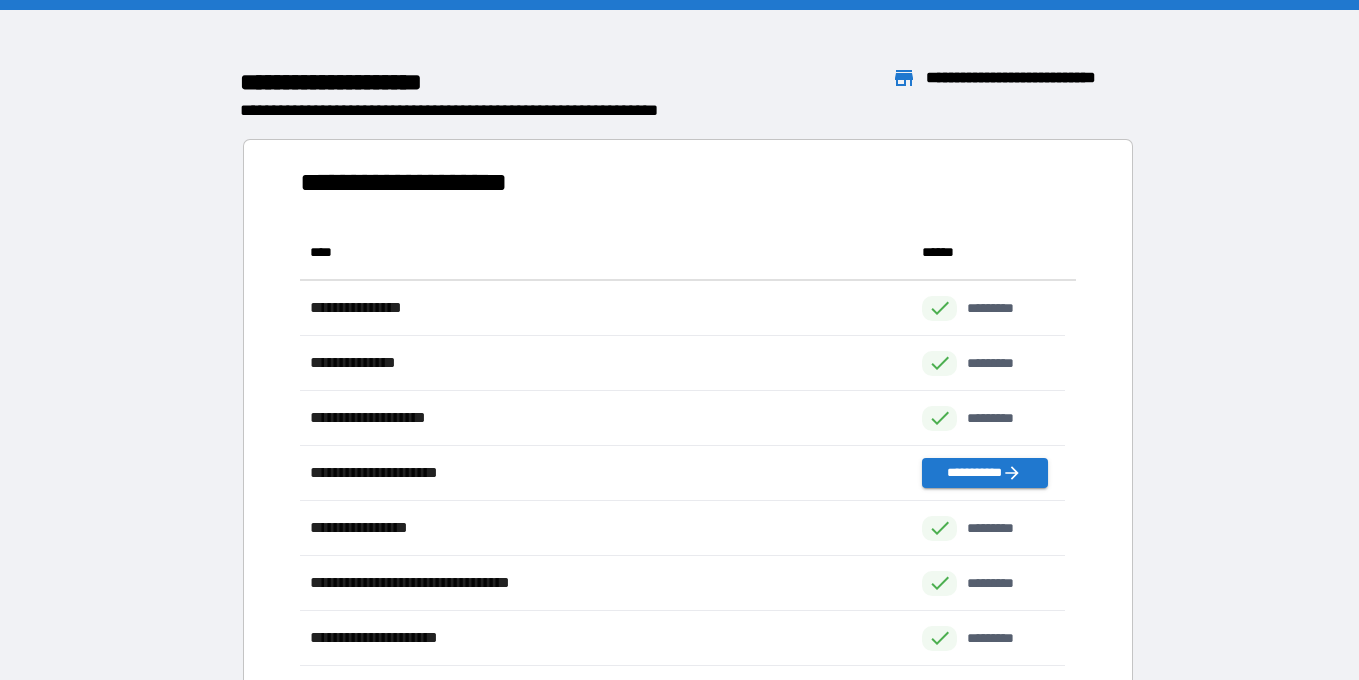 scroll, scrollTop: 16, scrollLeft: 16, axis: both 